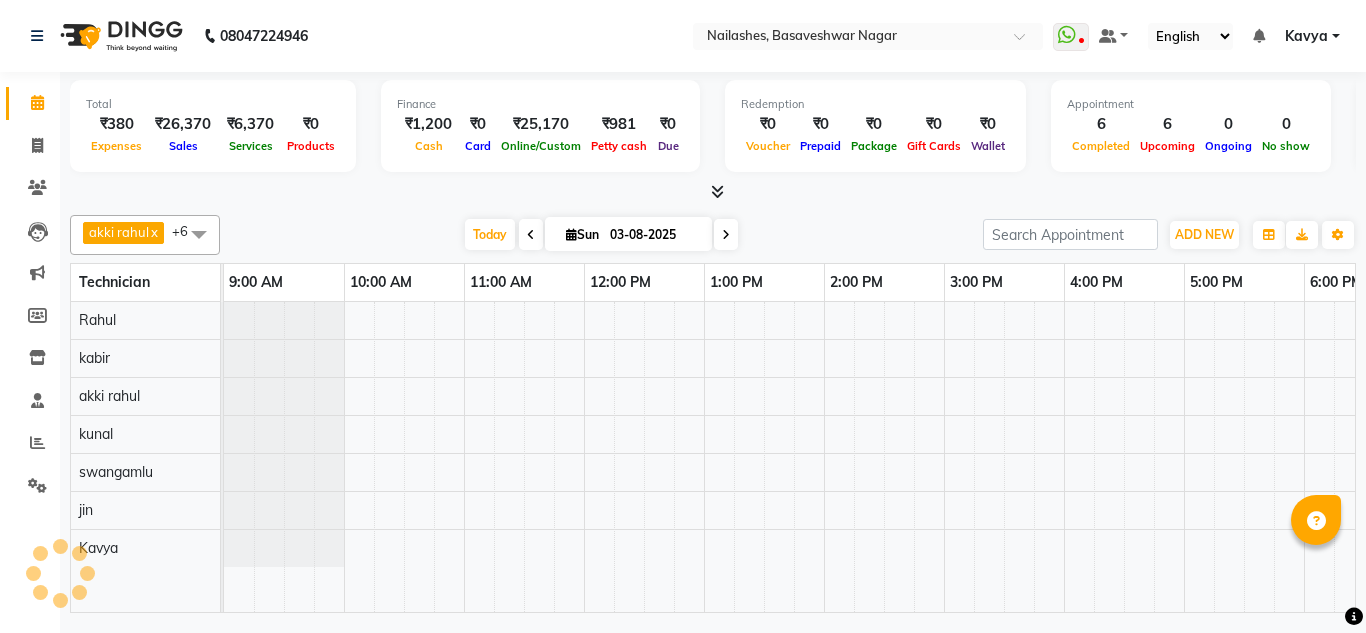 scroll, scrollTop: 0, scrollLeft: 0, axis: both 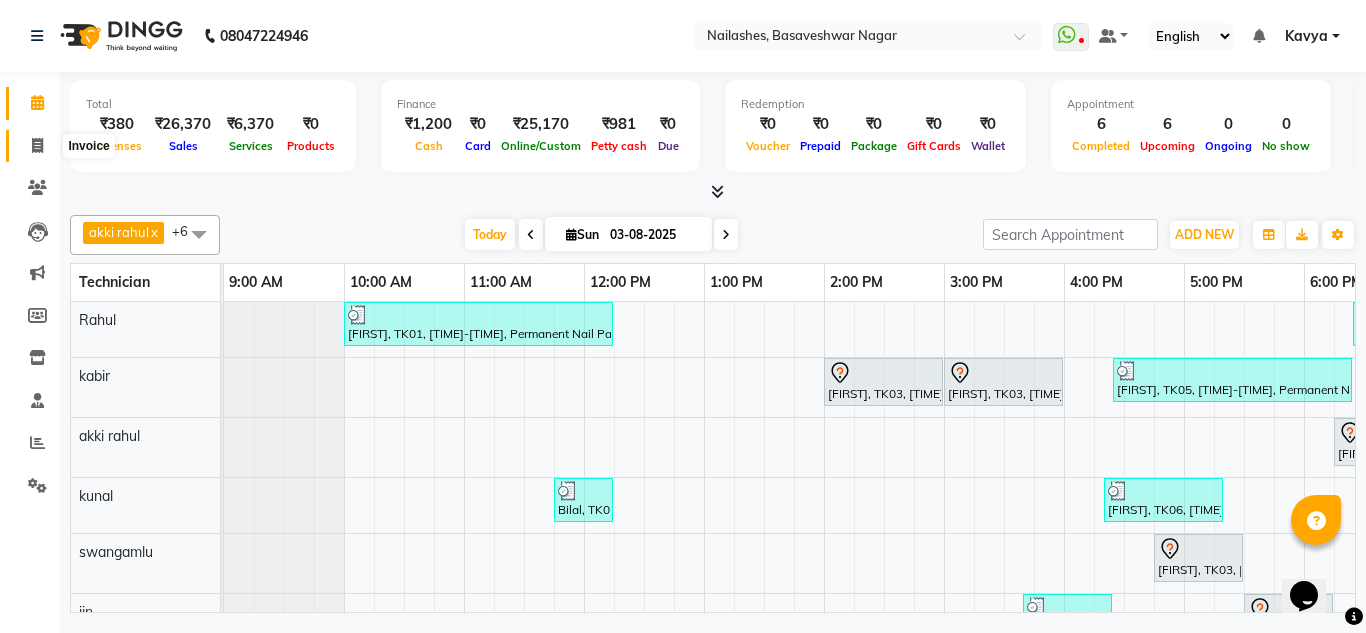 click 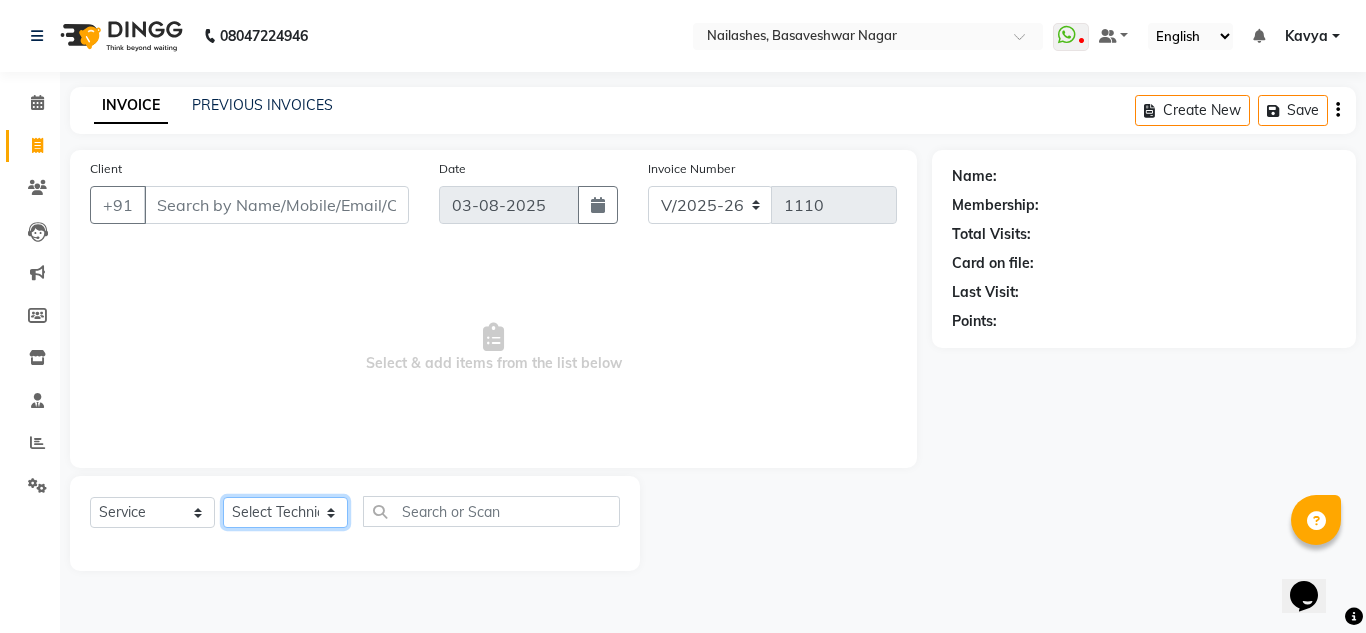 click on "Select Technician akki rahul Basiya Sultha Bilal jin kabir Kavya Kiruba  kunal Manager Rahul swangamlu" 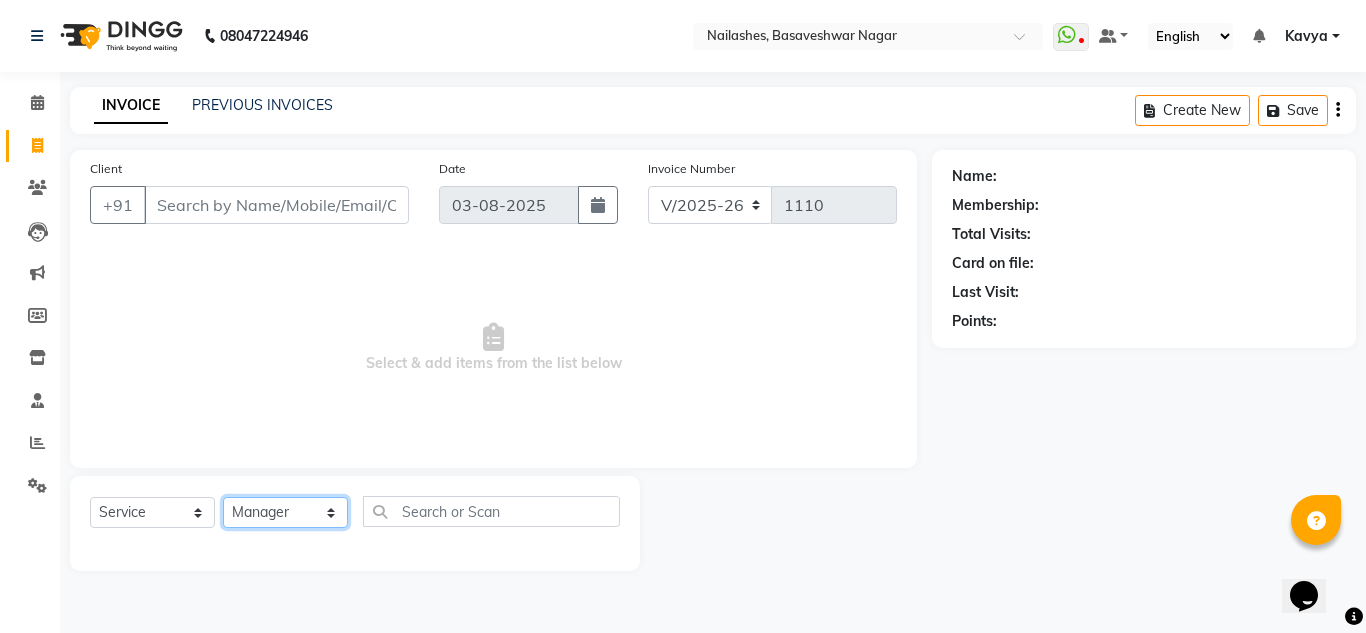 click on "Select Technician akki rahul Basiya Sultha Bilal jin kabir Kavya Kiruba  kunal Manager Rahul swangamlu" 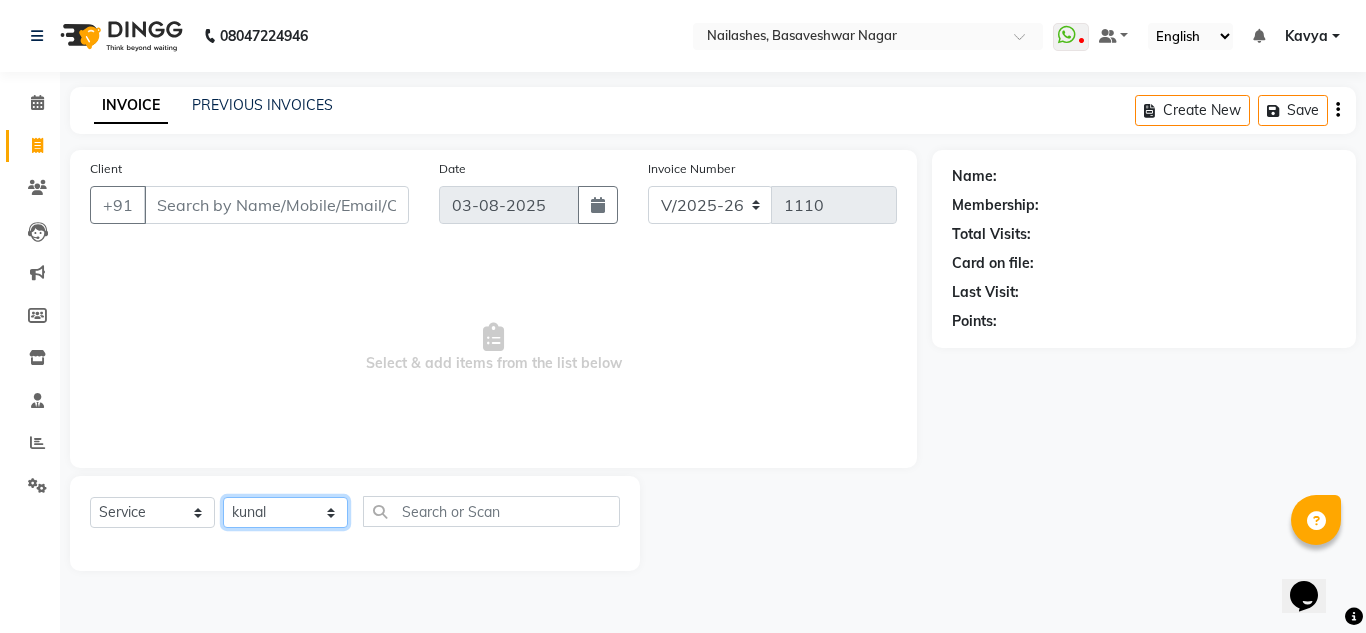 click on "Select Technician akki rahul Basiya Sultha Bilal jin kabir Kavya Kiruba  kunal Manager Rahul swangamlu" 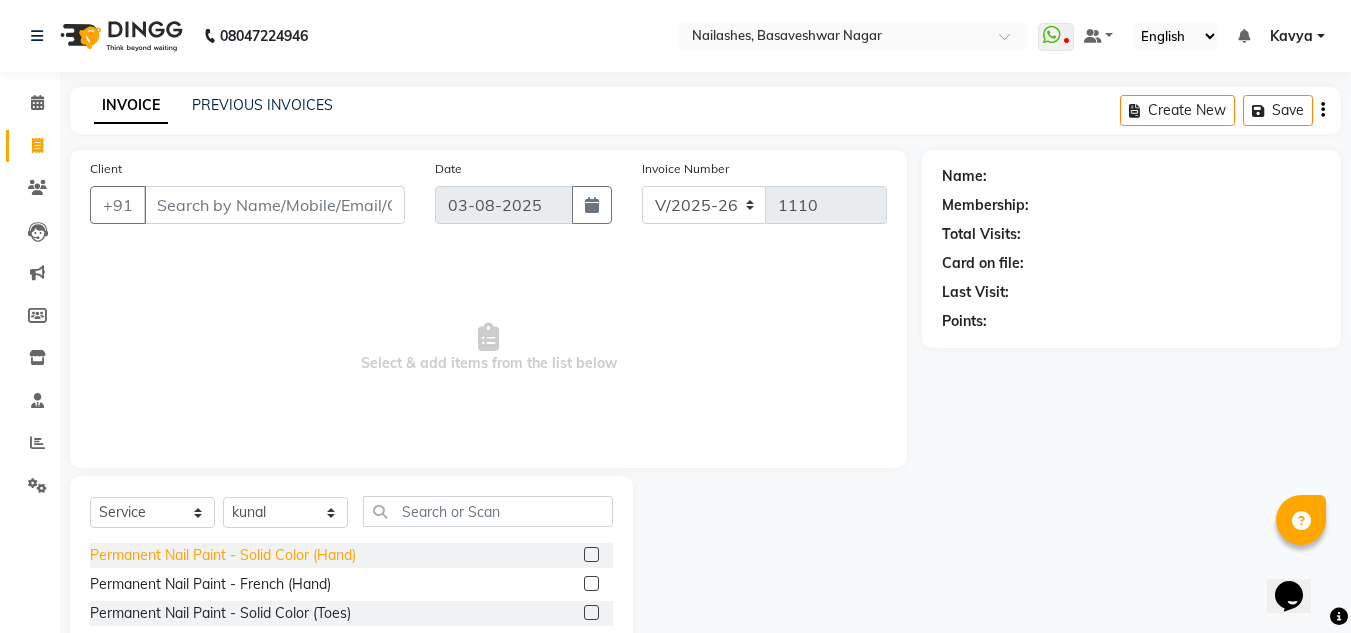 click on "Permanent Nail Paint - Solid Color (Hand)" 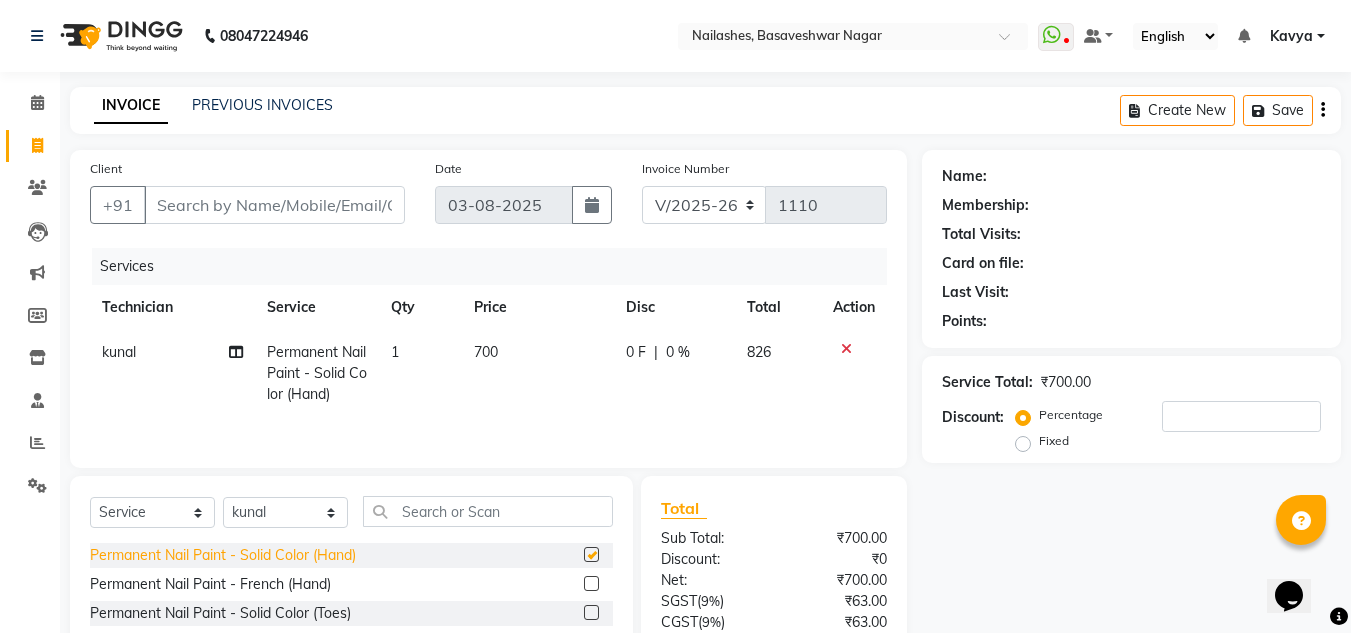 checkbox on "false" 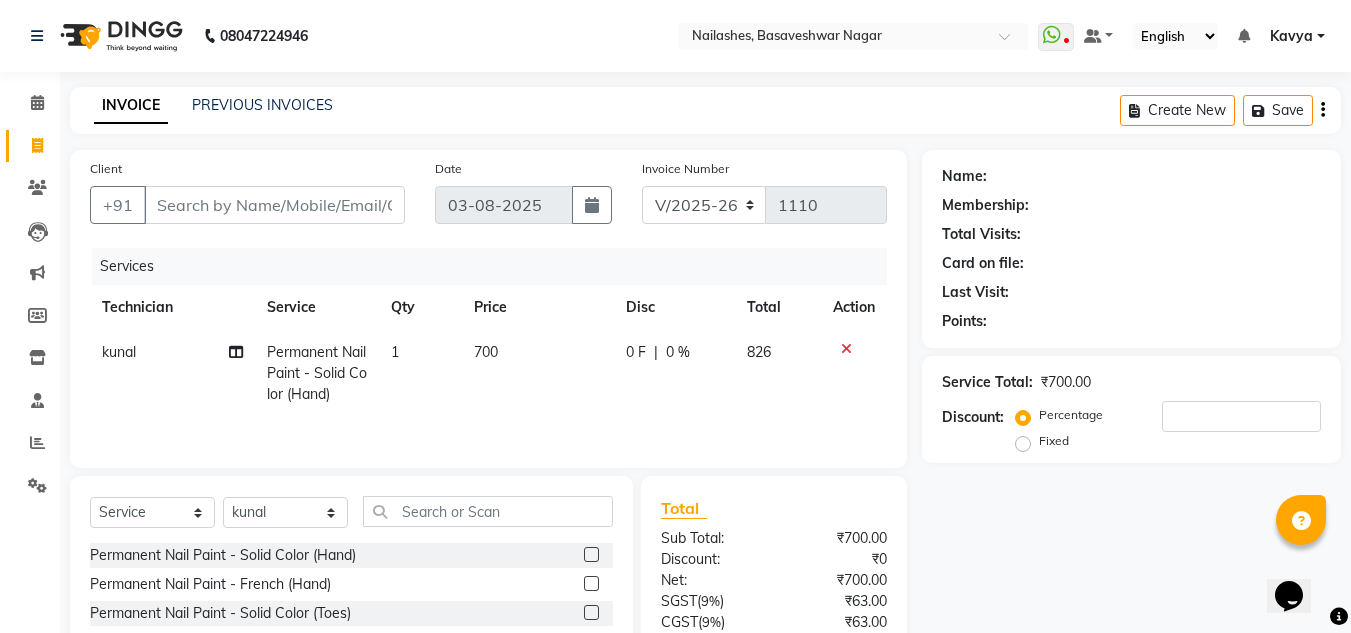click on "700" 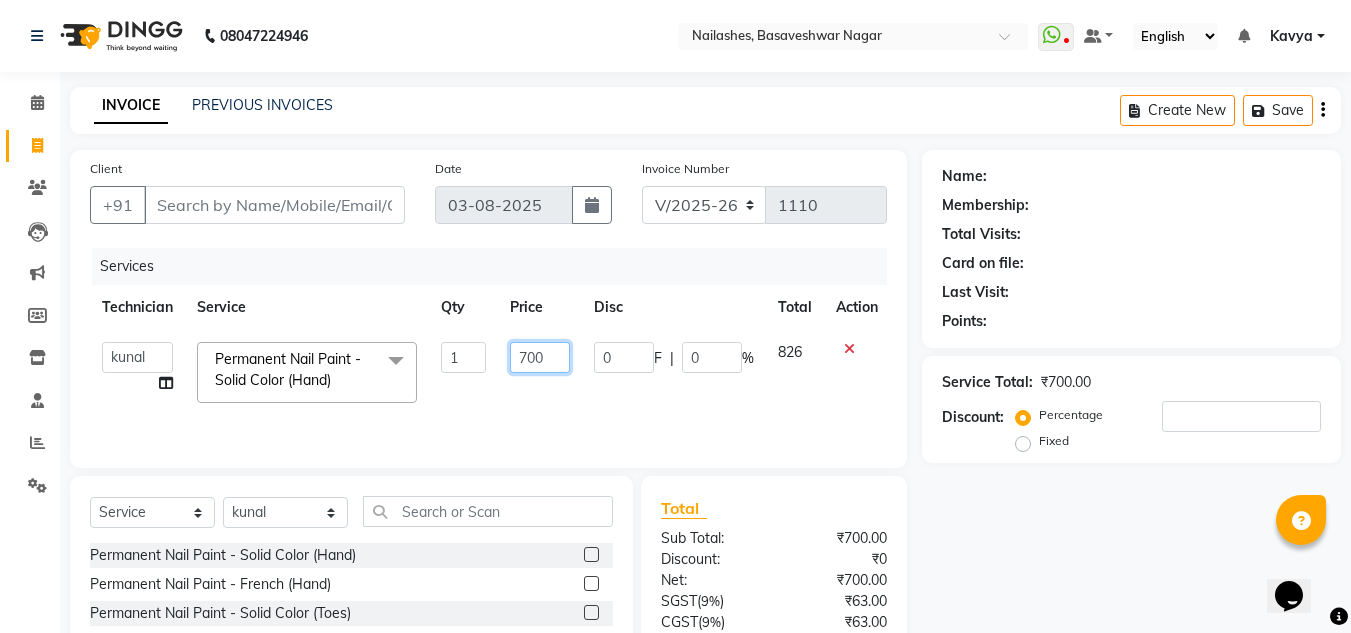 click on "700" 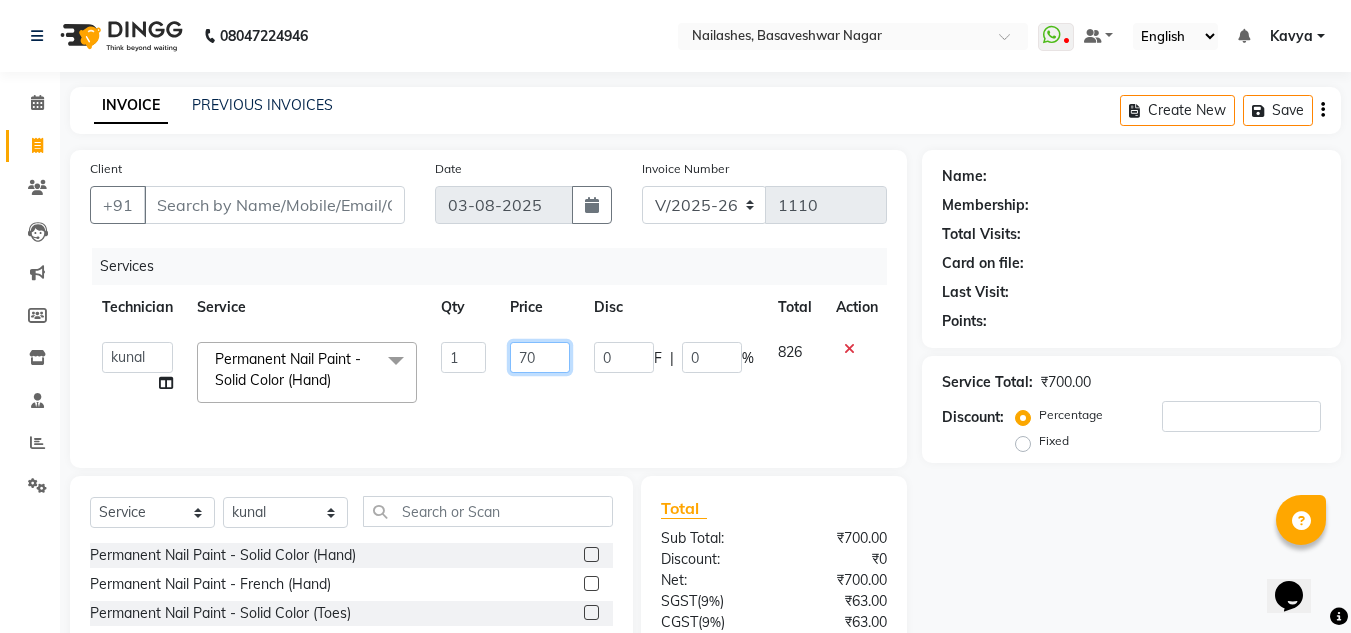 type on "7" 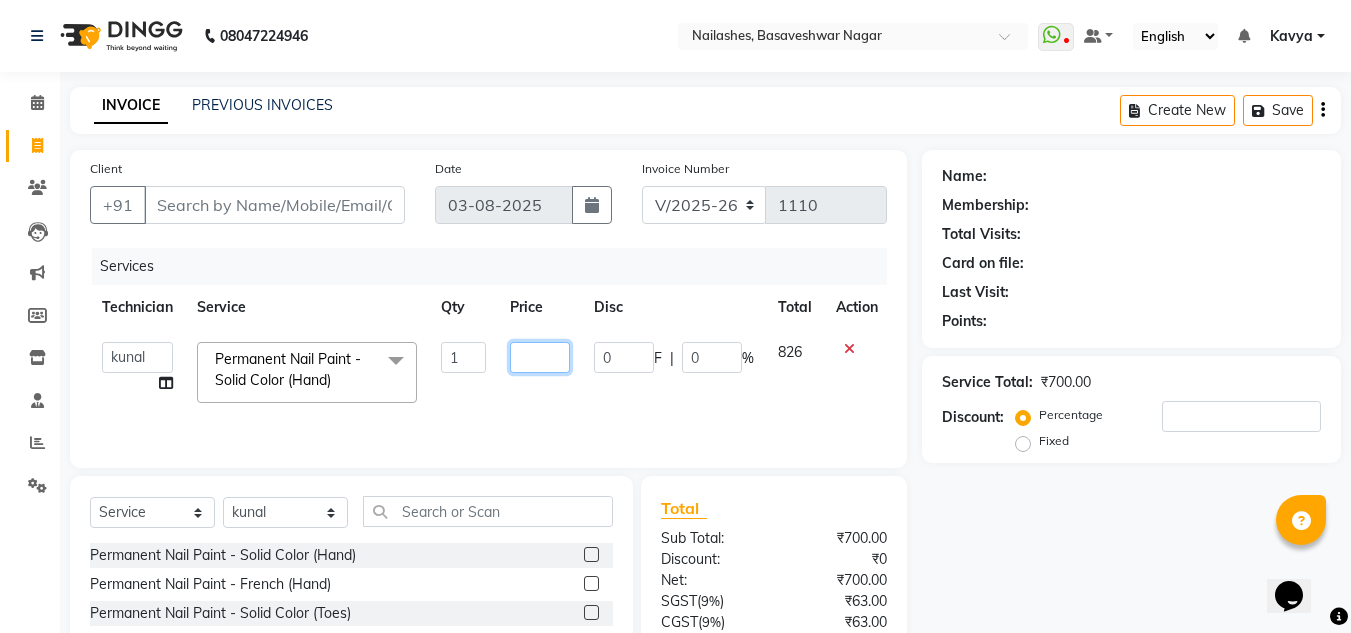 scroll, scrollTop: 168, scrollLeft: 0, axis: vertical 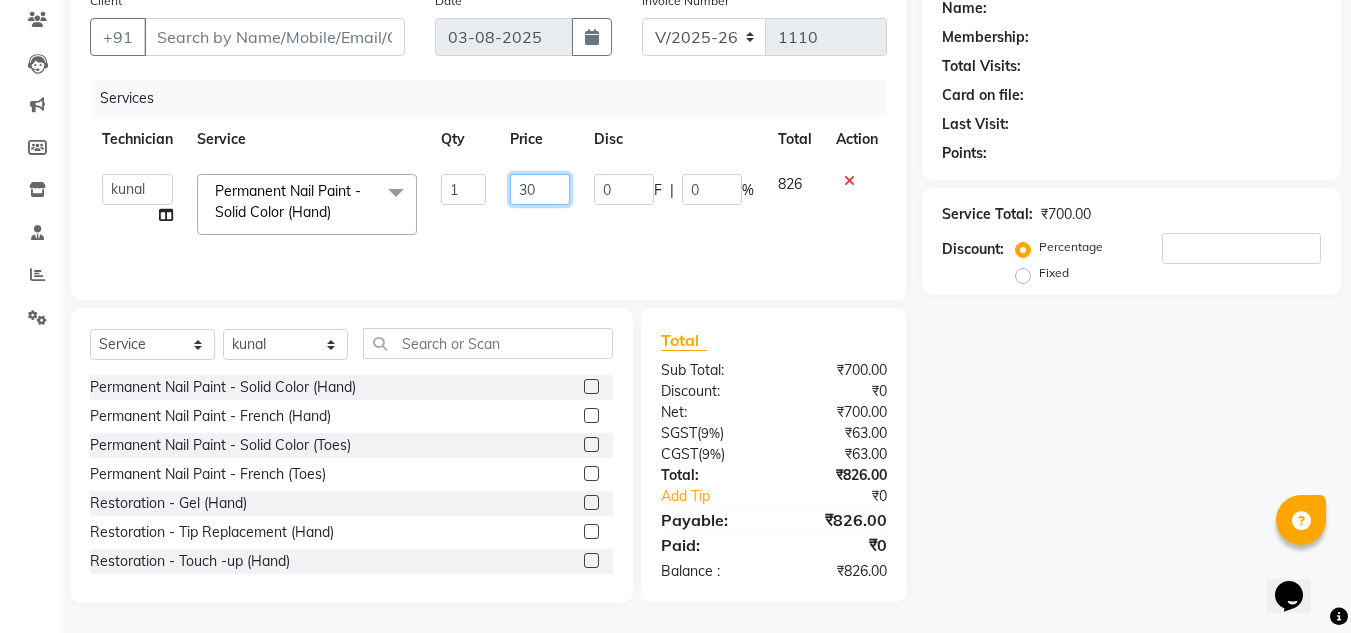 type on "3" 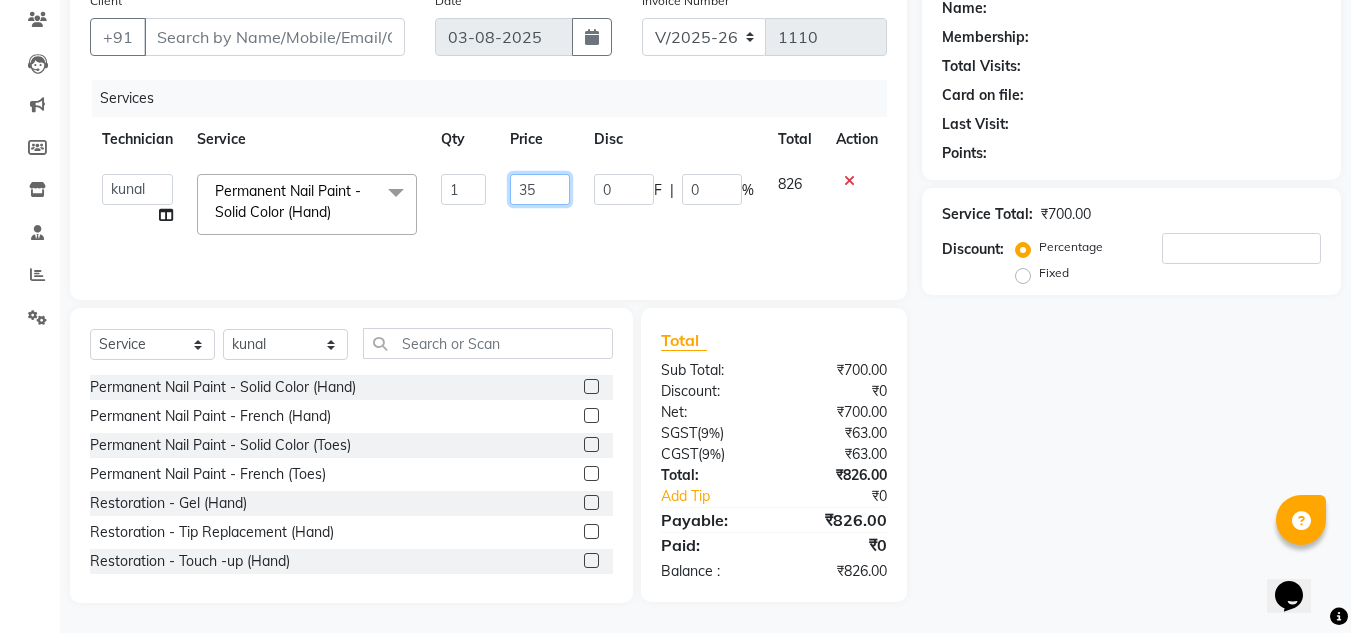 type on "350" 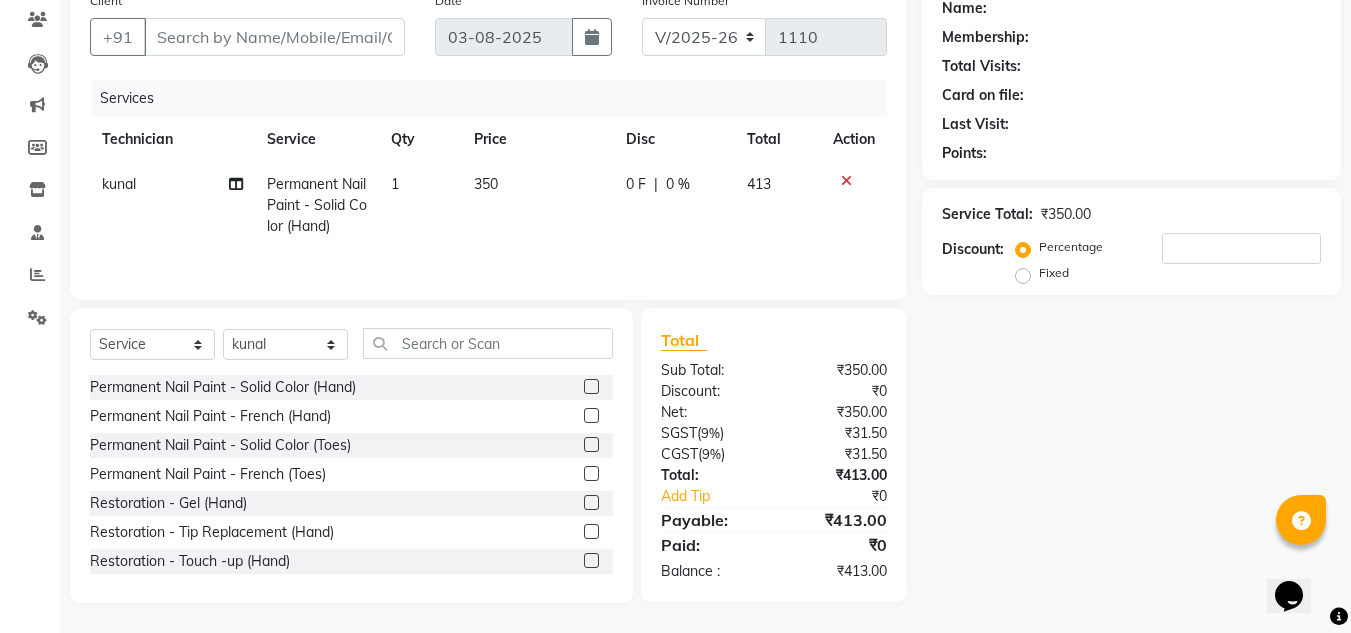 click on "350" 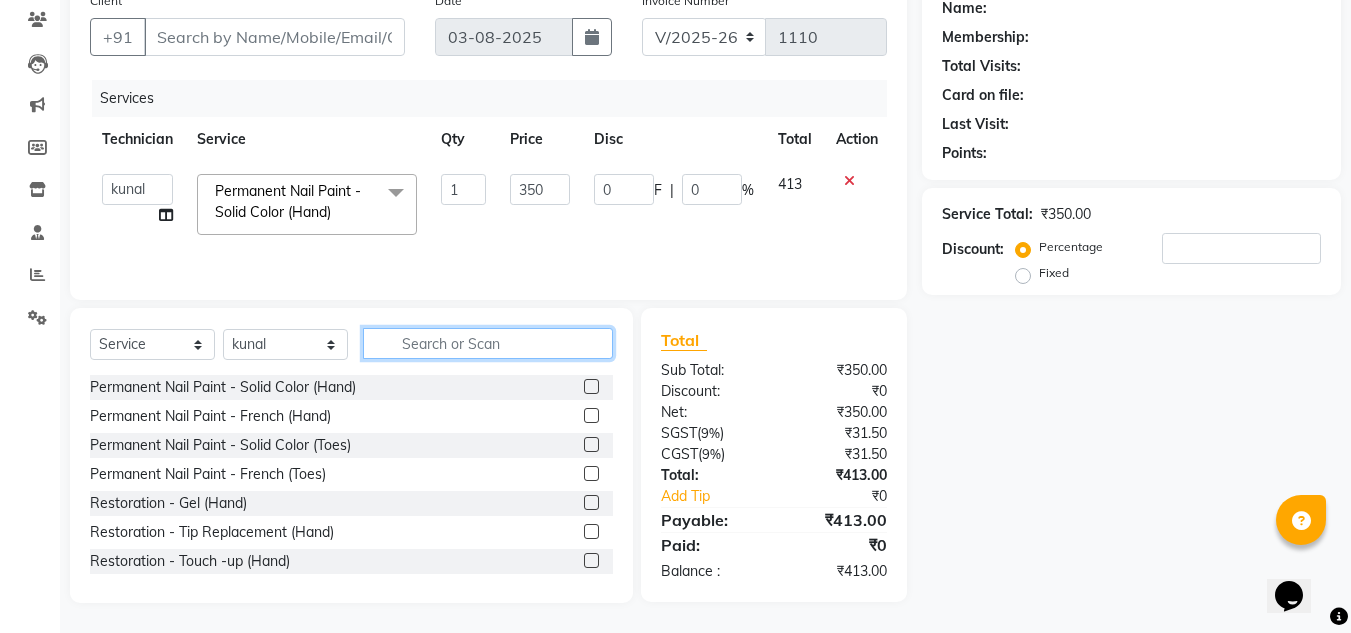 click 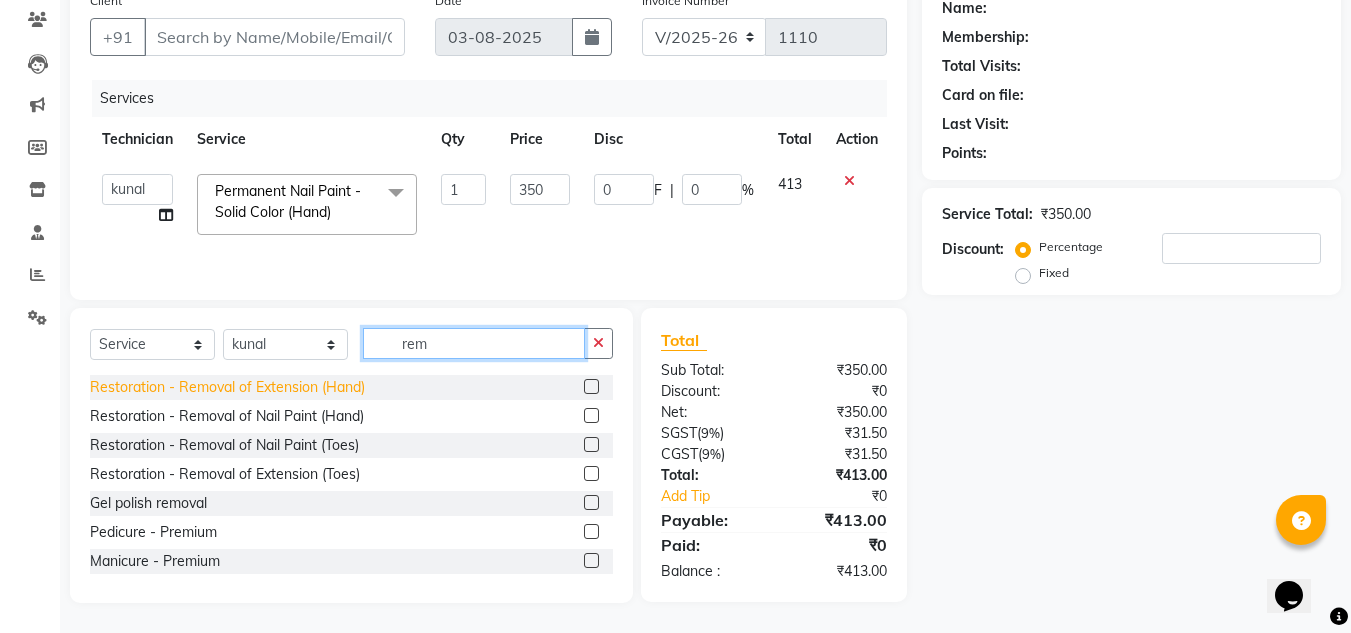 type on "rem" 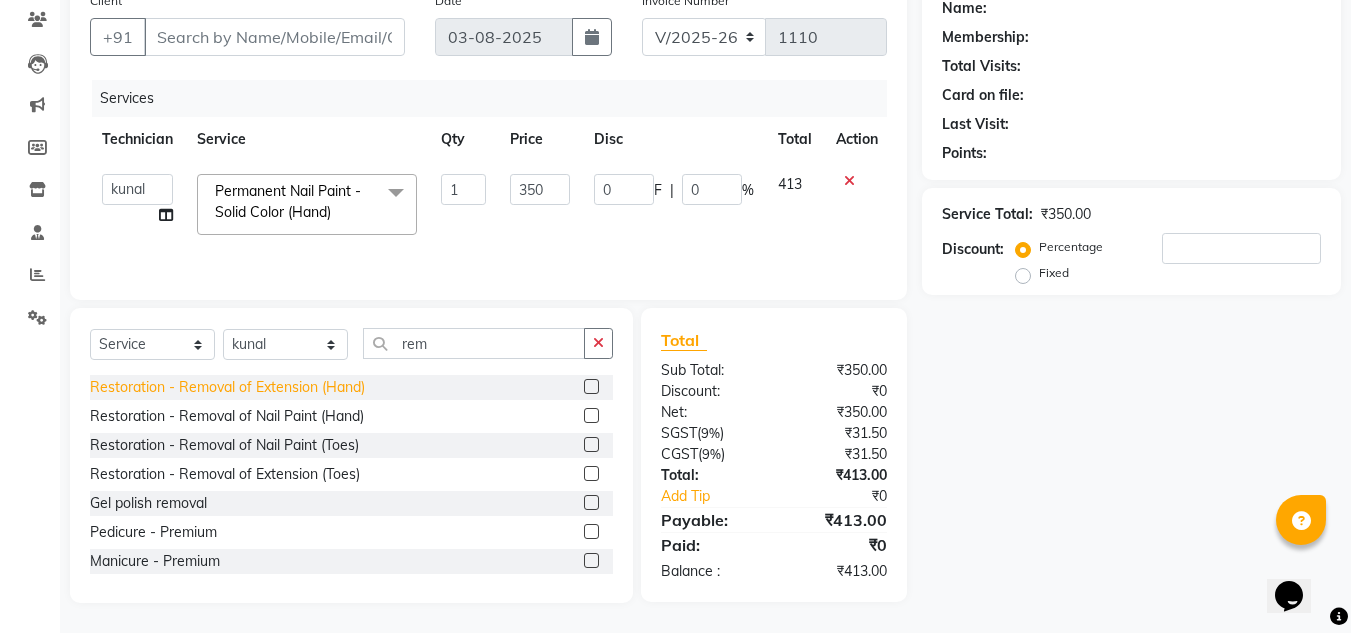 click on "Restoration - Removal of Extension (Hand)" 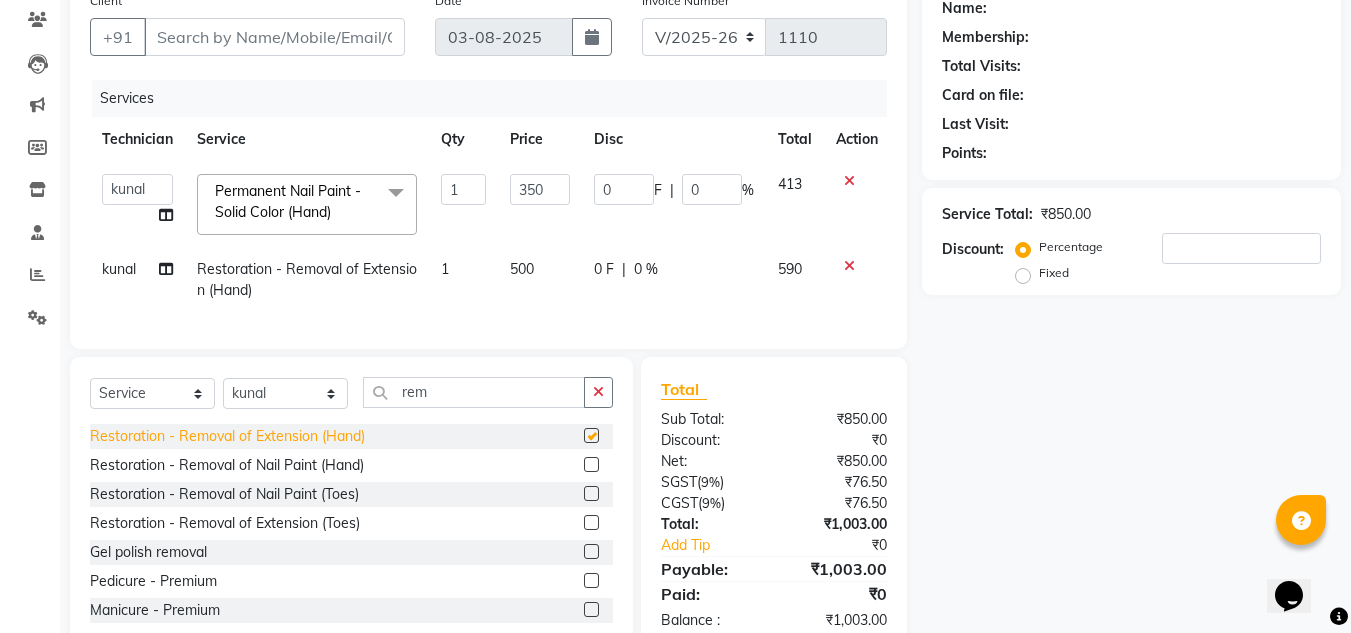 checkbox on "false" 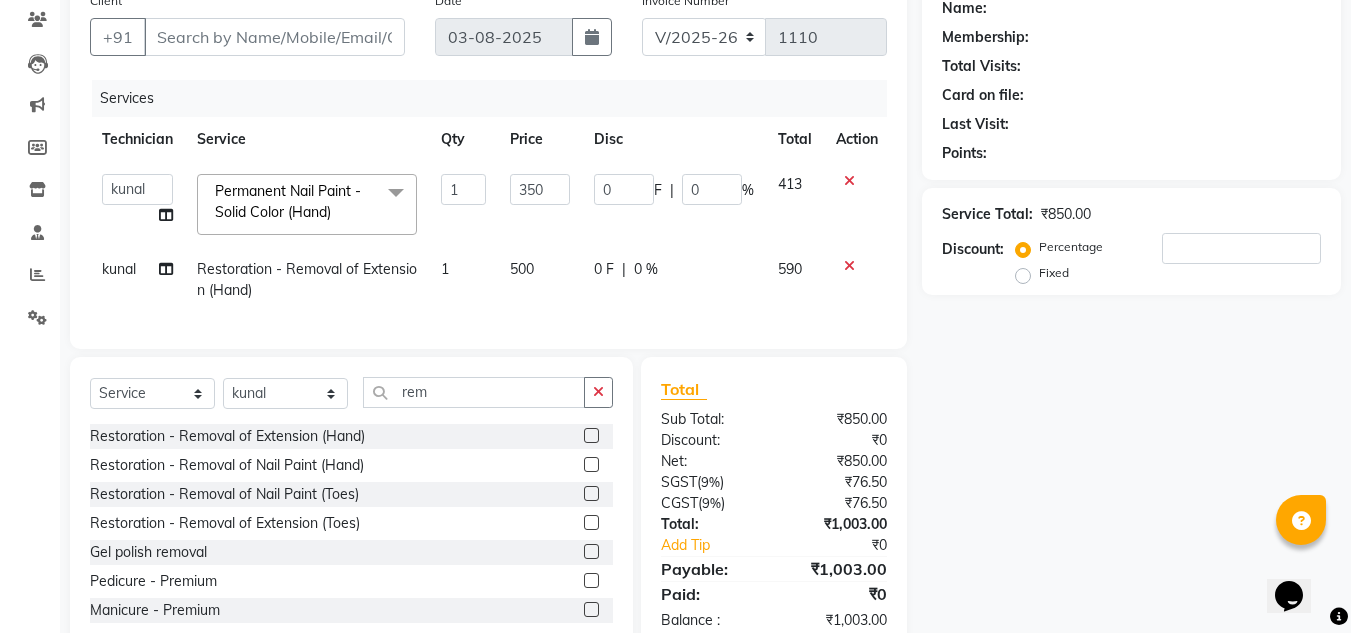 click on "500" 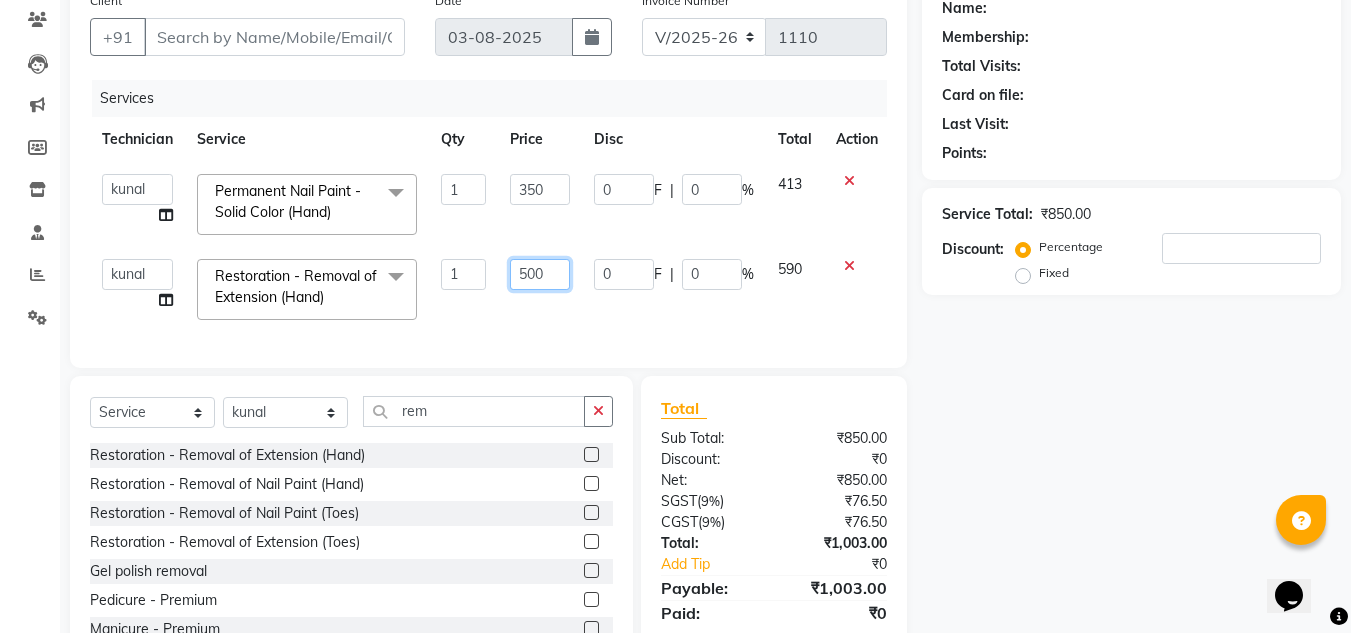 click on "500" 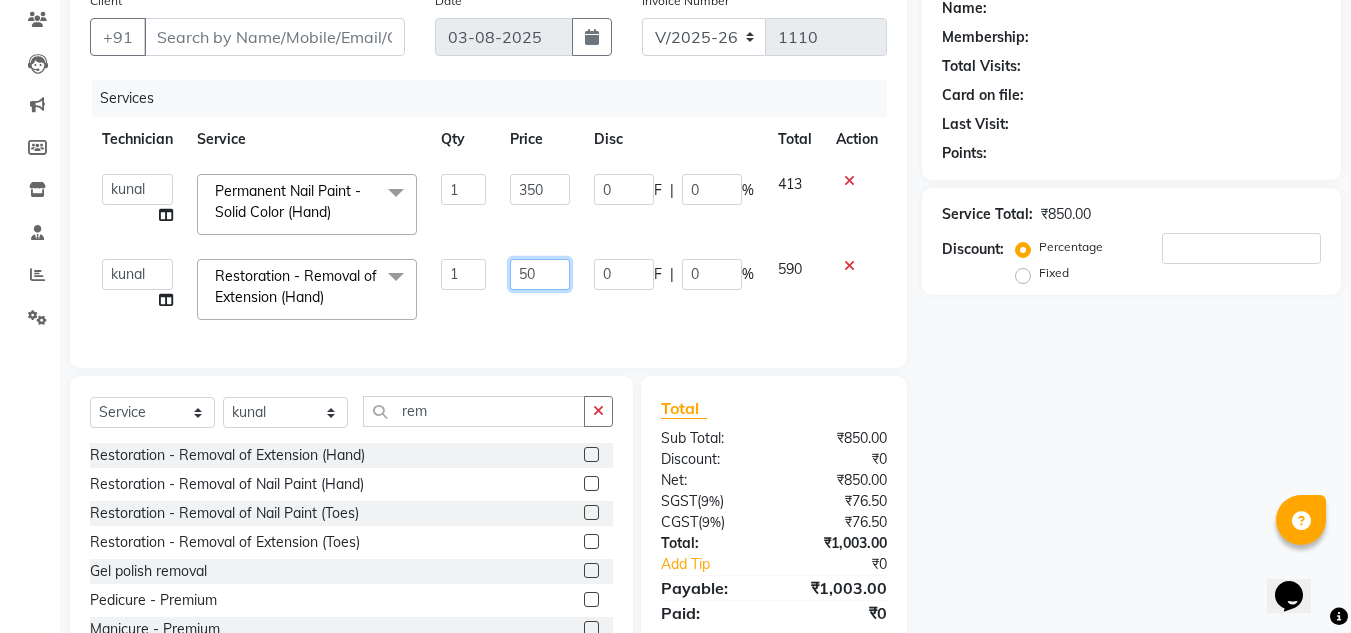 type on "5" 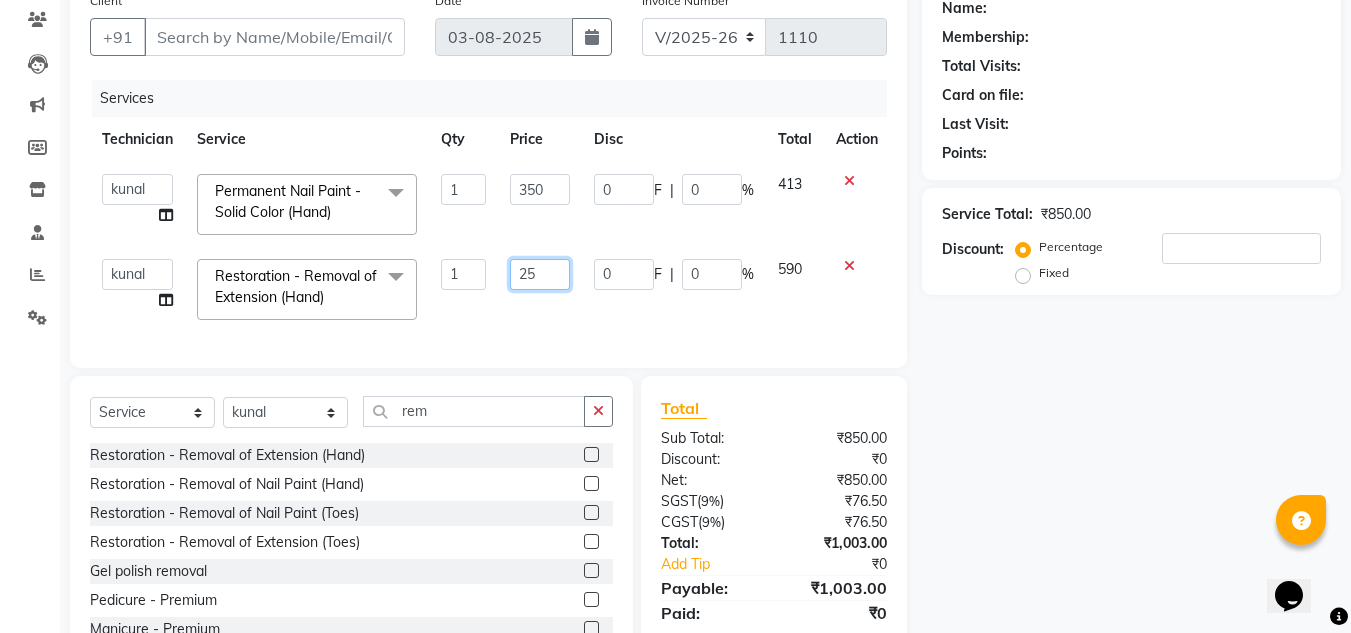type on "250" 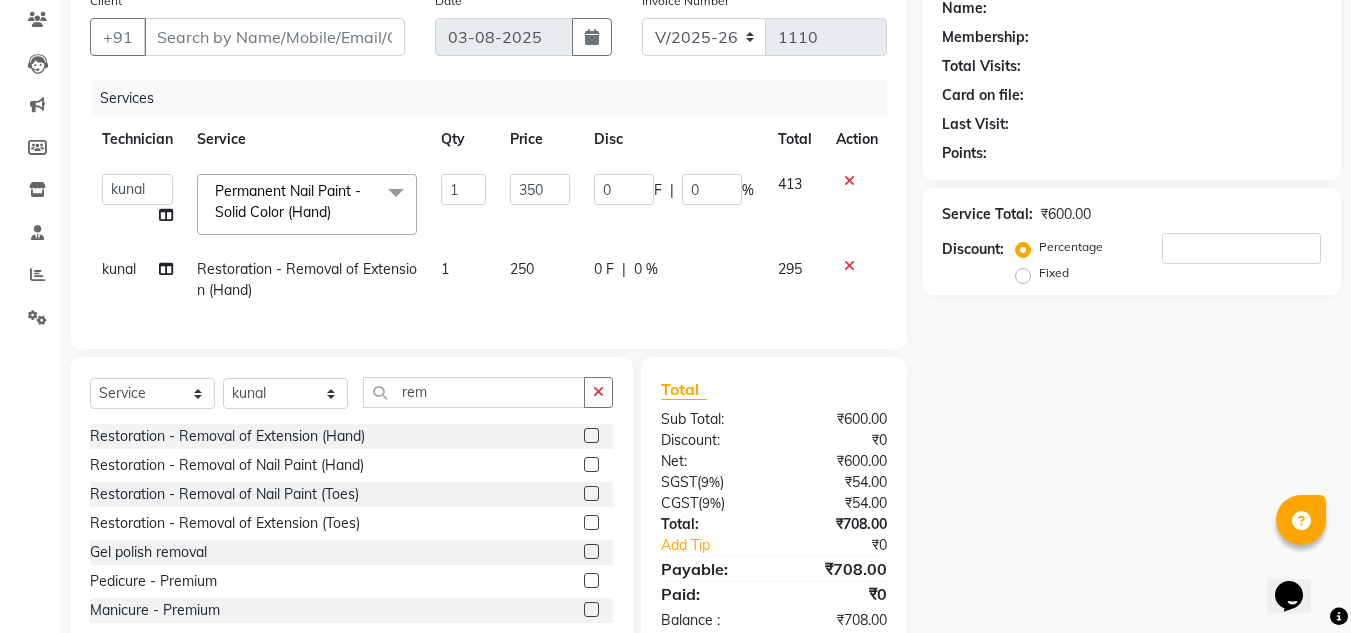 click on "250" 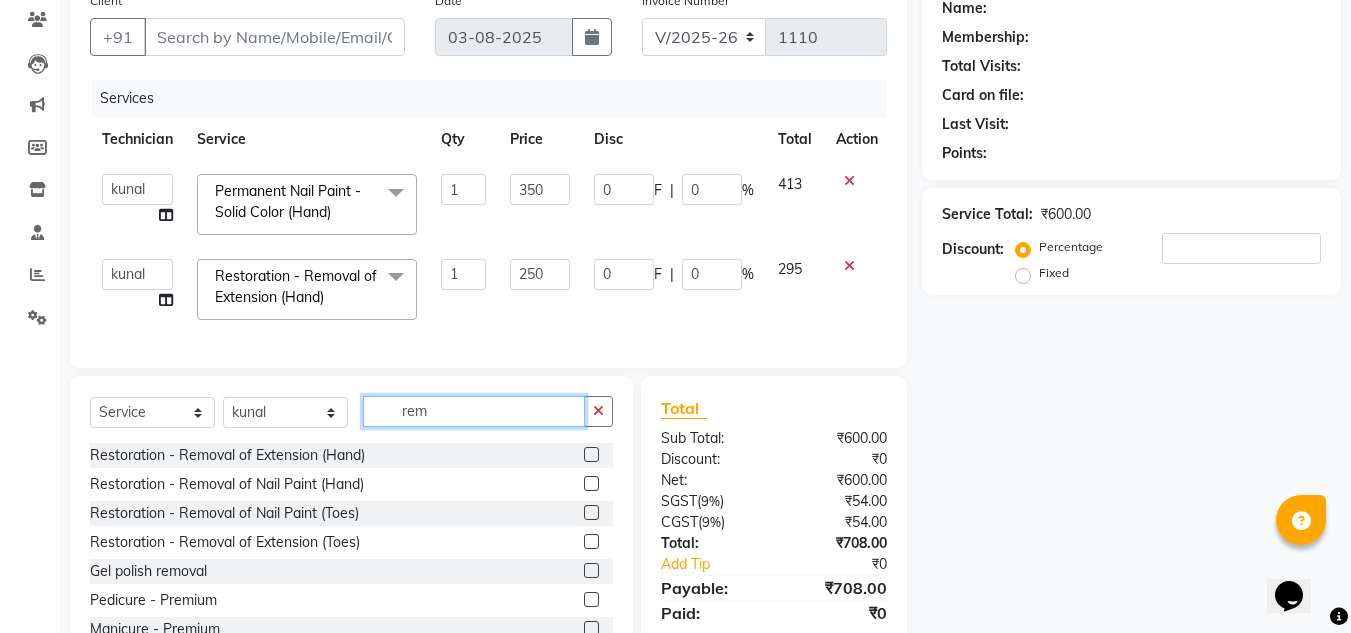 click on "rem" 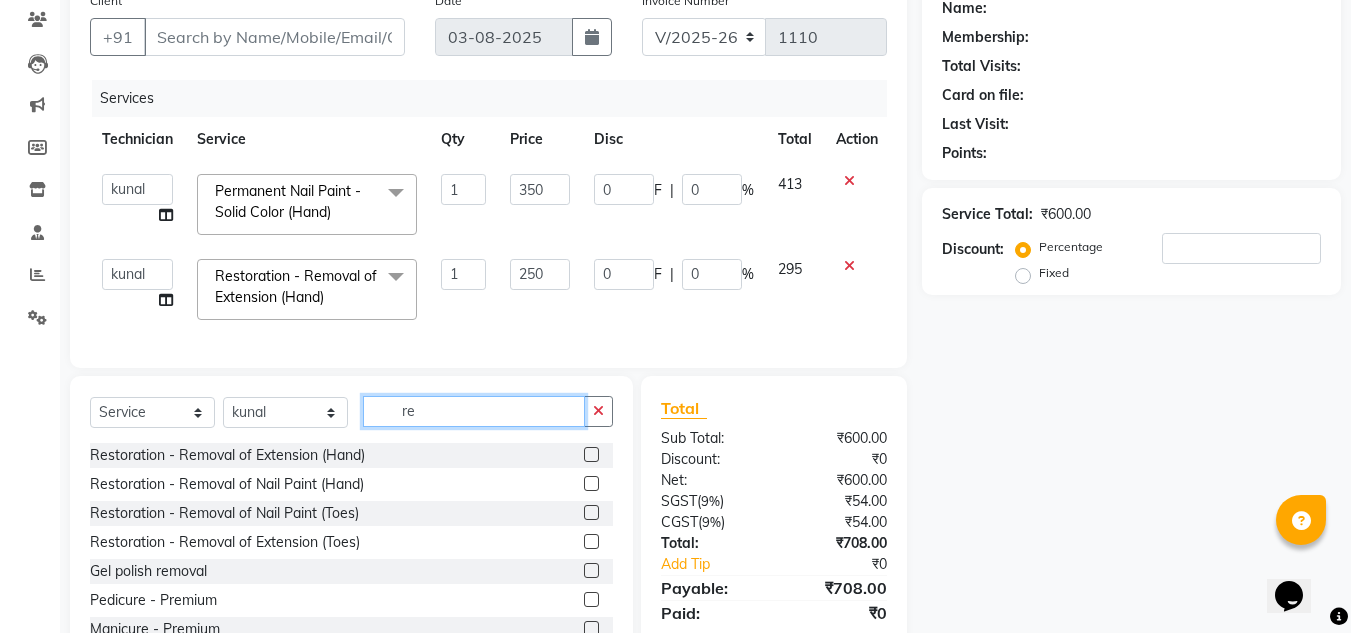 type on "r" 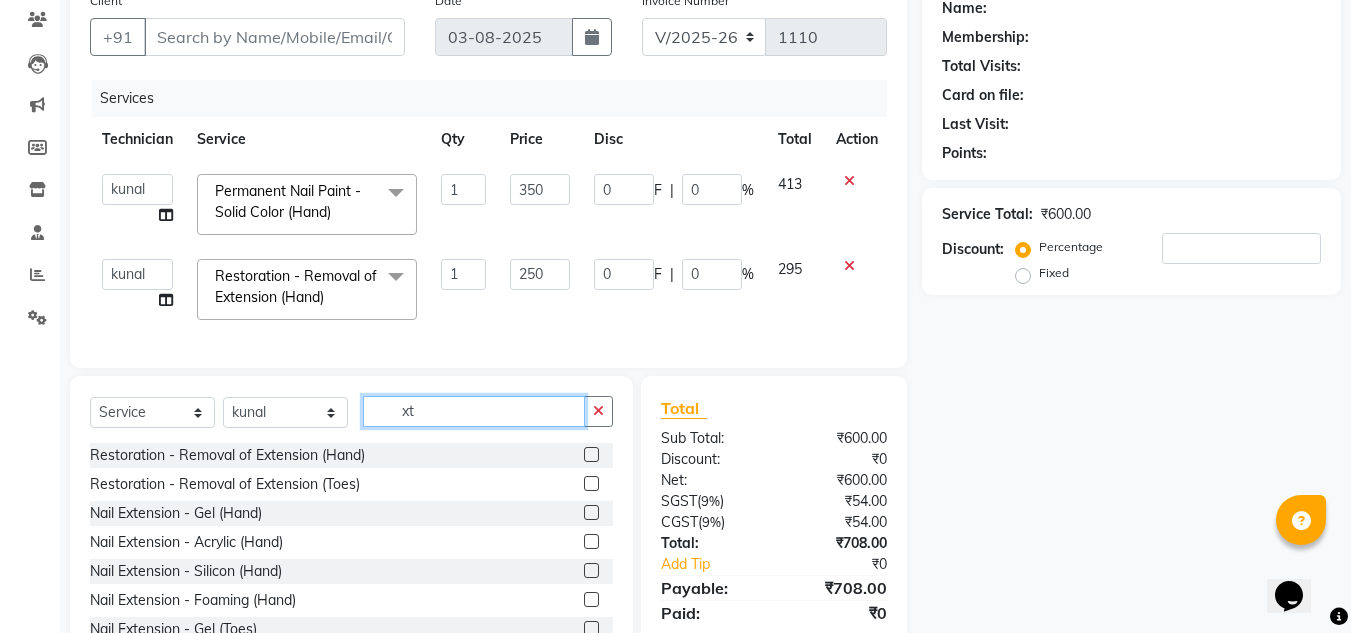scroll, scrollTop: 251, scrollLeft: 0, axis: vertical 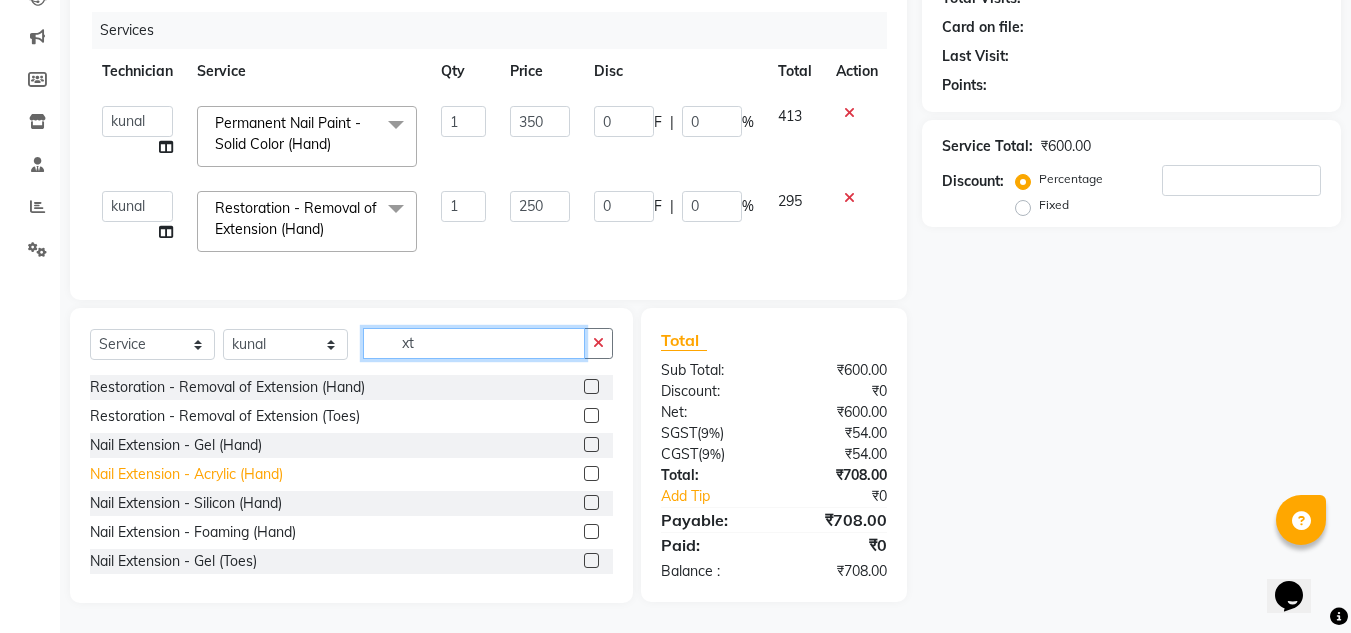type on "xt" 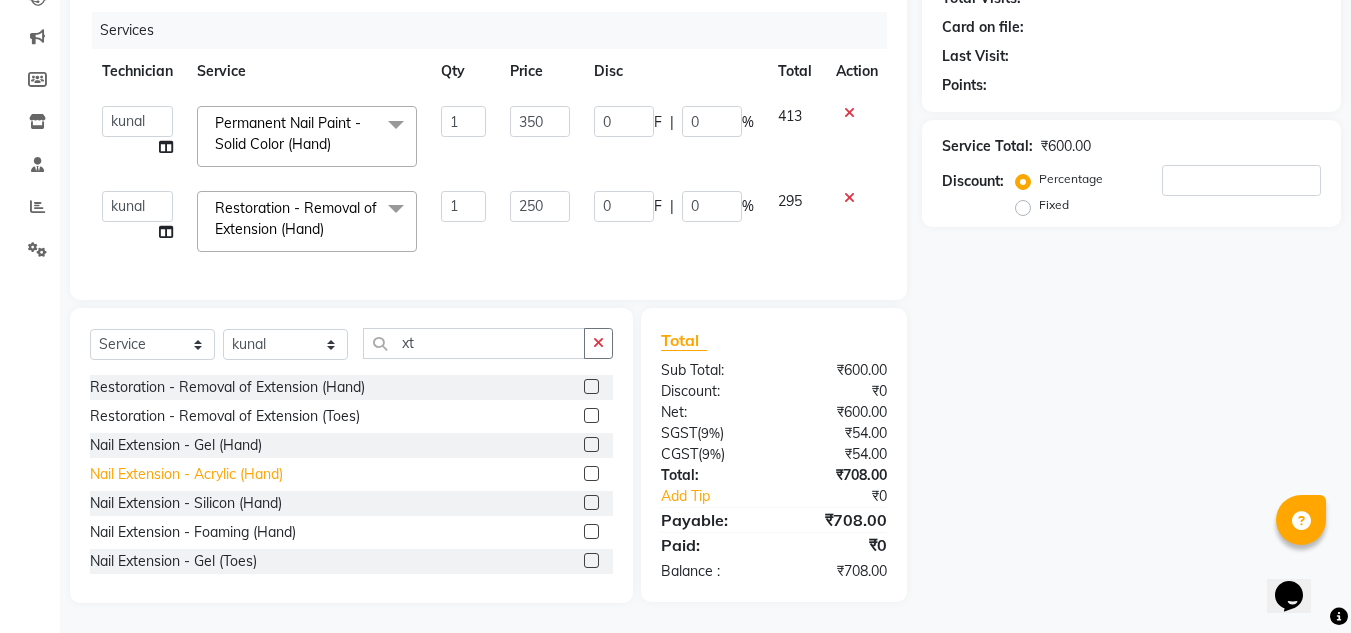 click on "Nail Extension - Acrylic (Hand)" 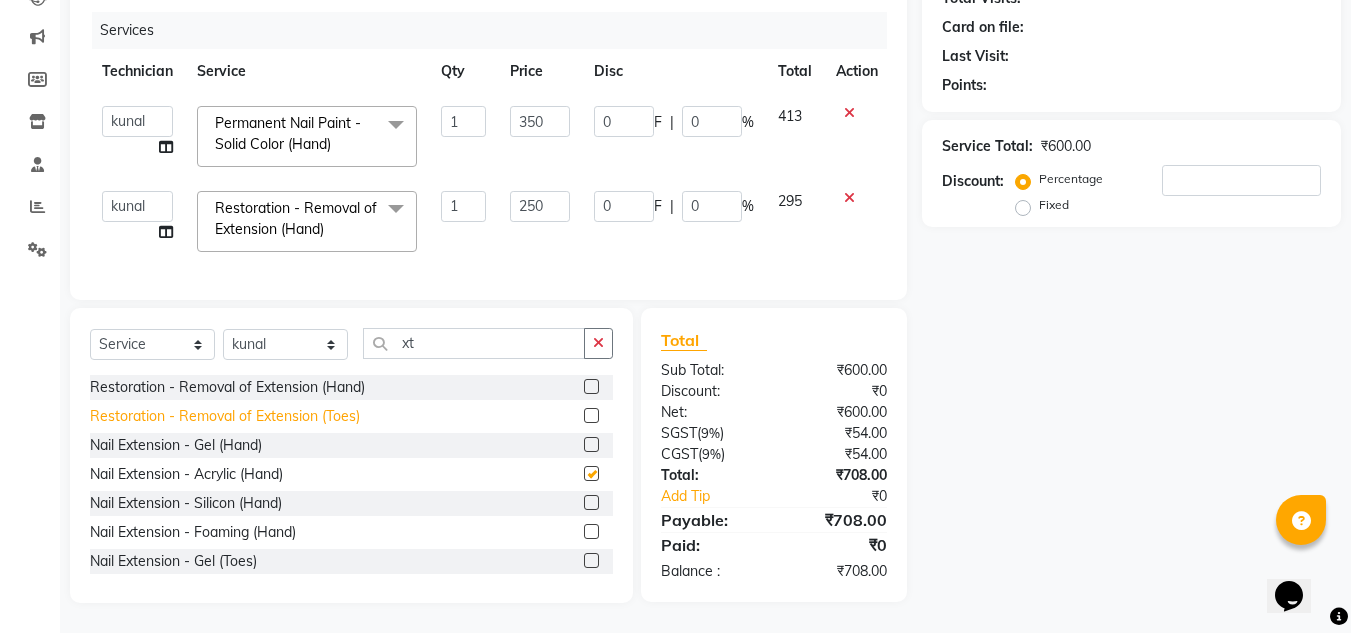 checkbox on "false" 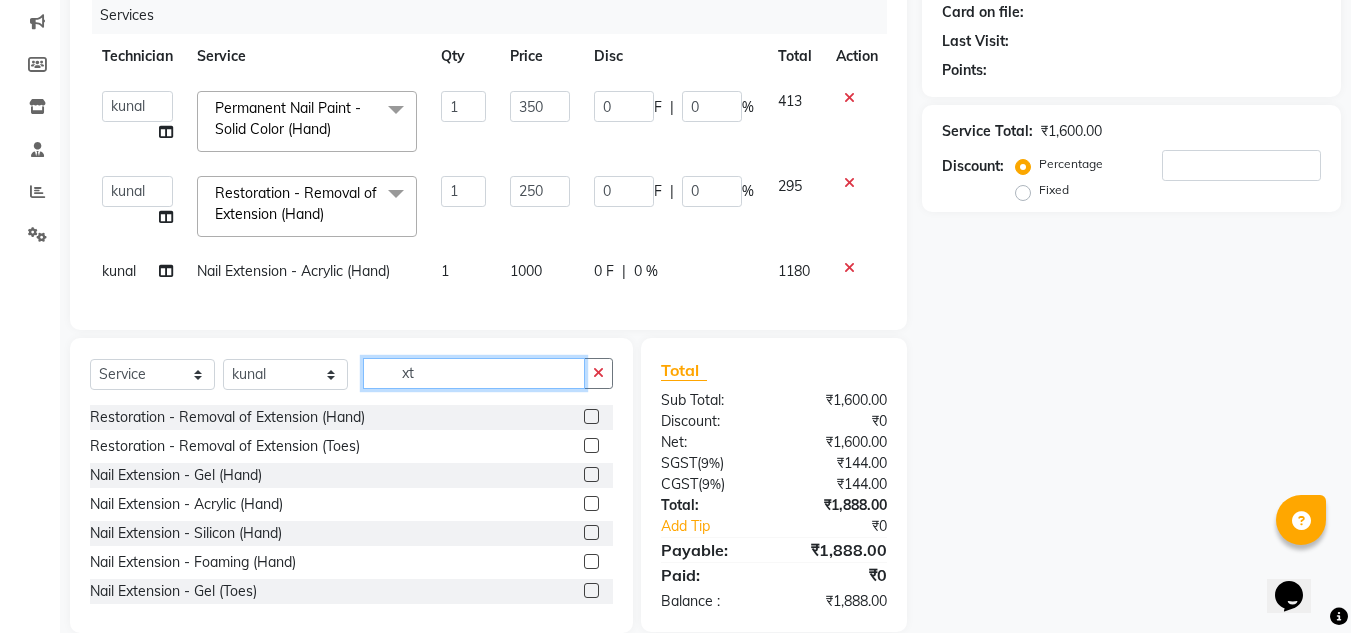 click on "xt" 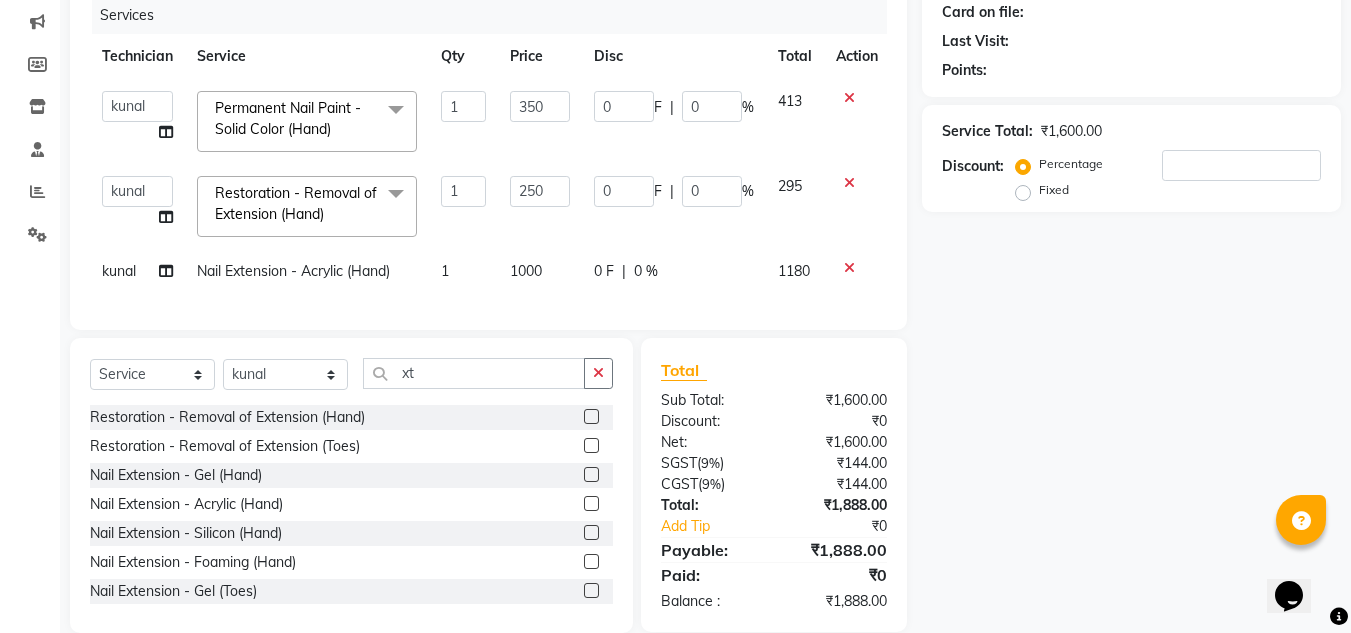 click on "1000" 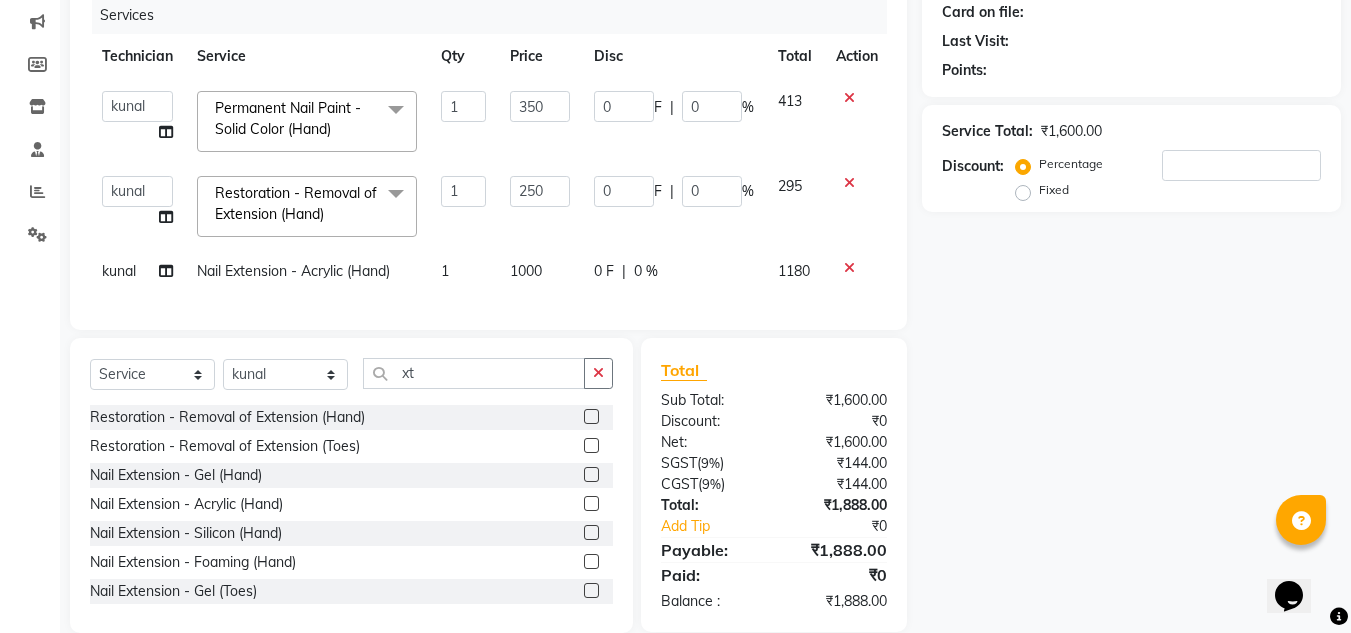 select on "81675" 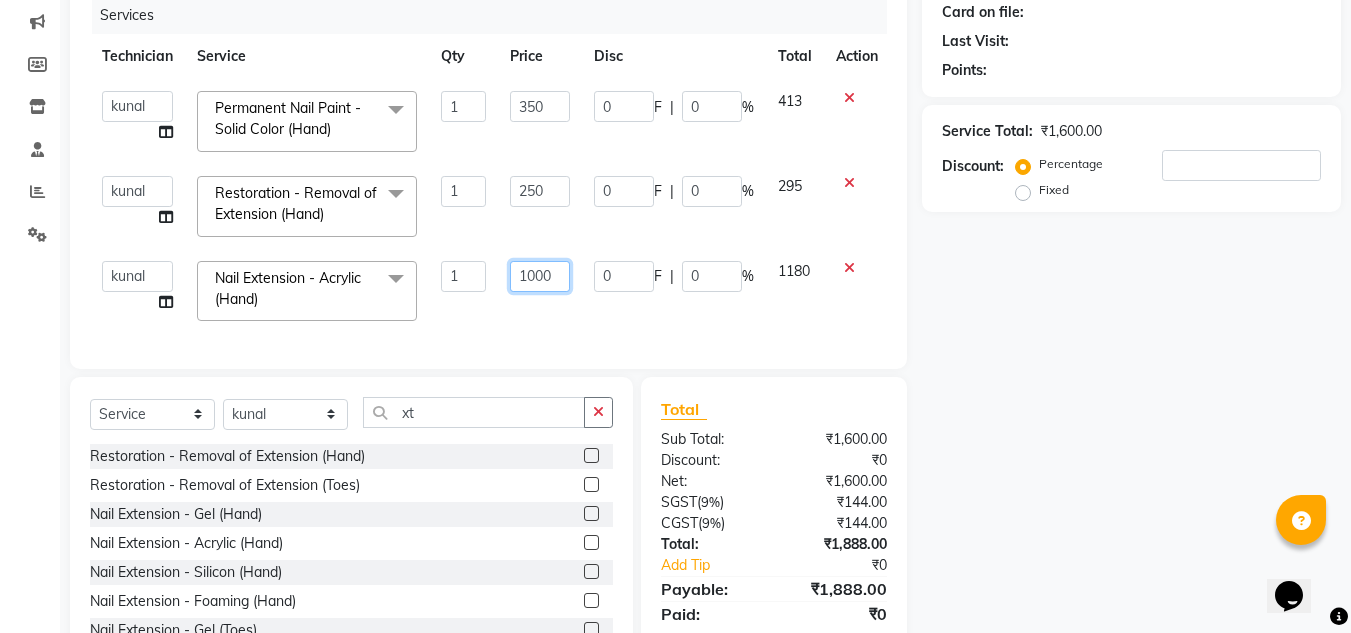 click on "1000" 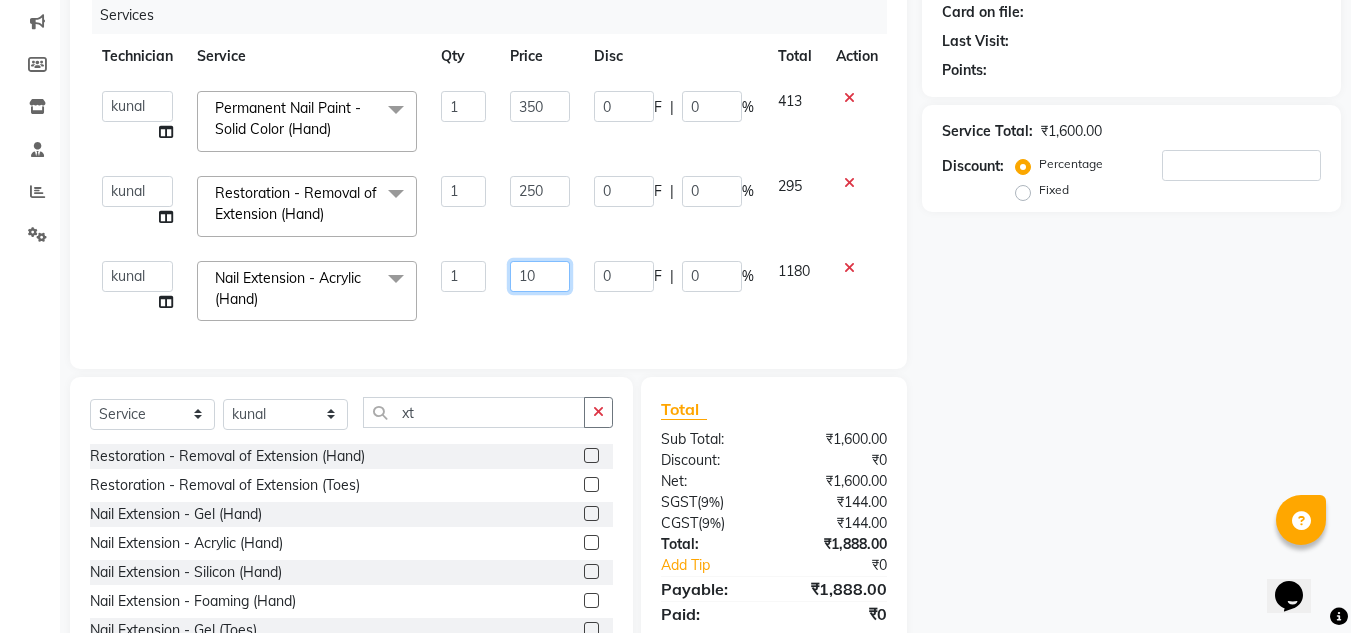 type on "1" 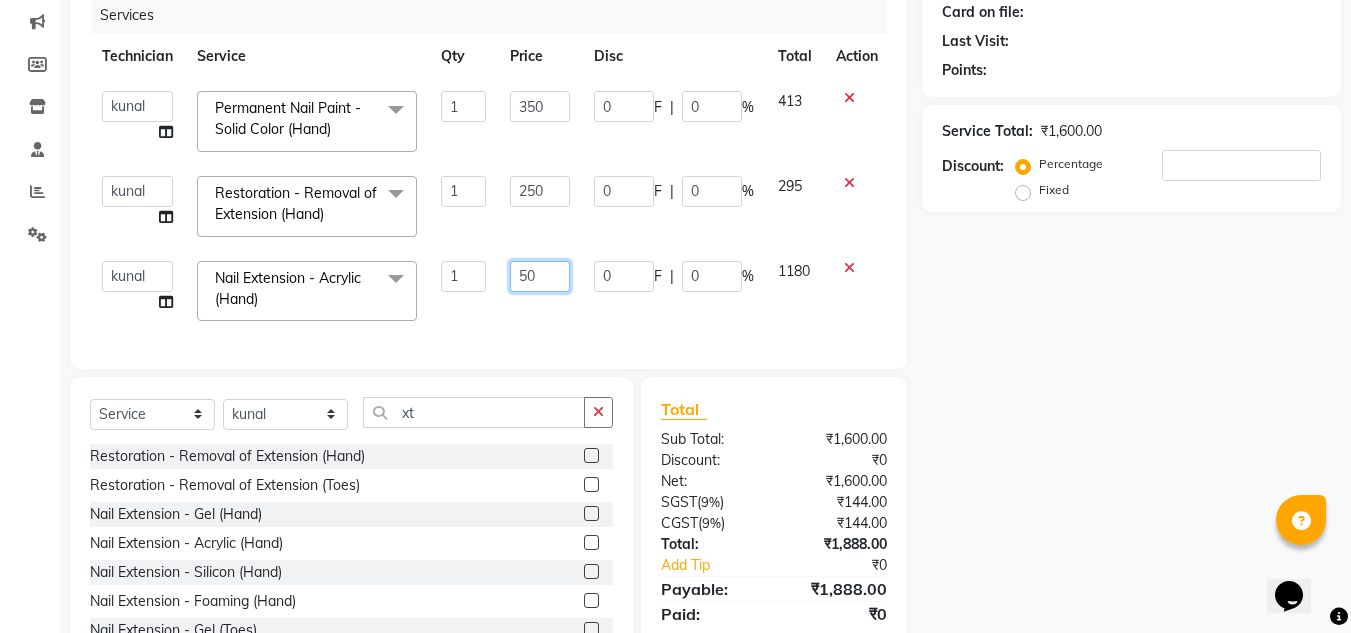 type on "500" 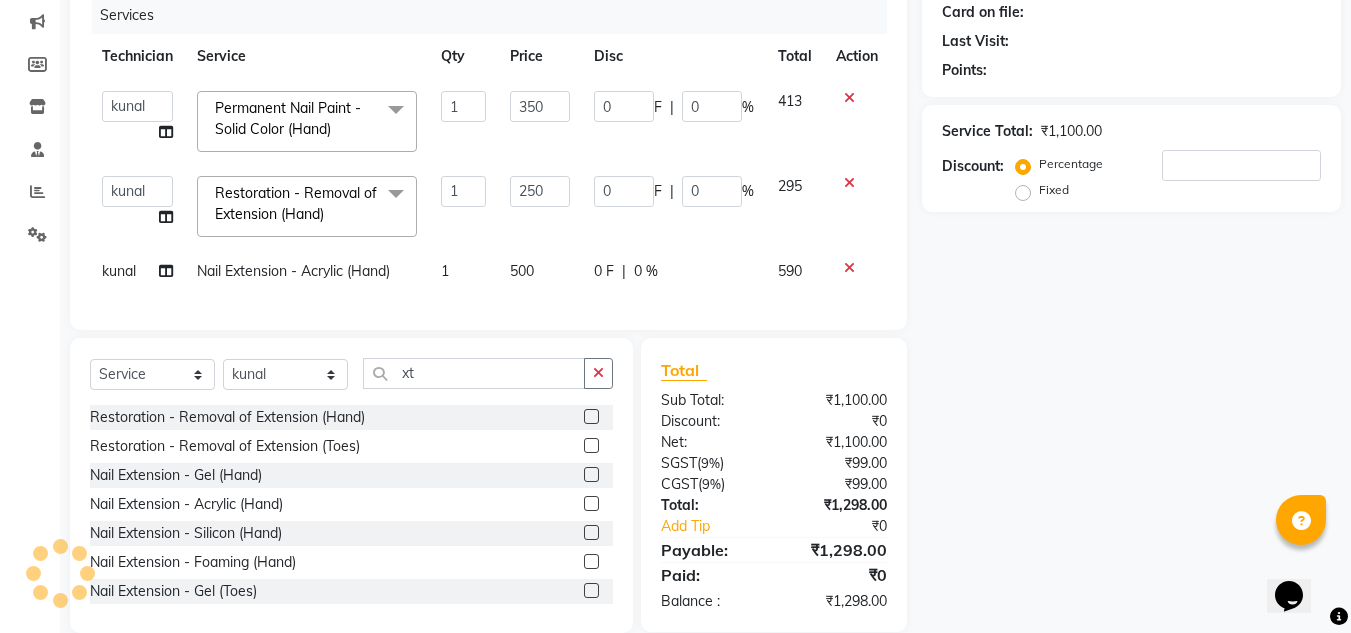 click on "Services Technician Service Qty Price Disc Total Action  akki rahul   Basiya Sultha   Bilal   jin   kabir   Kavya   Kiruba    kunal   Manager   Rahul   swangamlu  Permanent Nail Paint - Solid Color (Hand)  x Permanent Nail Paint - Solid Color (Hand) Permanent Nail Paint - French (Hand) Permanent Nail Paint - Solid Color (Toes) Permanent Nail Paint - French (Toes) Restoration - Gel (Hand) Restoration - Tip Replacement (Hand) Restoration - Touch -up (Hand) Restoration - Removal of Extension (Hand) Restoration - Removal of Nail Paint (Hand) Restoration - Gel Color Changes (Hand) Restoration - Gel (Toes) Restoration - Tip Replacement (Toes) Restoration - Gel Color Changes (Toes) Restoration - Touch -up (Toes) Restoration - Removal of Nail Paint (Toes) Restoration - Removal of Extension (Toes) Gel polish removal Pedicure - Classic Pedicure - Deluxe Pedicure - Premium Pedicure - Platinum Café H&F Pedicure AVL Express Pedicure Bombini Pedicure AVL Luxury Pedicure Pedipure Luxury Pedicure Foot Massage Pedicure 1 0" 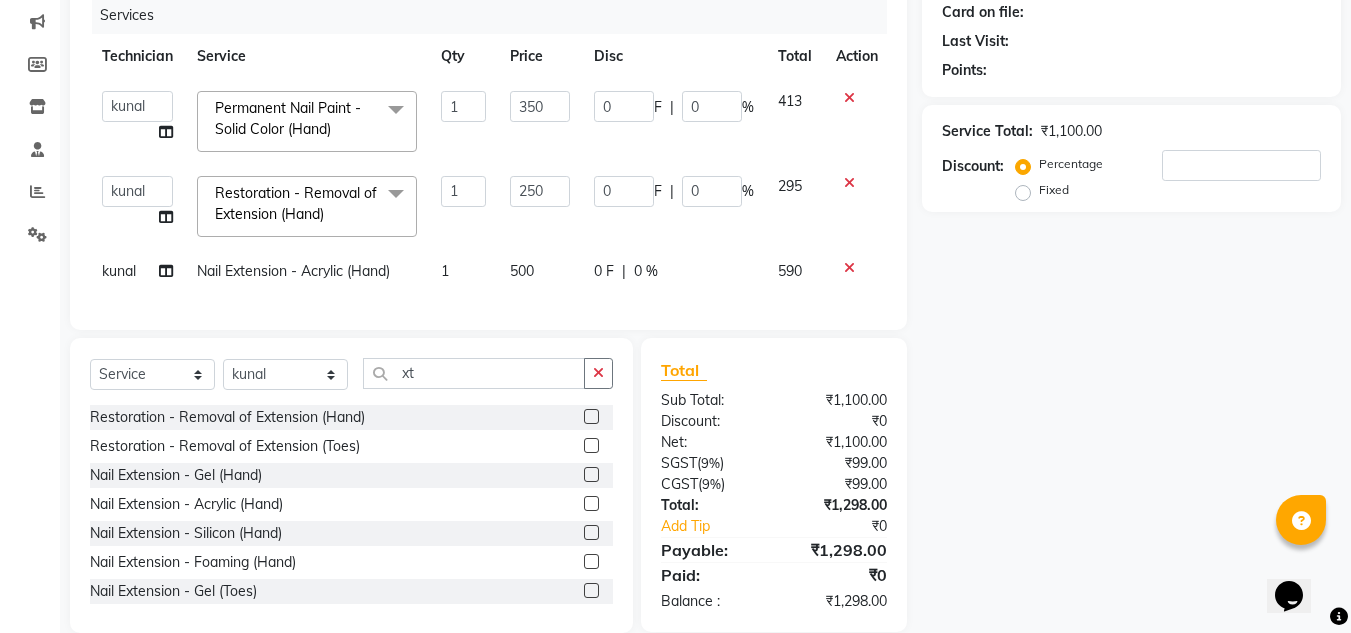 scroll, scrollTop: 296, scrollLeft: 0, axis: vertical 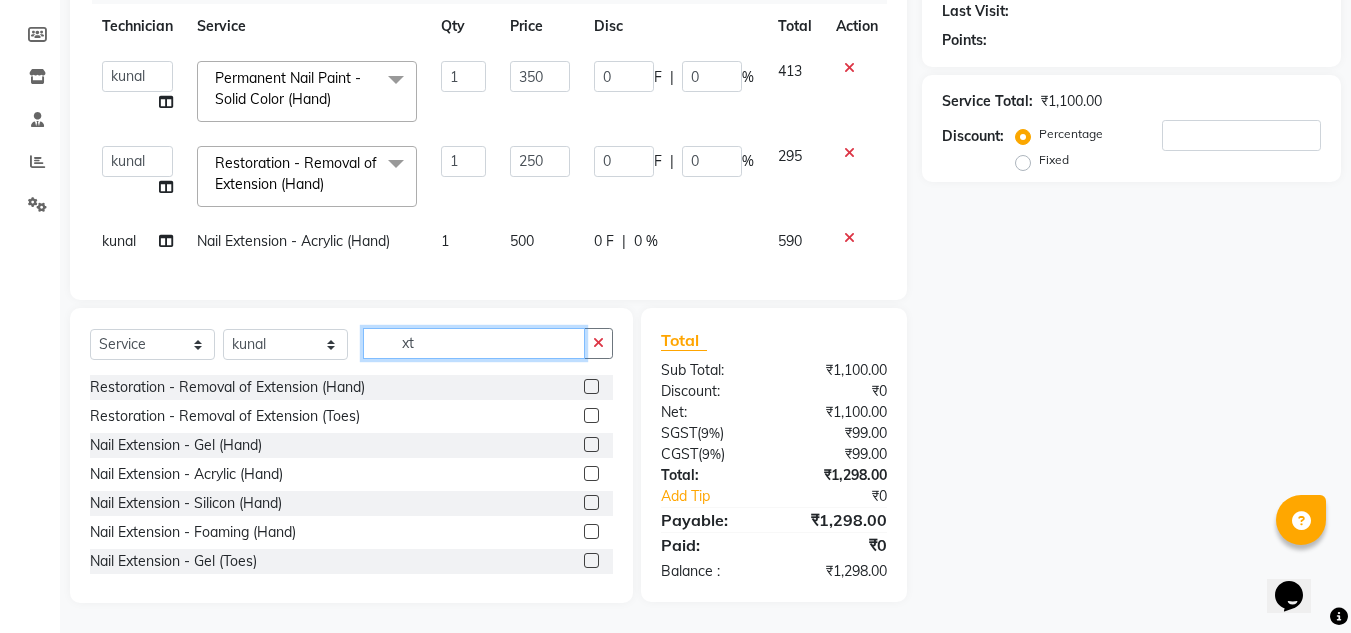 click on "xt" 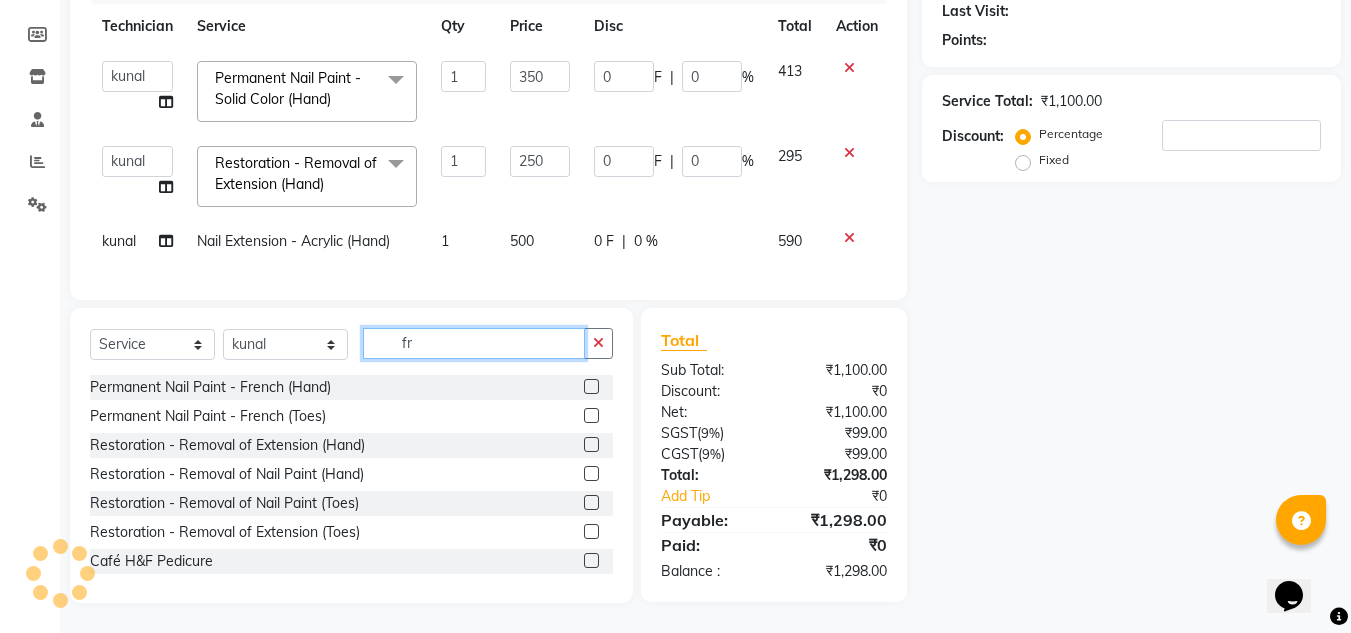 scroll, scrollTop: 295, scrollLeft: 0, axis: vertical 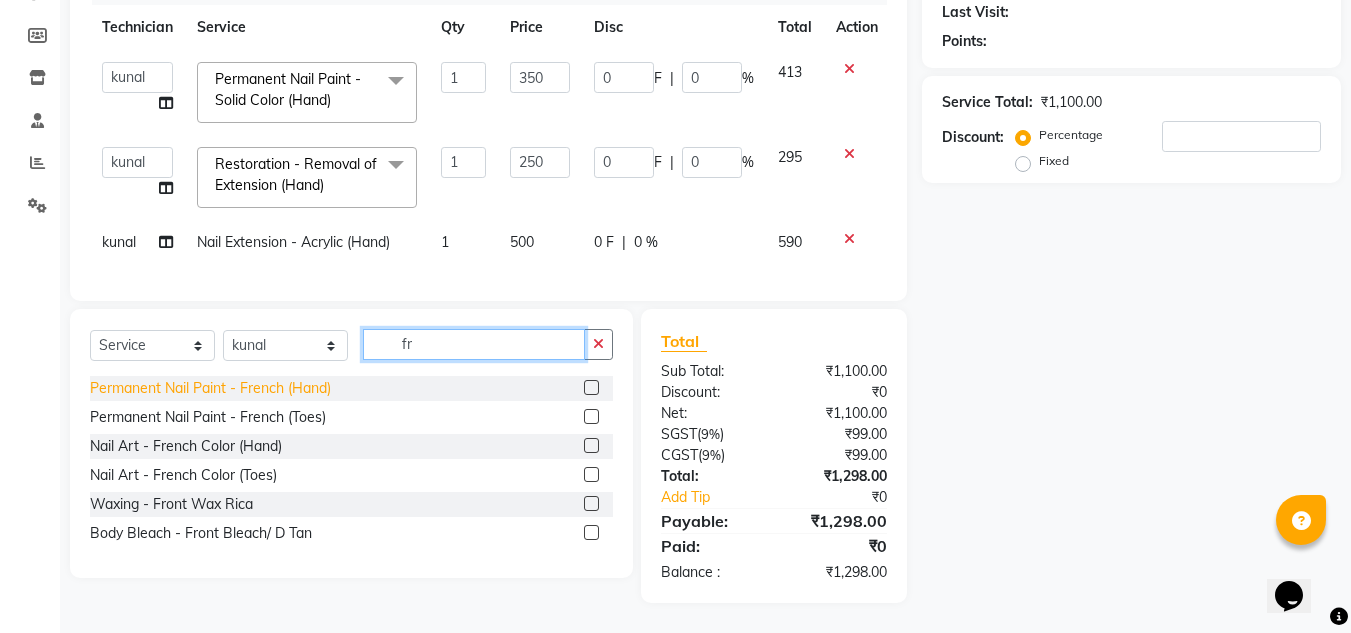 type on "fr" 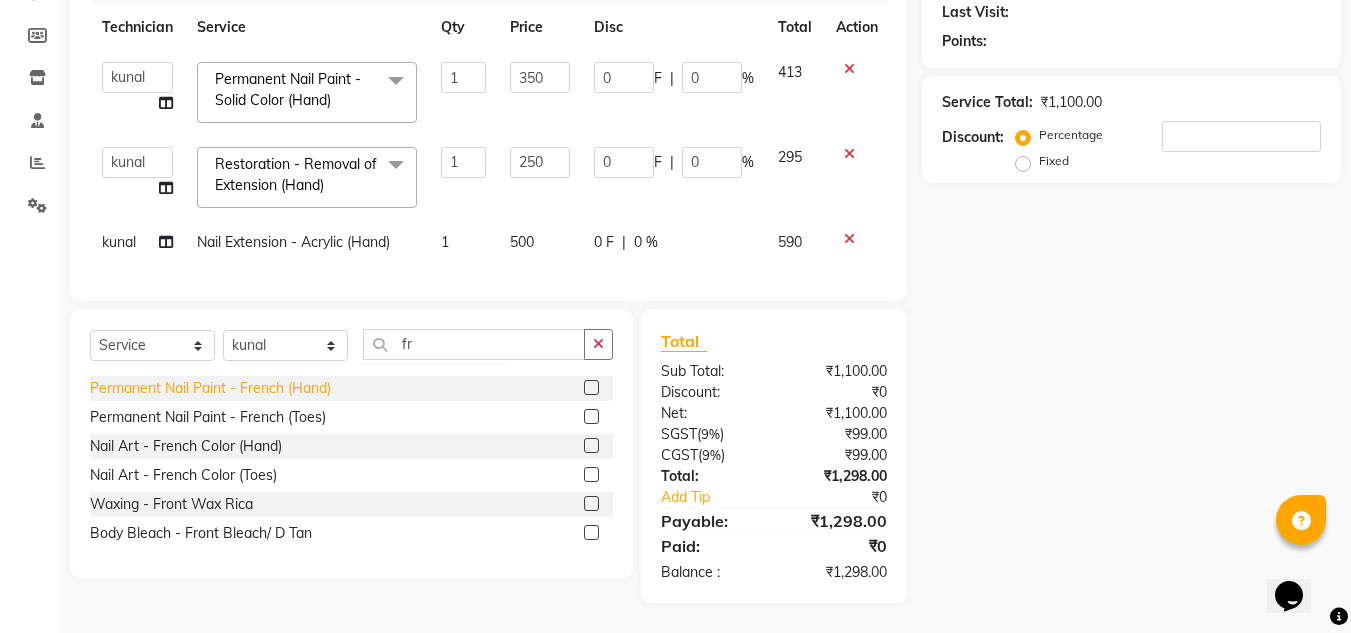 click on "Permanent Nail Paint - French (Hand)" 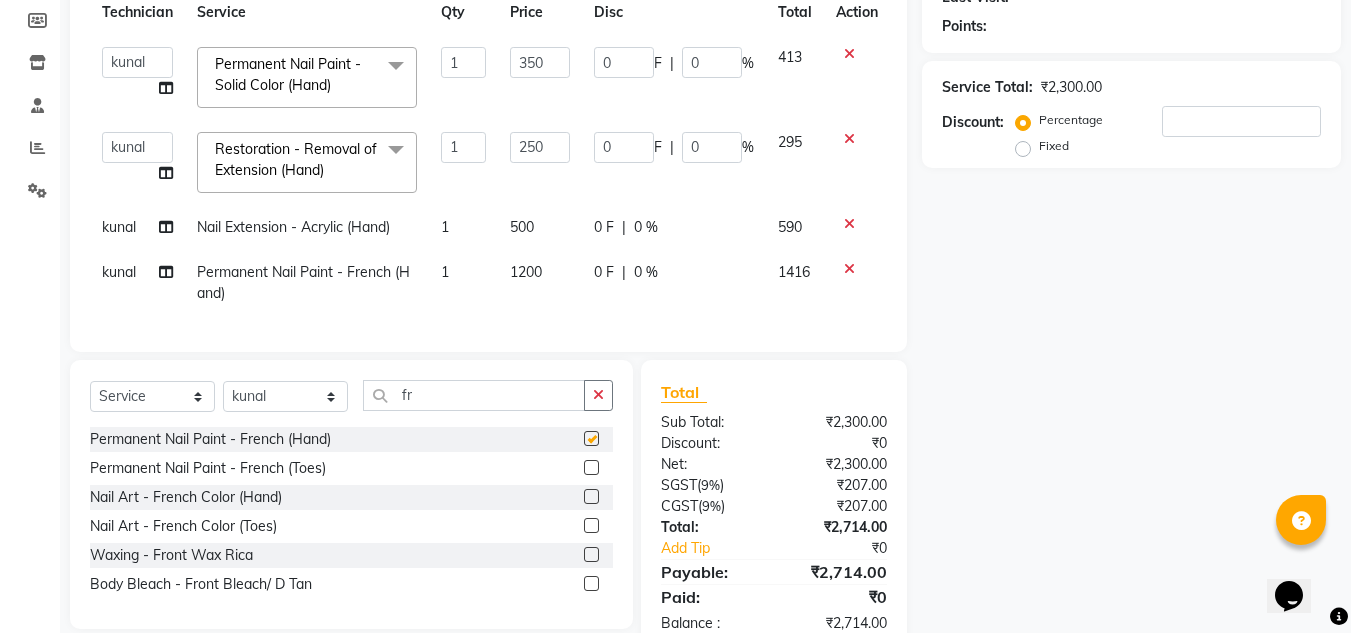 checkbox on "false" 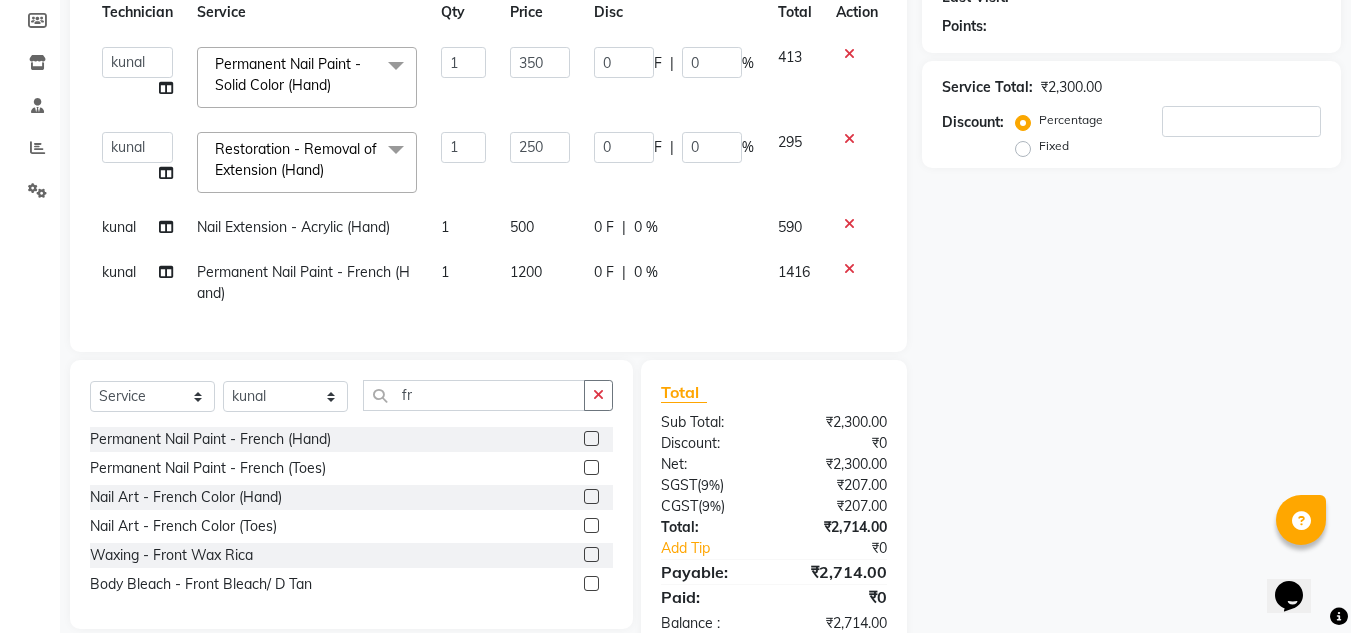 click on "1200" 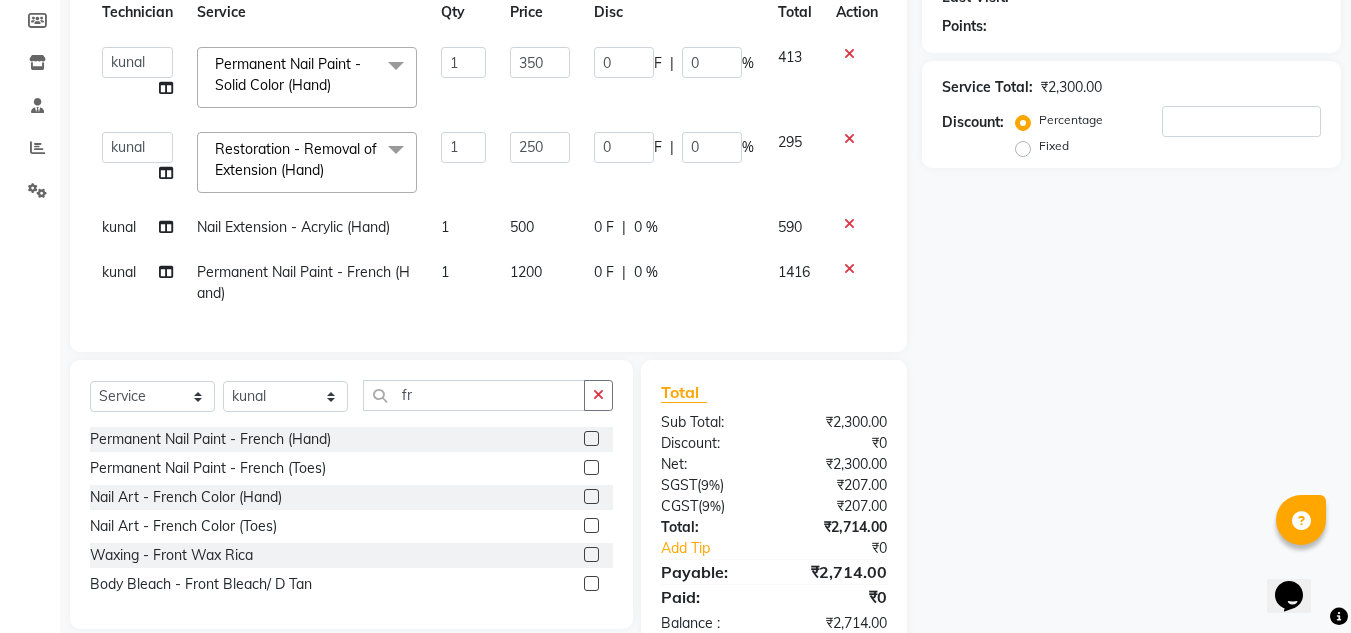 select on "81675" 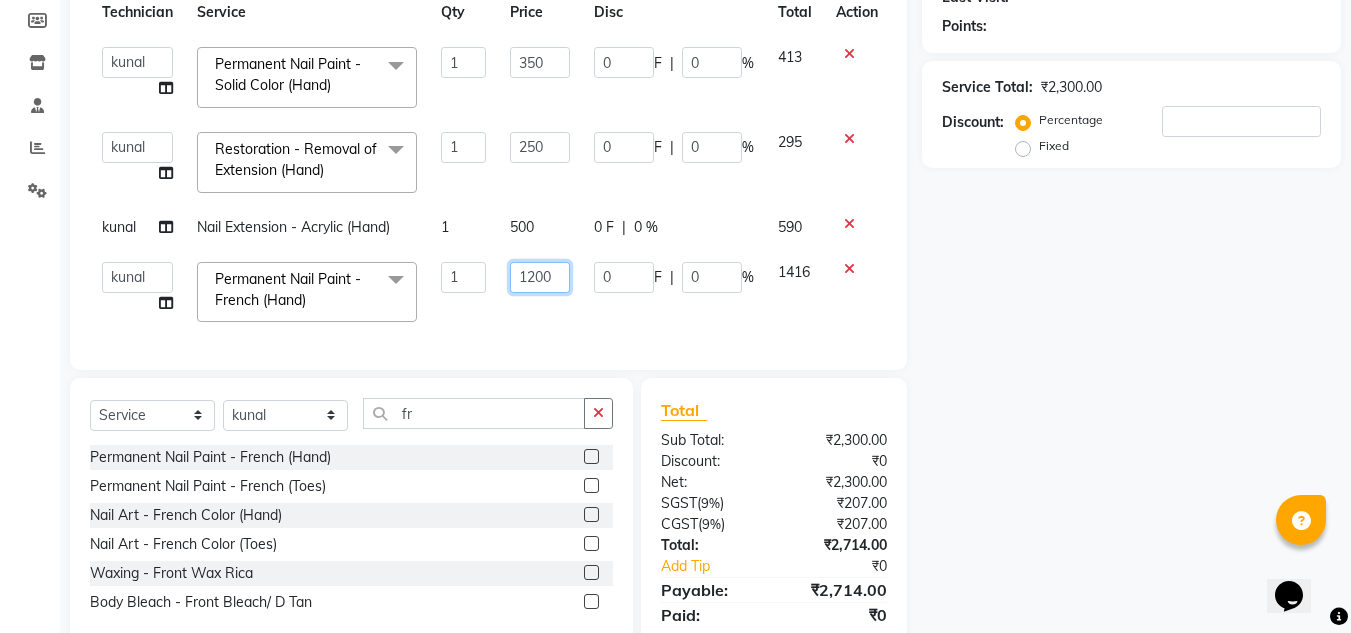 click on "1200" 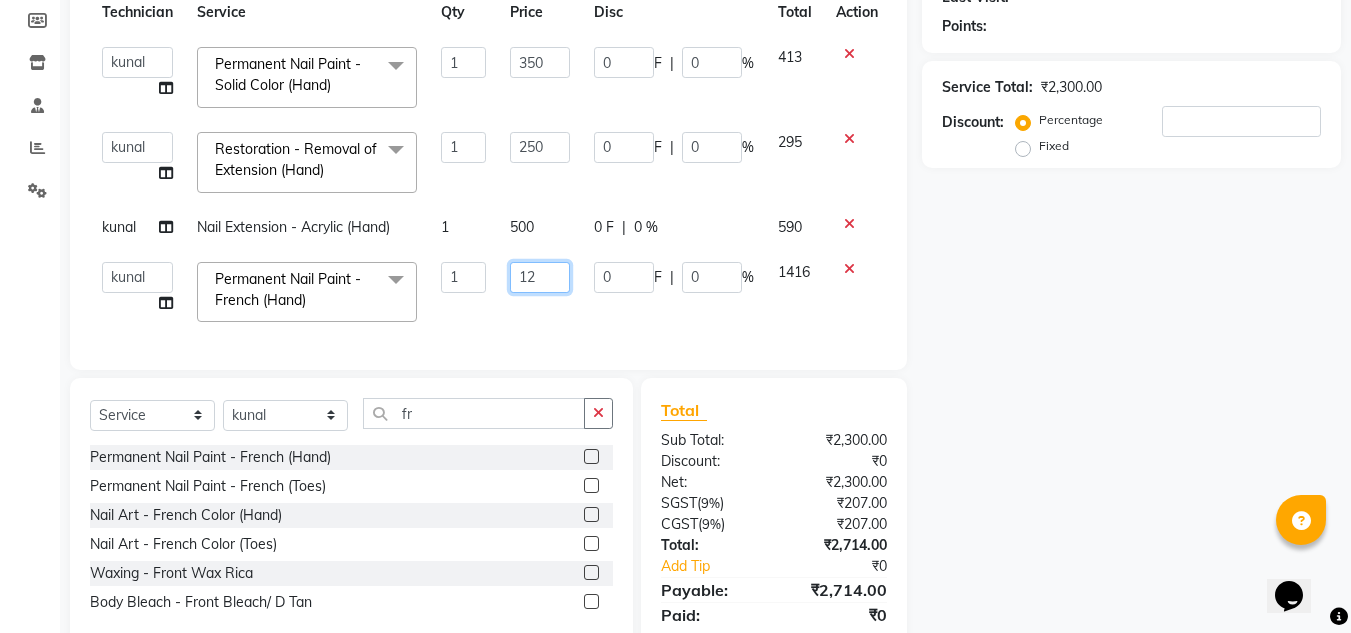 type on "1" 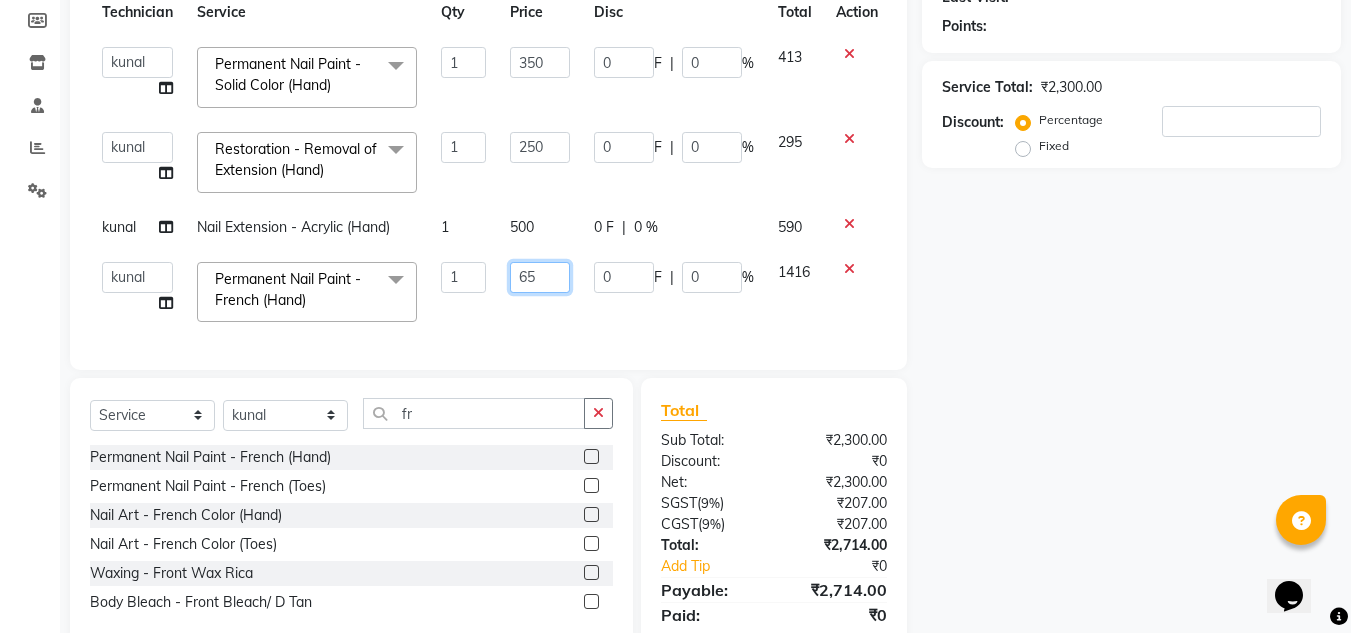 type on "6" 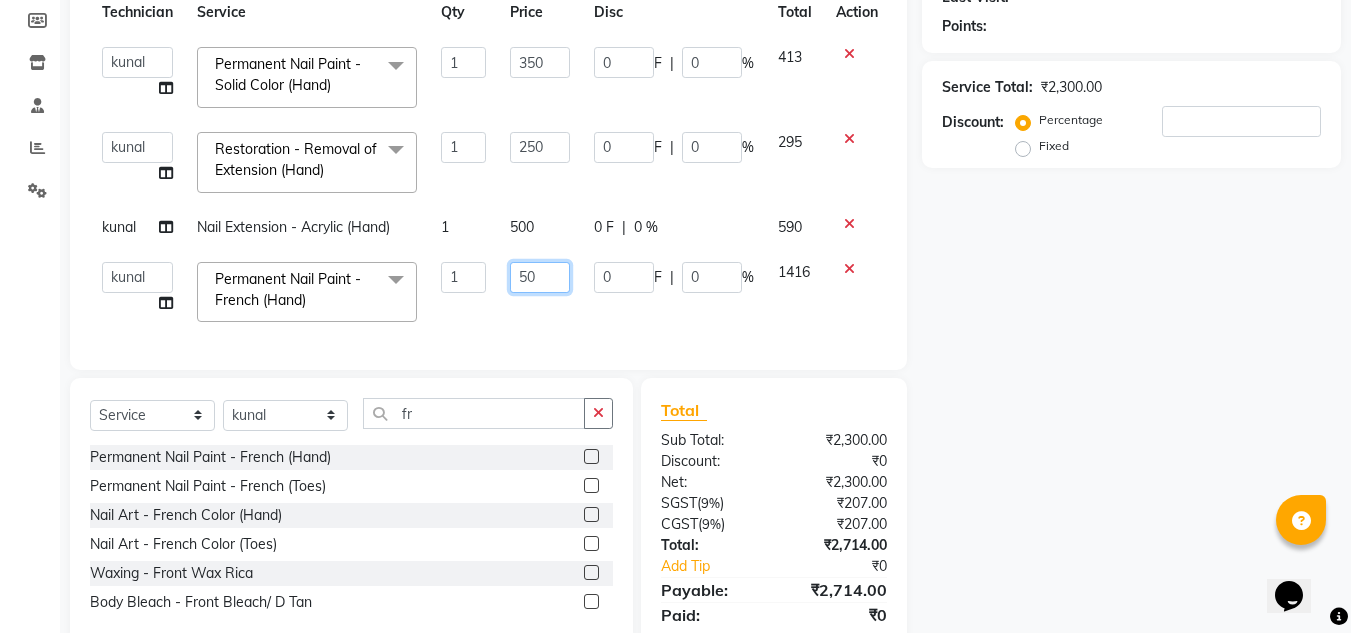 type on "500" 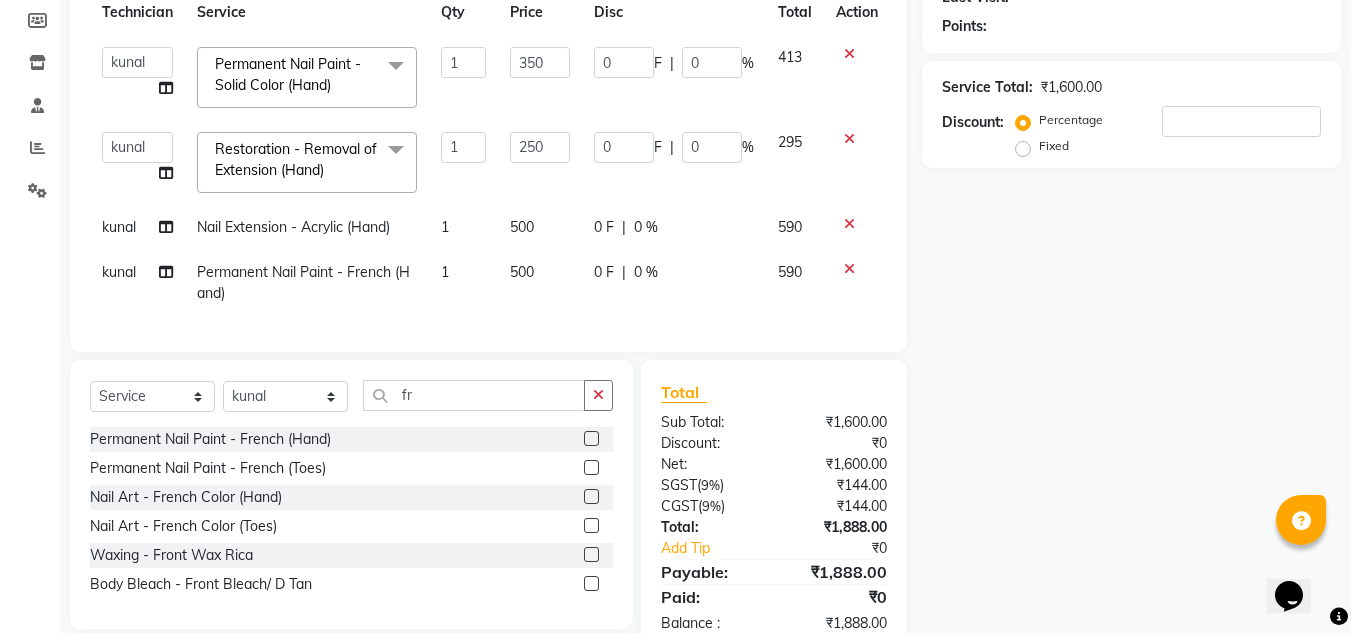 click on "Services Technician Service Qty Price Disc Total Action  akki rahul   Basiya Sultha   Bilal   jin   kabir   Kavya   Kiruba    kunal   Manager   Rahul   swangamlu  Permanent Nail Paint - Solid Color (Hand)  x Permanent Nail Paint - Solid Color (Hand) Permanent Nail Paint - French (Hand) Permanent Nail Paint - Solid Color (Toes) Permanent Nail Paint - French (Toes) Restoration - Gel (Hand) Restoration - Tip Replacement (Hand) Restoration - Touch -up (Hand) Restoration - Removal of Extension (Hand) Restoration - Removal of Nail Paint (Hand) Restoration - Gel Color Changes (Hand) Restoration - Gel (Toes) Restoration - Tip Replacement (Toes) Restoration - Gel Color Changes (Toes) Restoration - Touch -up (Toes) Restoration - Removal of Nail Paint (Toes) Restoration - Removal of Extension (Toes) Gel polish removal Pedicure - Classic Pedicure - Deluxe Pedicure - Premium Pedicure - Platinum Café H&F Pedicure AVL Express Pedicure Bombini Pedicure AVL Luxury Pedicure Pedipure Luxury Pedicure Foot Massage Pedicure 1 0" 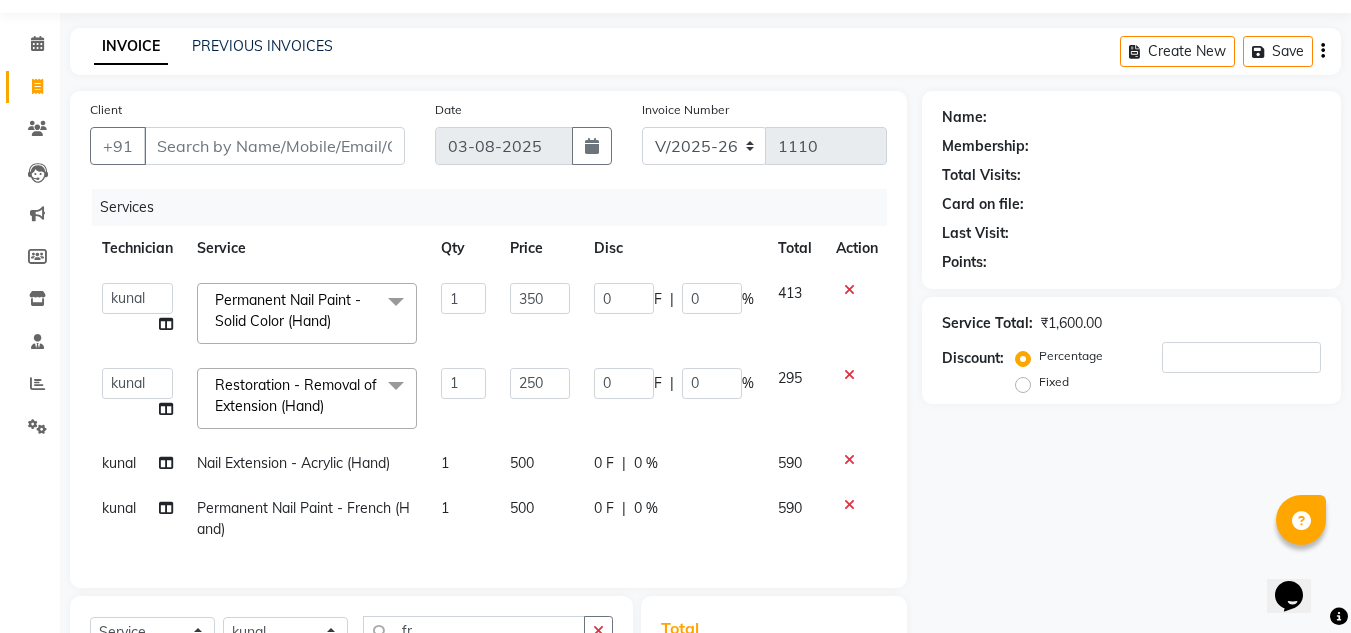 scroll, scrollTop: 53, scrollLeft: 0, axis: vertical 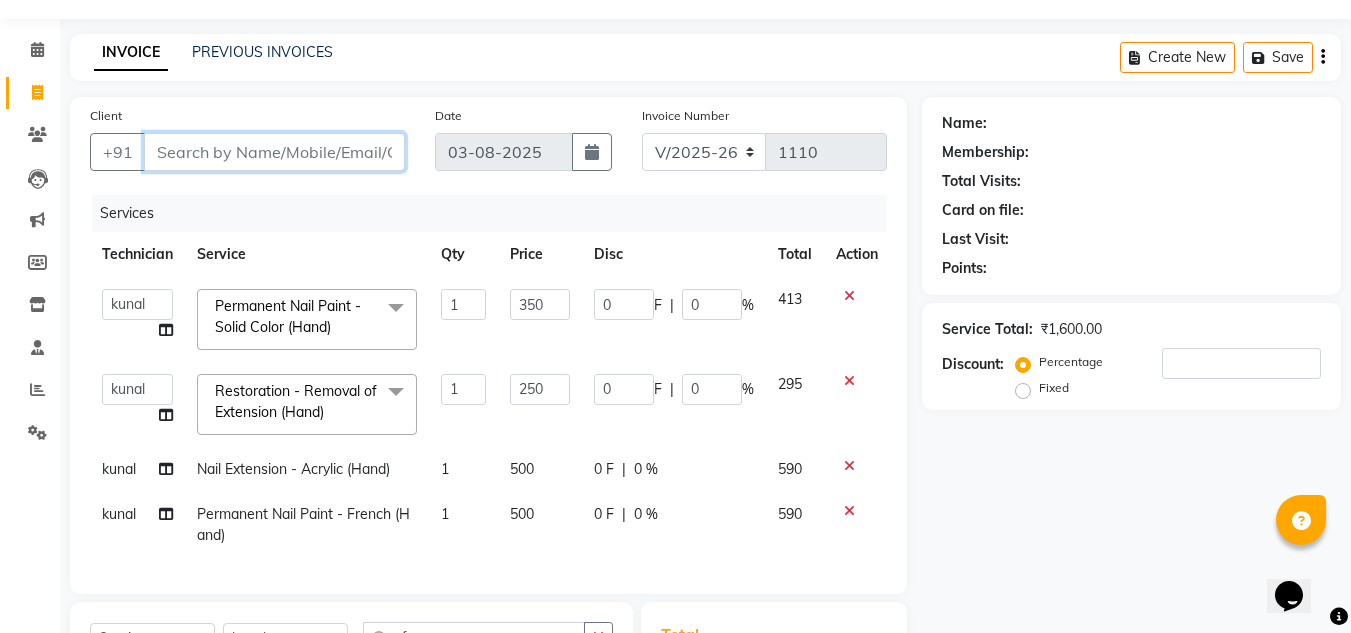 click on "Client" at bounding box center [274, 152] 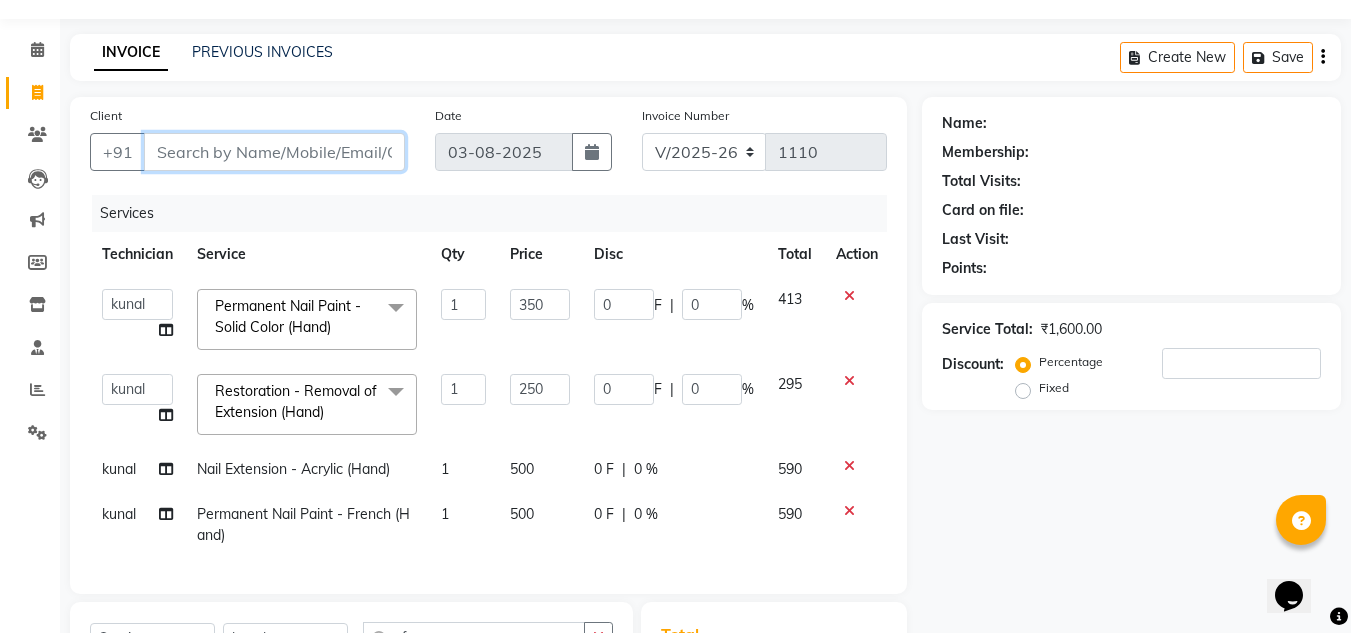 type on "6" 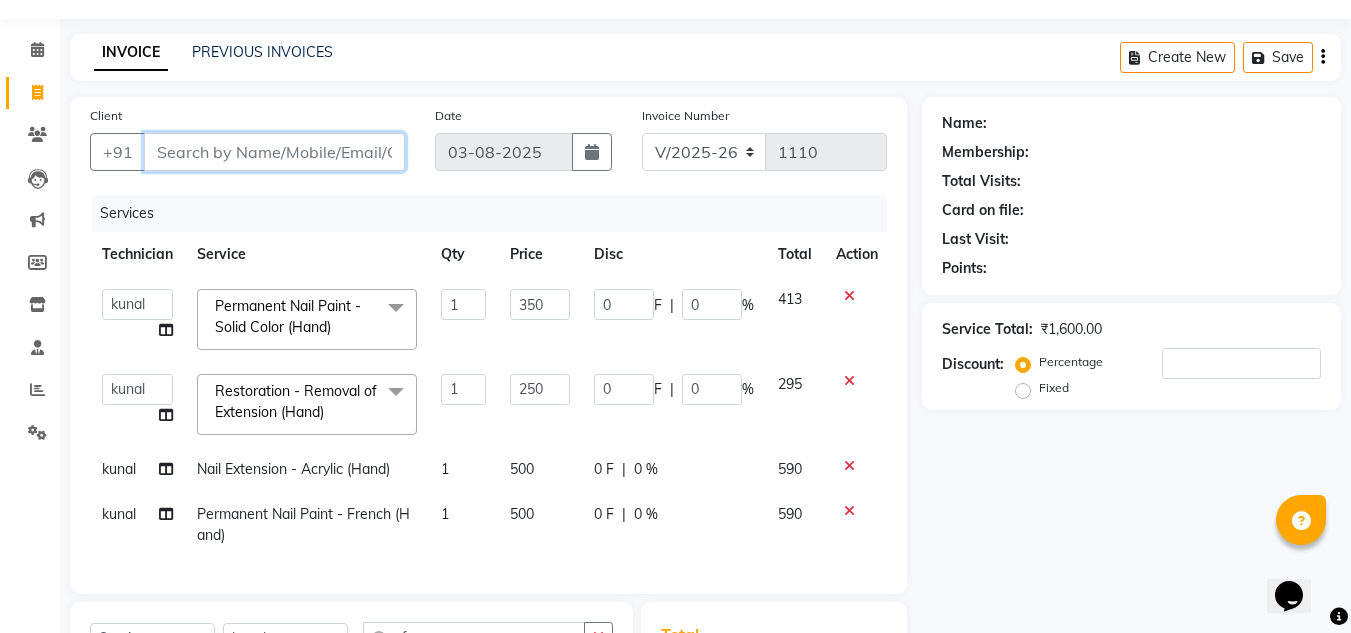 type on "0" 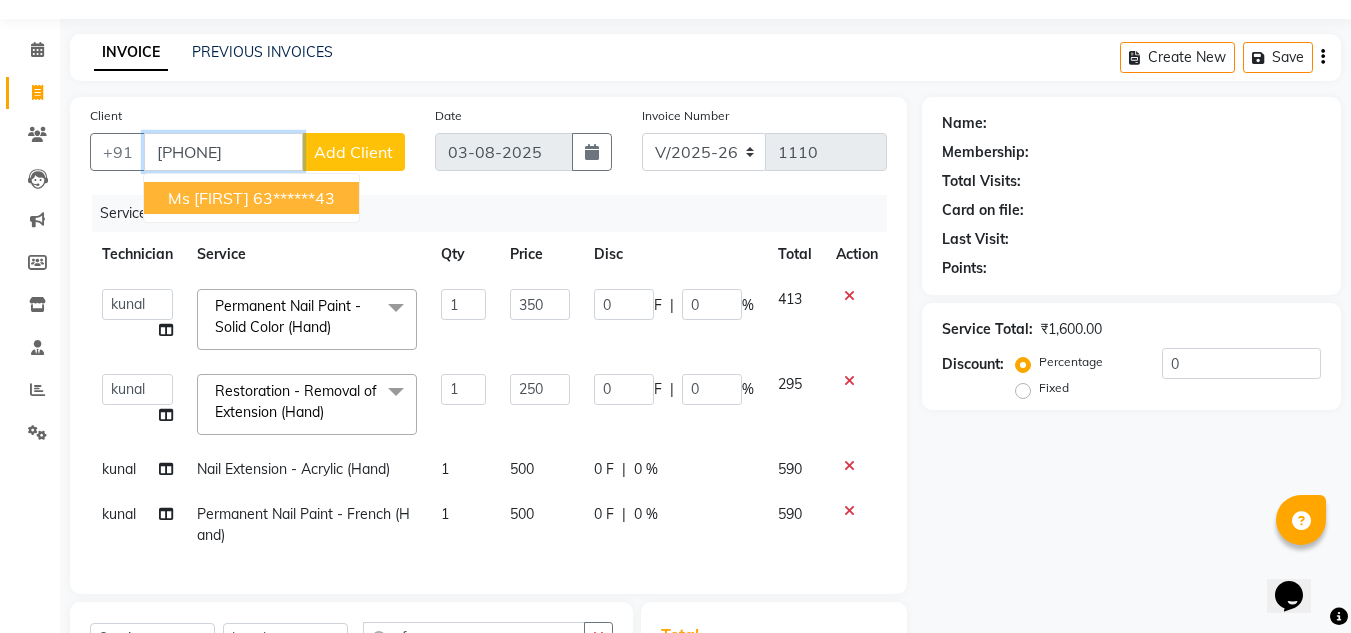 click on "63******43" at bounding box center (294, 198) 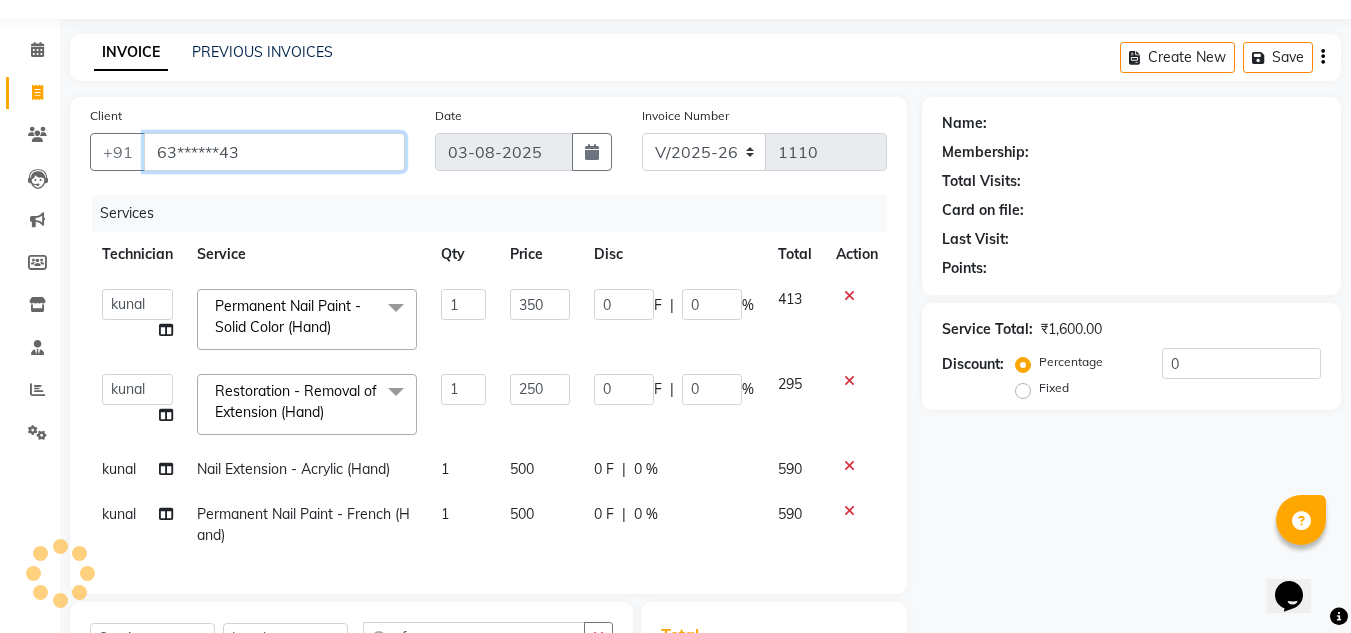type on "63******43" 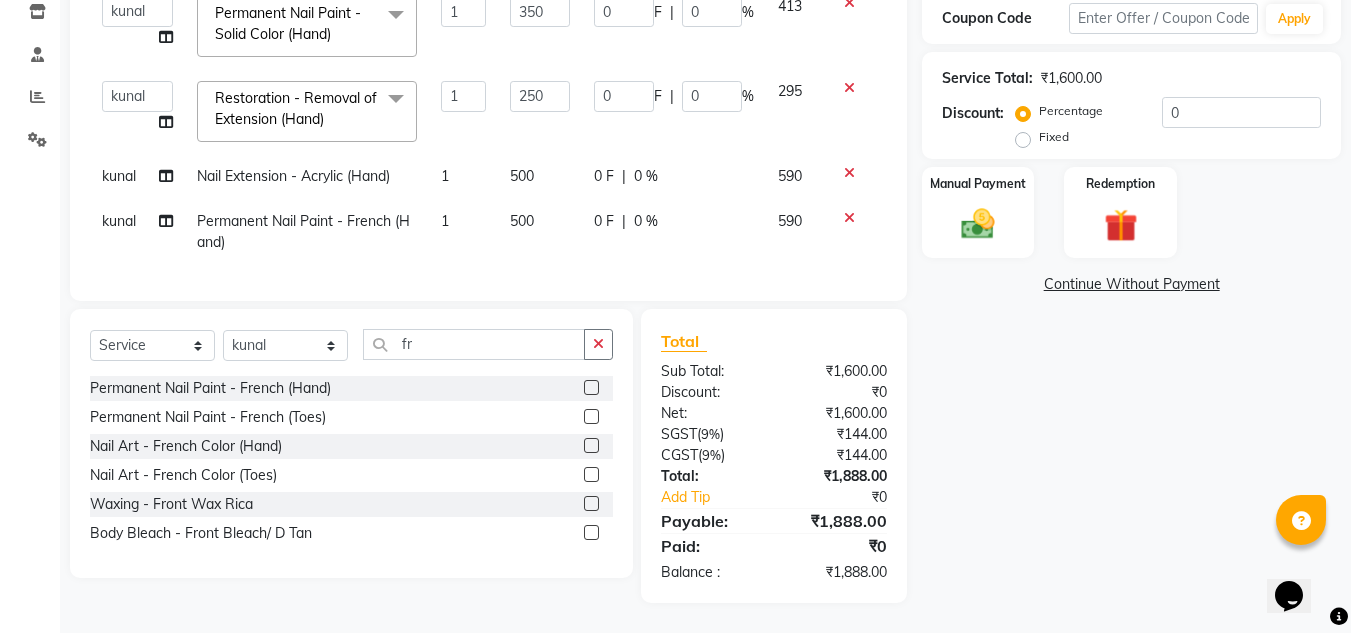 scroll, scrollTop: 361, scrollLeft: 0, axis: vertical 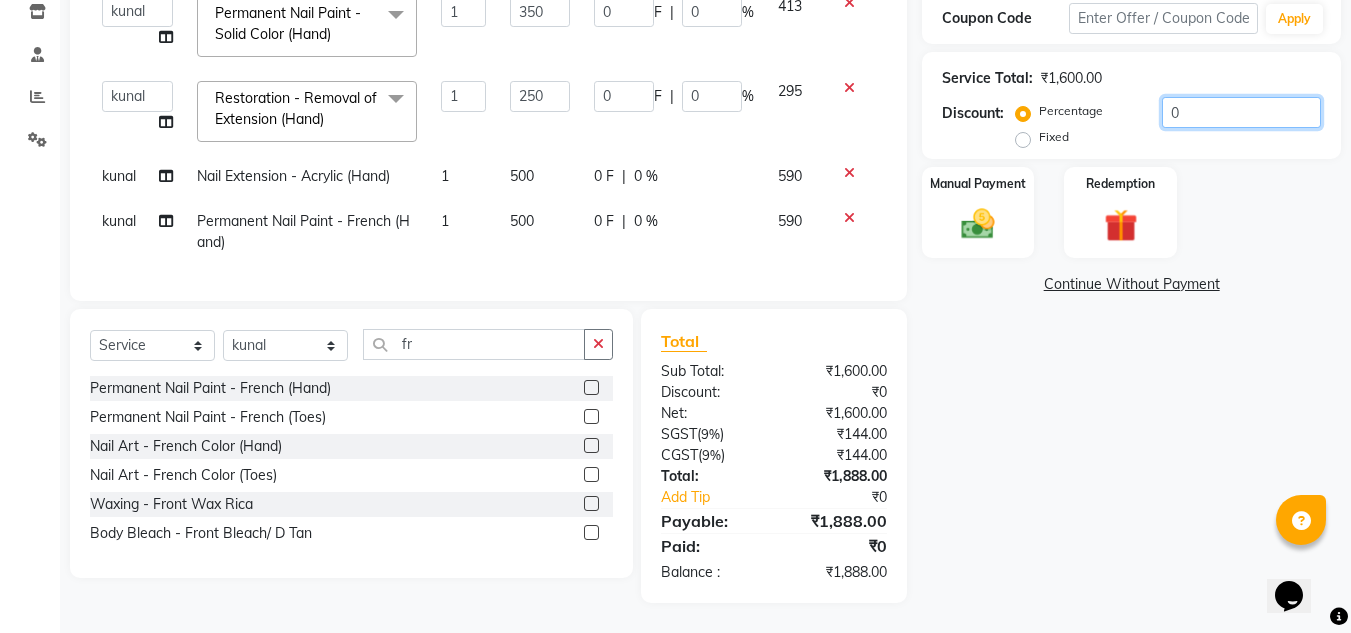 click on "0" 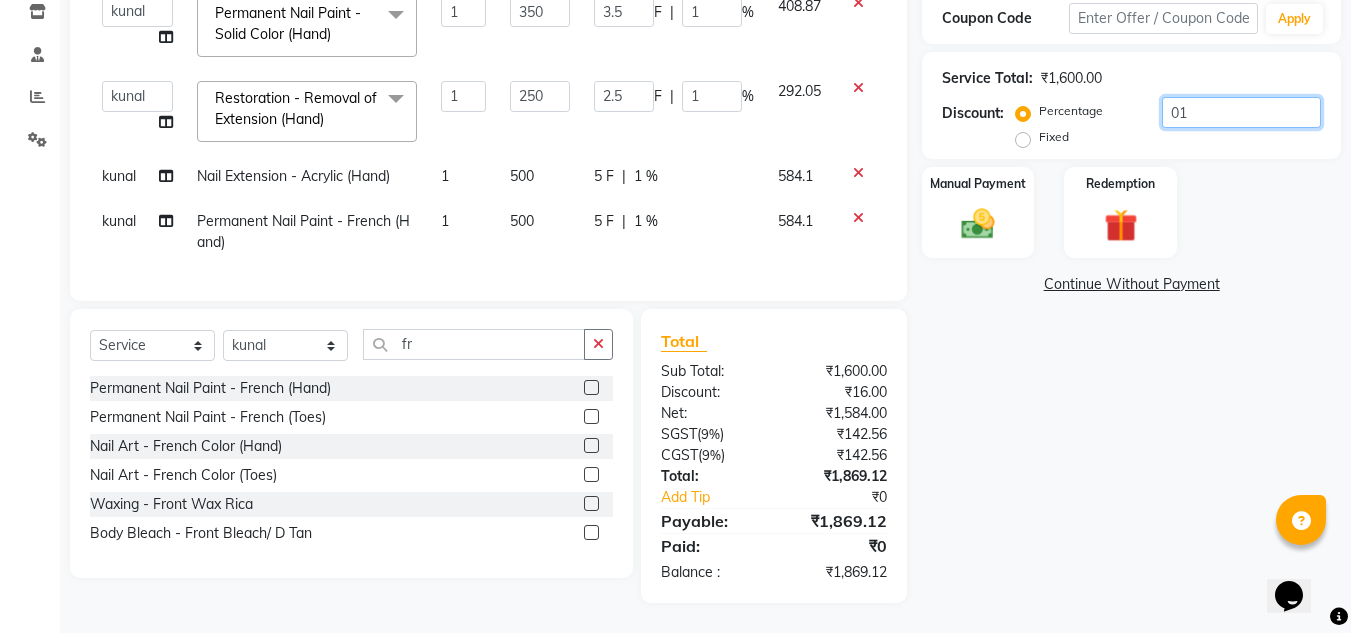 type on "010" 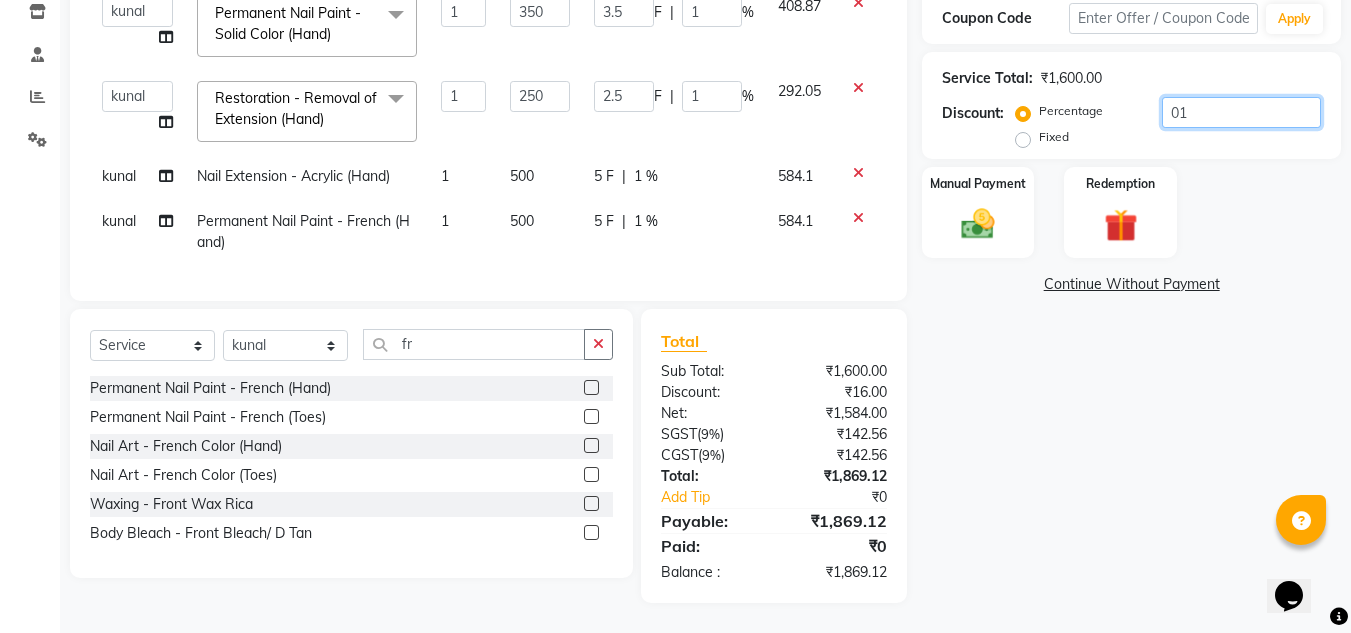 type on "35" 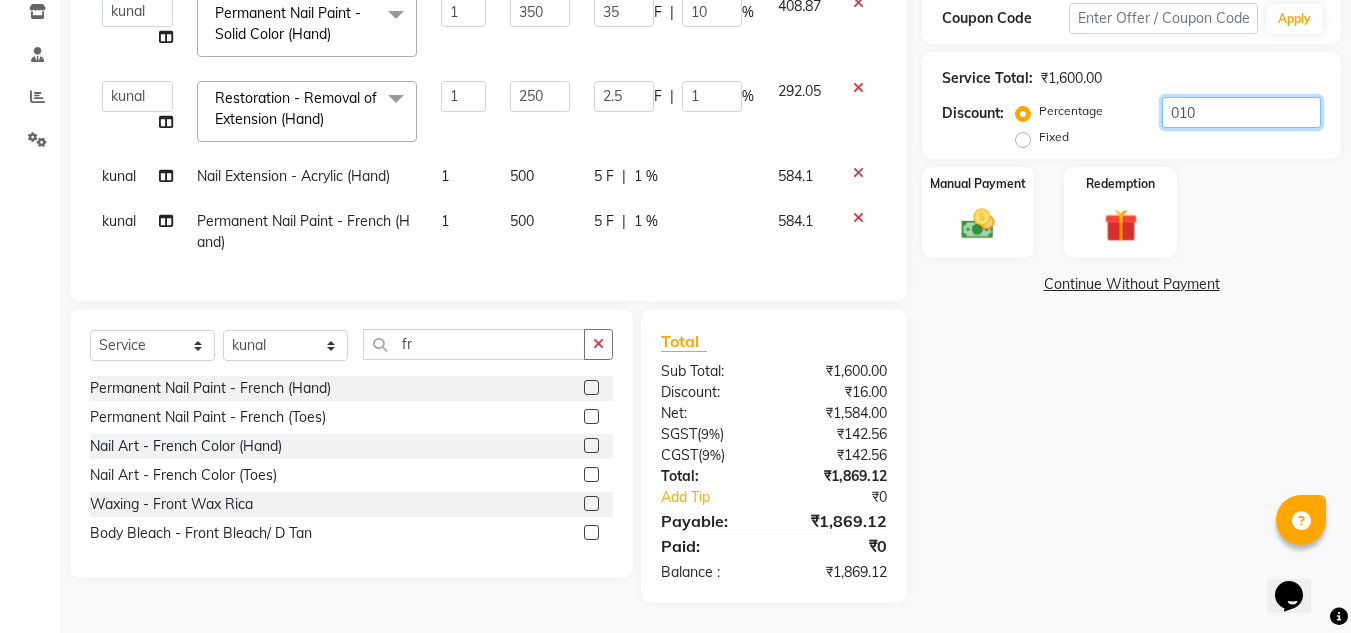 type on "25" 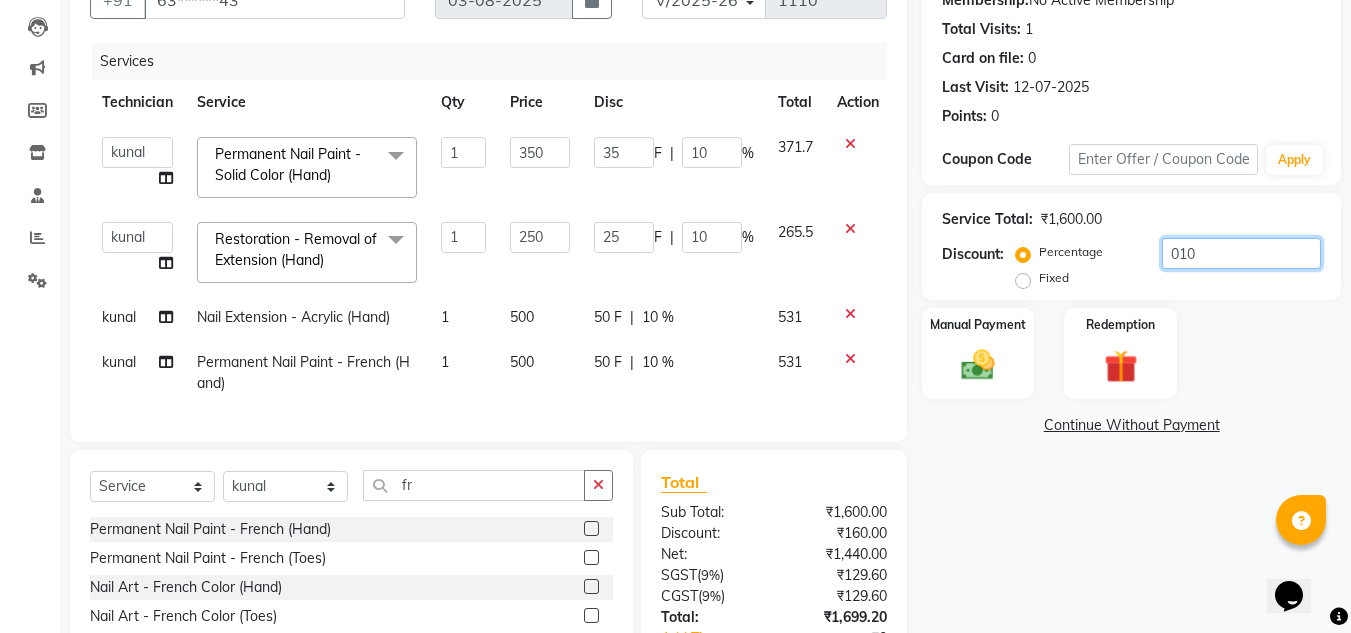 scroll, scrollTop: 361, scrollLeft: 0, axis: vertical 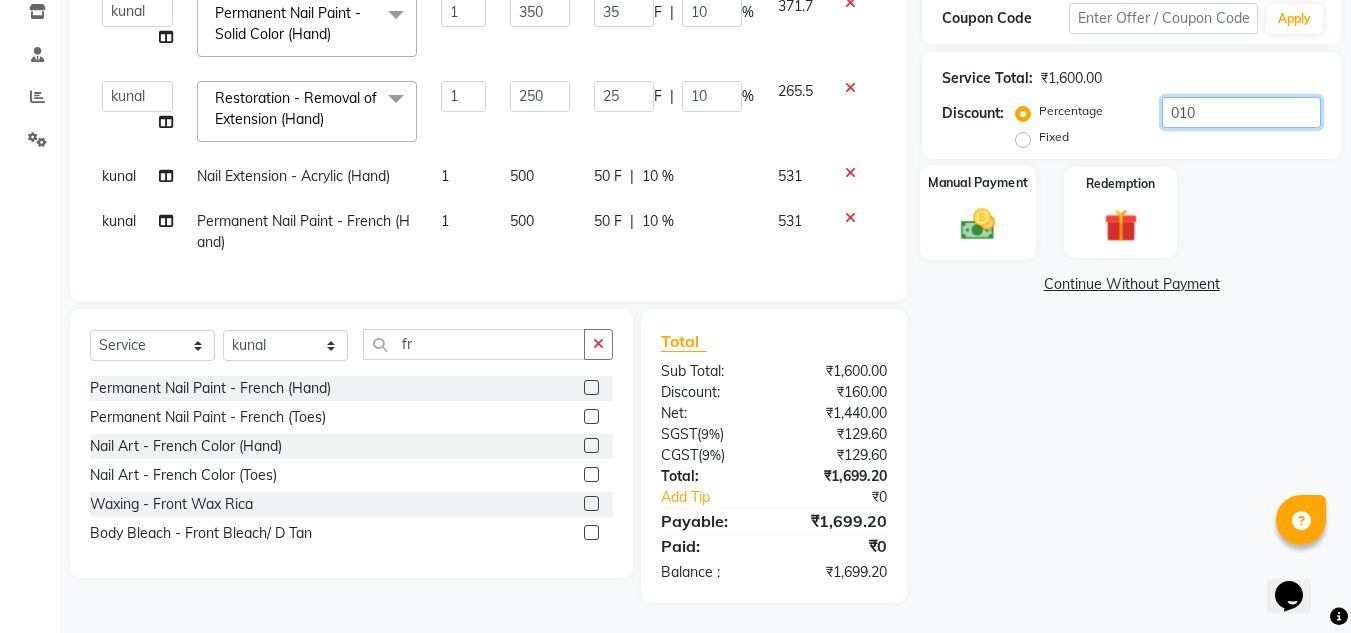 type on "010" 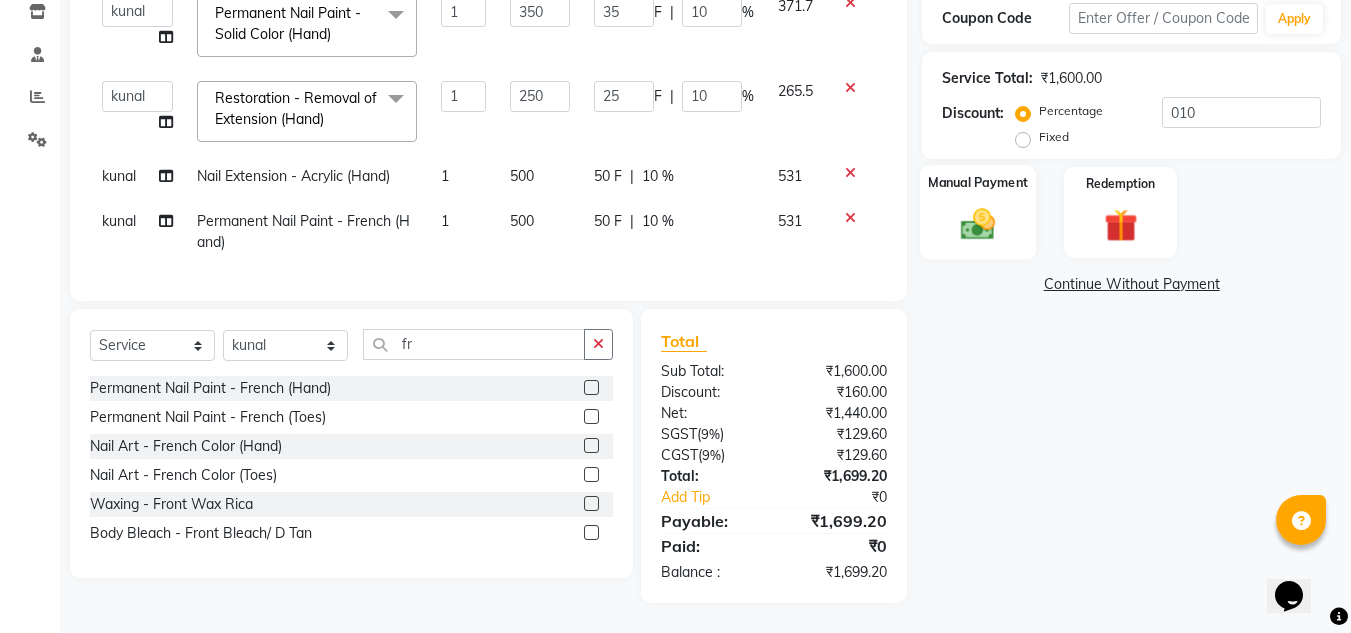 click on "Manual Payment" 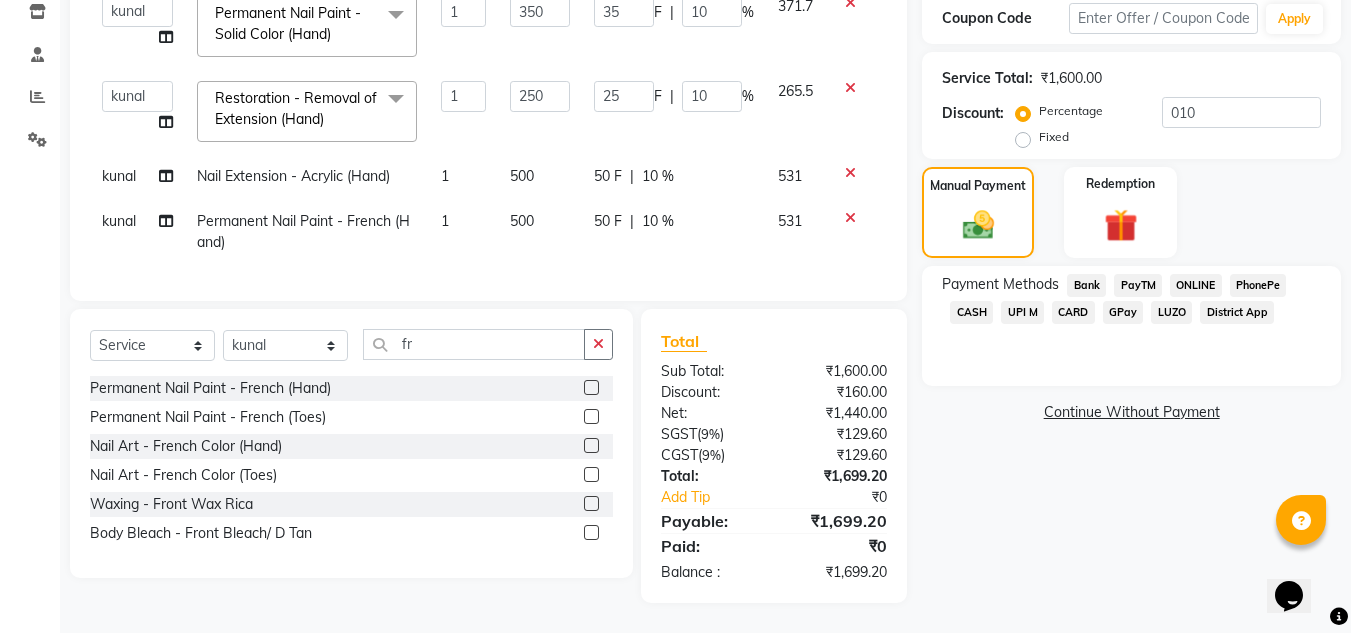 click on "ONLINE" 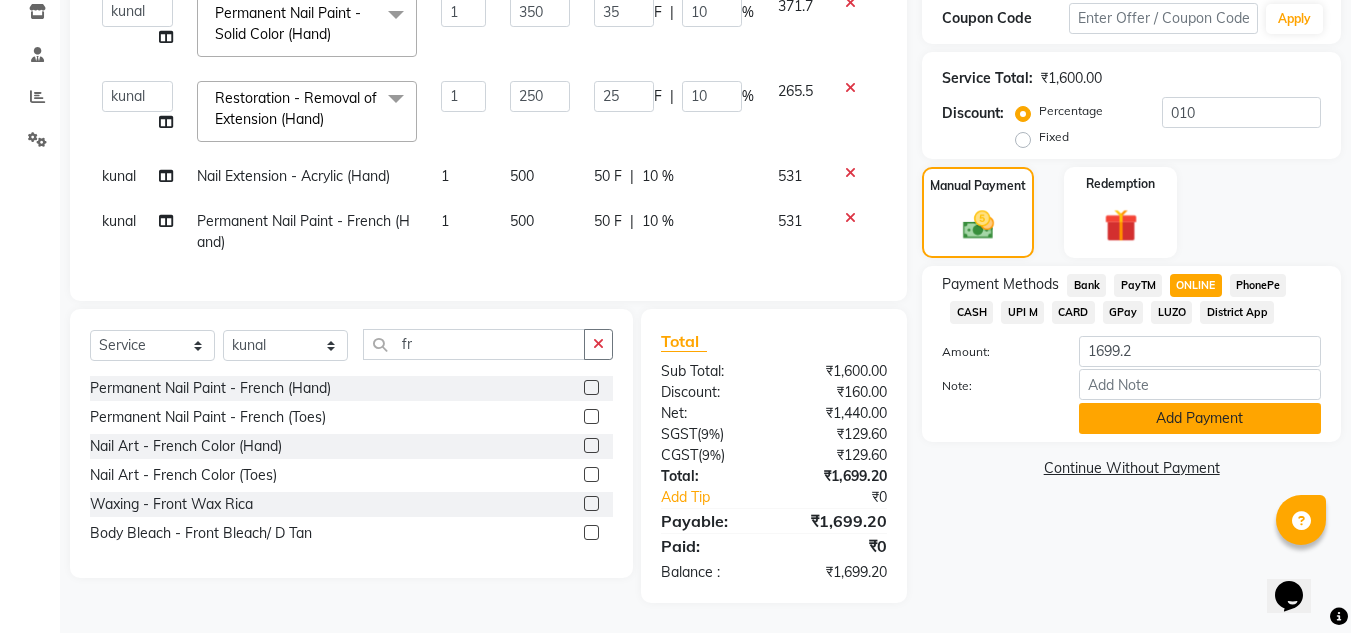 click on "Add Payment" 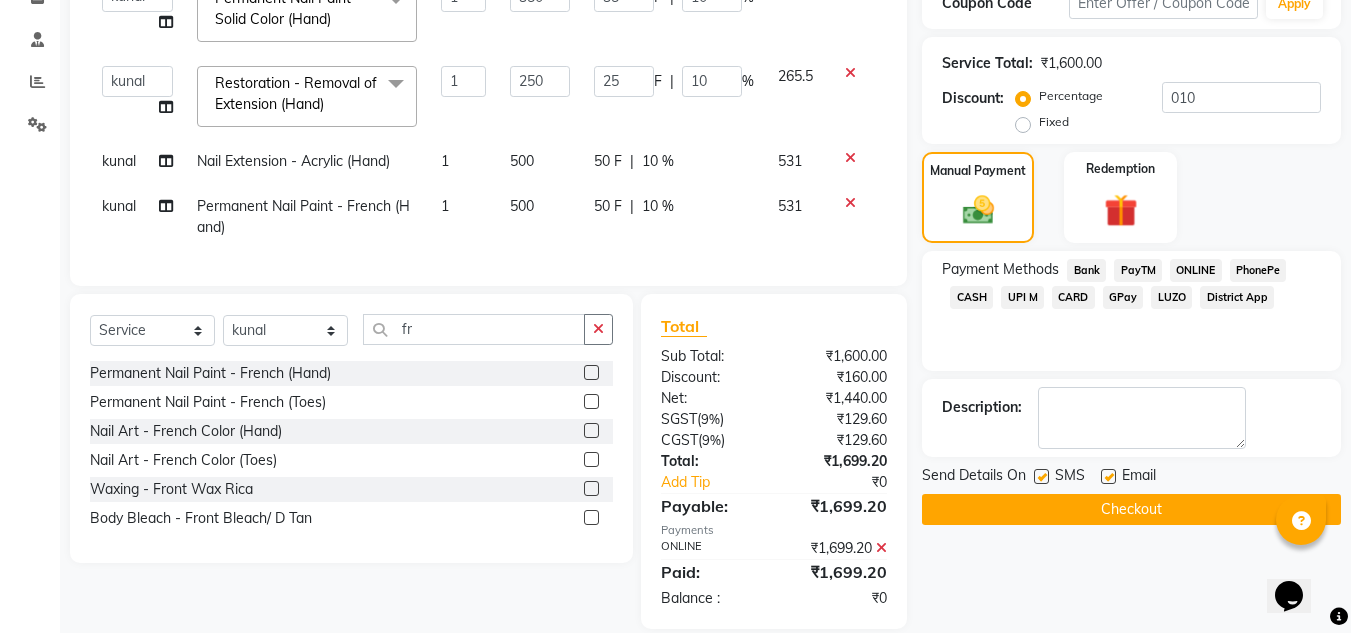 click on "Checkout" 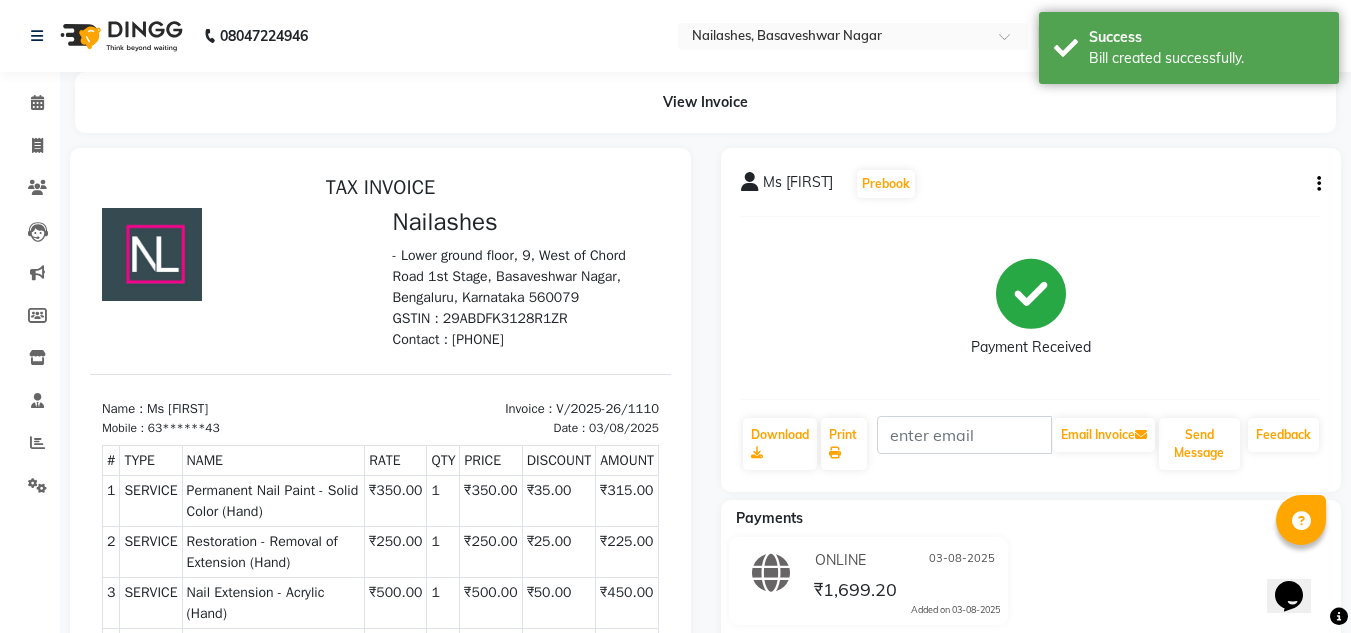 scroll, scrollTop: 0, scrollLeft: 0, axis: both 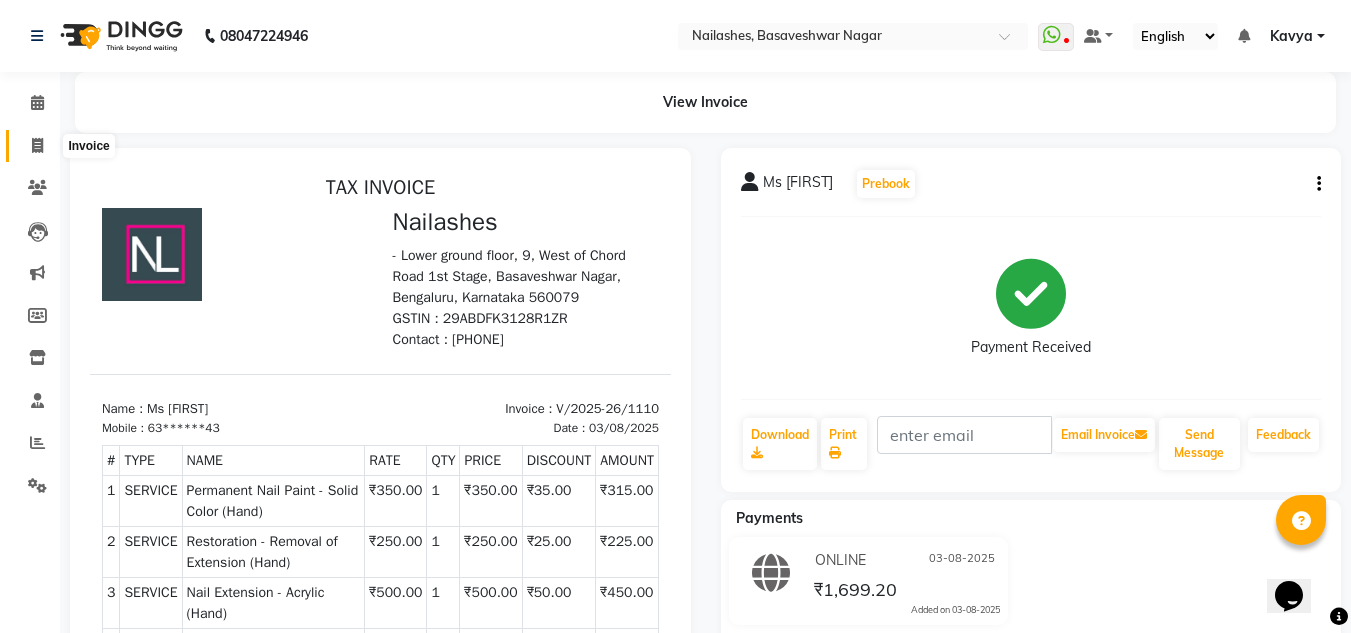 click 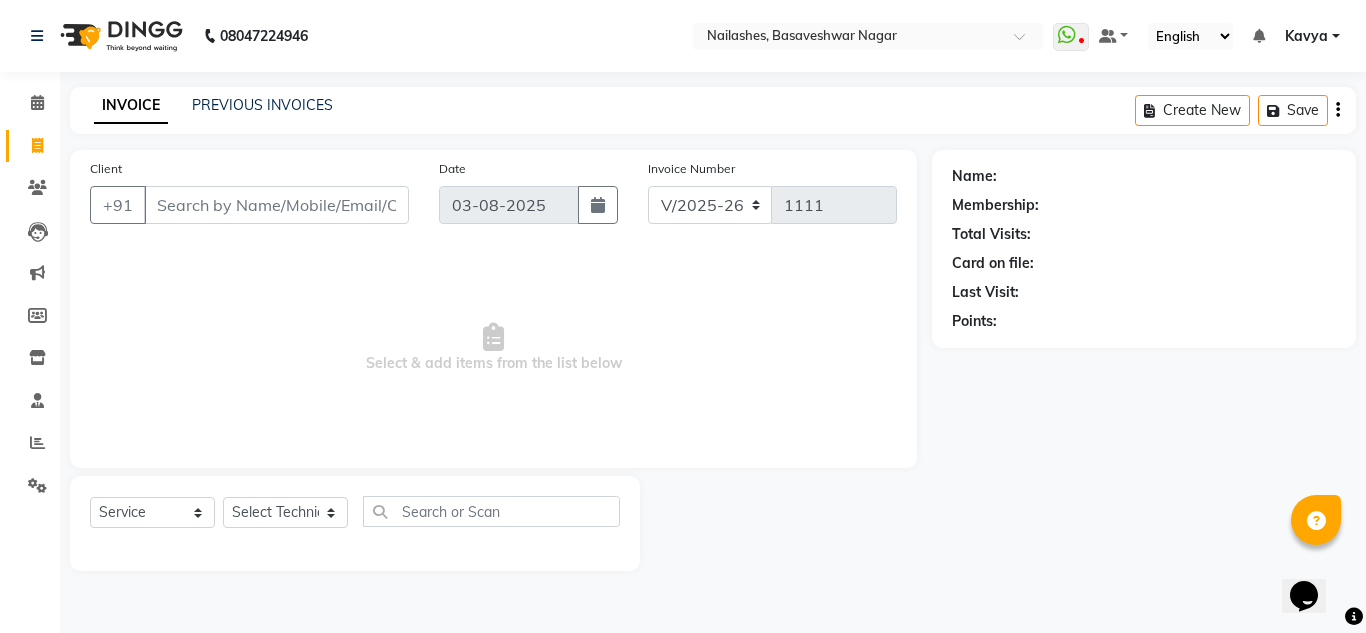 click on "Select  Service  Product  Membership  Package Voucher Prepaid Gift Card  Select Technician akki rahul Basiya Sultha Bilal jin kabir Kavya Kiruba  kunal Manager Rahul swangamlu" 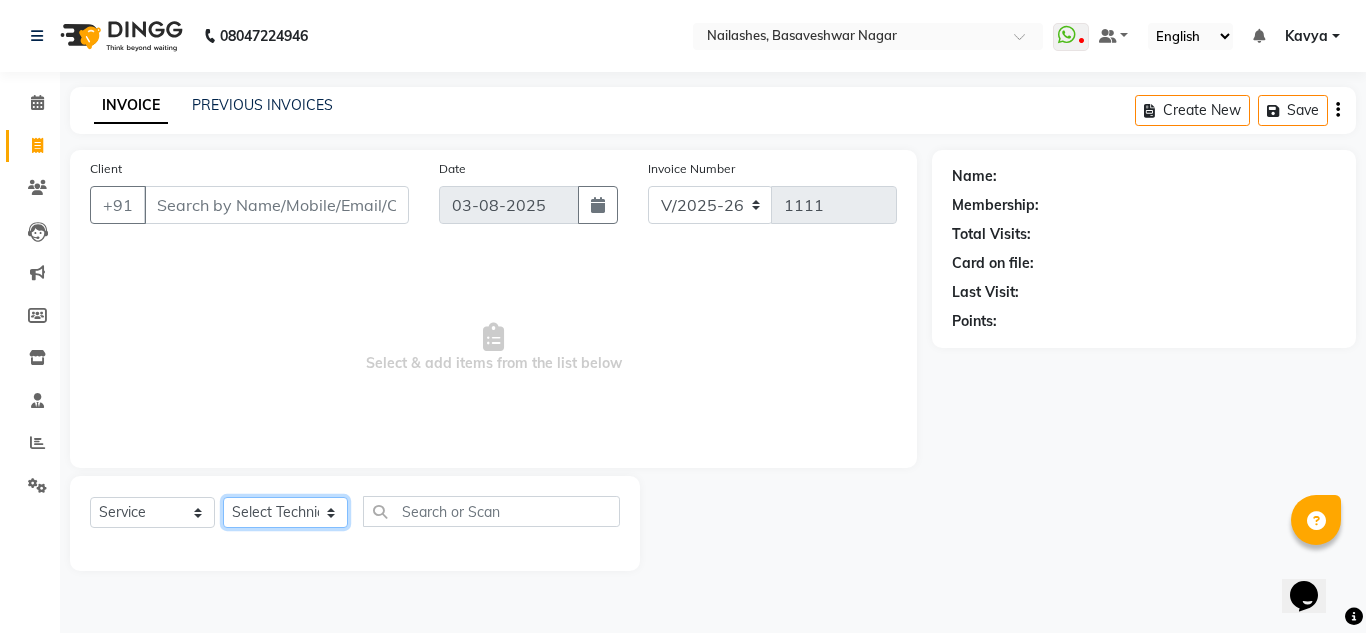 click on "Select Technician akki rahul Basiya Sultha Bilal jin kabir Kavya Kiruba  kunal Manager Rahul swangamlu" 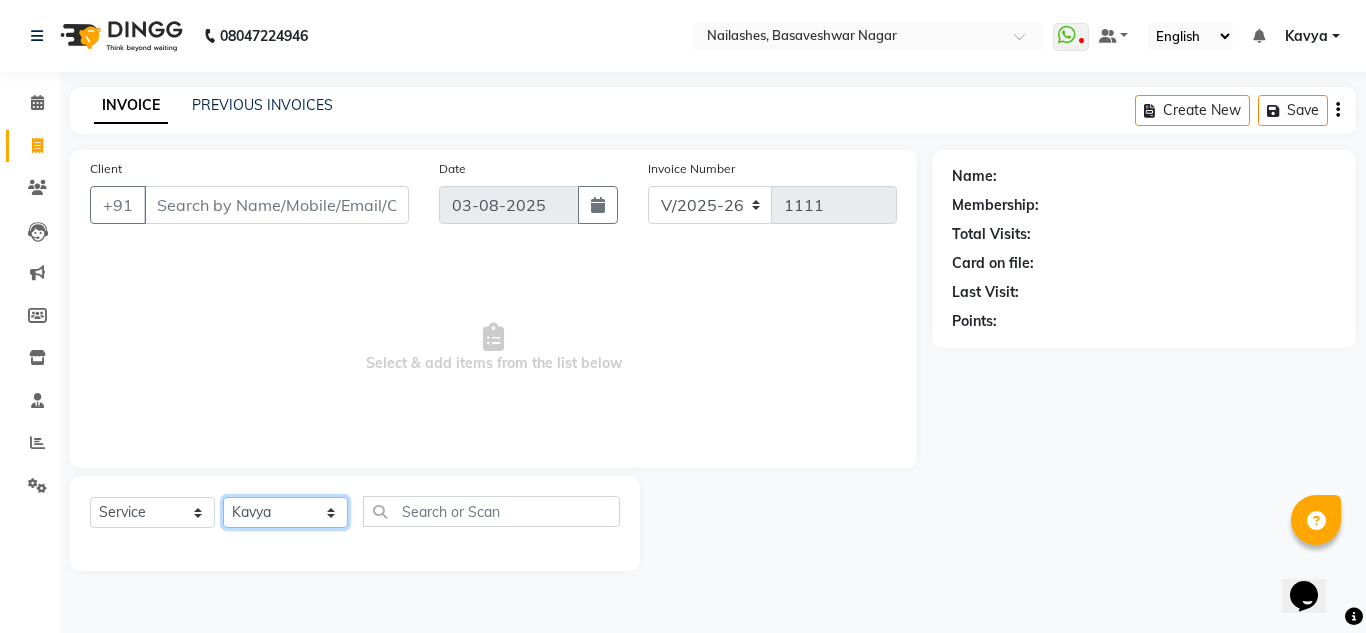 click on "Select Technician akki rahul Basiya Sultha Bilal jin kabir Kavya Kiruba  kunal Manager Rahul swangamlu" 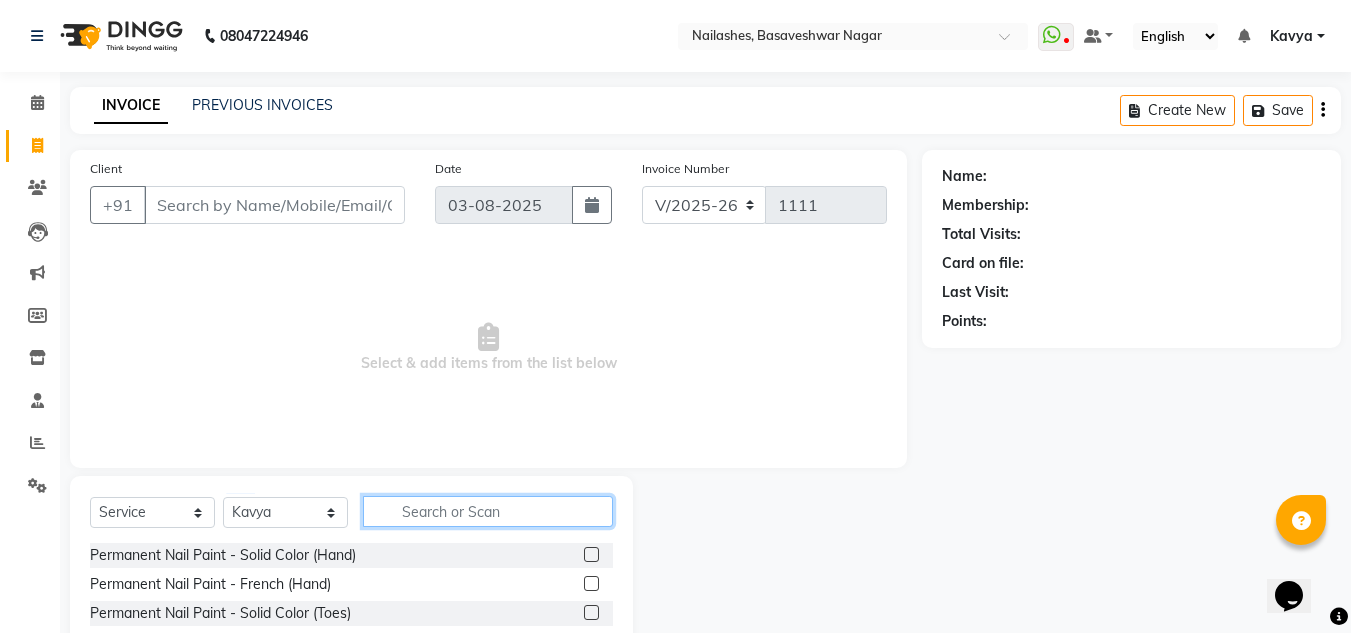 click 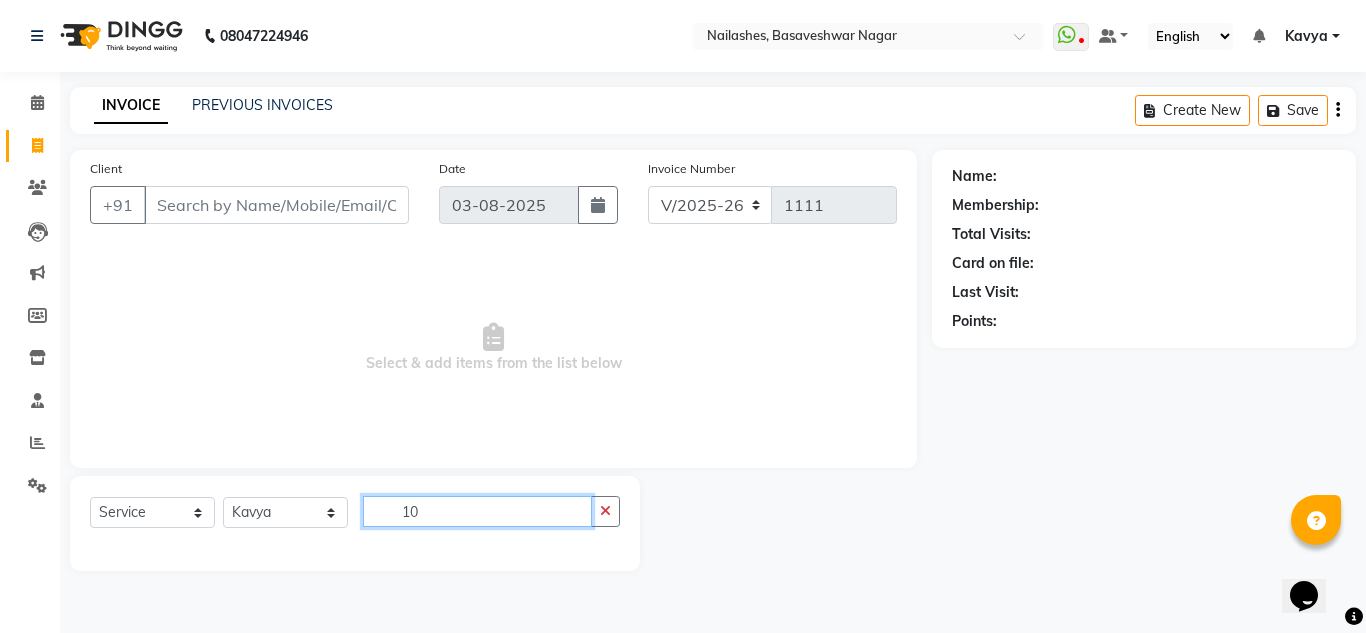 type on "1" 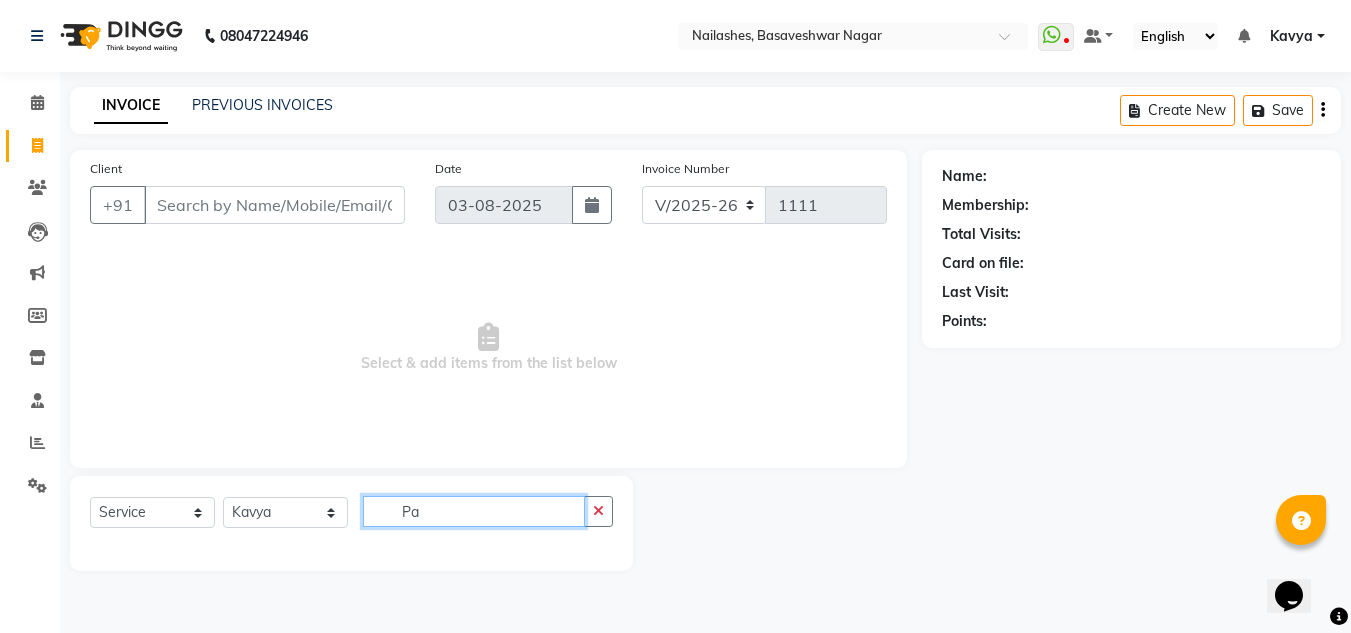 type on "P" 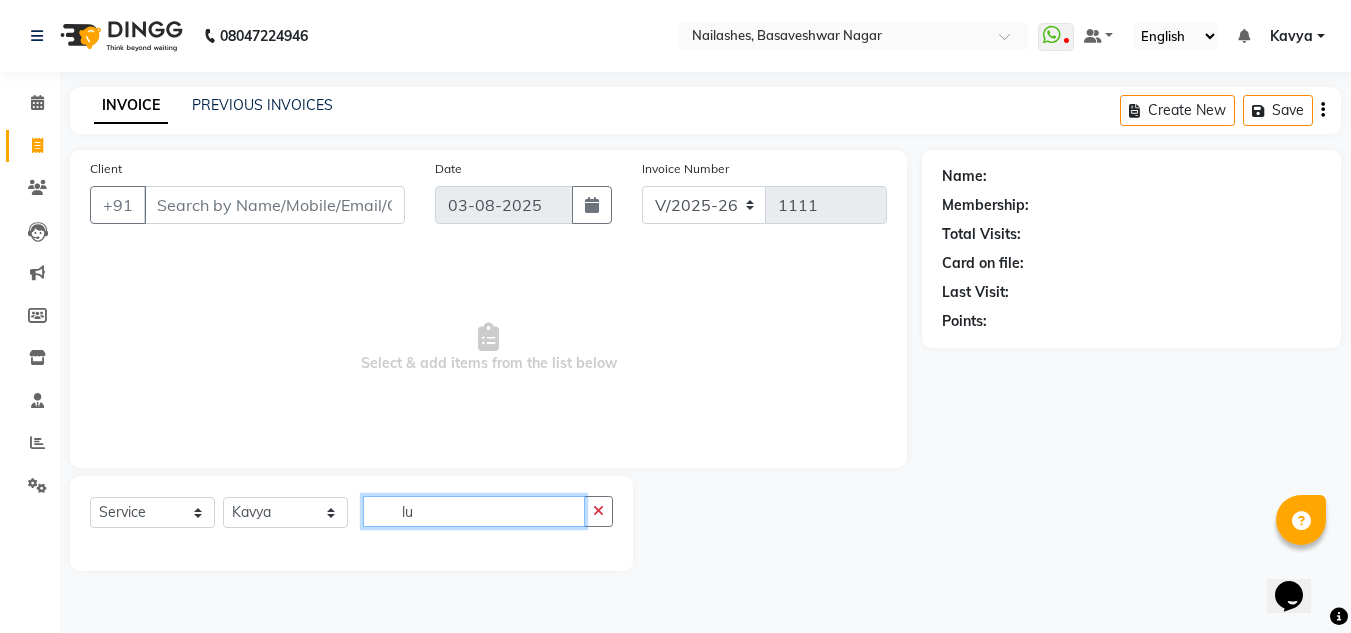 type on "l" 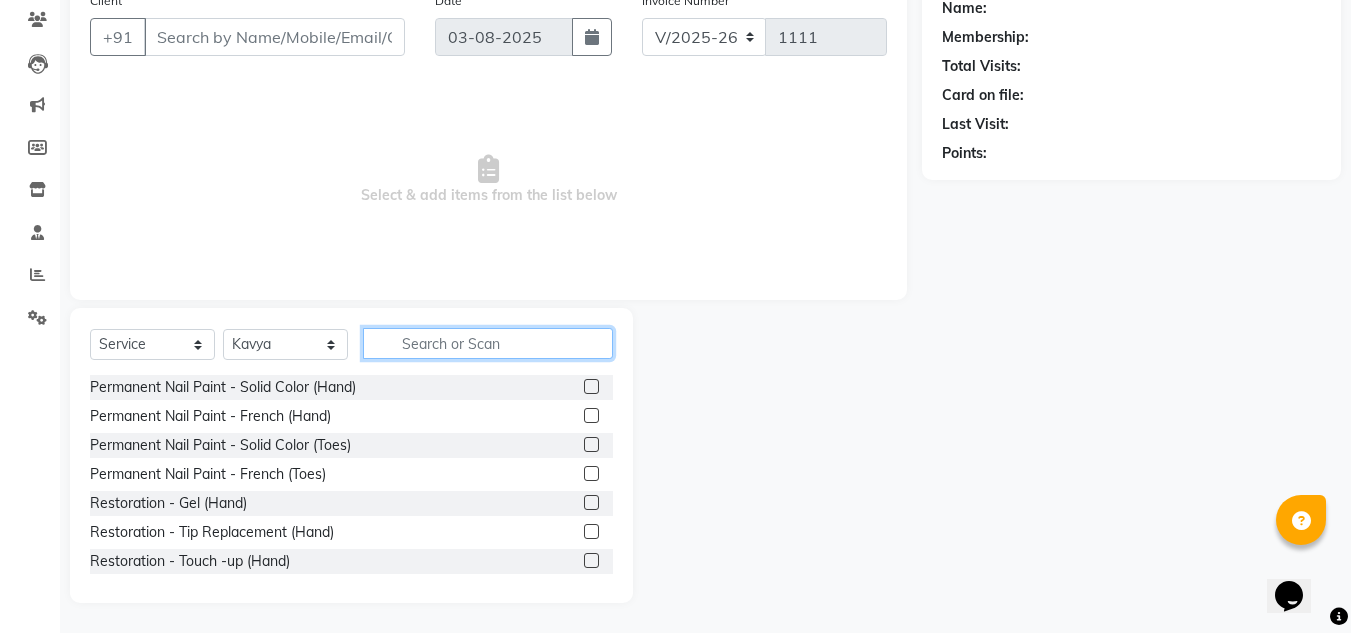 scroll, scrollTop: 167, scrollLeft: 0, axis: vertical 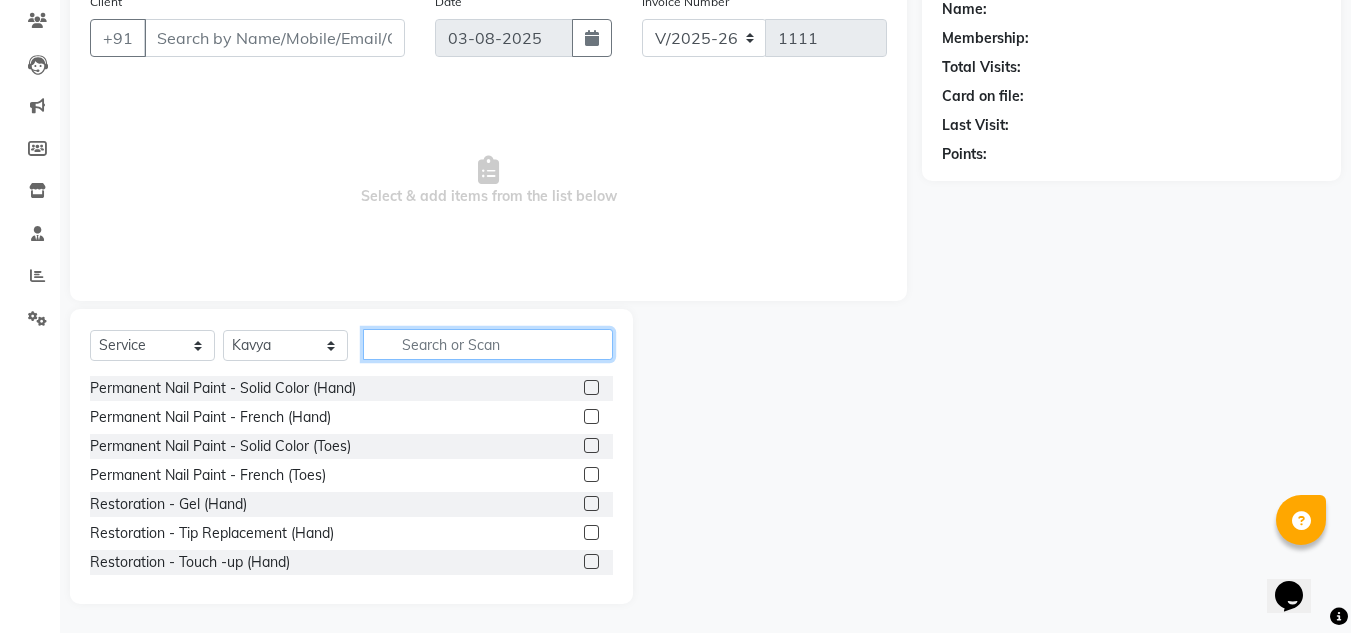 click 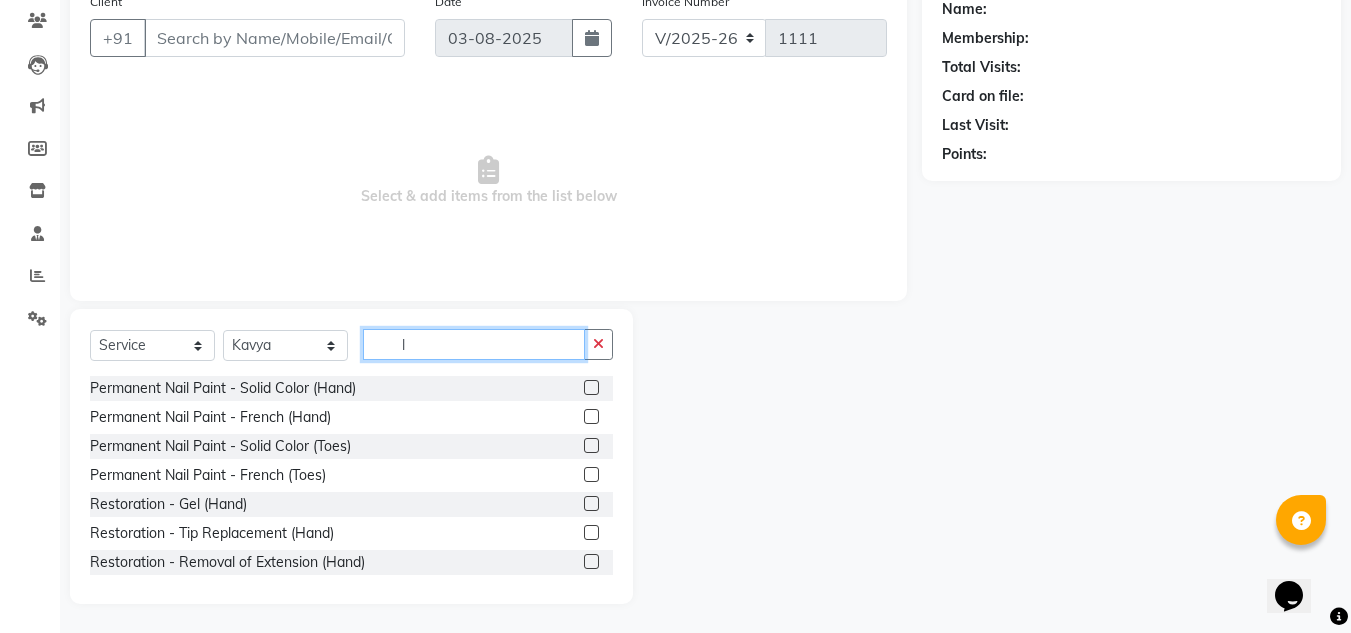 type on "lu" 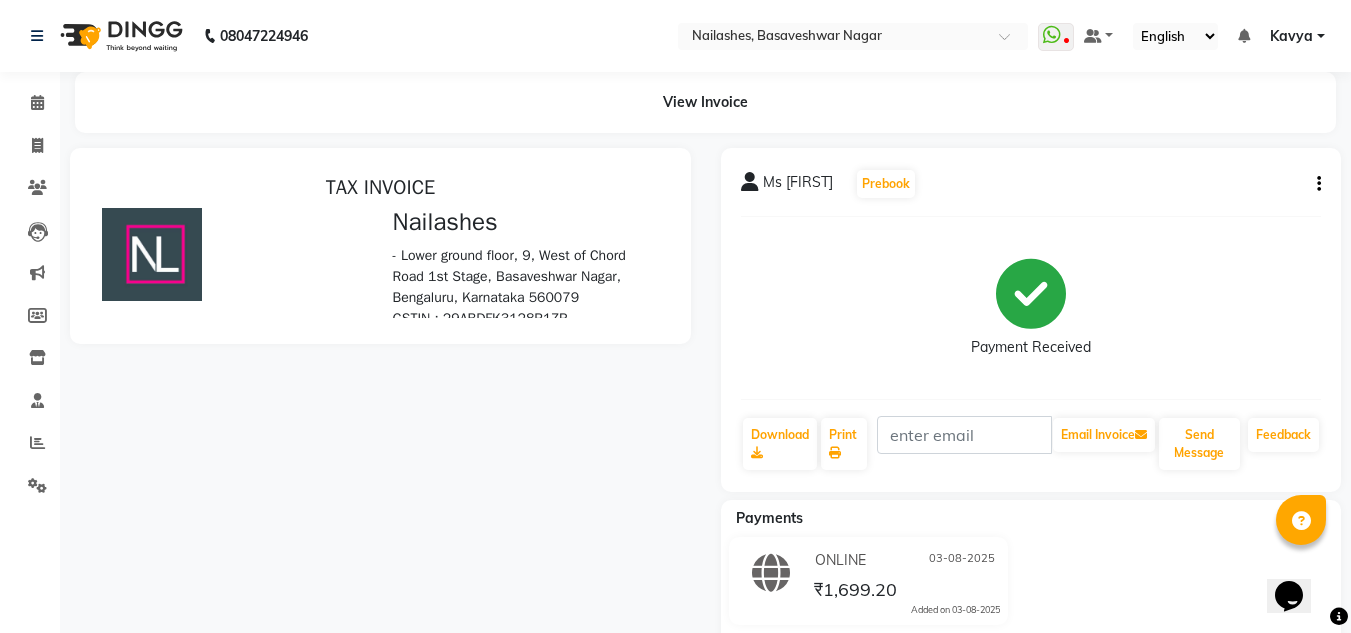 scroll, scrollTop: 0, scrollLeft: 0, axis: both 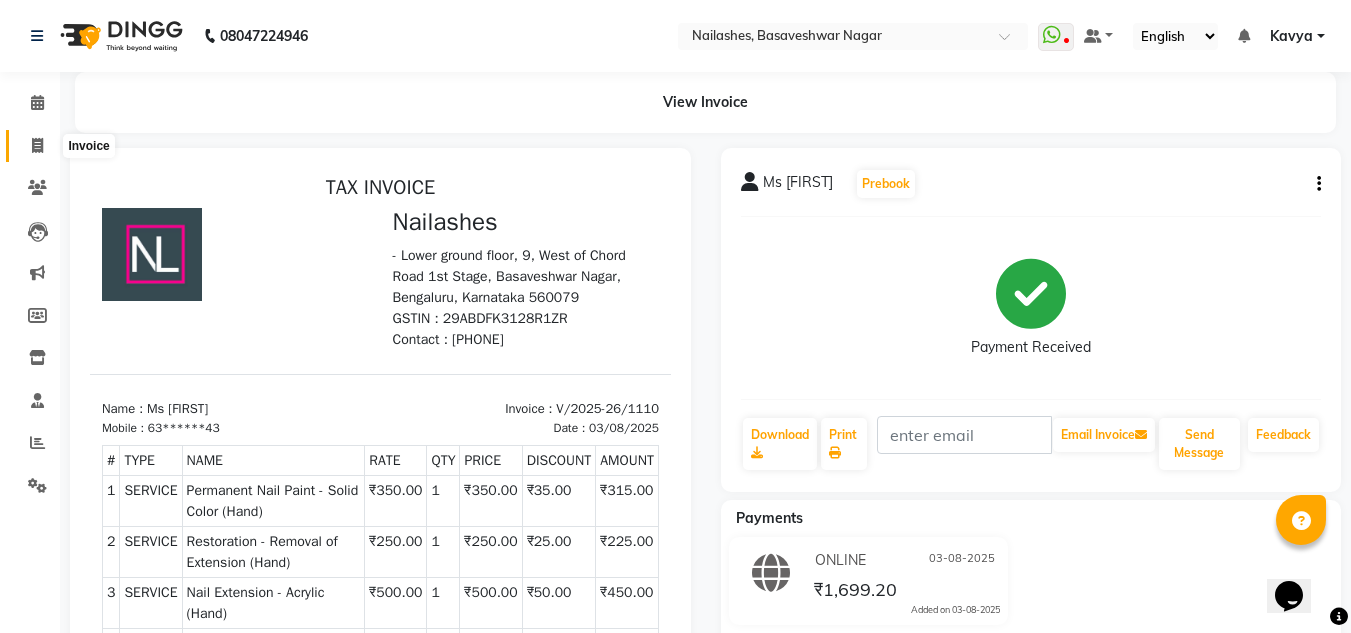 click 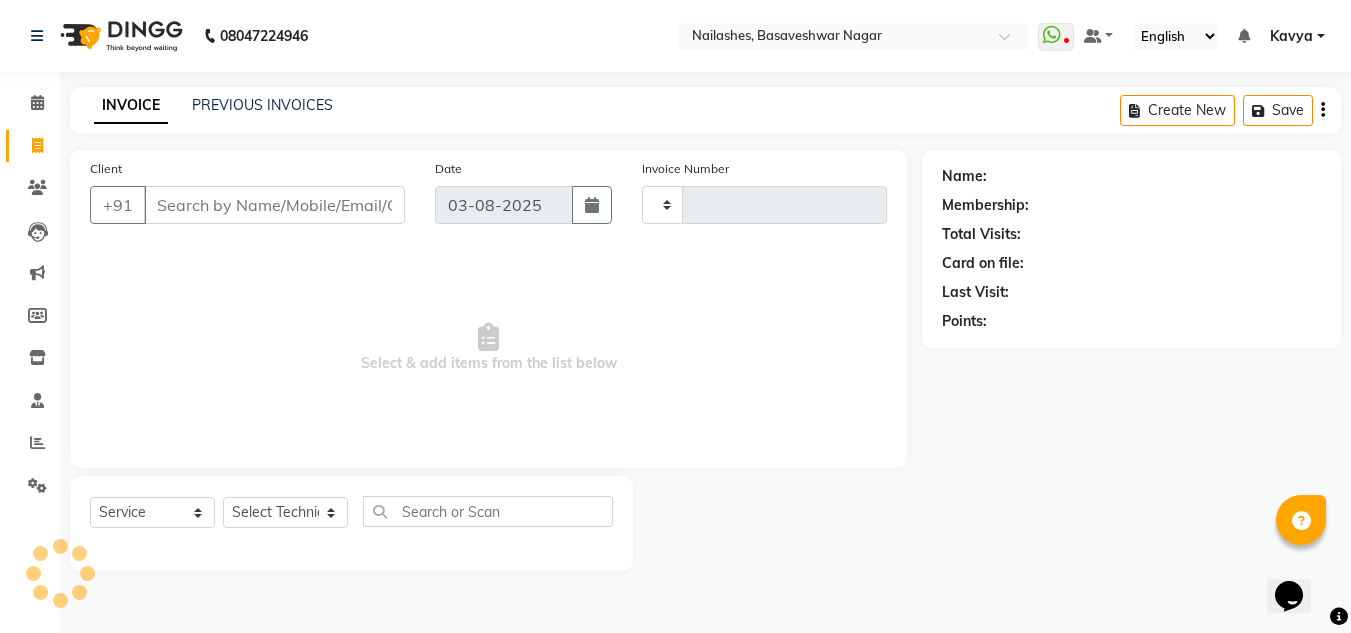 type on "1111" 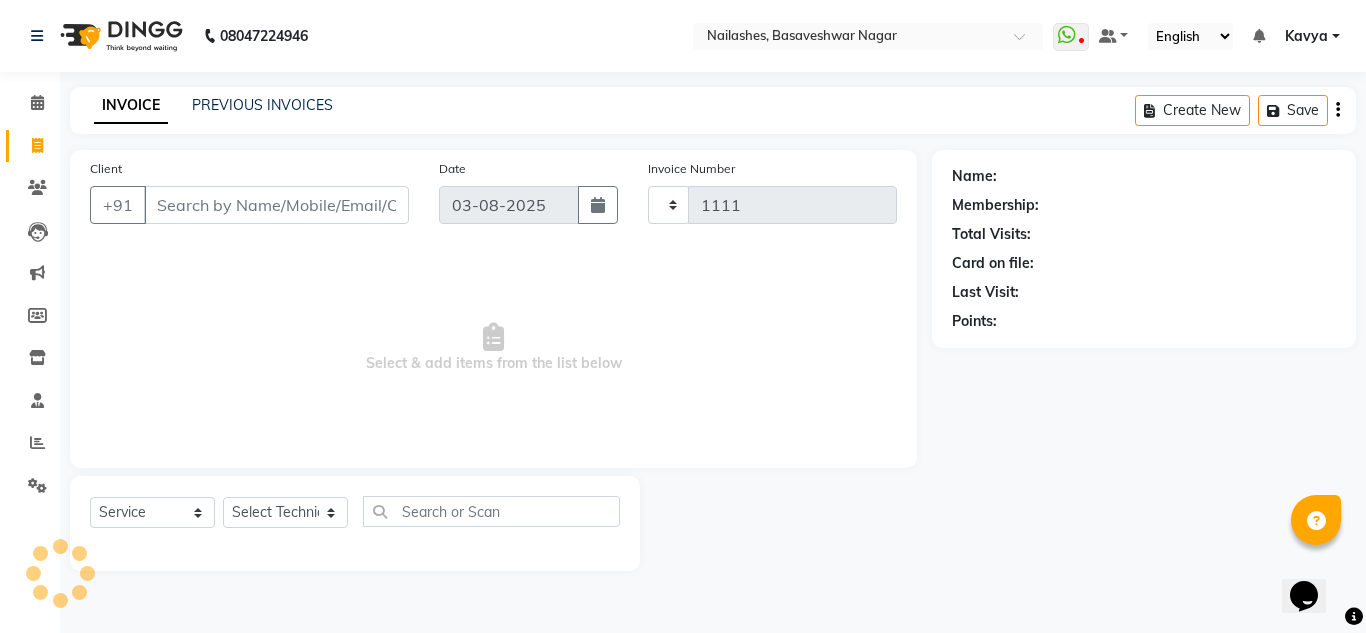 select on "7686" 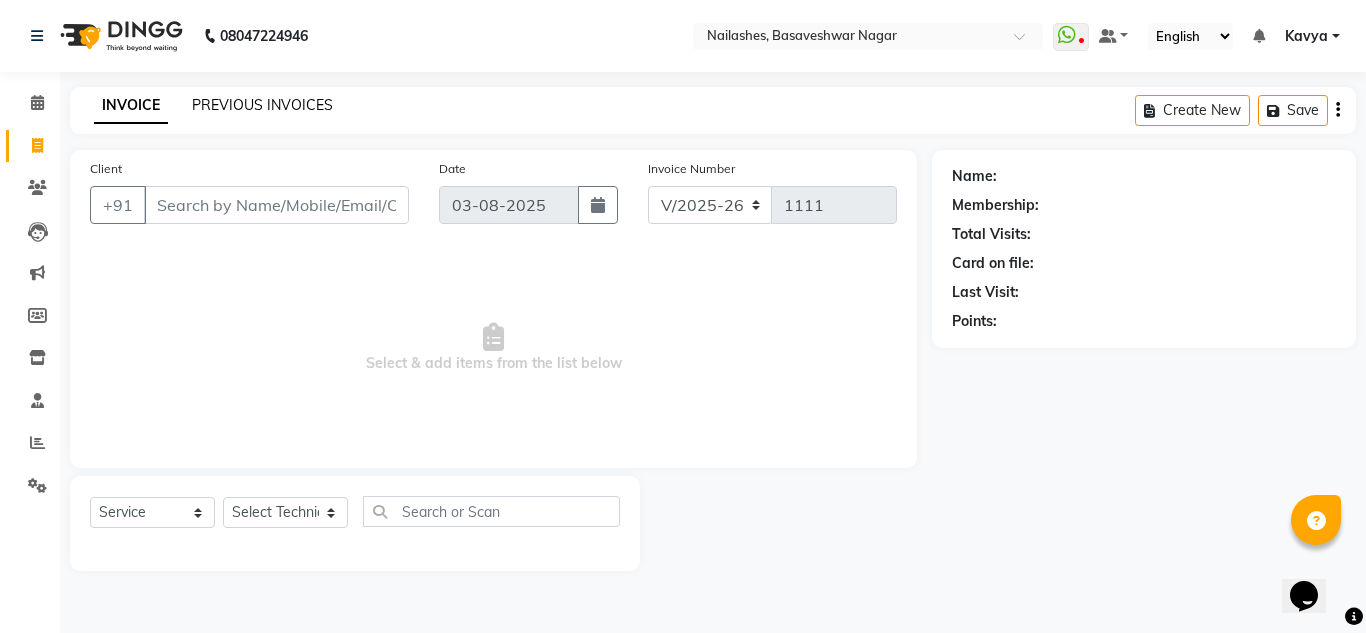 click on "PREVIOUS INVOICES" 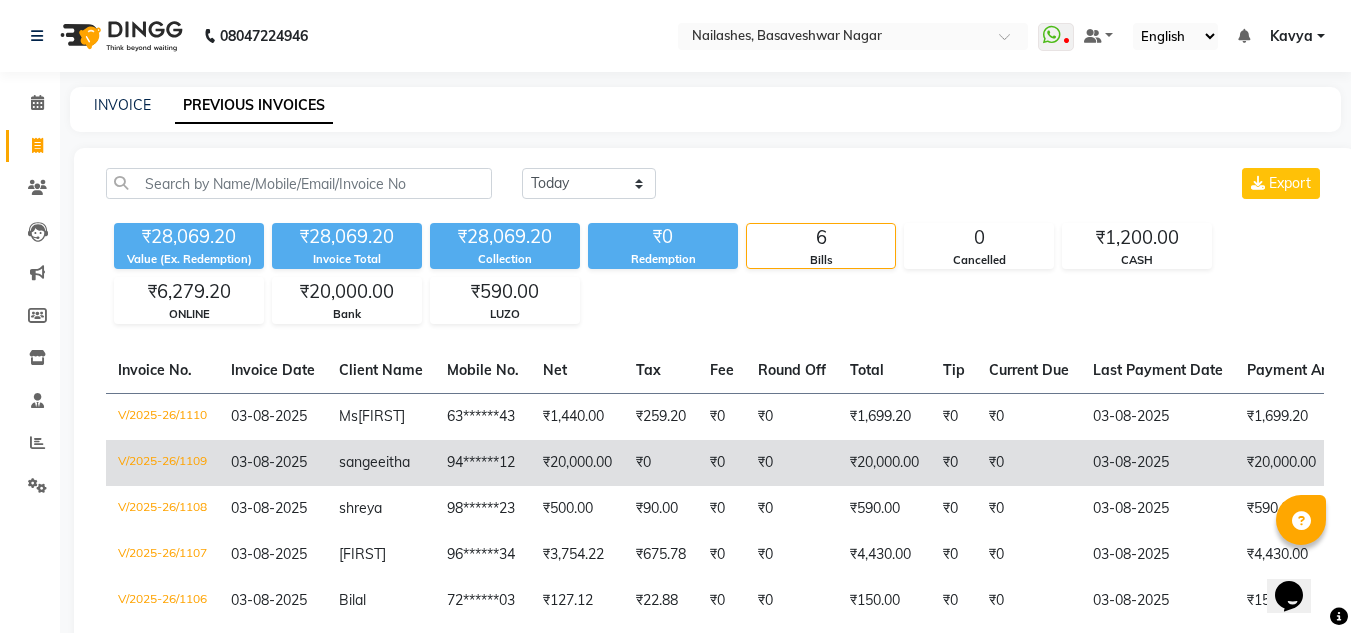 click on "sangeeitha" 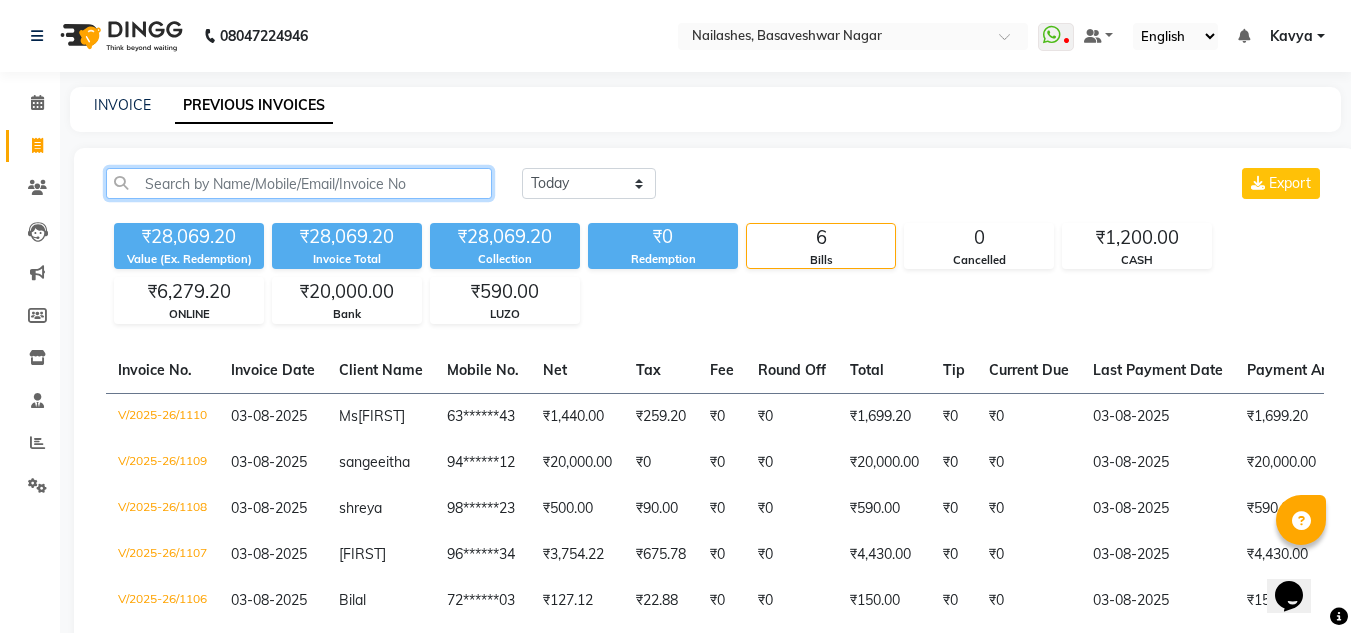 click 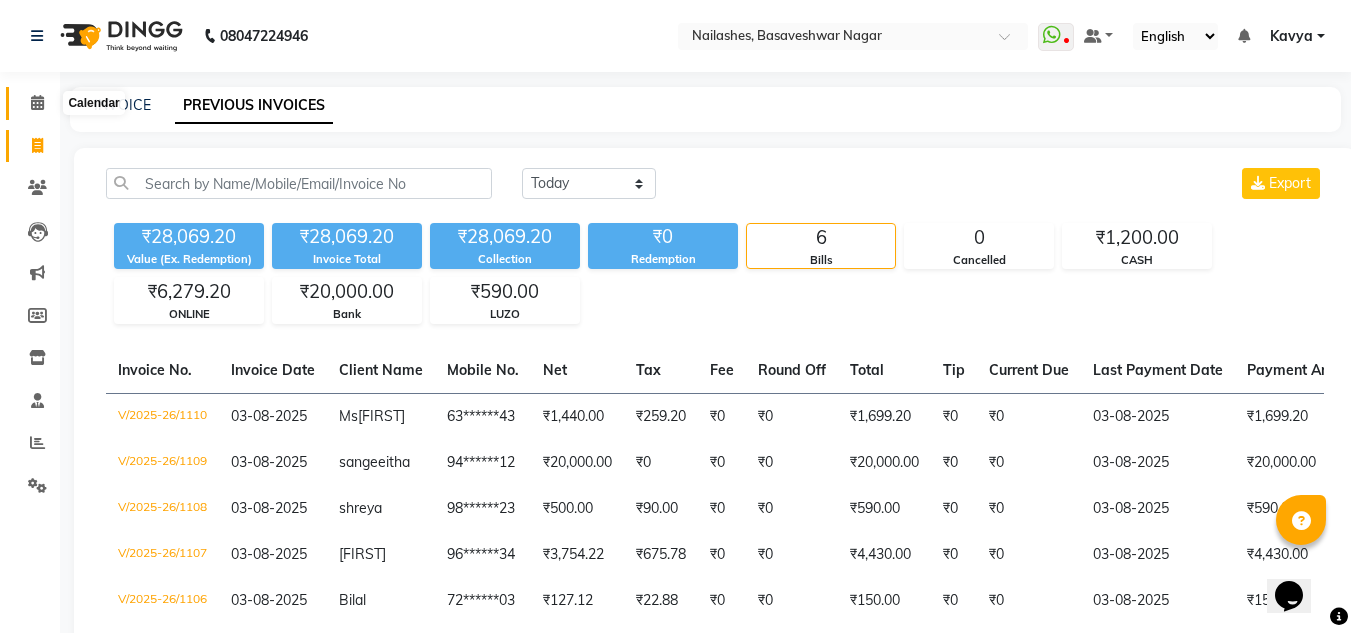click 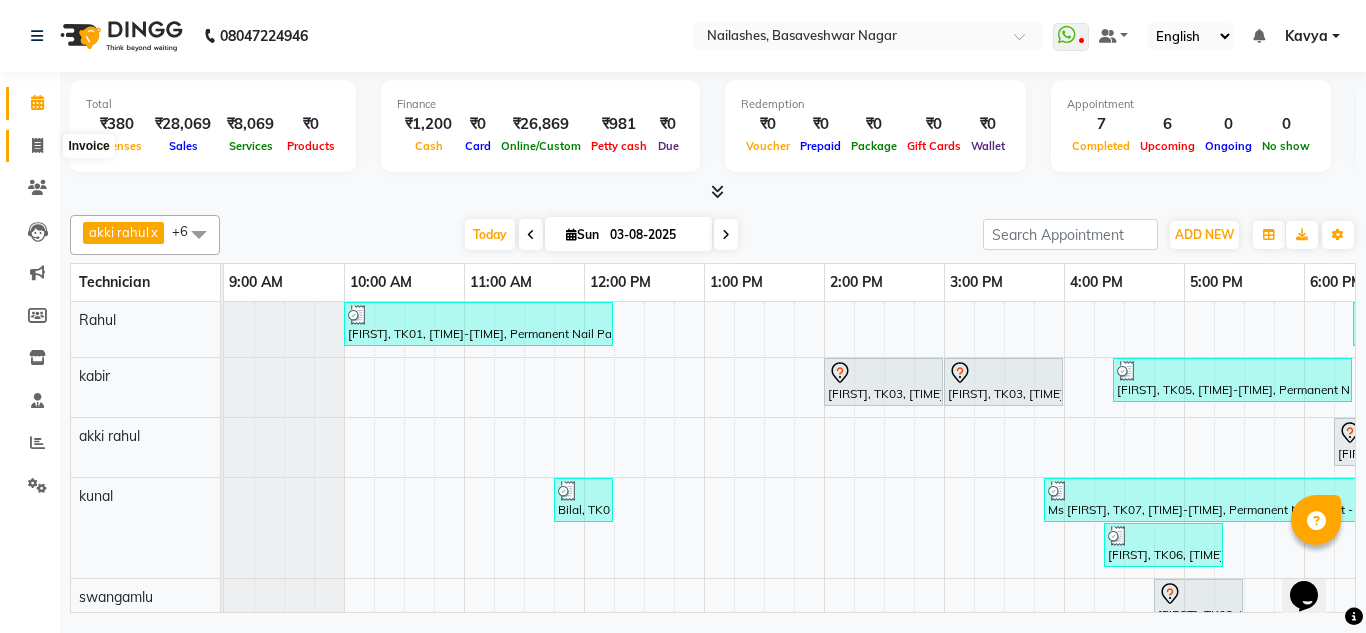 click 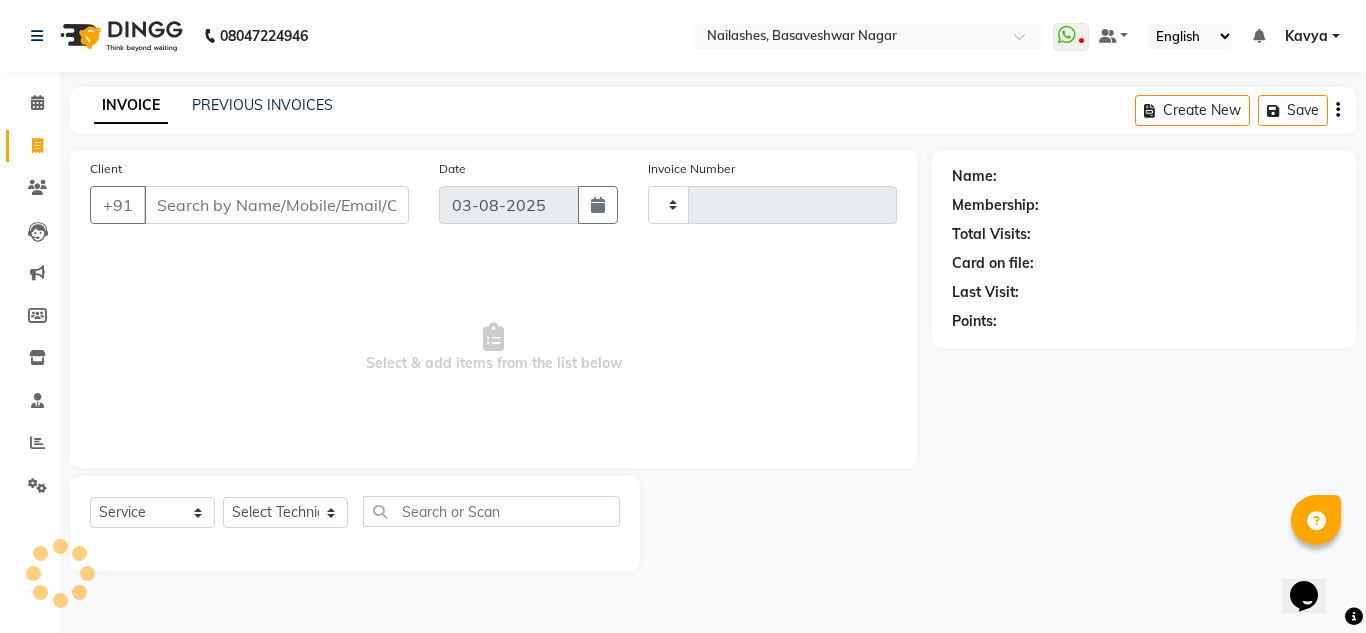 type on "1111" 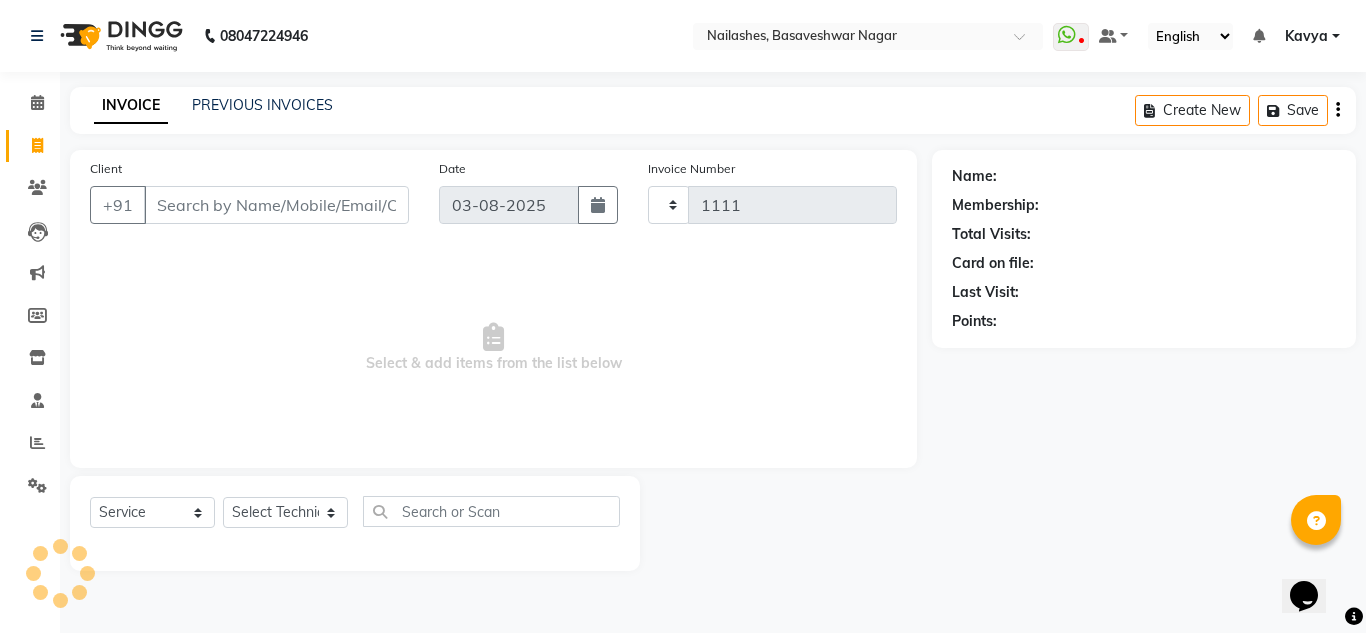 select on "7686" 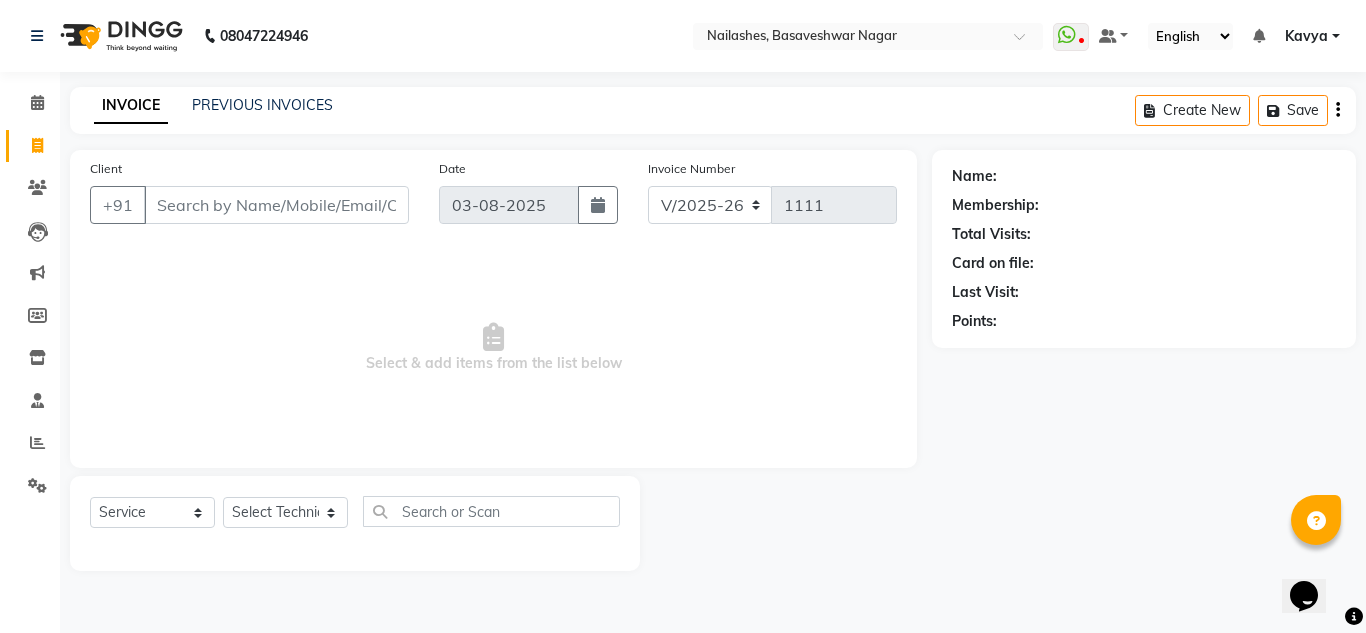 click on "Client" at bounding box center (276, 205) 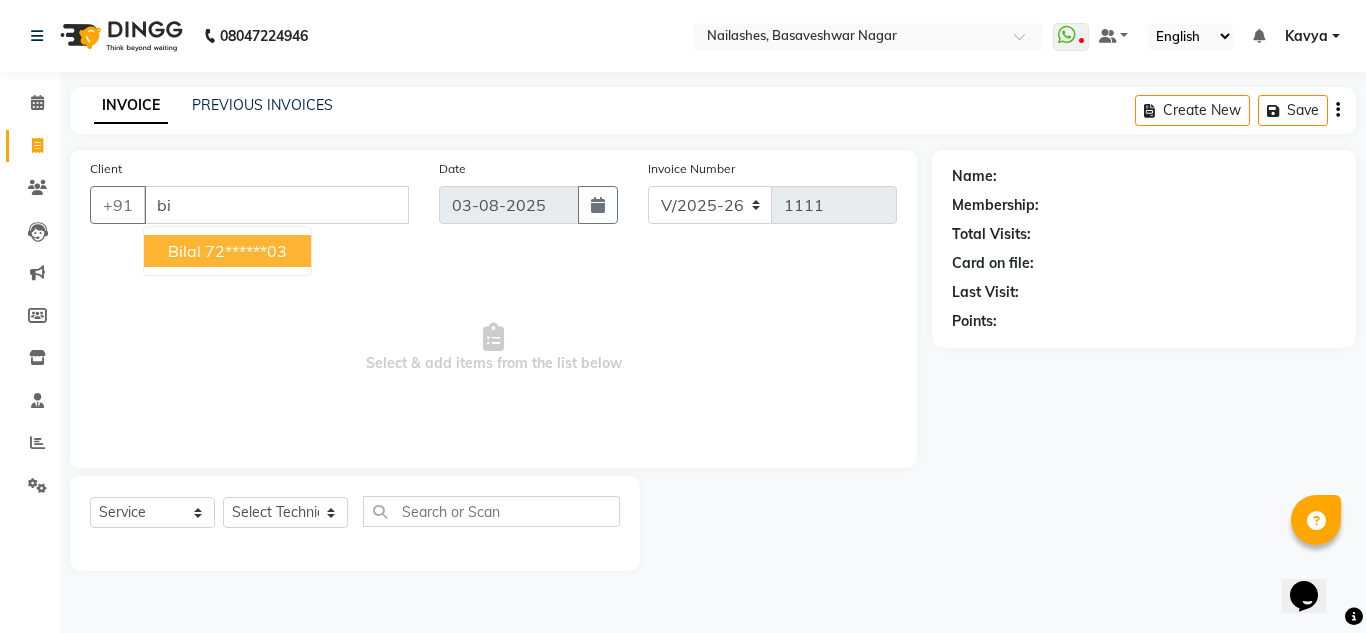 type on "b" 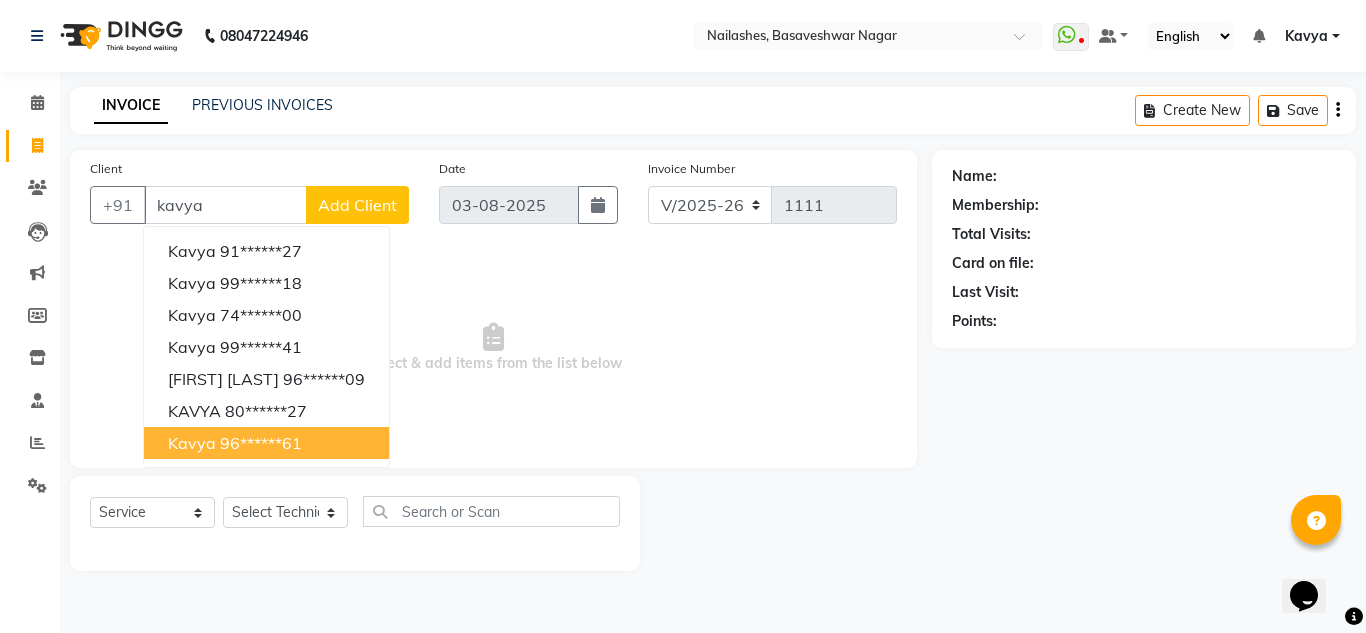 click on "96******61" at bounding box center (261, 443) 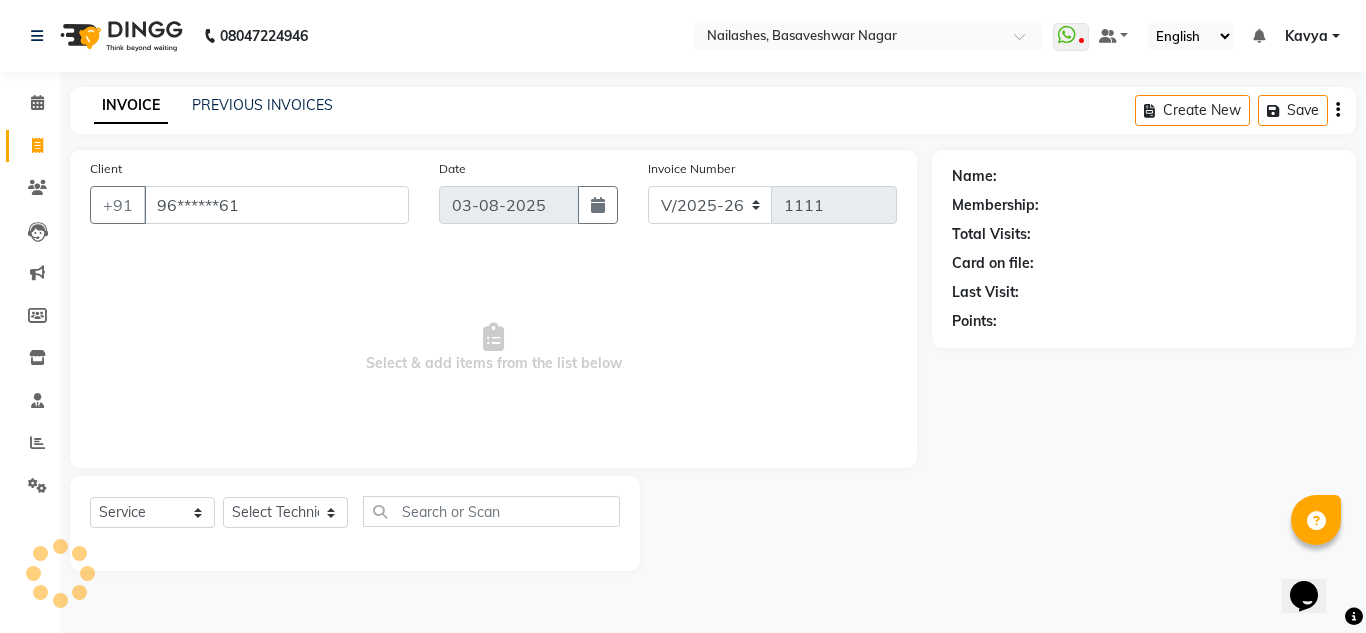 type on "96******61" 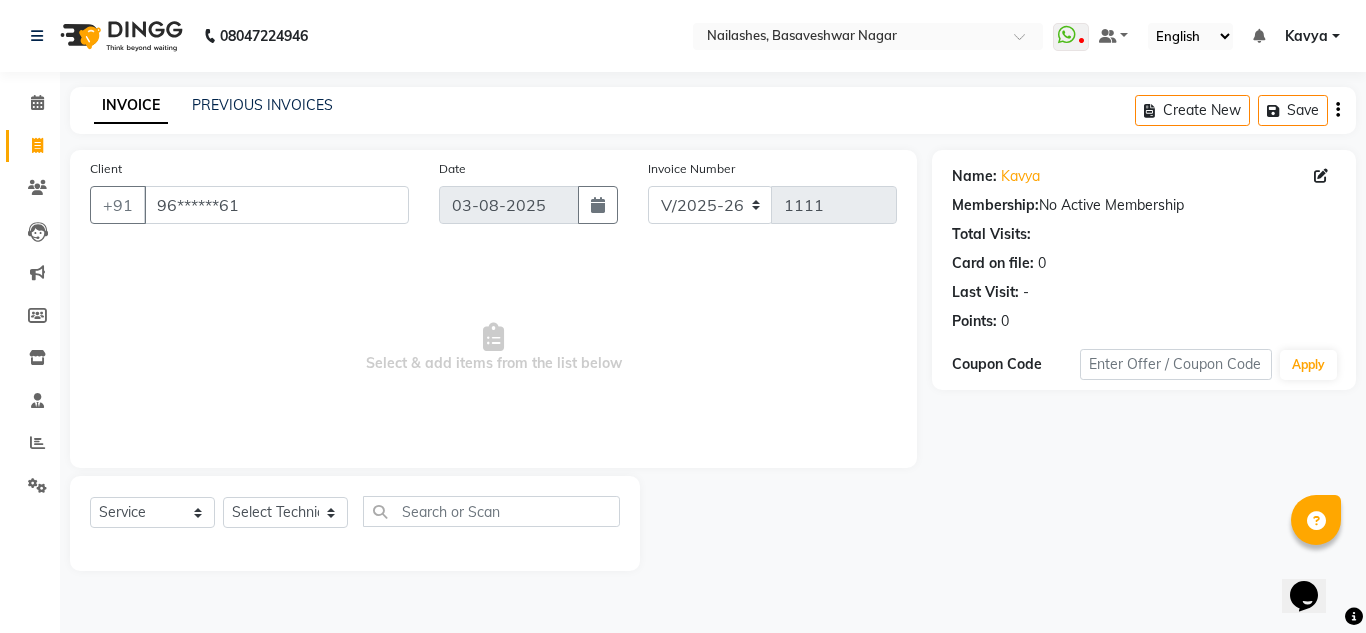 click on "Select  Service  Product  Membership  Package Voucher Prepaid Gift Card  Select Technician akki rahul Basiya Sultha Bilal jin kabir Kavya Kiruba  kunal Manager Rahul swangamlu" 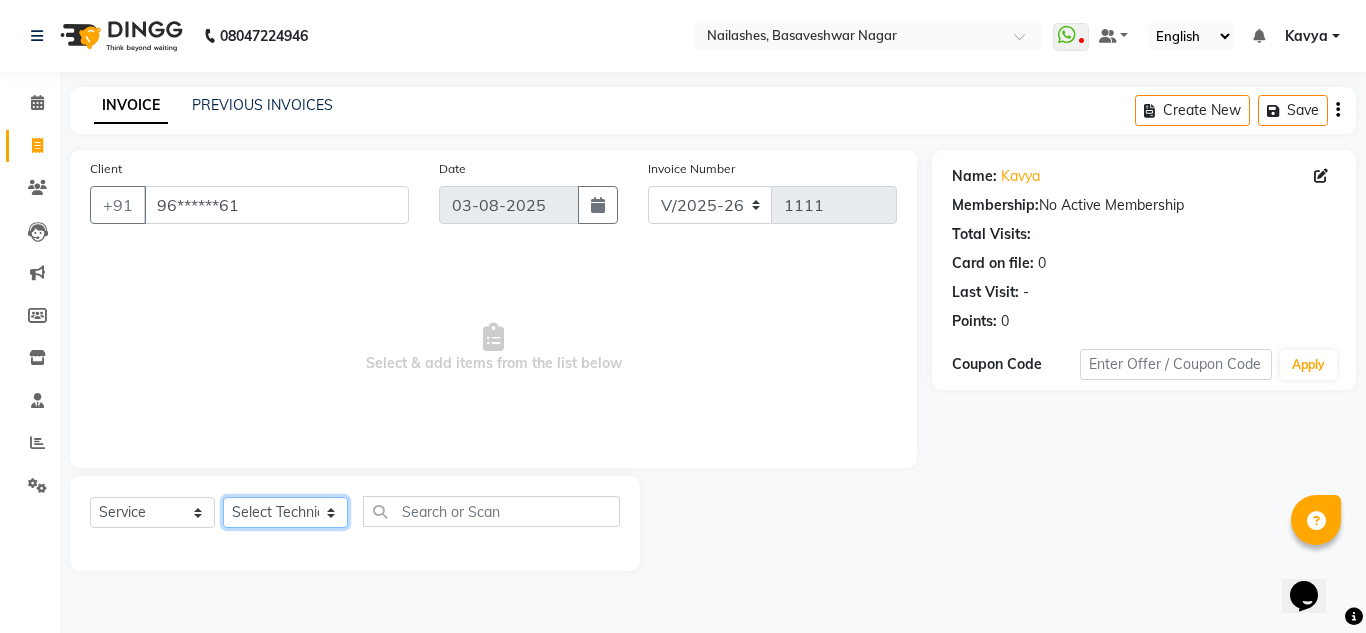click on "Select Technician akki rahul Basiya Sultha Bilal jin kabir Kavya Kiruba  kunal Manager Rahul swangamlu" 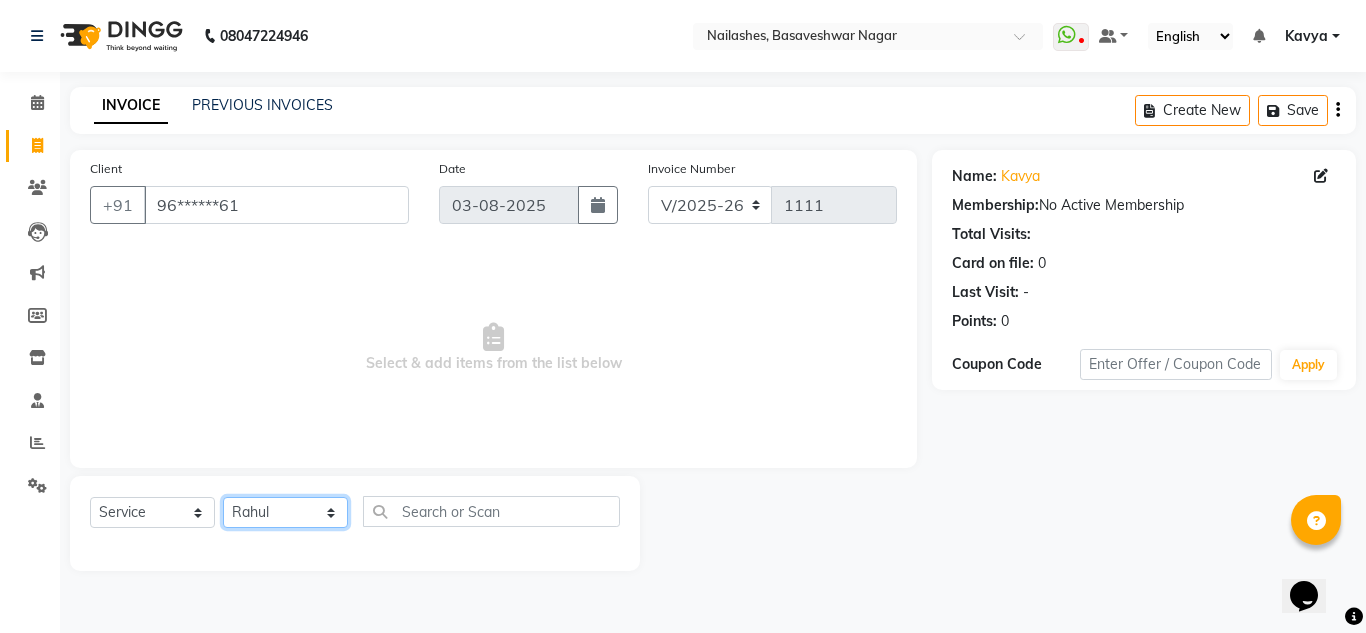 click on "Select Technician akki rahul Basiya Sultha Bilal jin kabir Kavya Kiruba  kunal Manager Rahul swangamlu" 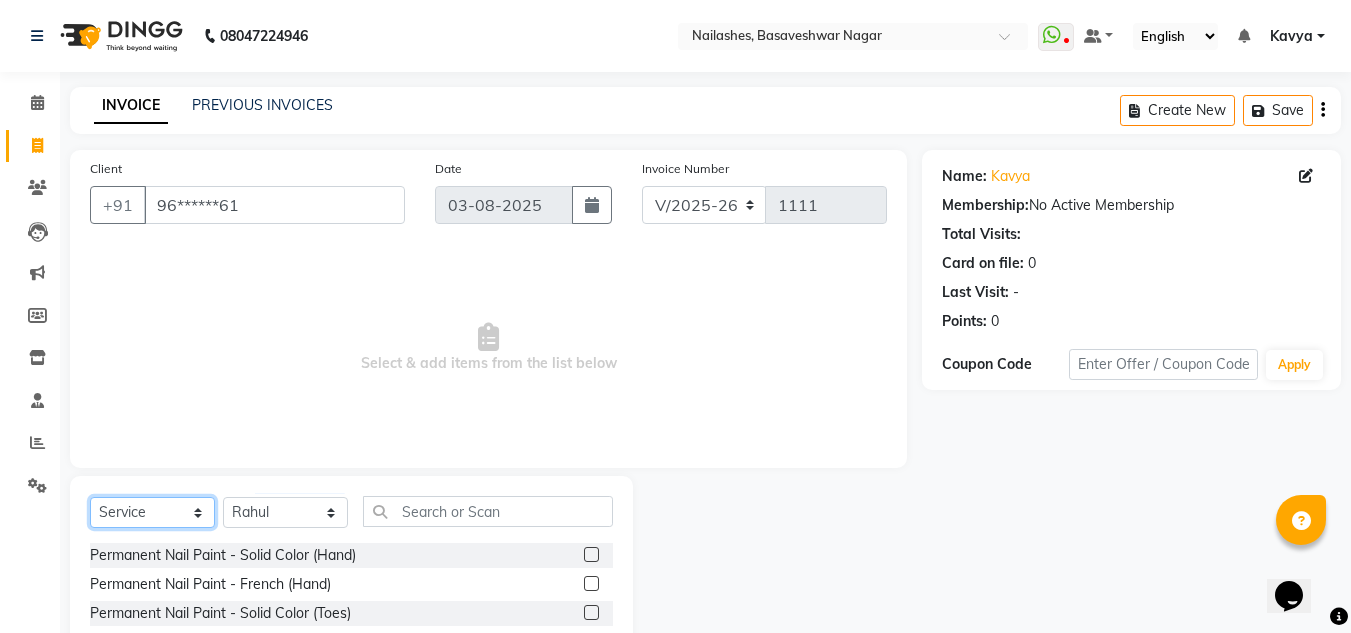 click on "Select  Service  Product  Membership  Package Voucher Prepaid Gift Card" 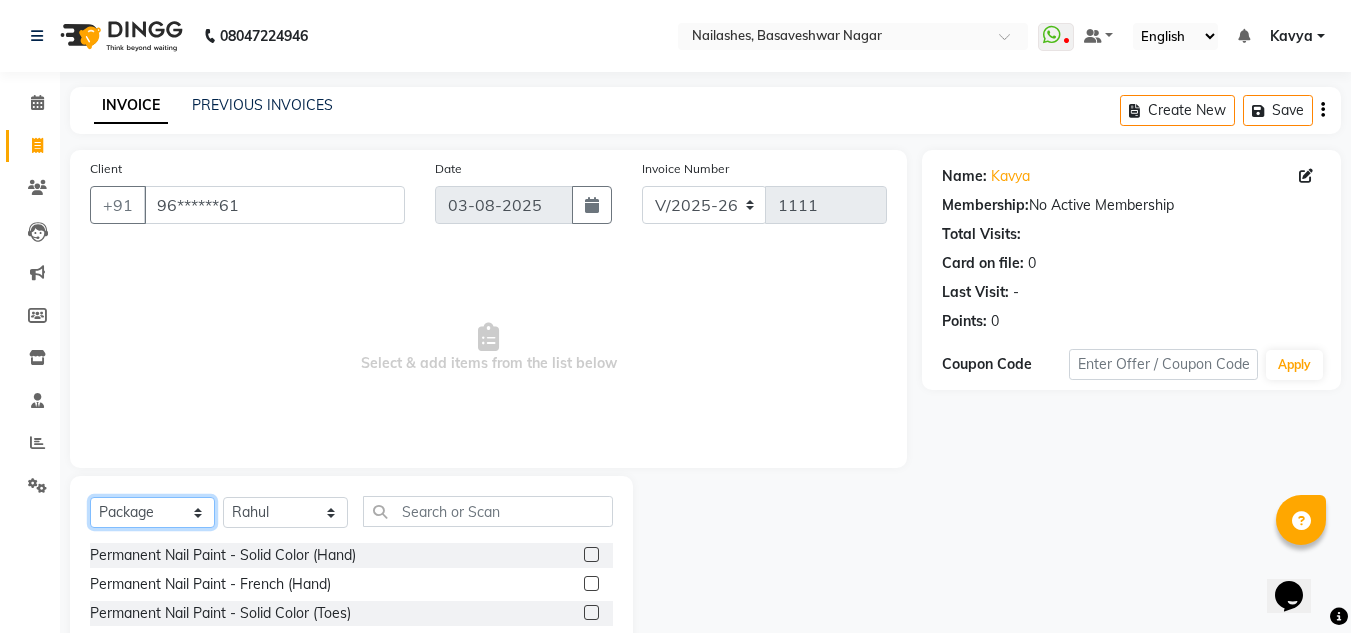 click on "Select  Service  Product  Membership  Package Voucher Prepaid Gift Card" 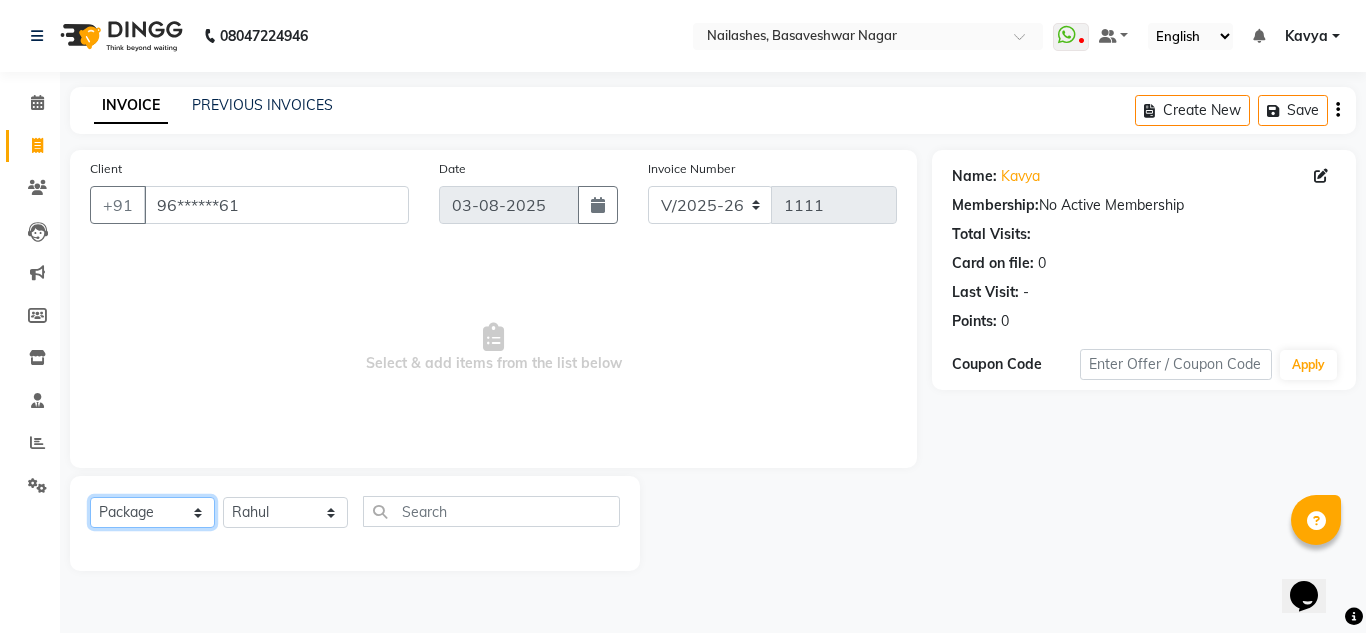 click on "Select  Service  Product  Membership  Package Voucher Prepaid Gift Card" 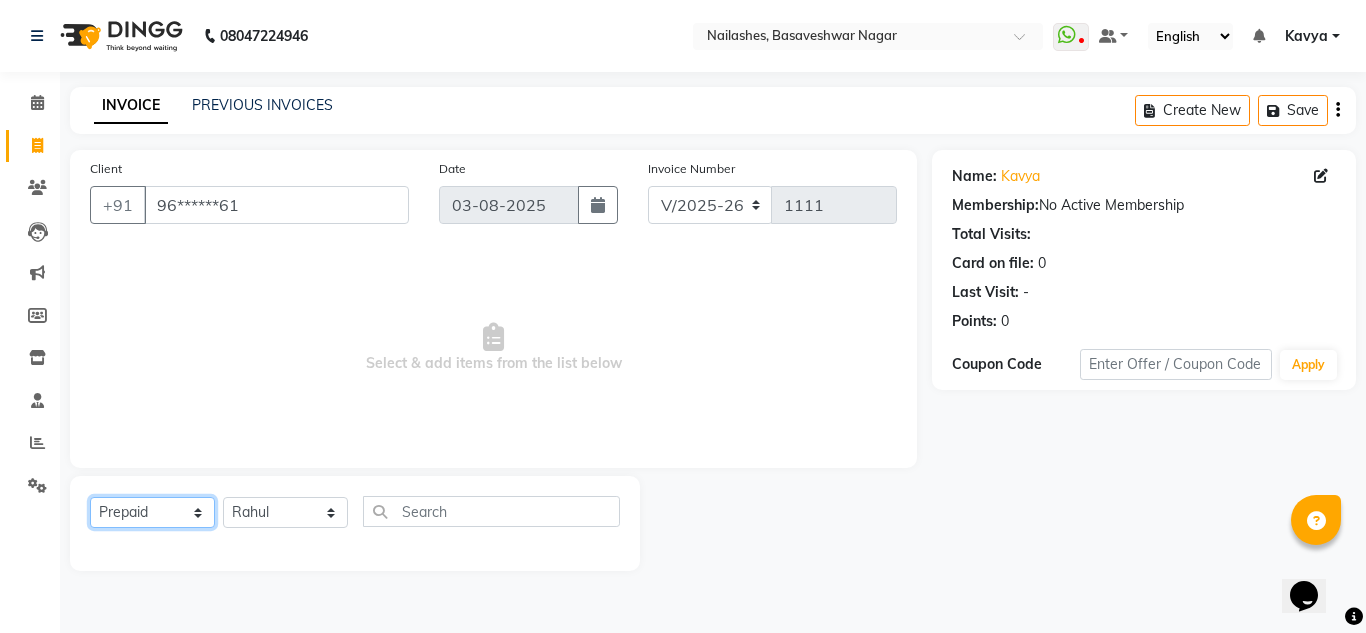 click on "Select  Service  Product  Membership  Package Voucher Prepaid Gift Card" 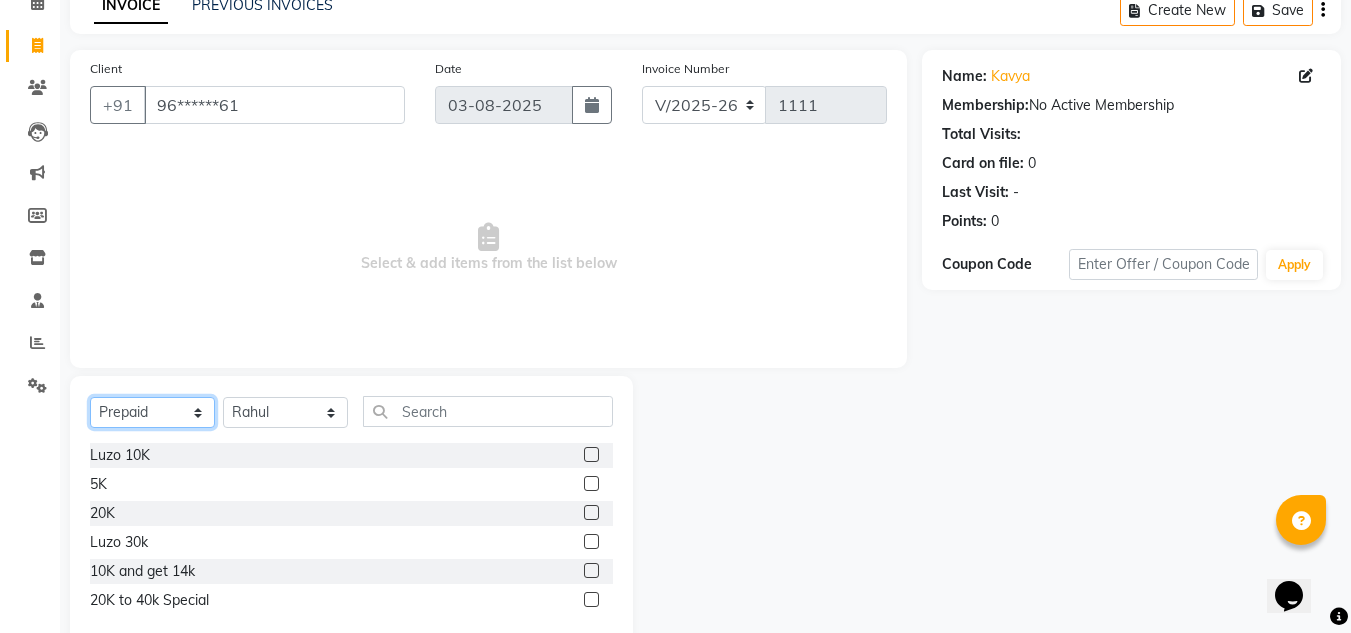 scroll, scrollTop: 142, scrollLeft: 0, axis: vertical 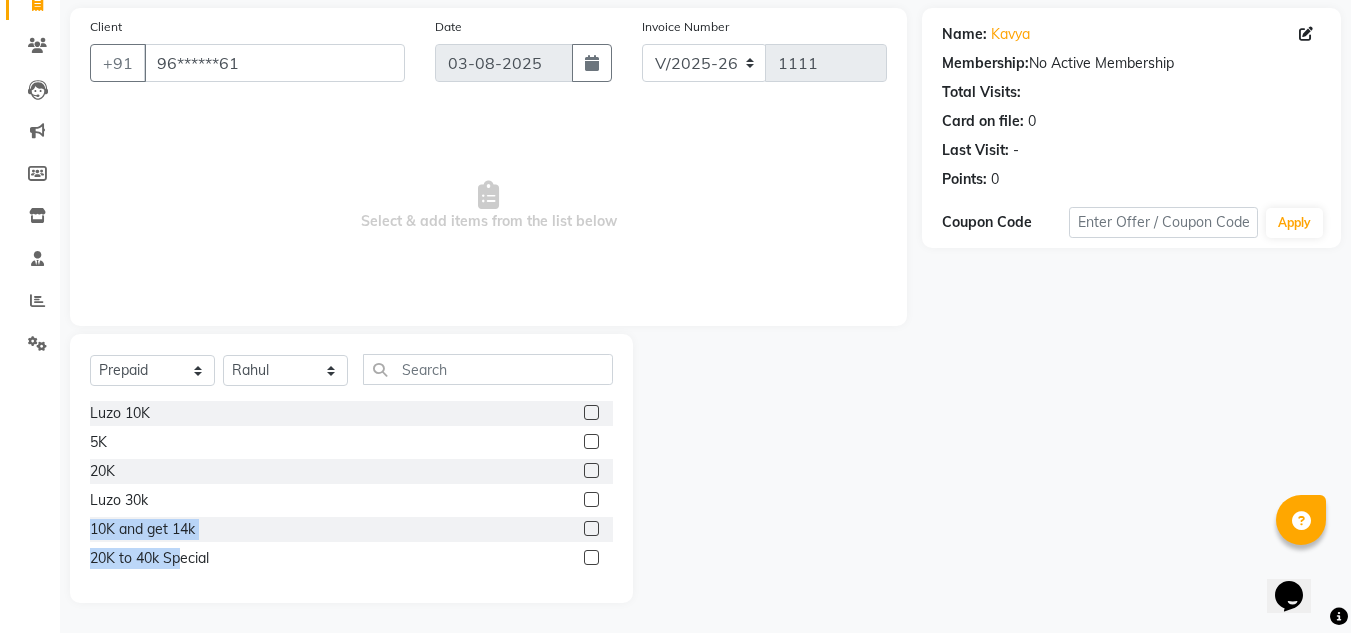 drag, startPoint x: 182, startPoint y: 559, endPoint x: 57, endPoint y: 513, distance: 133.19534 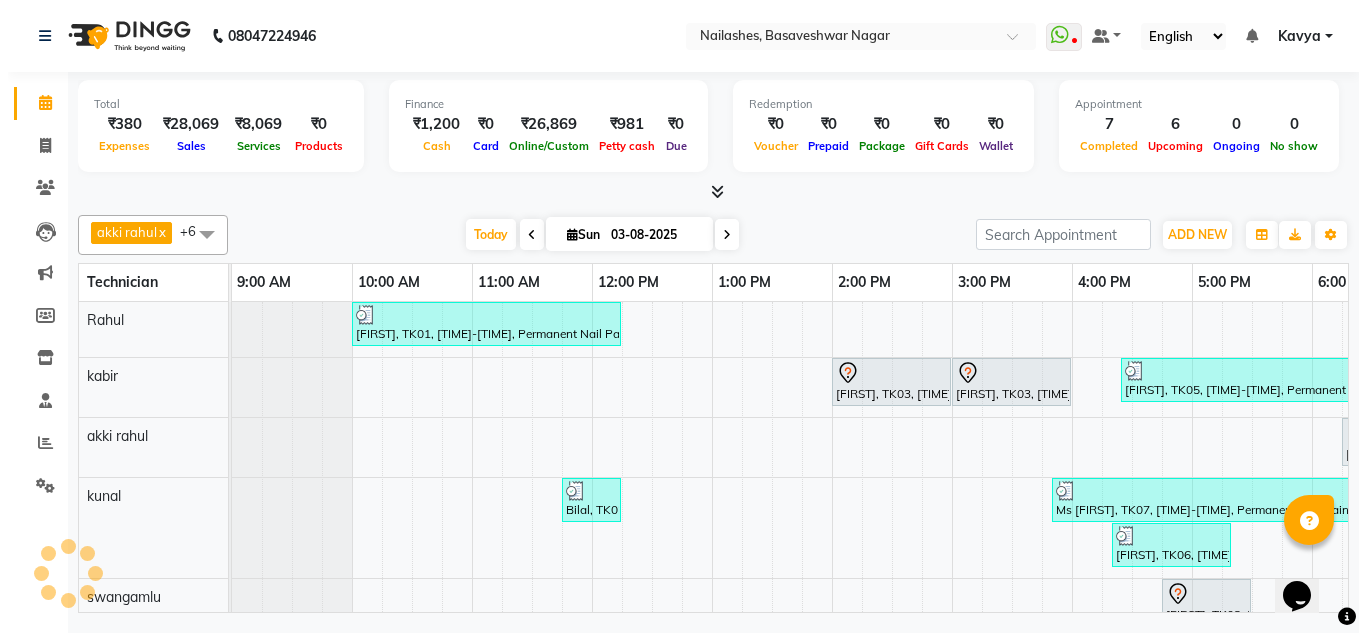 scroll, scrollTop: 0, scrollLeft: 0, axis: both 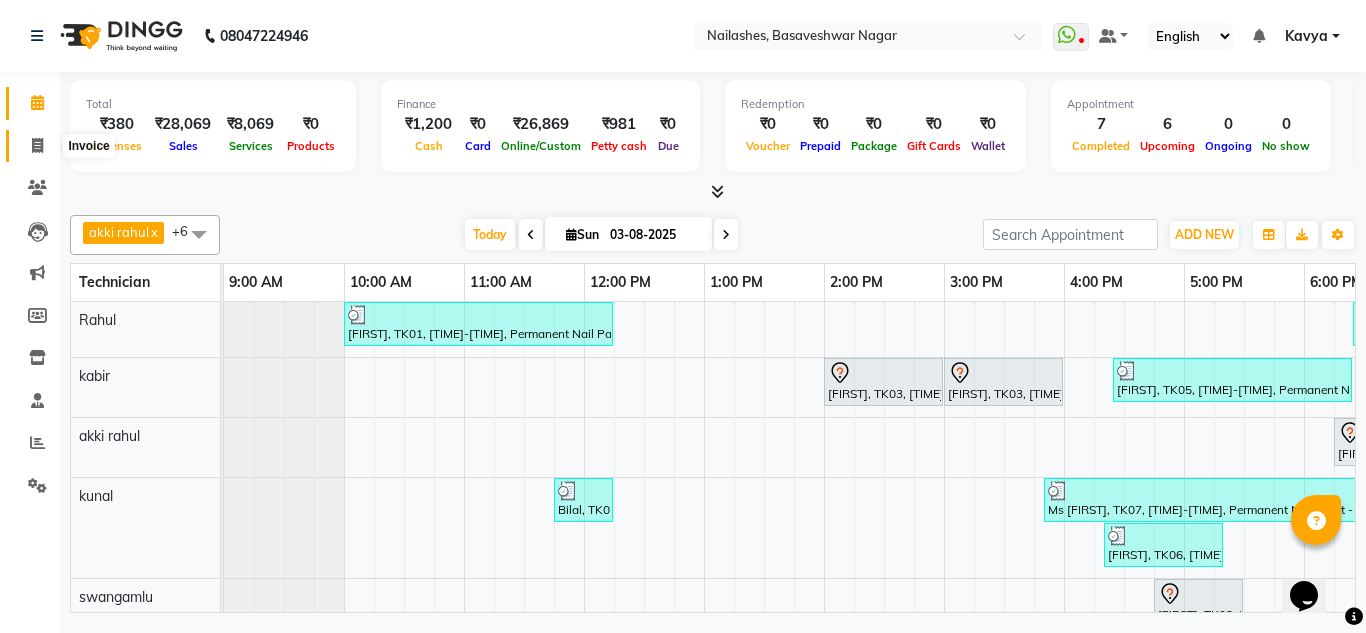 click 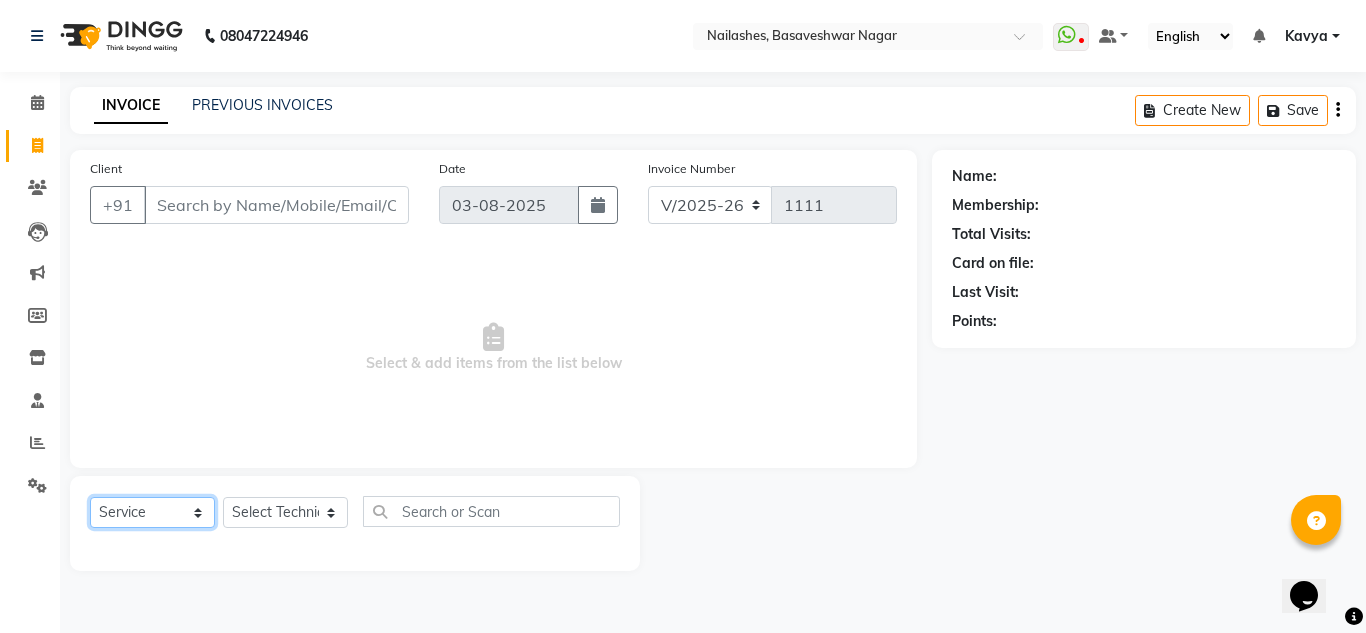click on "Select  Service  Product  Membership  Package Voucher Prepaid Gift Card" 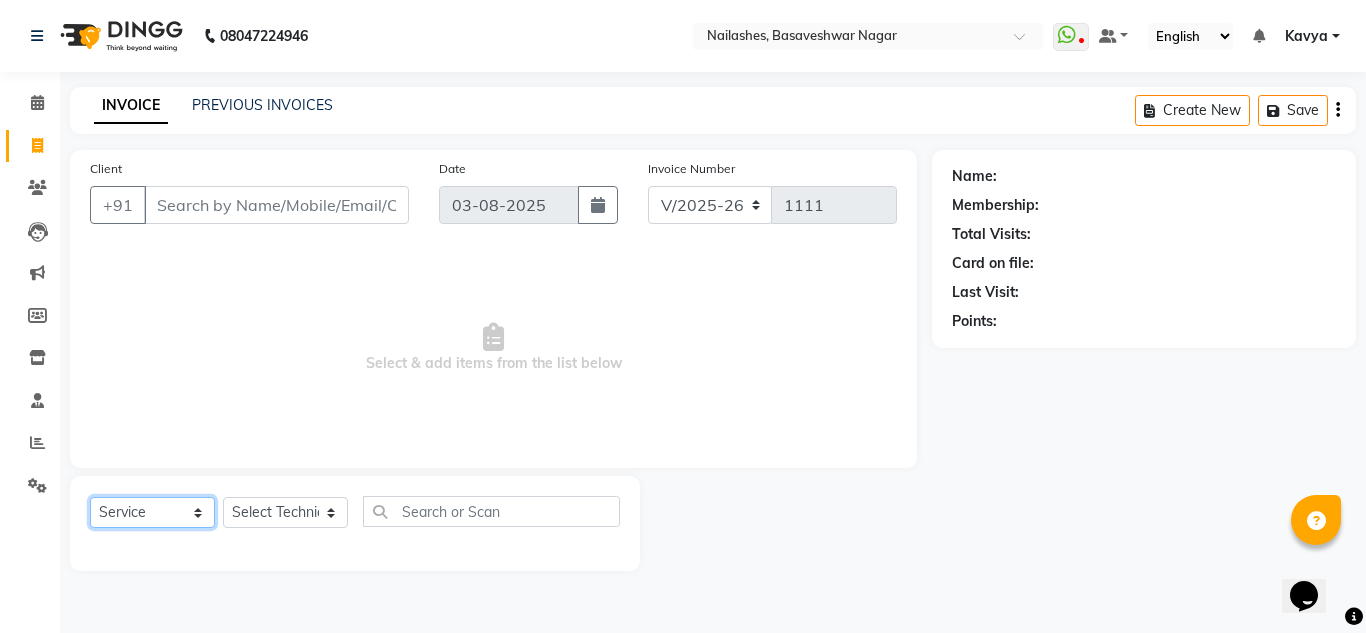 select on "P" 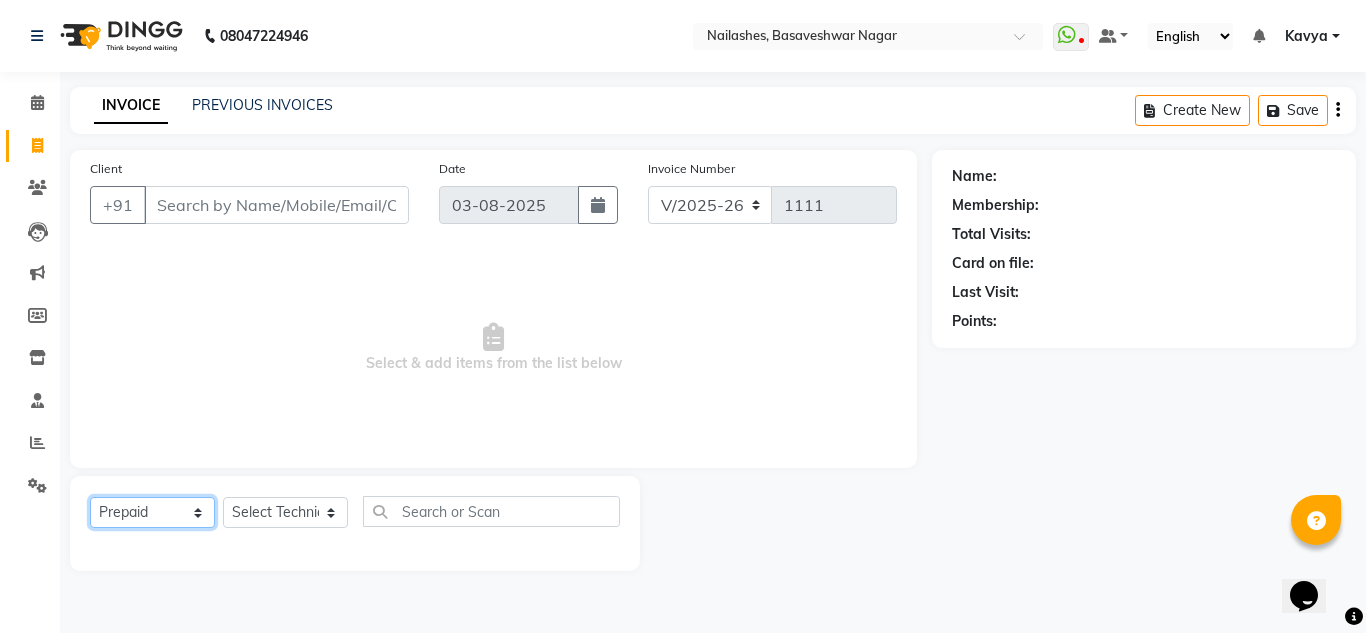 click on "Select  Service  Product  Membership  Package Voucher Prepaid Gift Card" 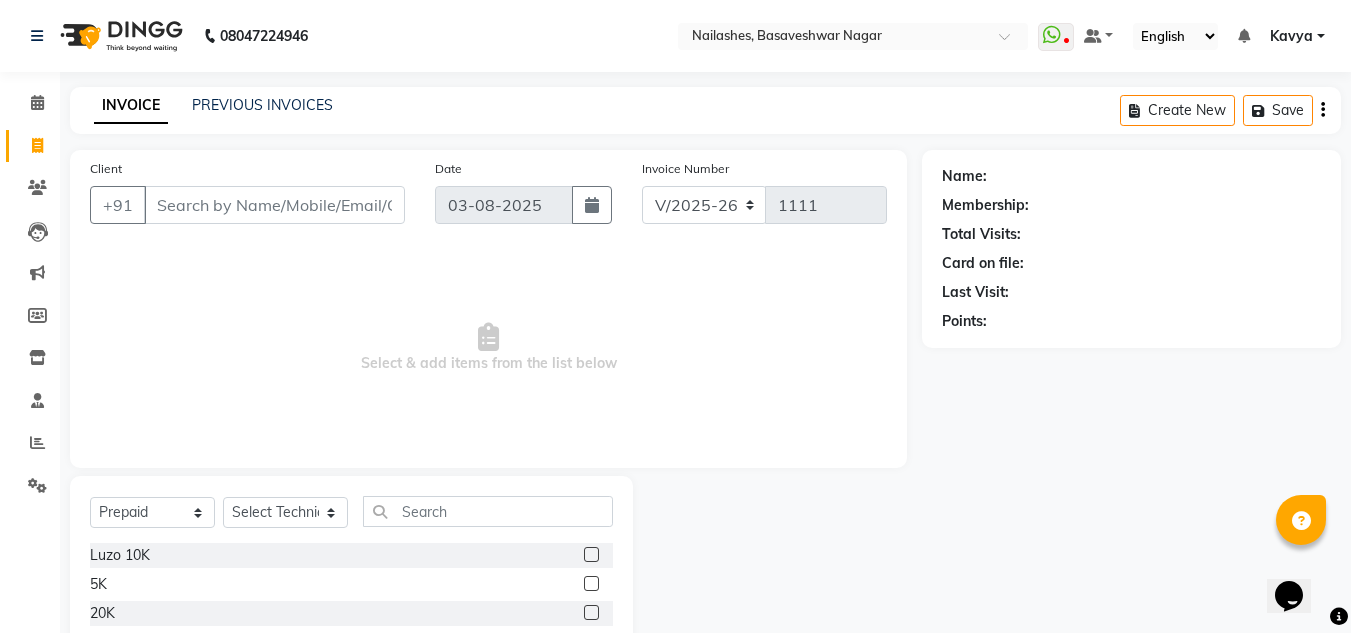 click on "Luzo 10K" 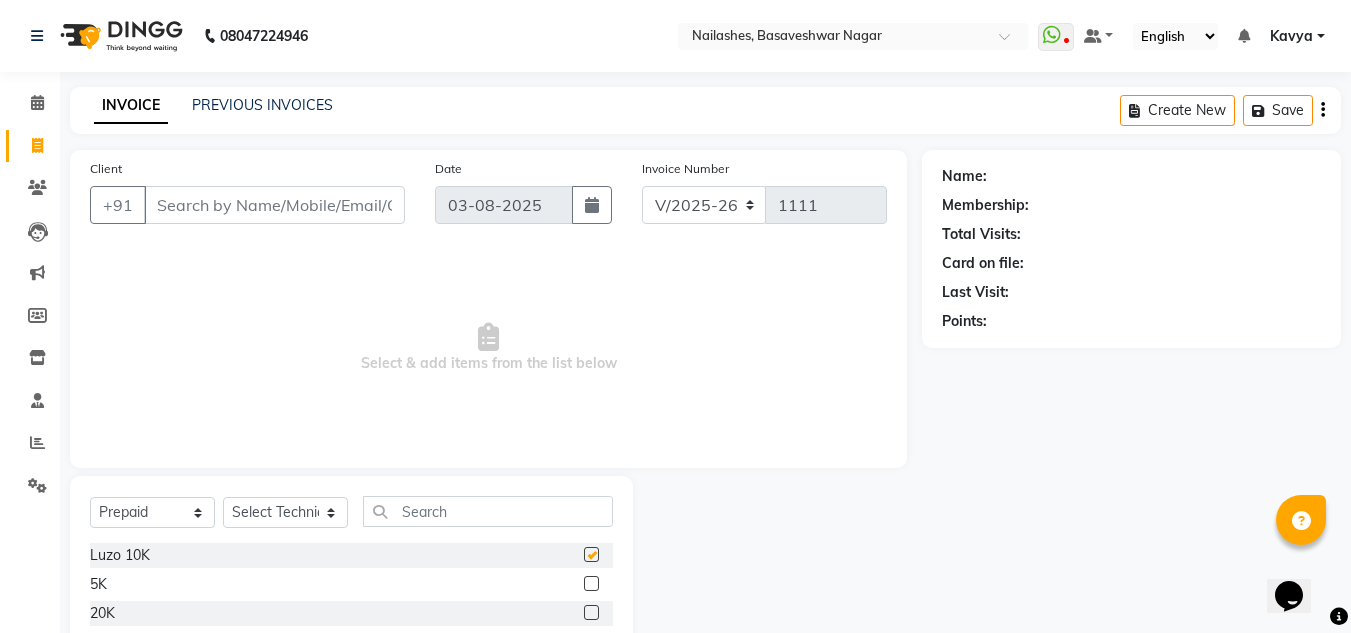 checkbox on "false" 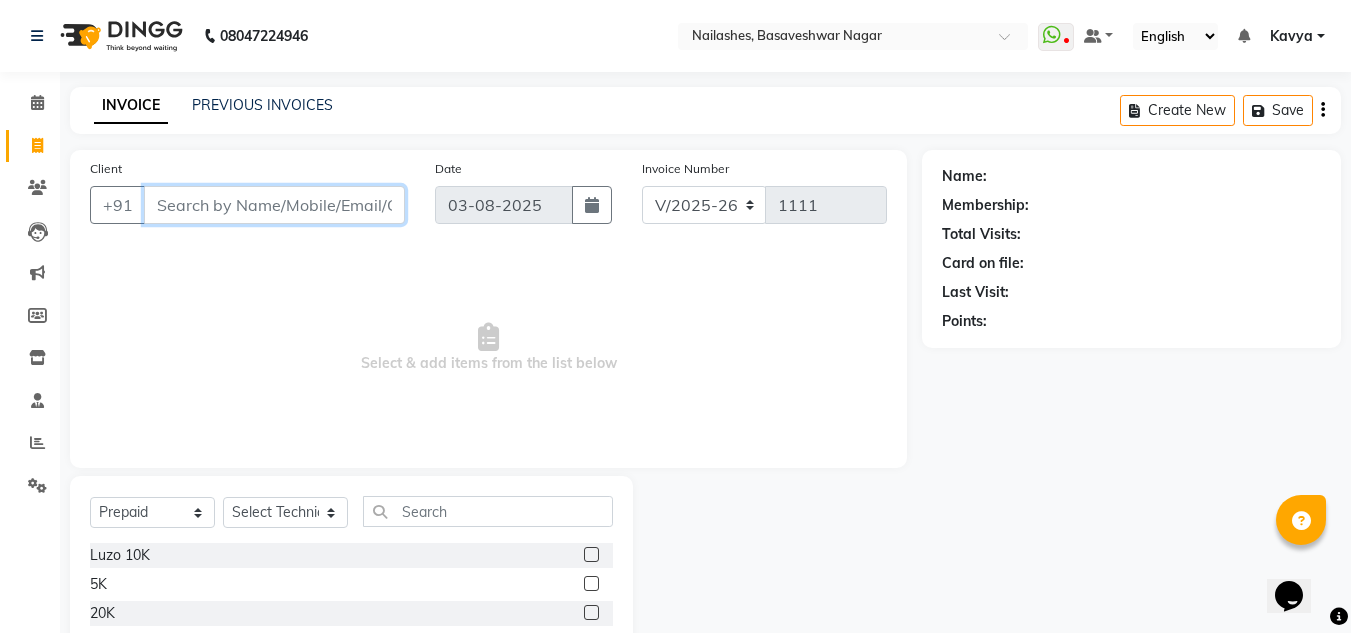 click on "Client" at bounding box center [274, 205] 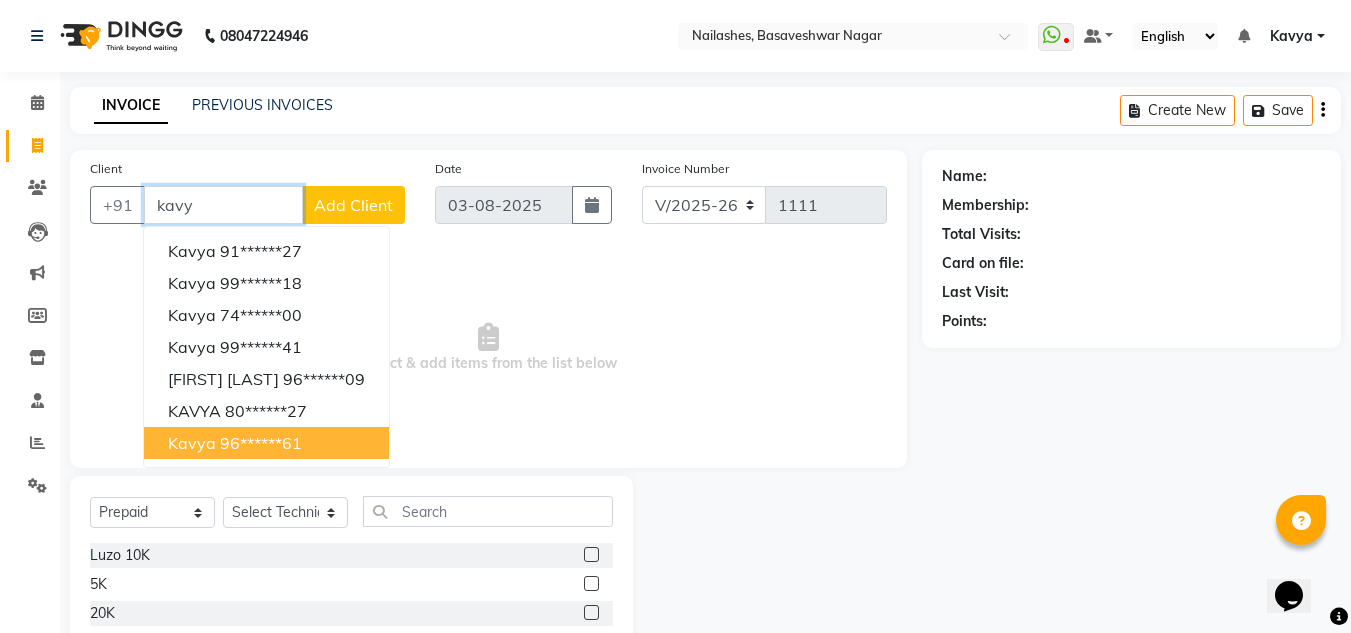 click on "kavya  91******27 kavya  99******18 Kavya  74******00 kavya  99******41 kavya Lokesh  96******09 KAVYA  80******27 kavya  96******61" at bounding box center [266, 347] 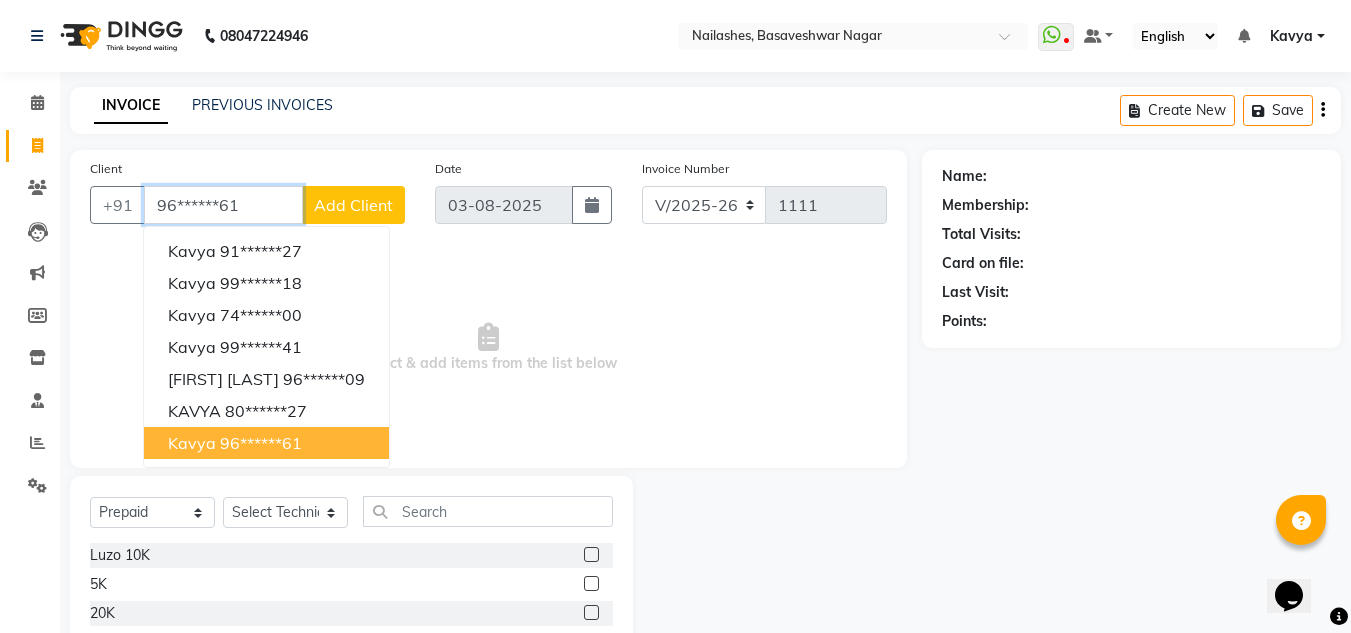 type on "96******61" 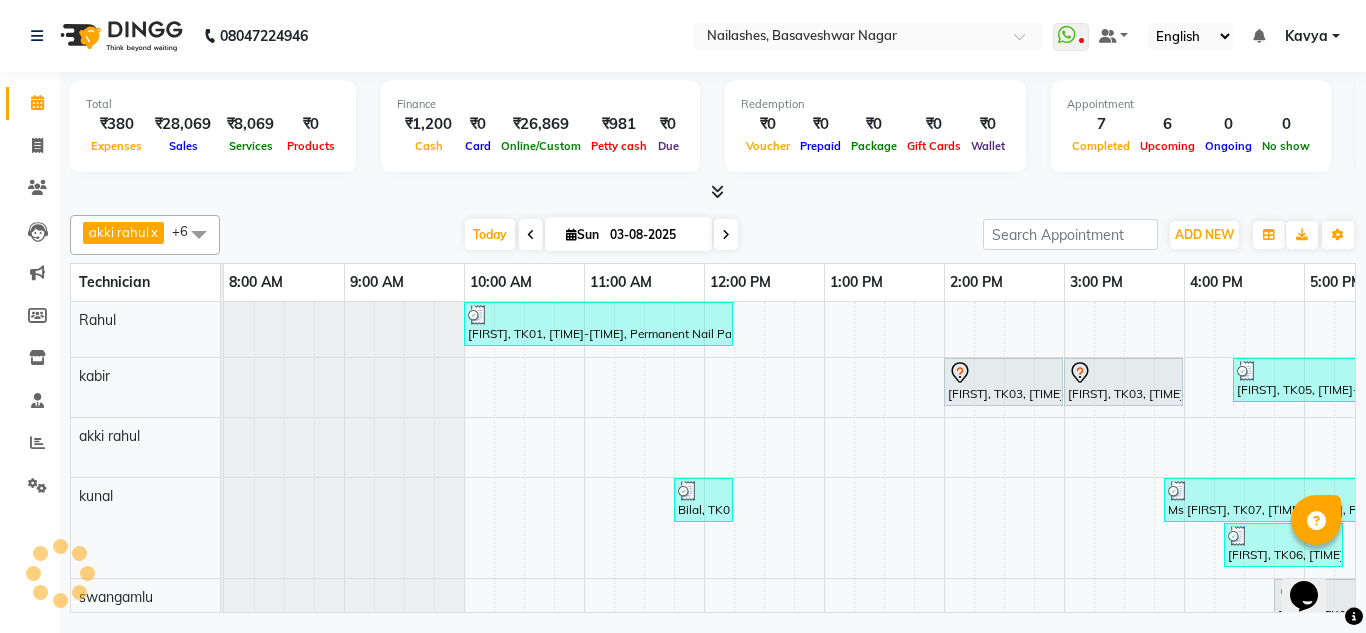 scroll, scrollTop: 0, scrollLeft: 313, axis: horizontal 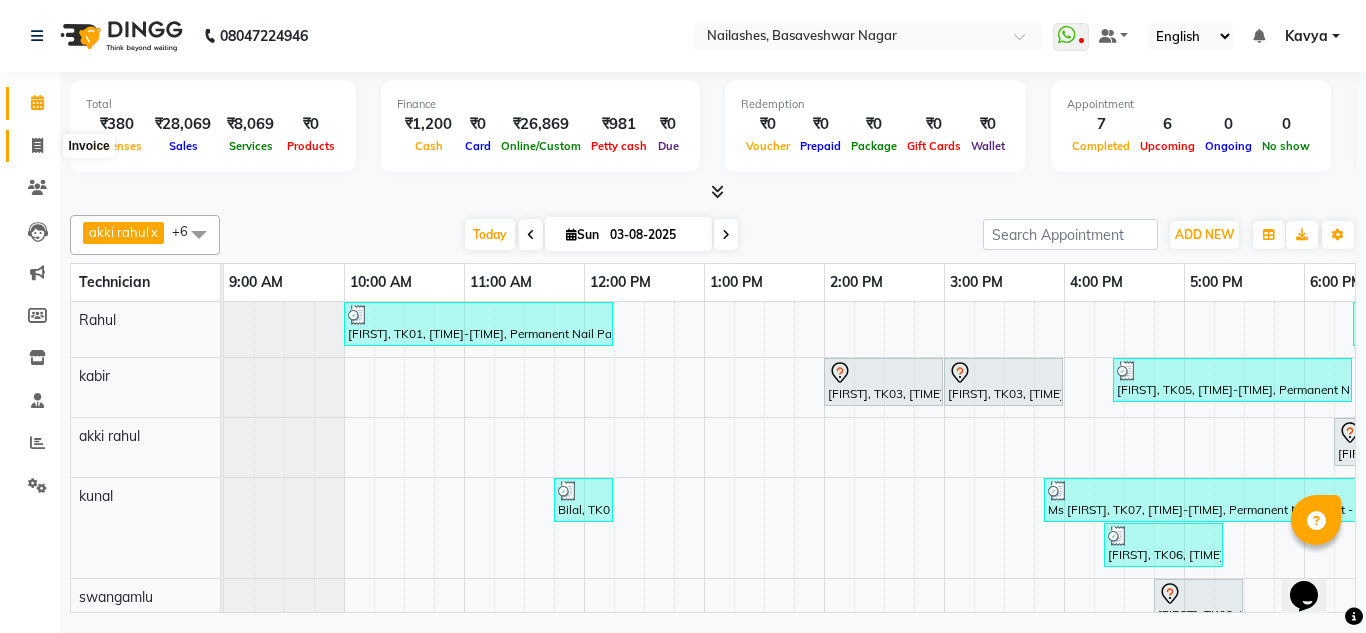 click 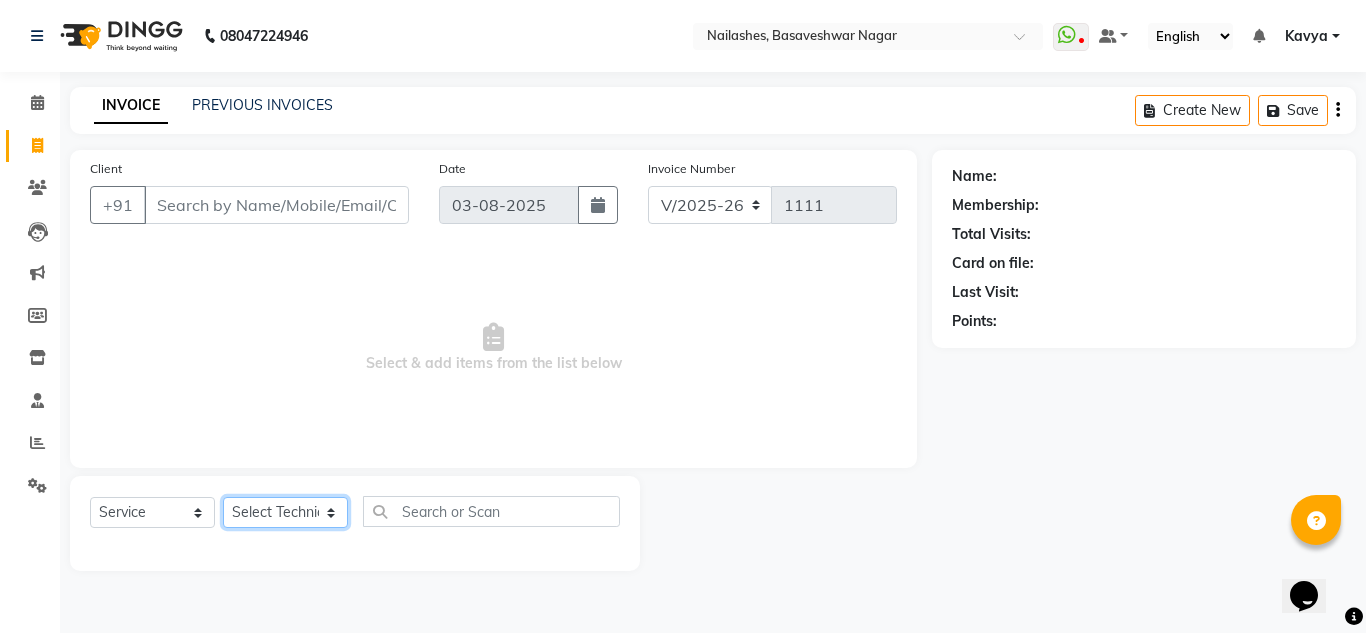 click on "Select Technician akki rahul Basiya Sultha Bilal jin kabir Kavya Kiruba  kunal Manager Rahul swangamlu" 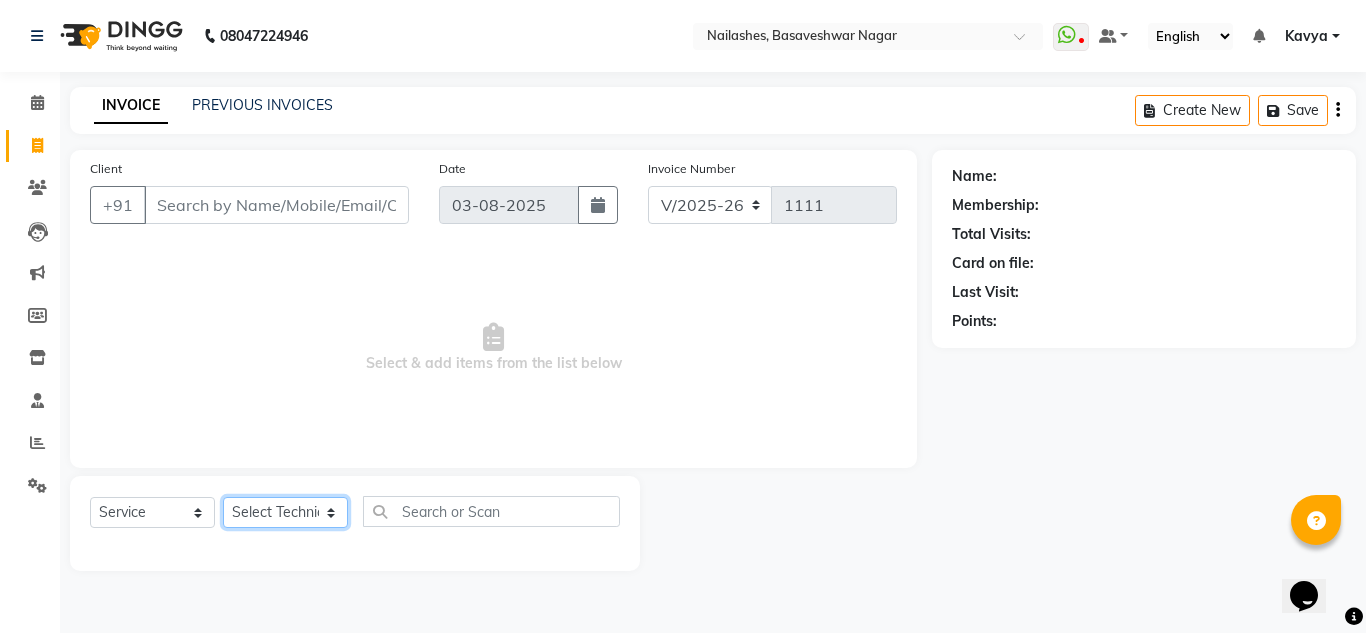 select on "81679" 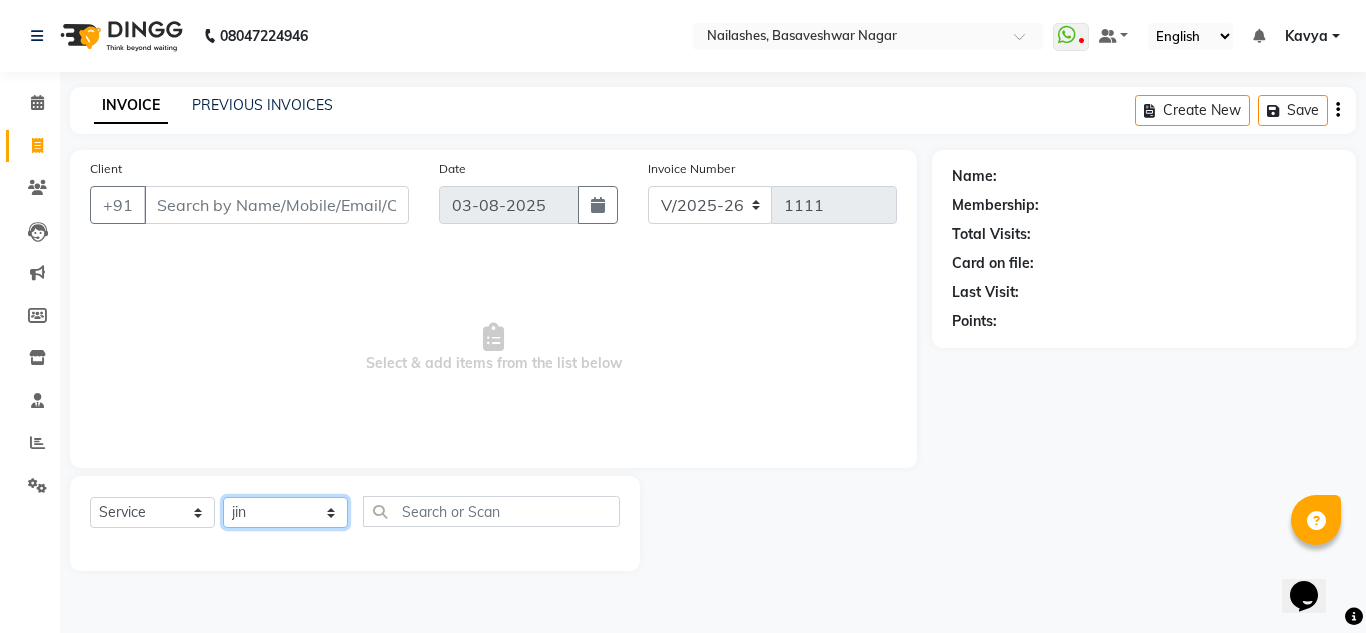 click on "Select Technician akki rahul Basiya Sultha Bilal jin kabir Kavya Kiruba  kunal Manager Rahul swangamlu" 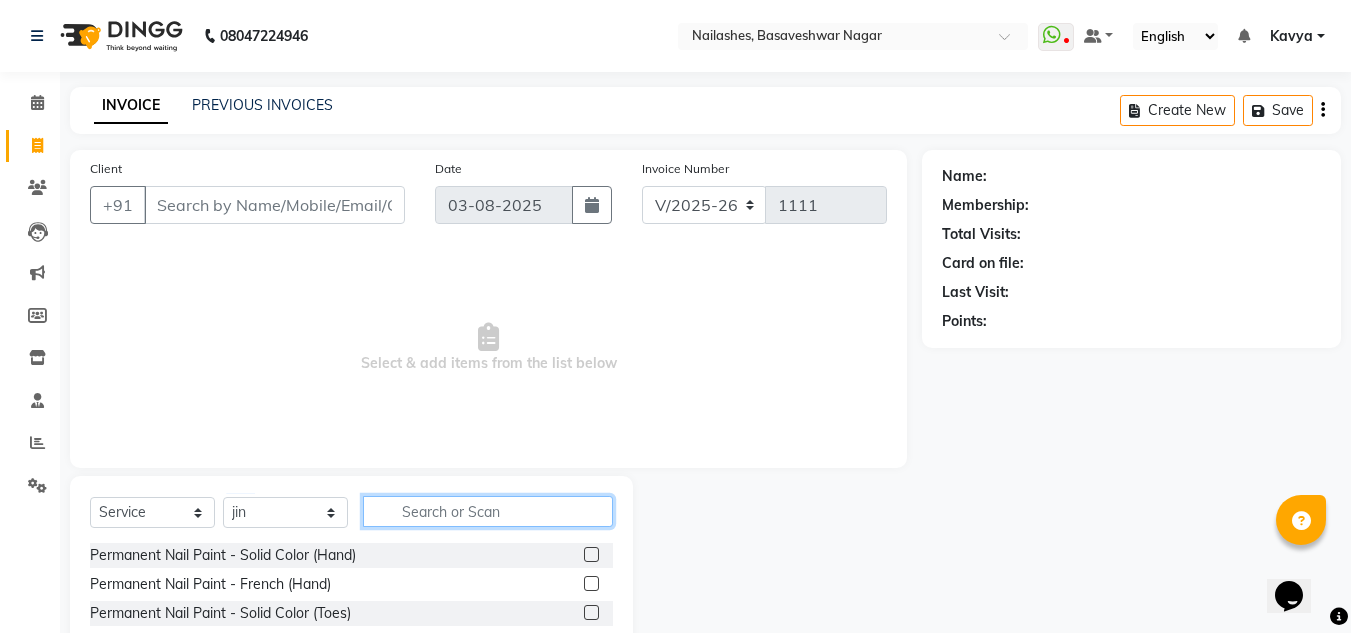 click 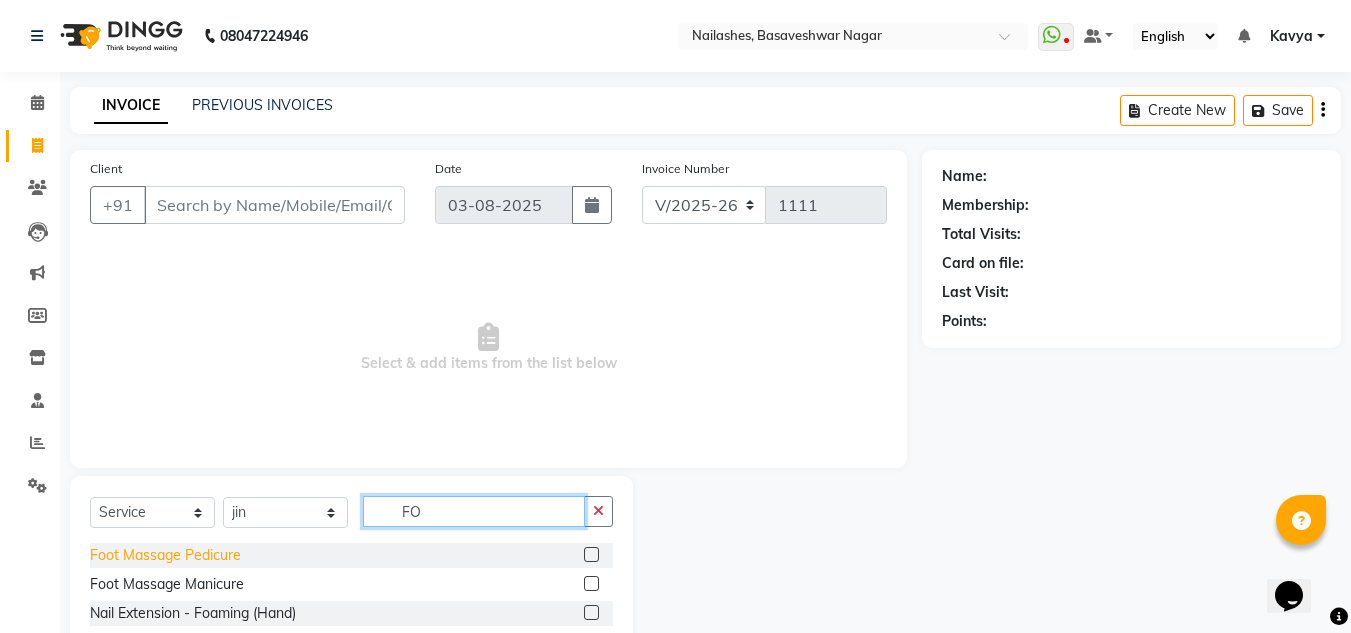 type on "FO" 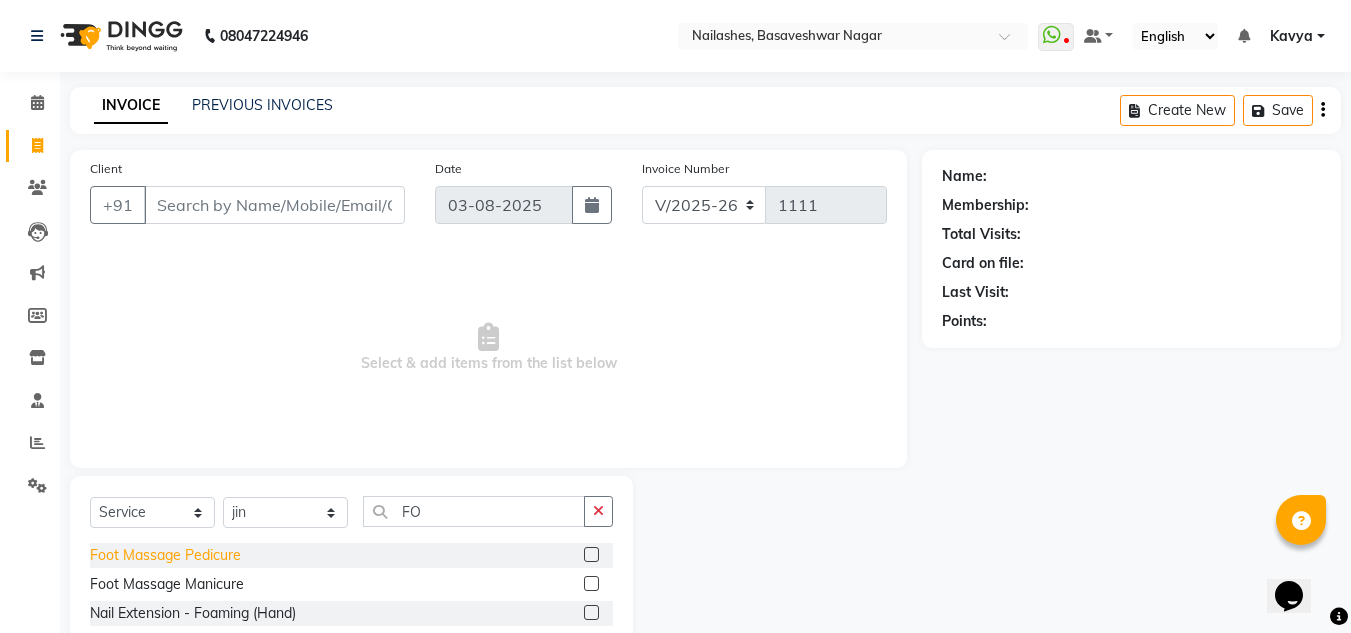 click on "Foot Massage Pedicure" 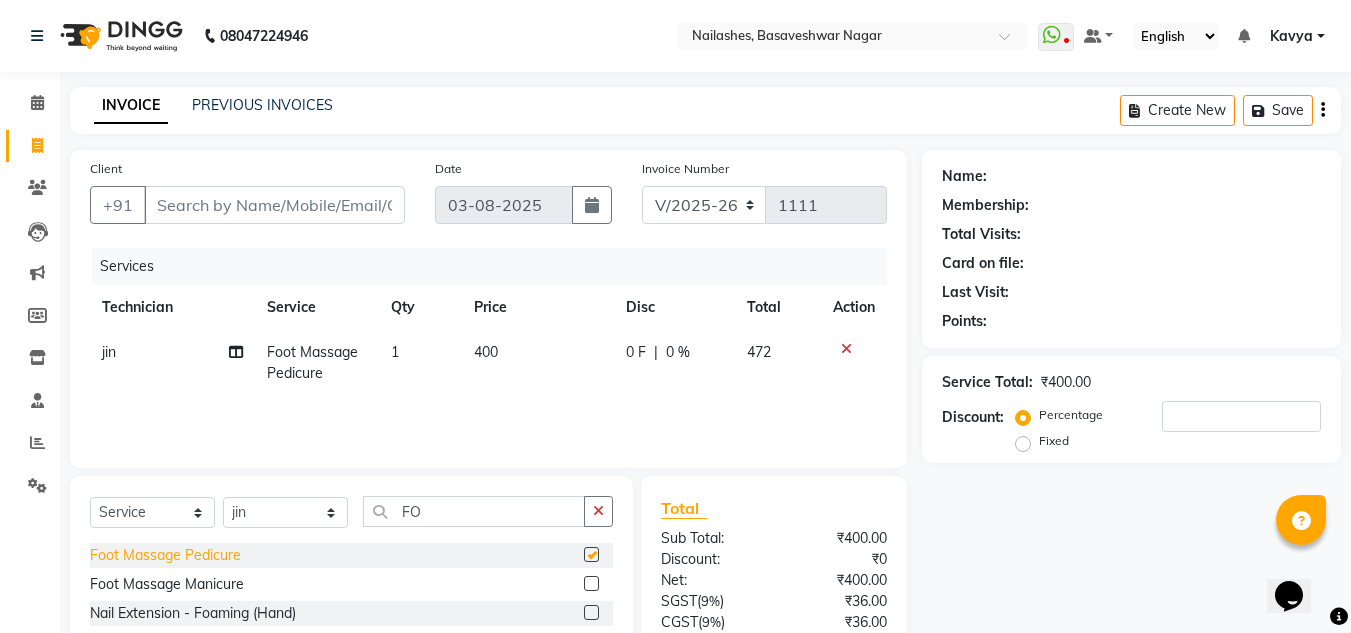 checkbox on "false" 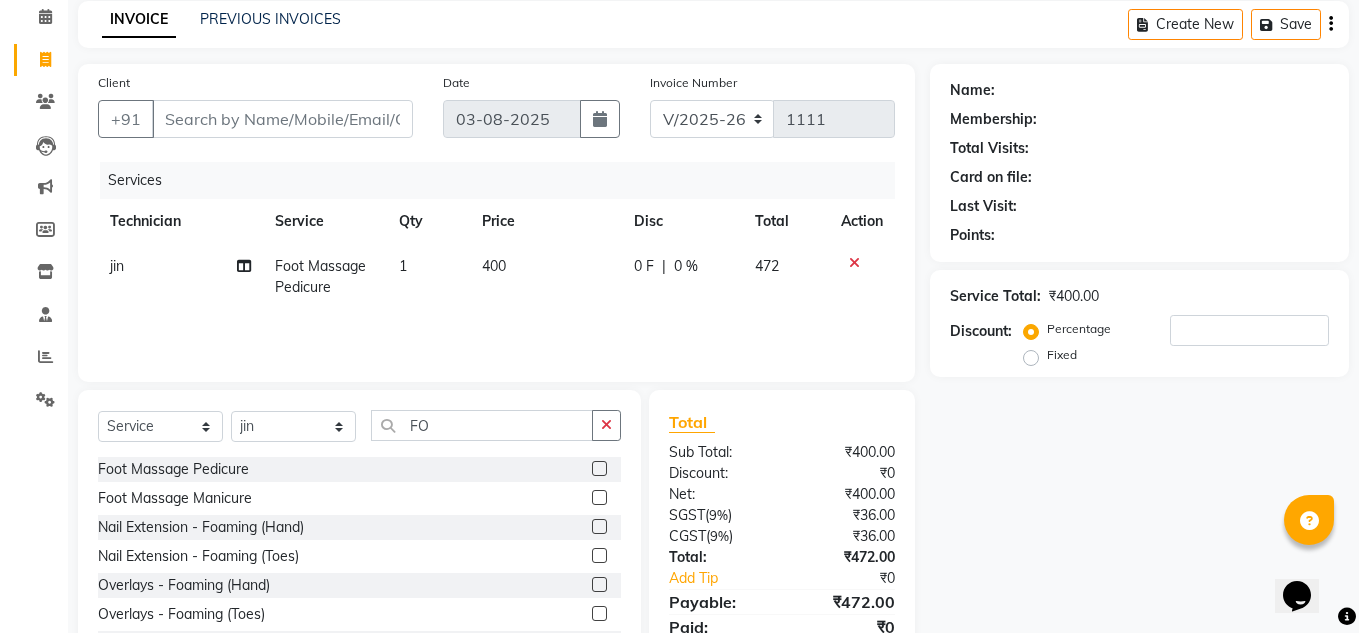 scroll, scrollTop: 84, scrollLeft: 0, axis: vertical 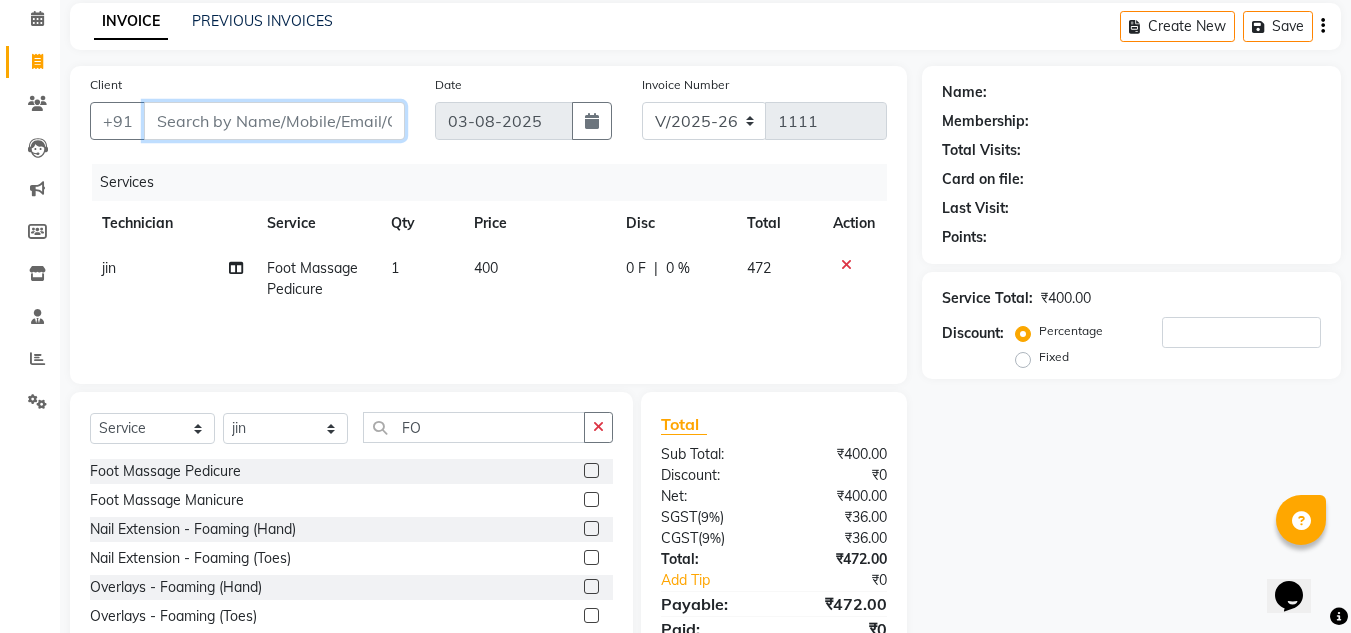 click on "Client" at bounding box center (274, 121) 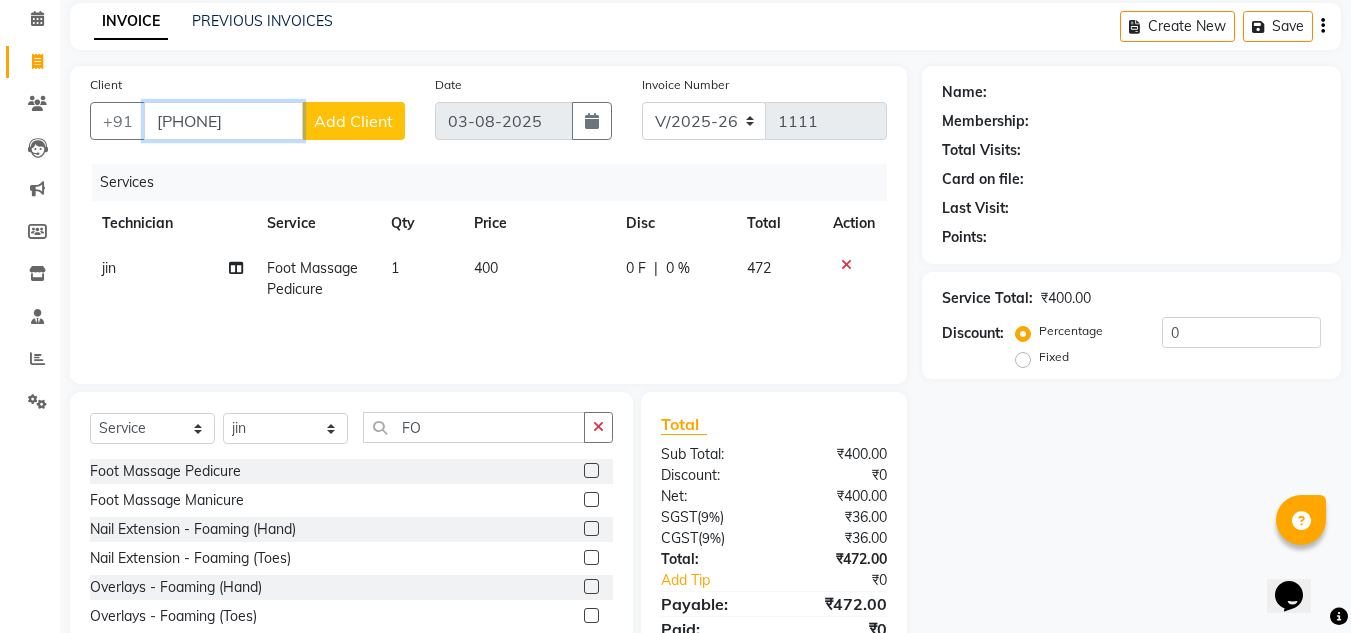 type on "9035258955" 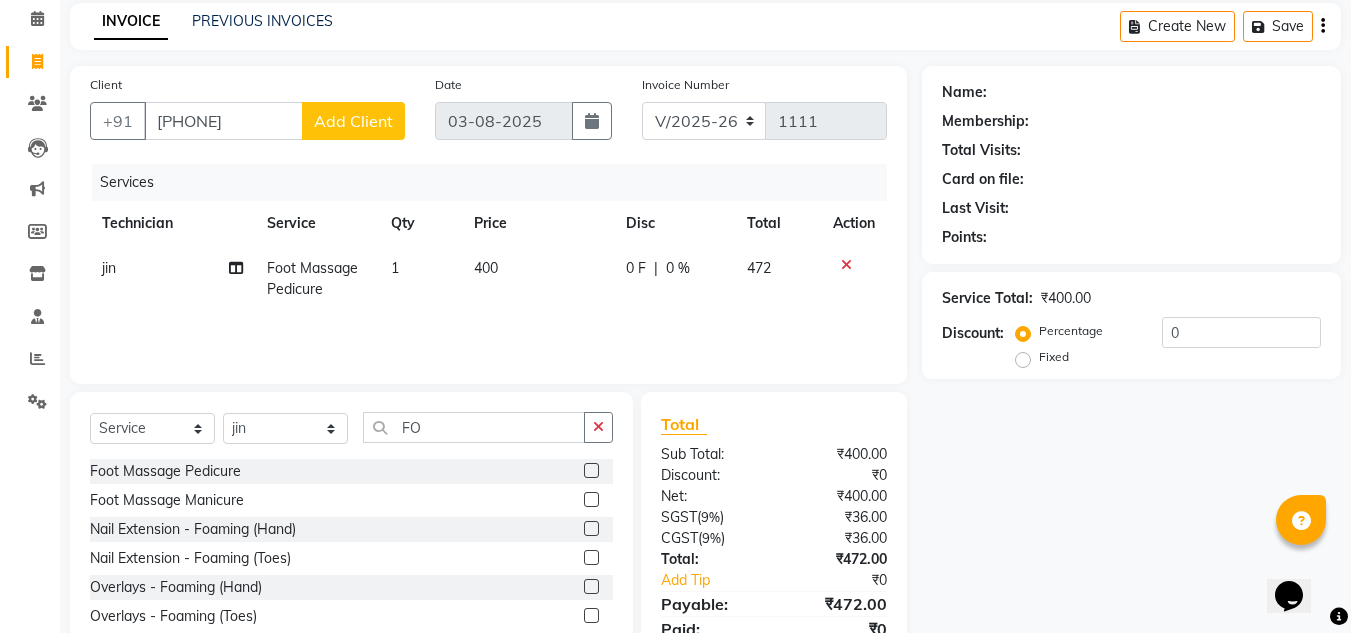 click on "Add Client" 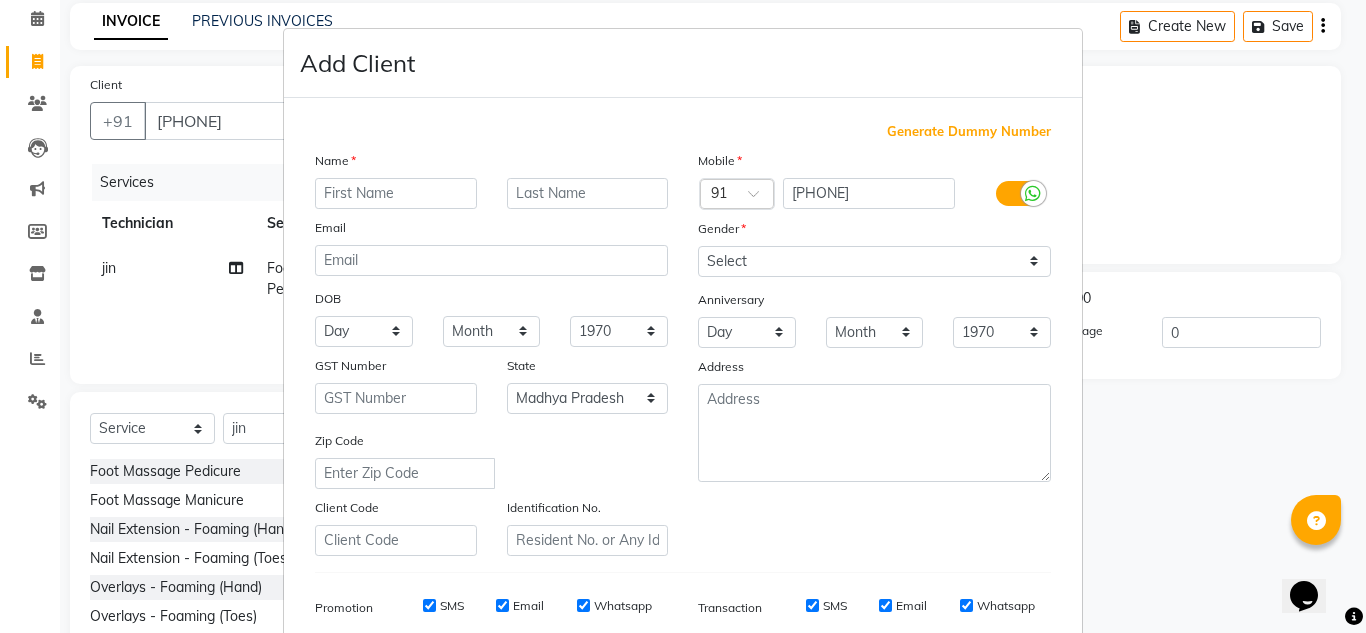 type on "a" 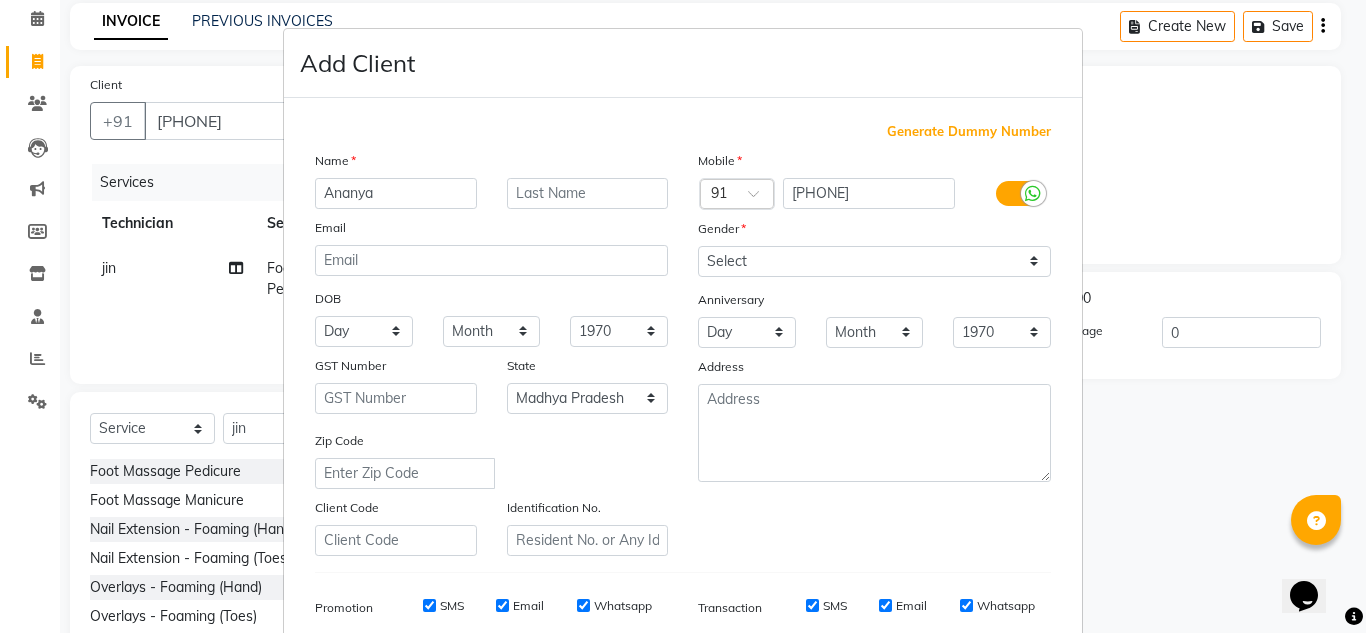 type on "Ananya" 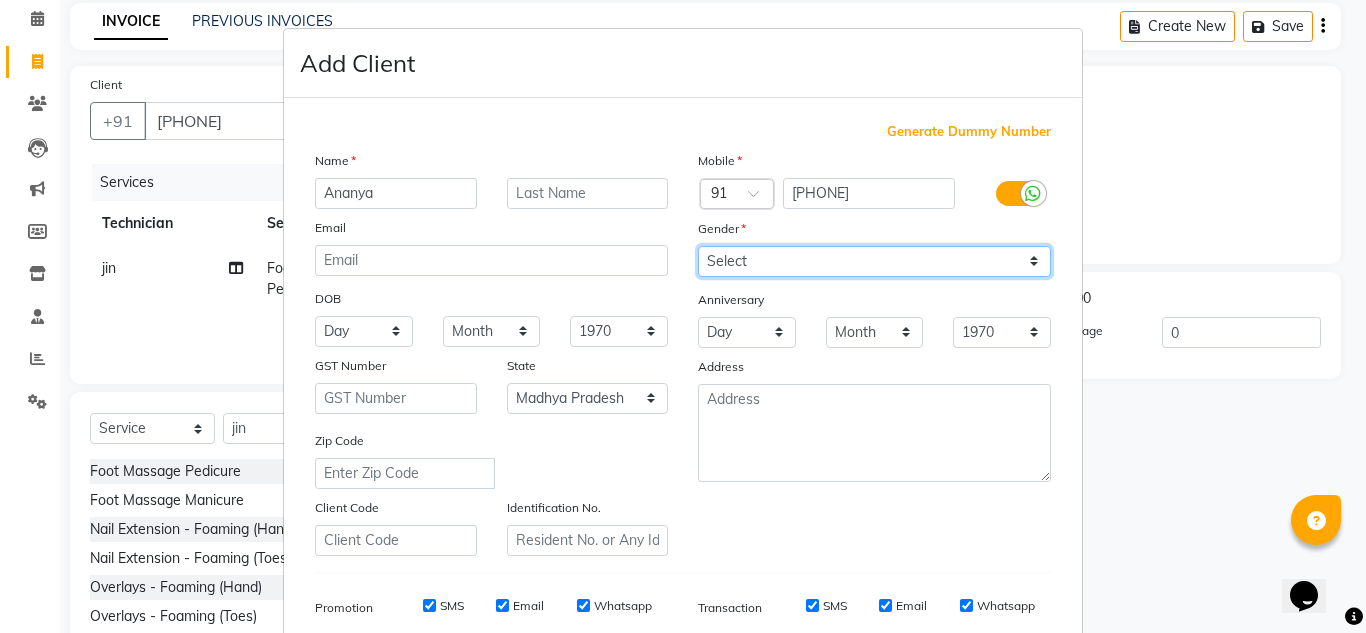 click on "Select Male Female Other Prefer Not To Say" at bounding box center (874, 261) 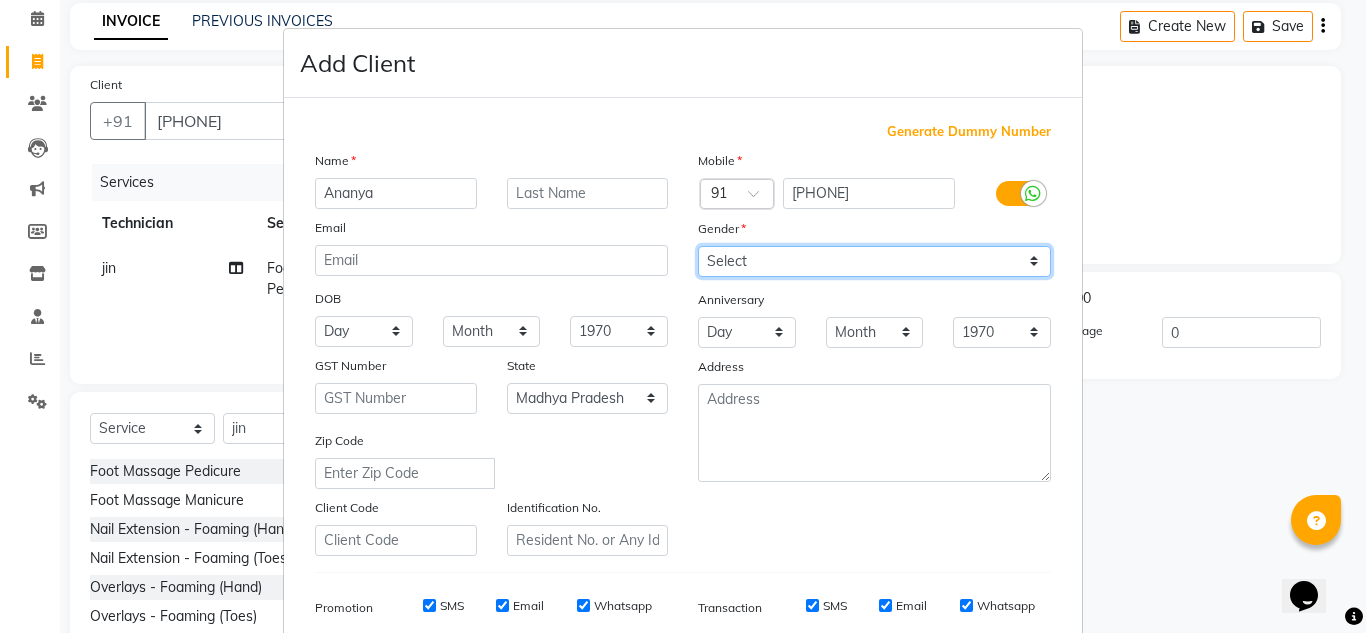 select on "female" 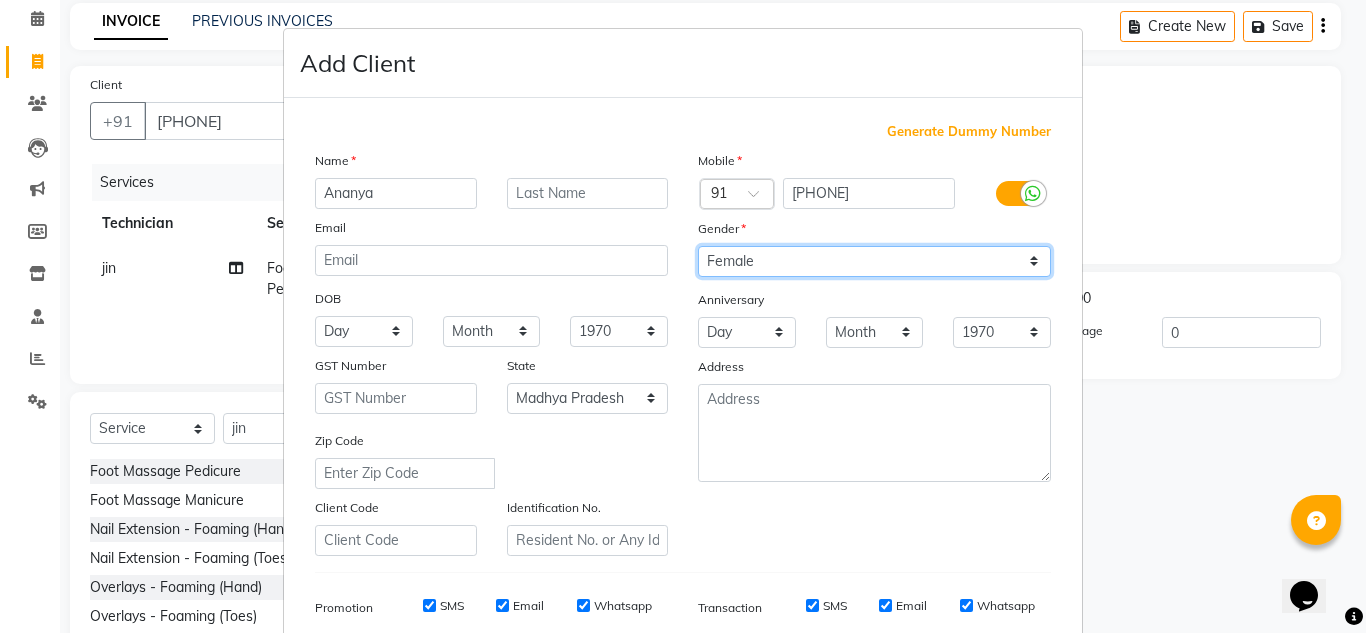 click on "Select Male Female Other Prefer Not To Say" at bounding box center [874, 261] 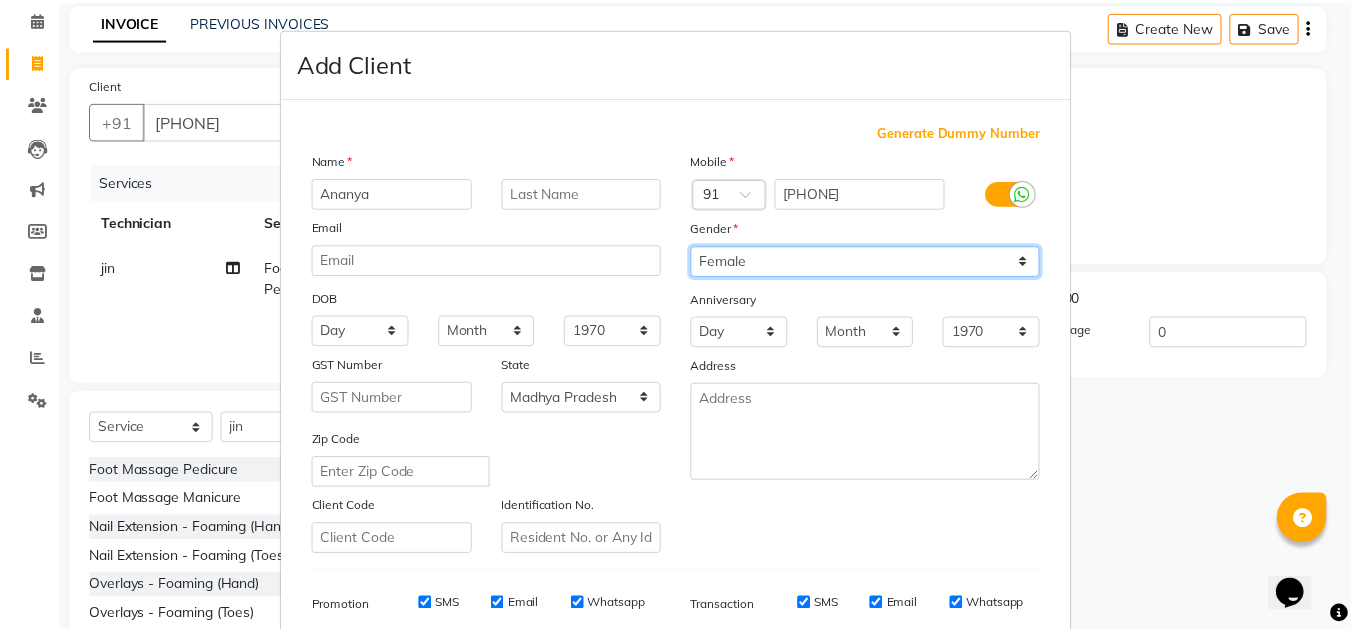 scroll, scrollTop: 290, scrollLeft: 0, axis: vertical 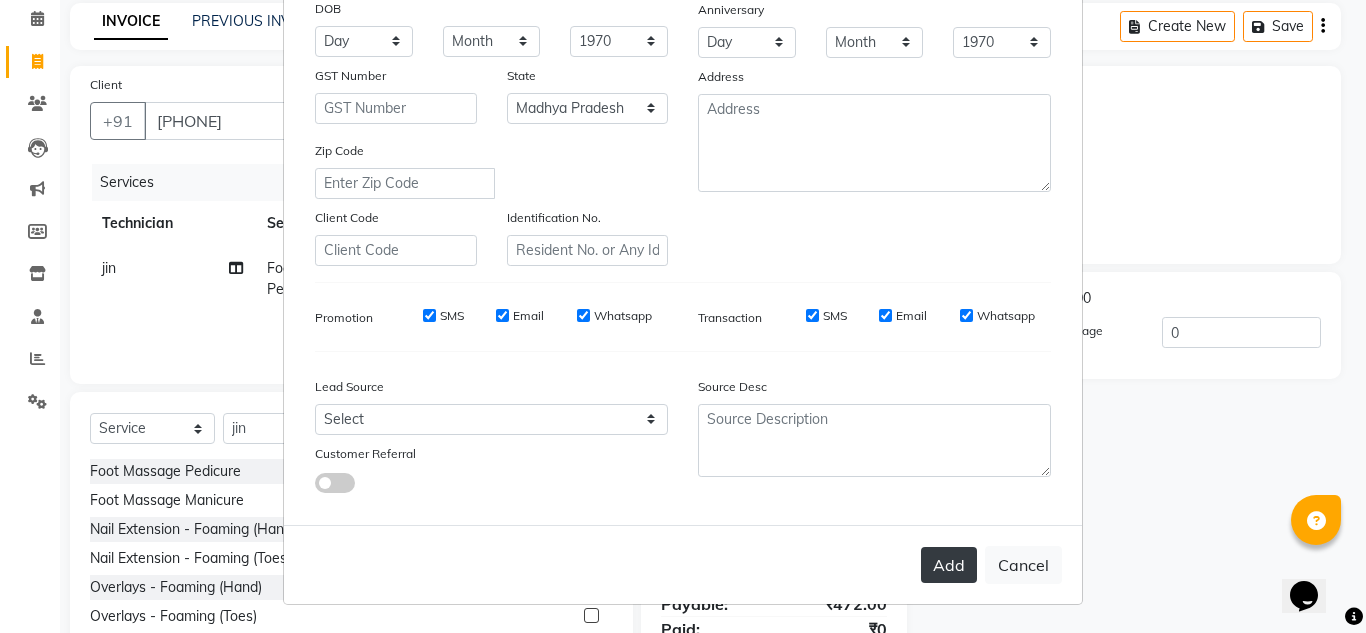 click on "Add" at bounding box center [949, 565] 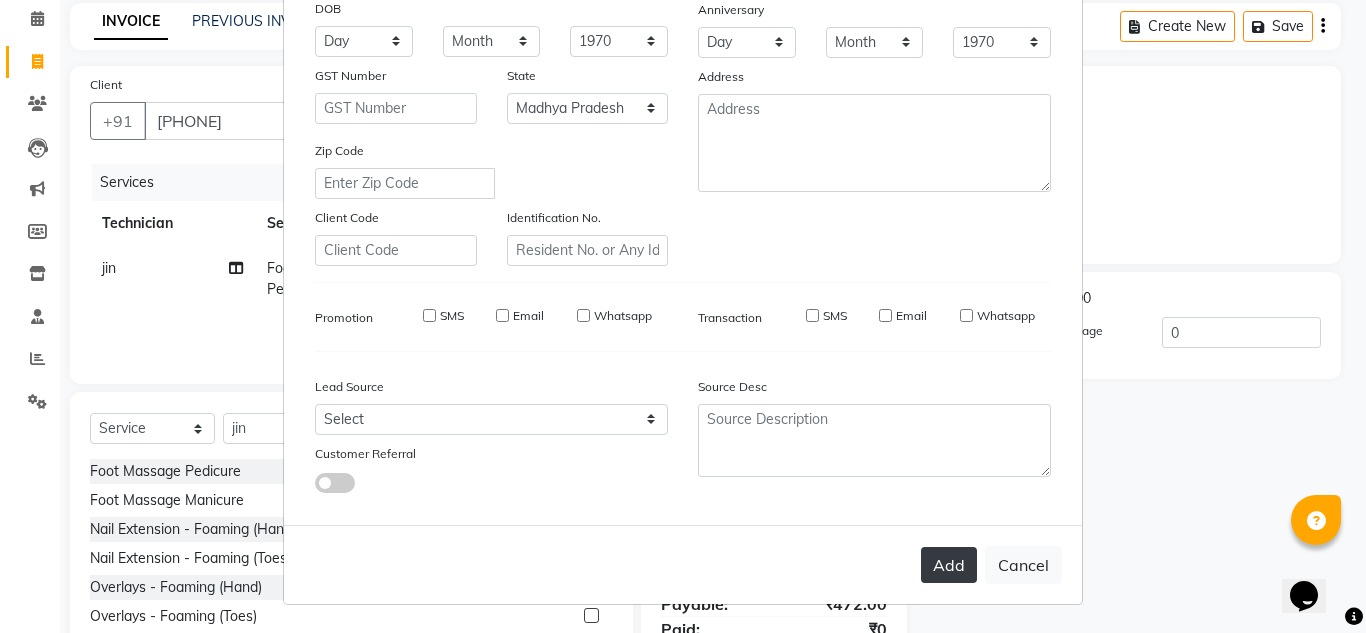 type on "90******55" 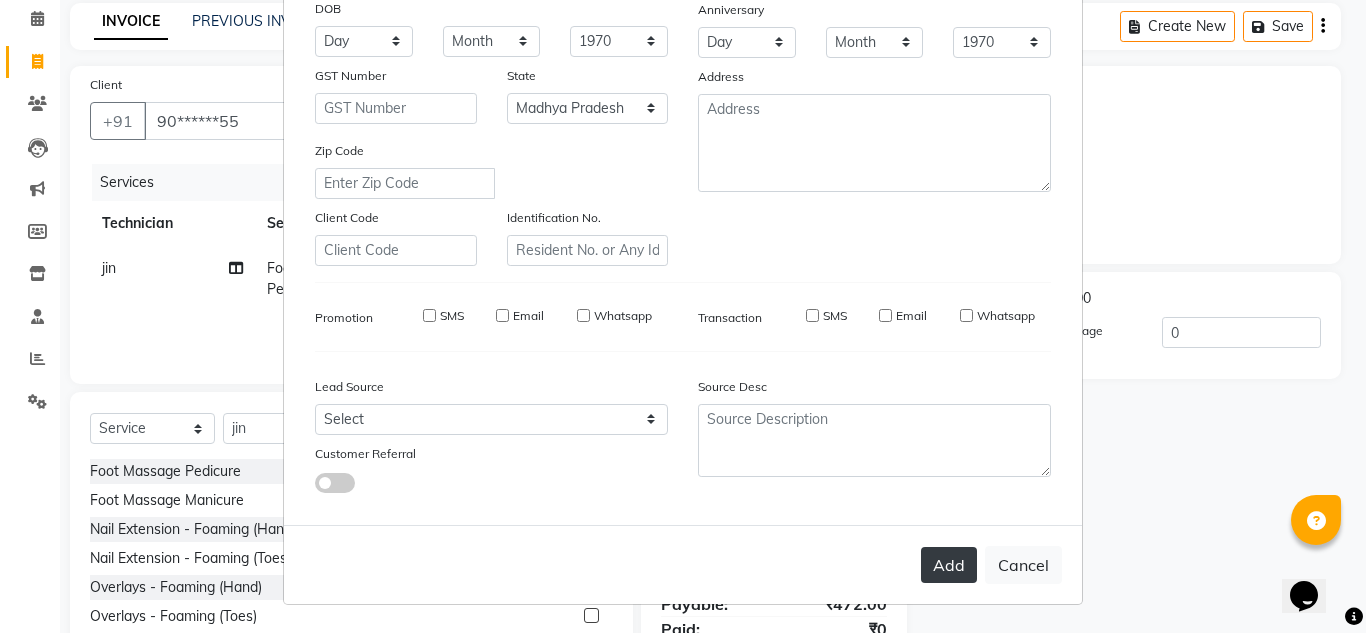 select 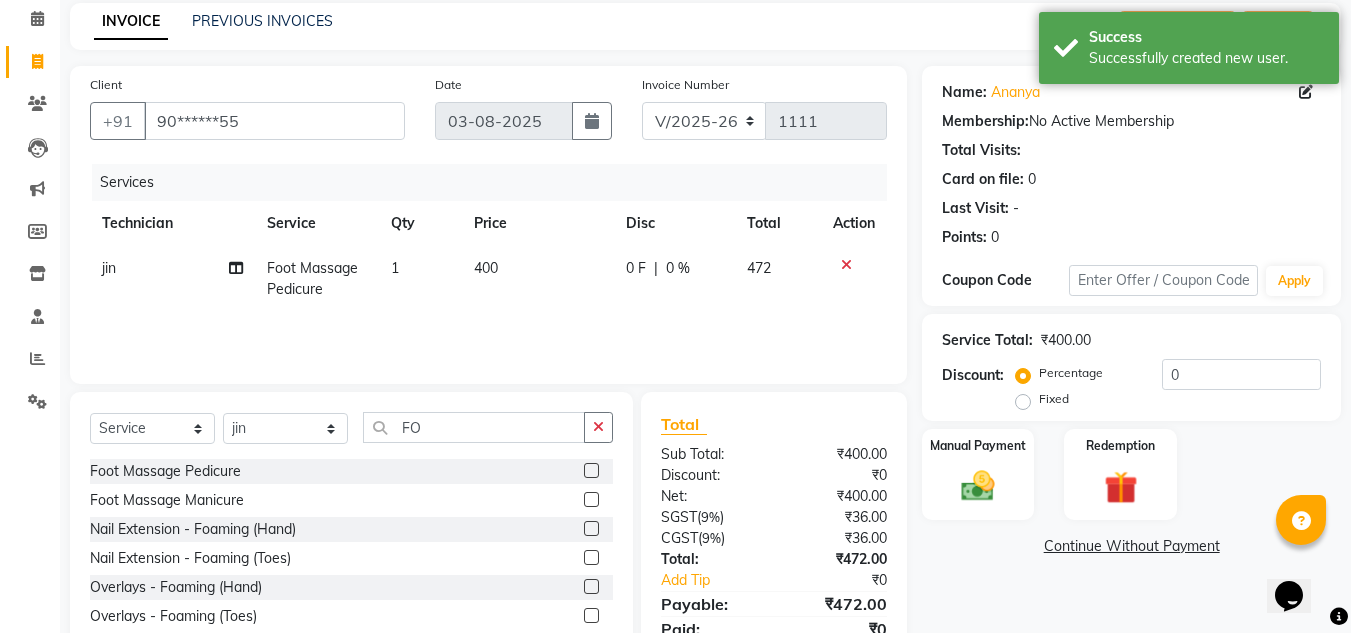 scroll, scrollTop: 168, scrollLeft: 0, axis: vertical 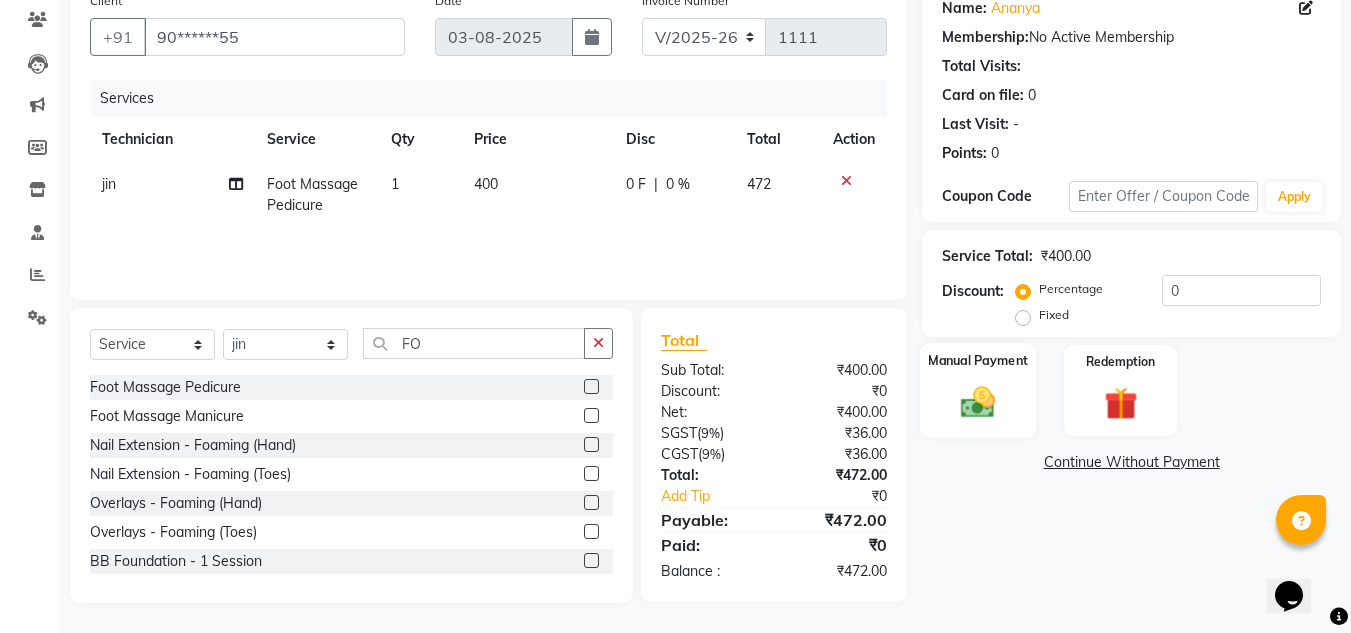 click on "Manual Payment" 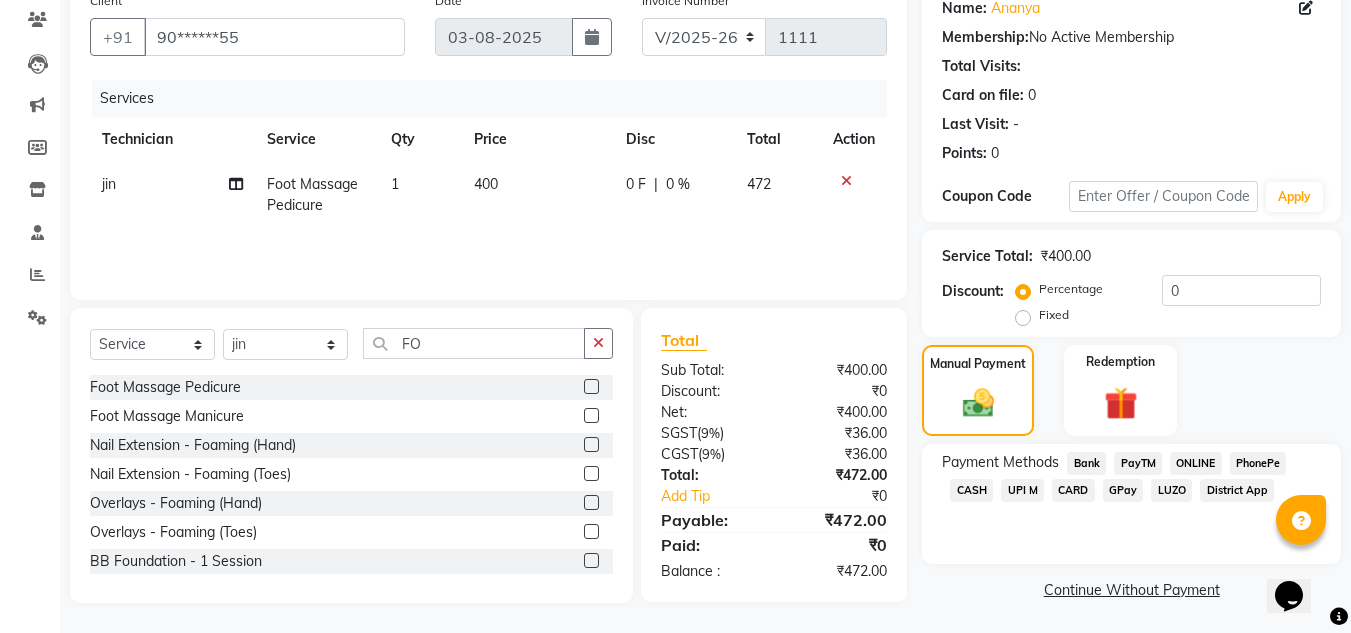 click on "LUZO" 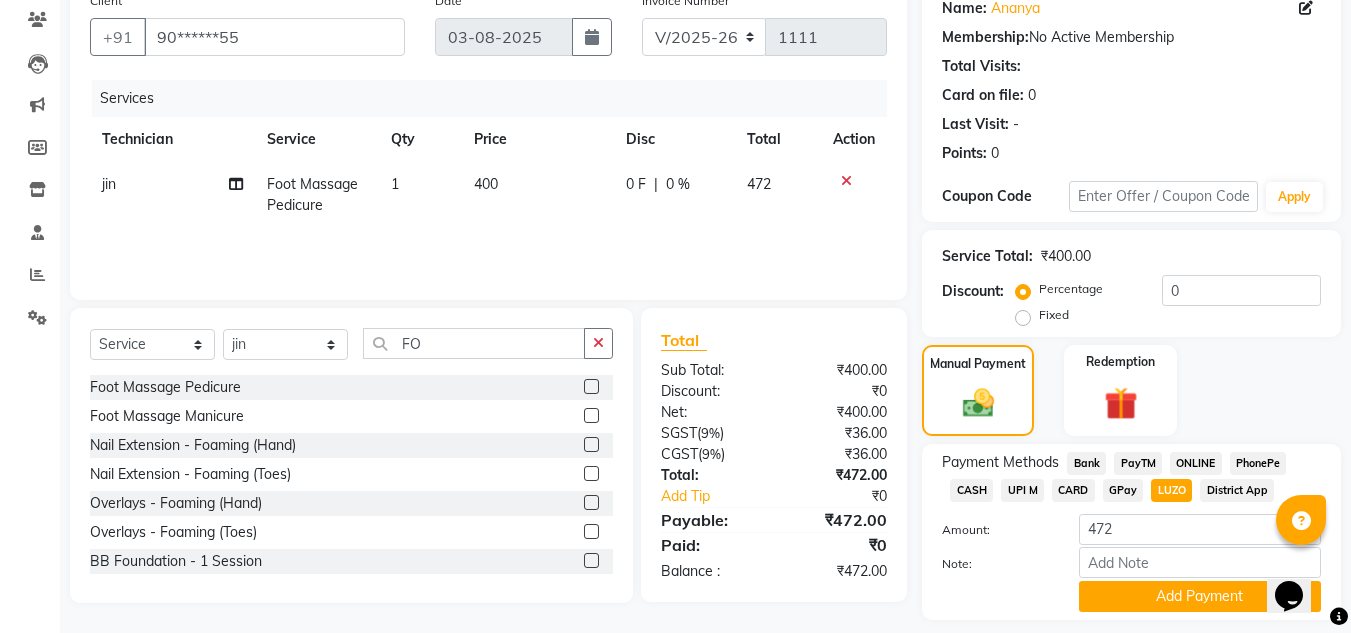 scroll, scrollTop: 226, scrollLeft: 0, axis: vertical 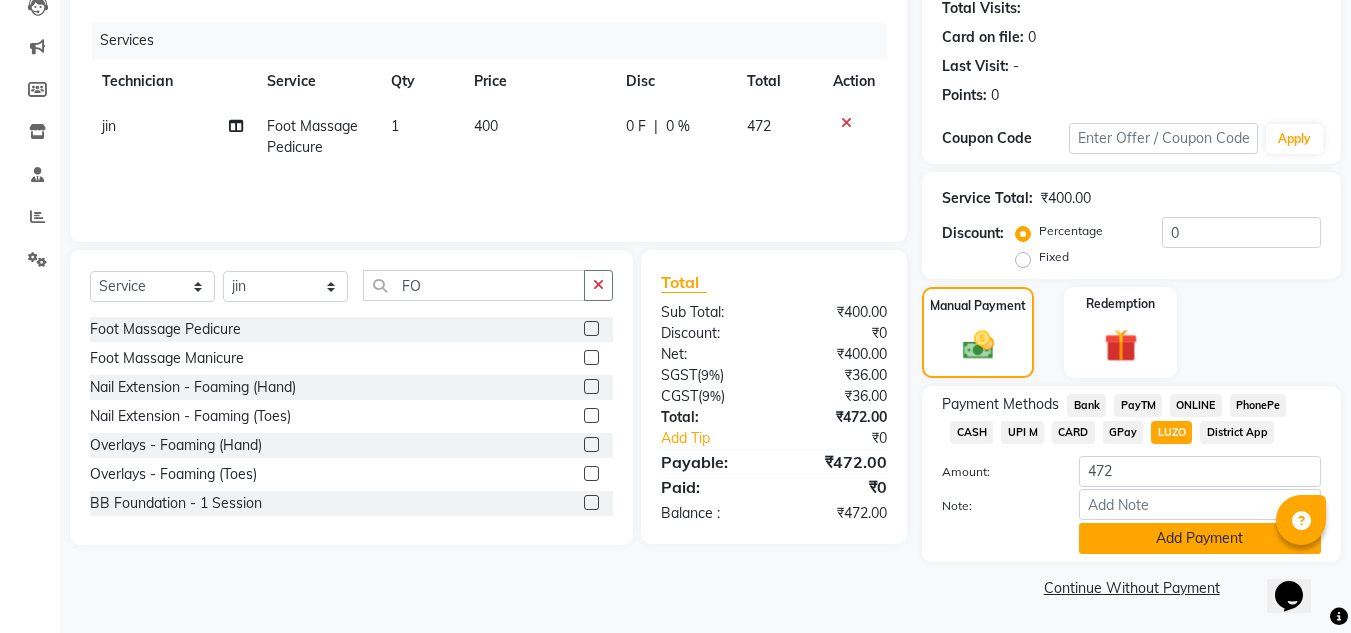 click on "Add Payment" 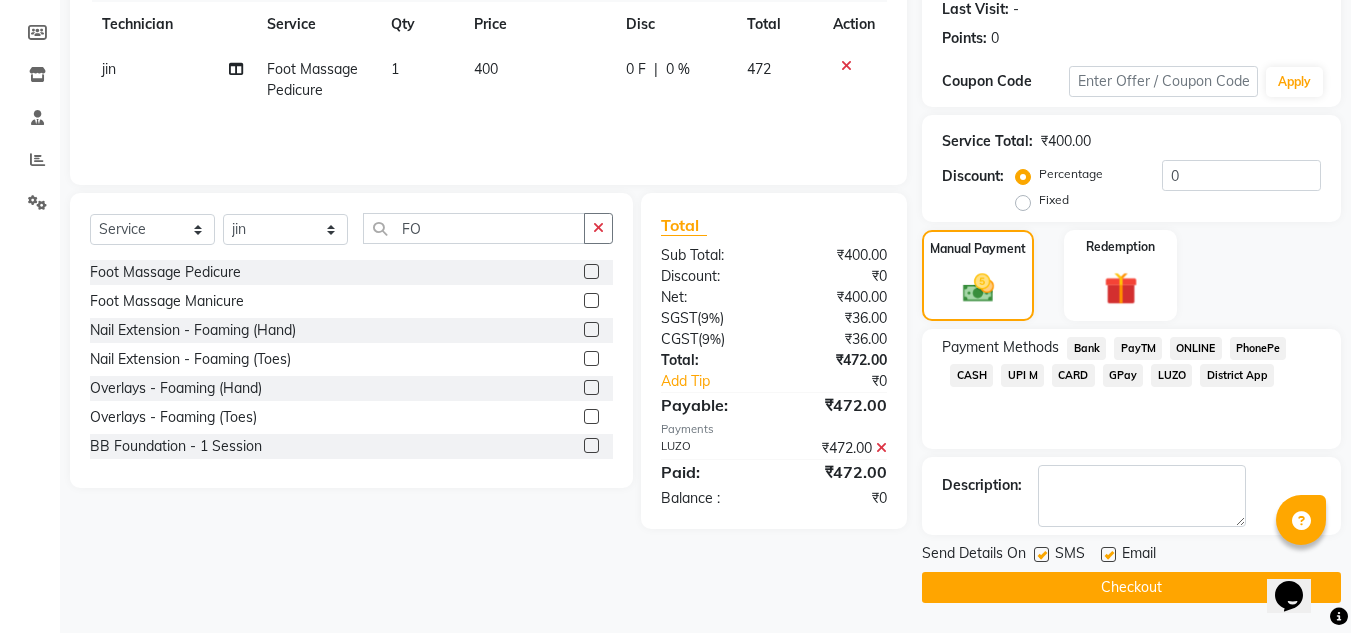 scroll, scrollTop: 282, scrollLeft: 0, axis: vertical 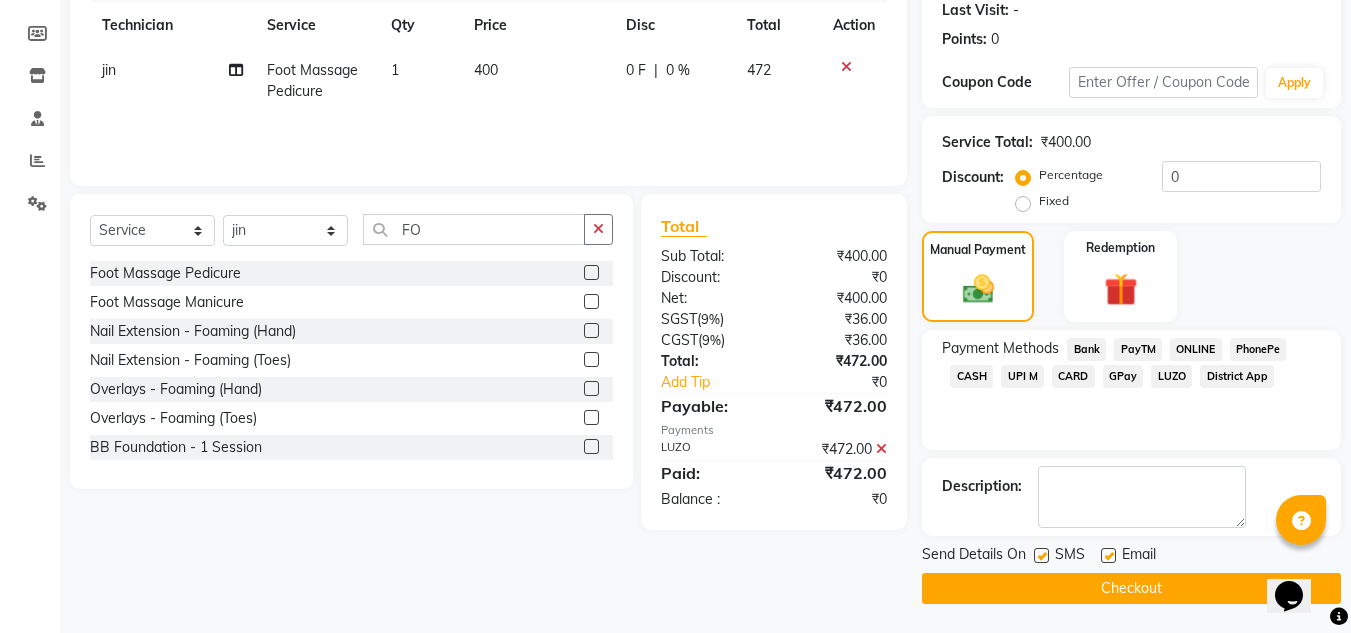click on "Checkout" 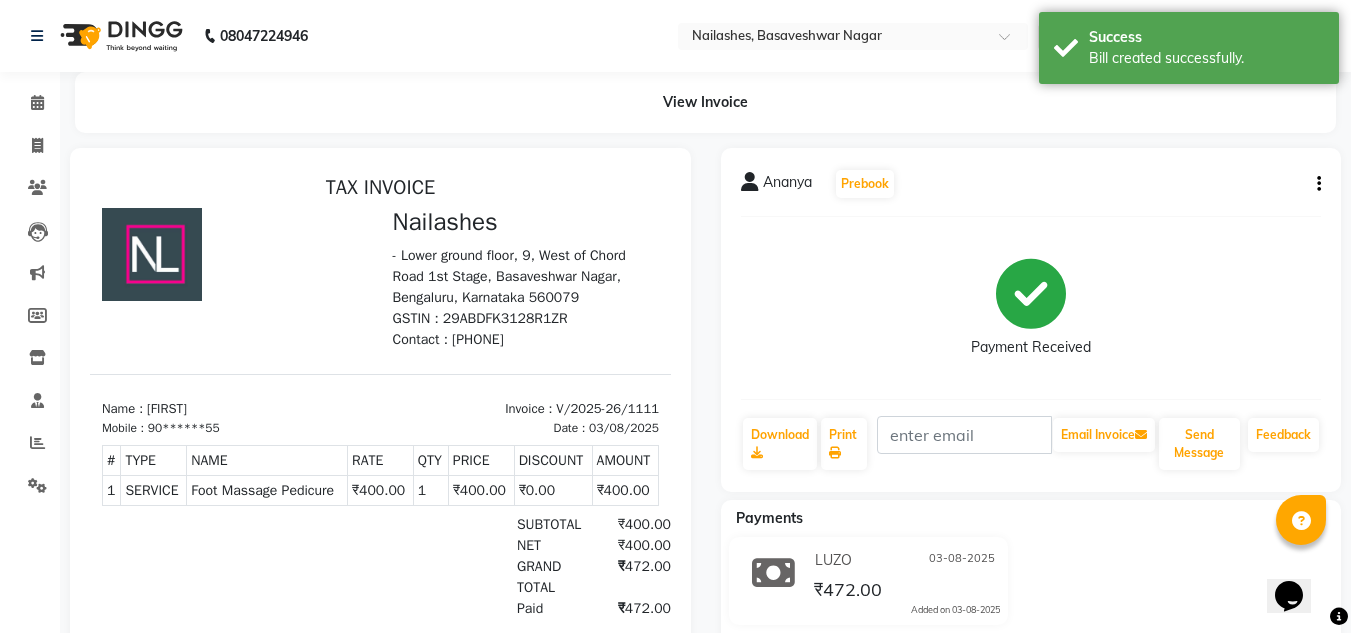 scroll, scrollTop: 16, scrollLeft: 0, axis: vertical 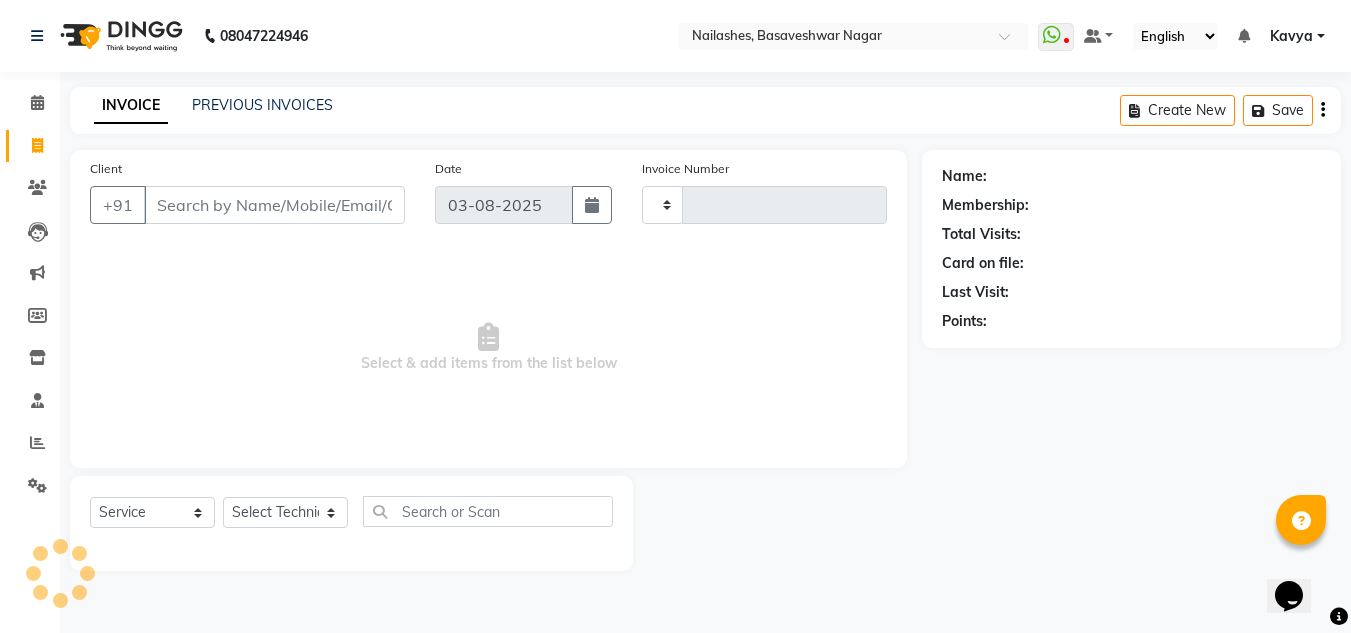 type on "1112" 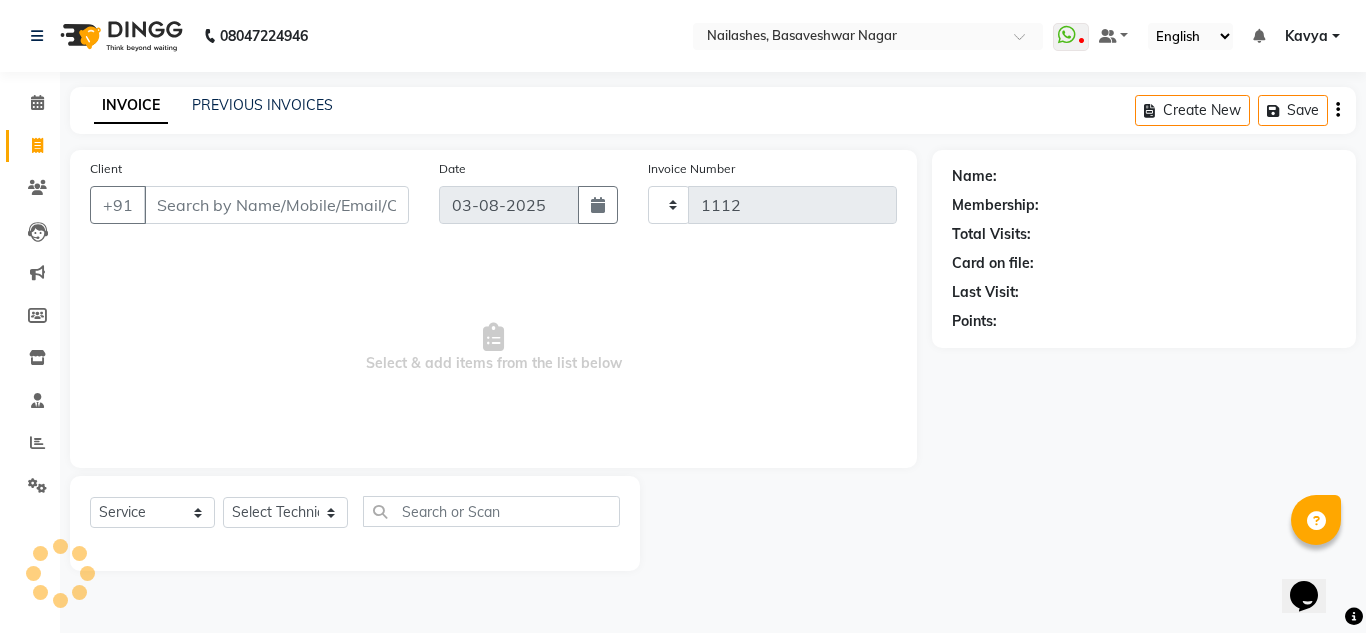 select on "7686" 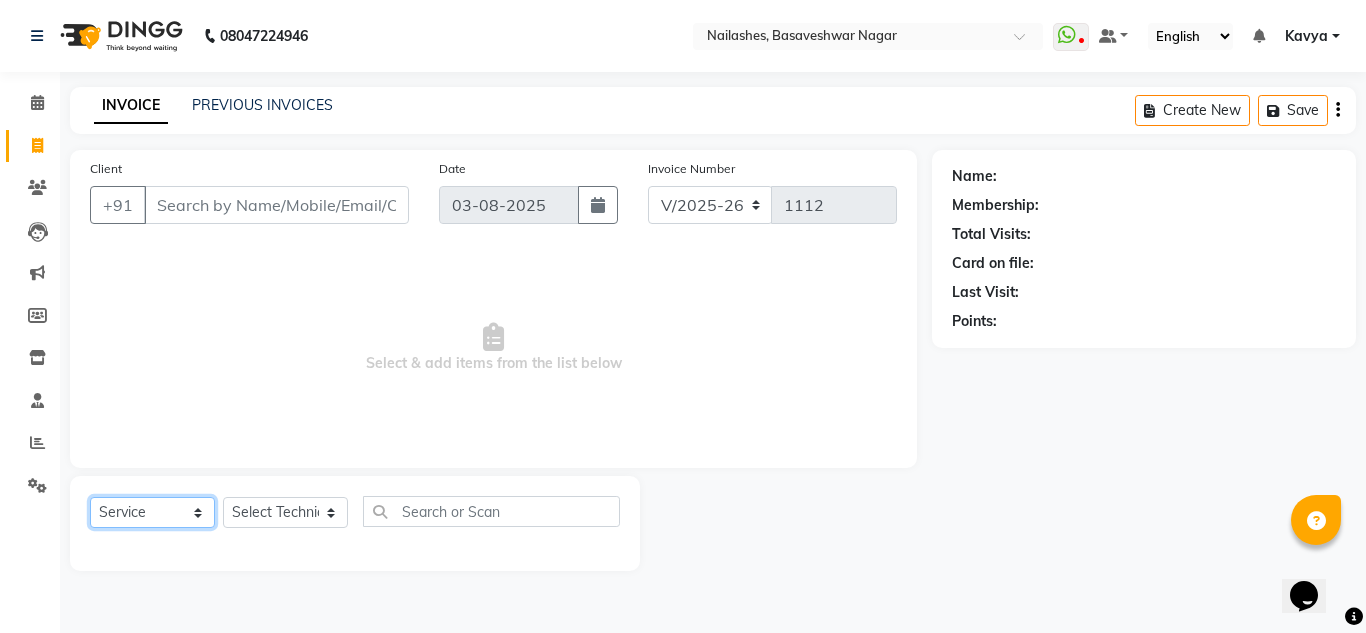click on "Select  Service  Product  Membership  Package Voucher Prepaid Gift Card" 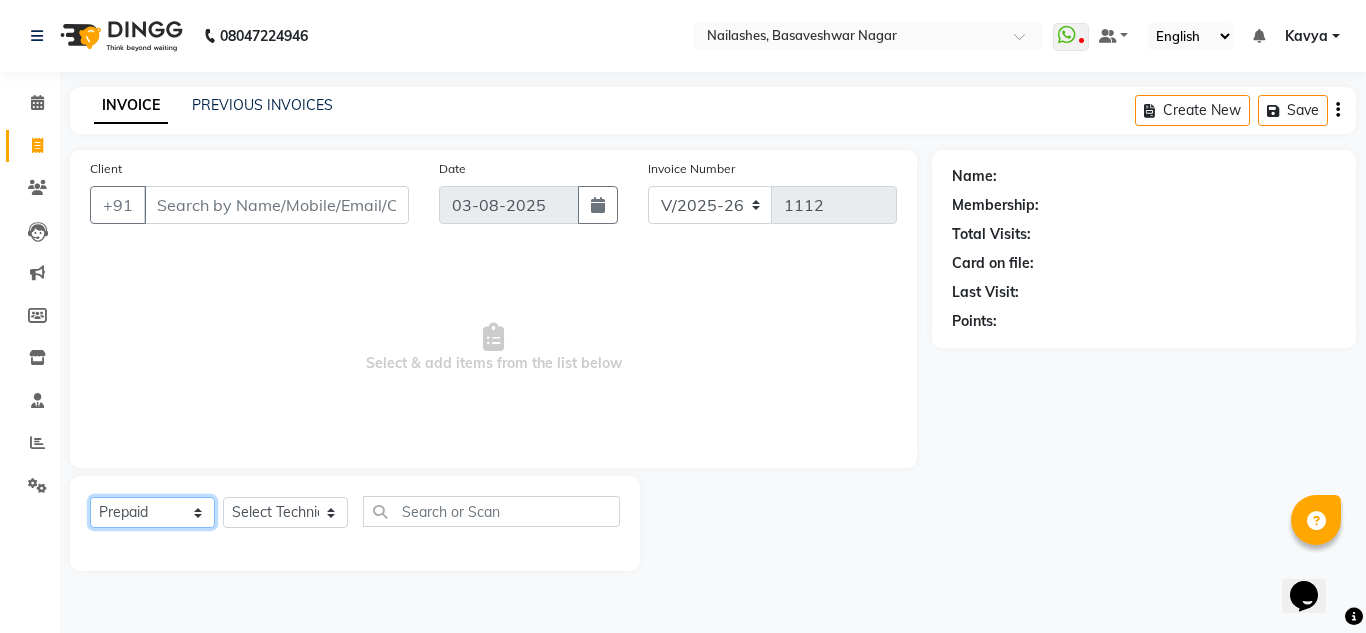 click on "Select  Service  Product  Membership  Package Voucher Prepaid Gift Card" 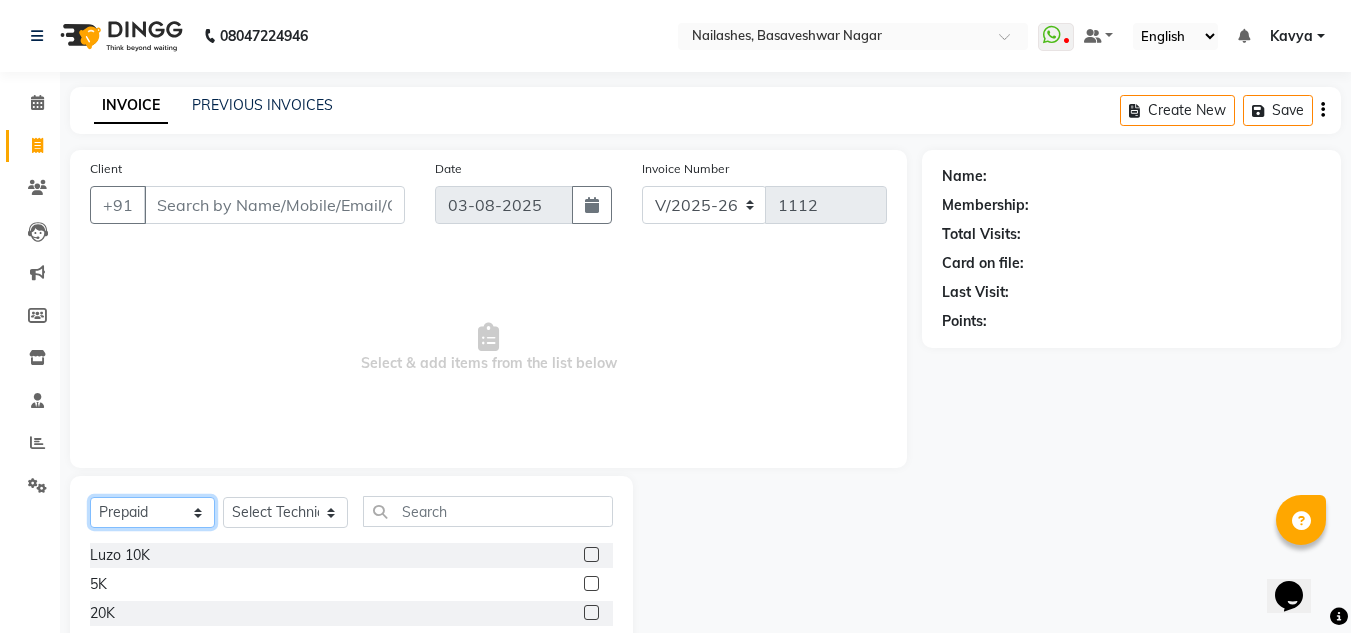 scroll, scrollTop: 142, scrollLeft: 0, axis: vertical 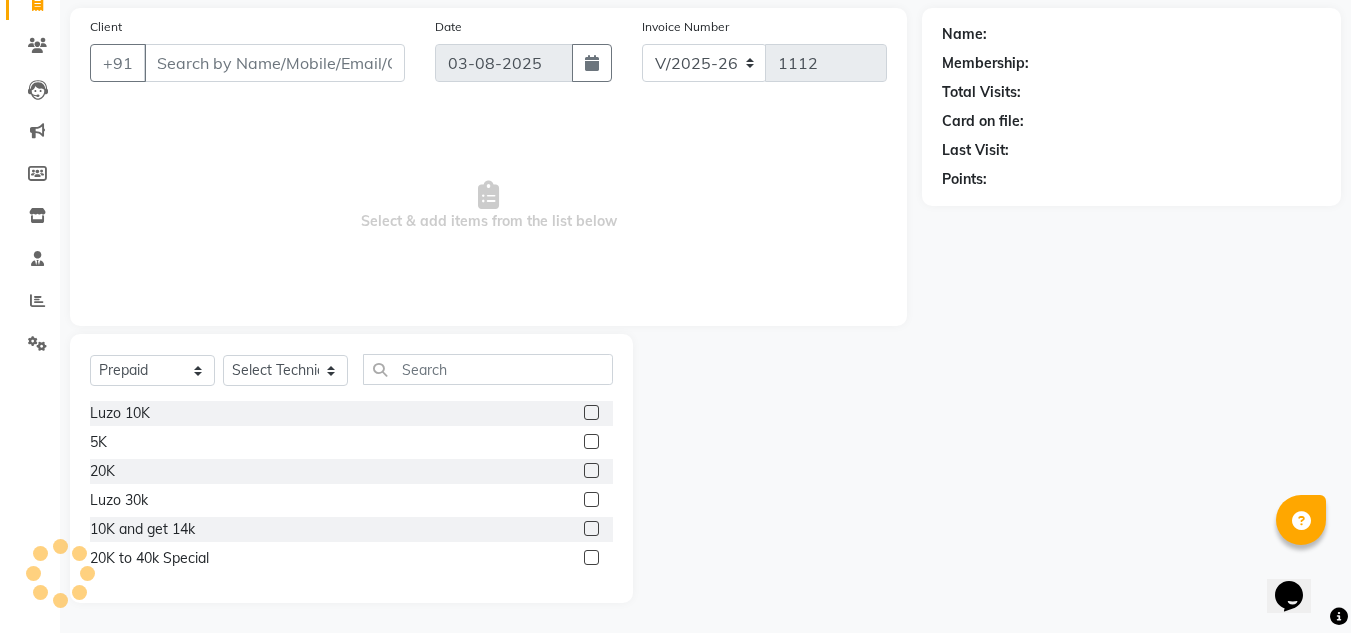 click on "10K and get 14k" 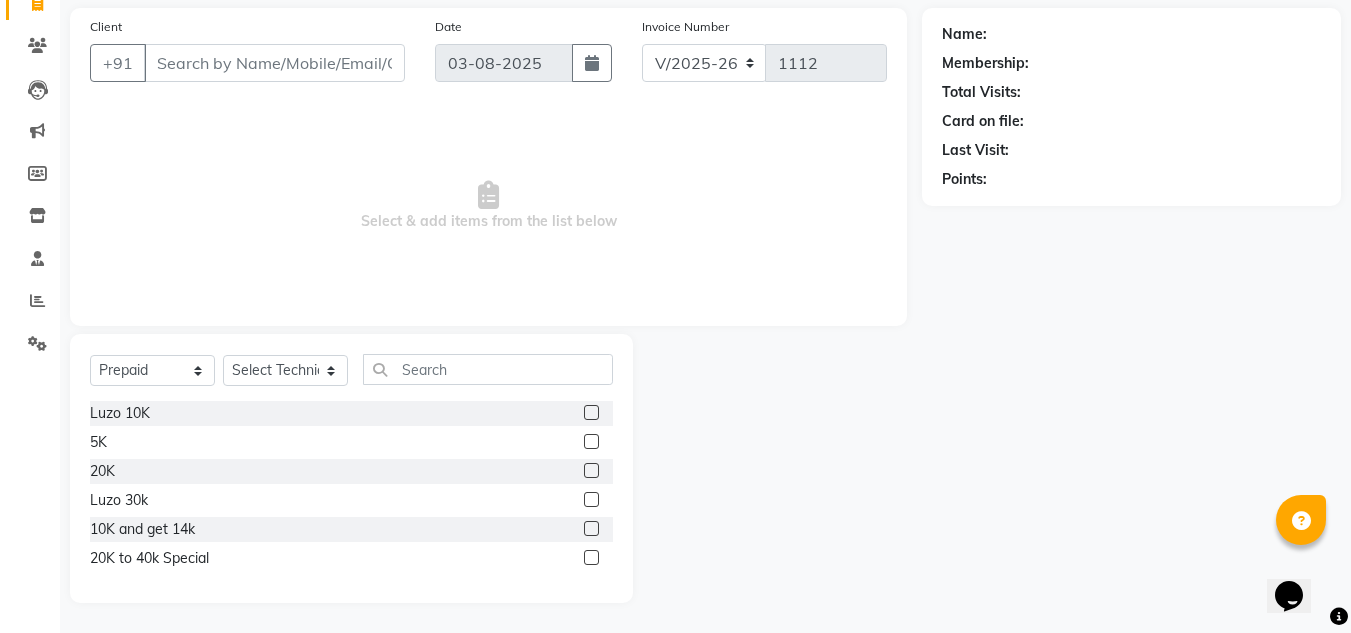 click on "10K and get 14k" 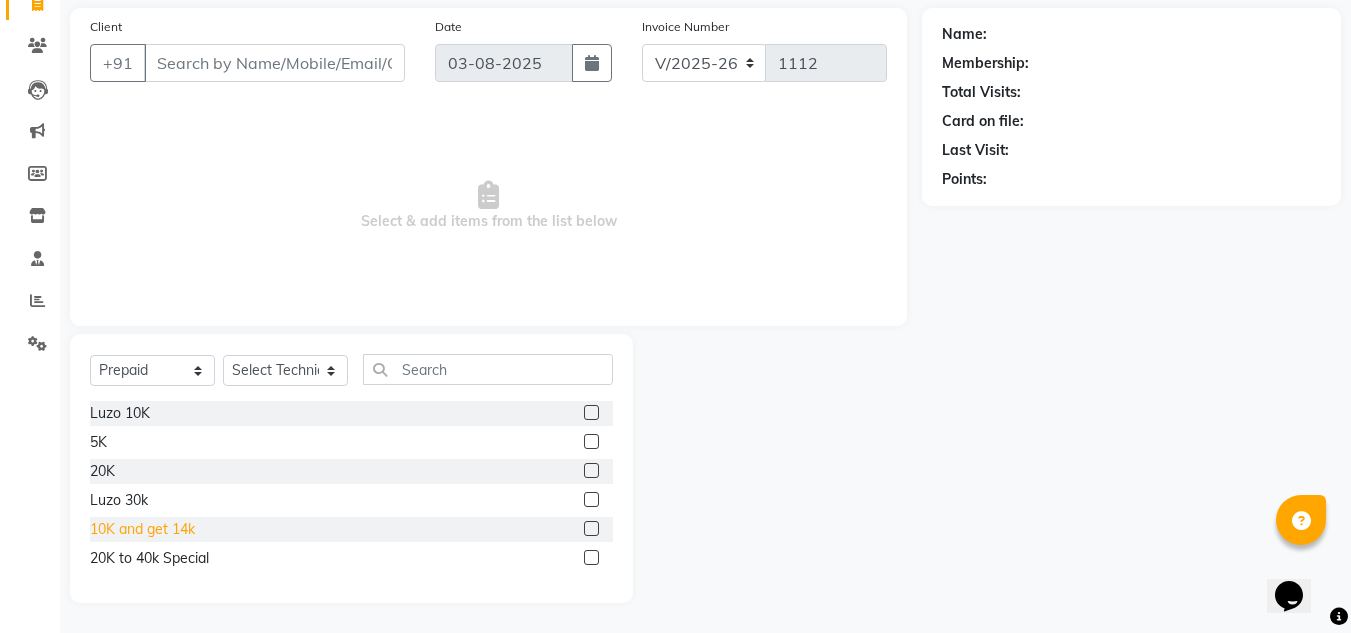 click on "10K and get 14k" 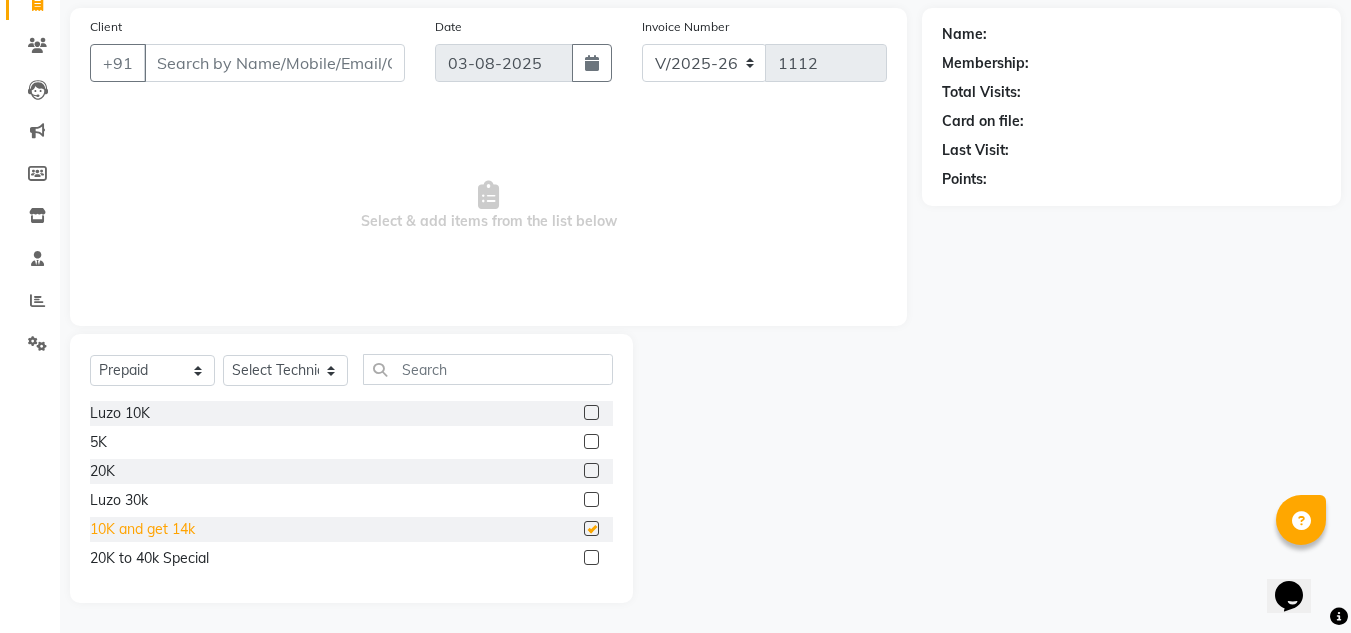 checkbox on "false" 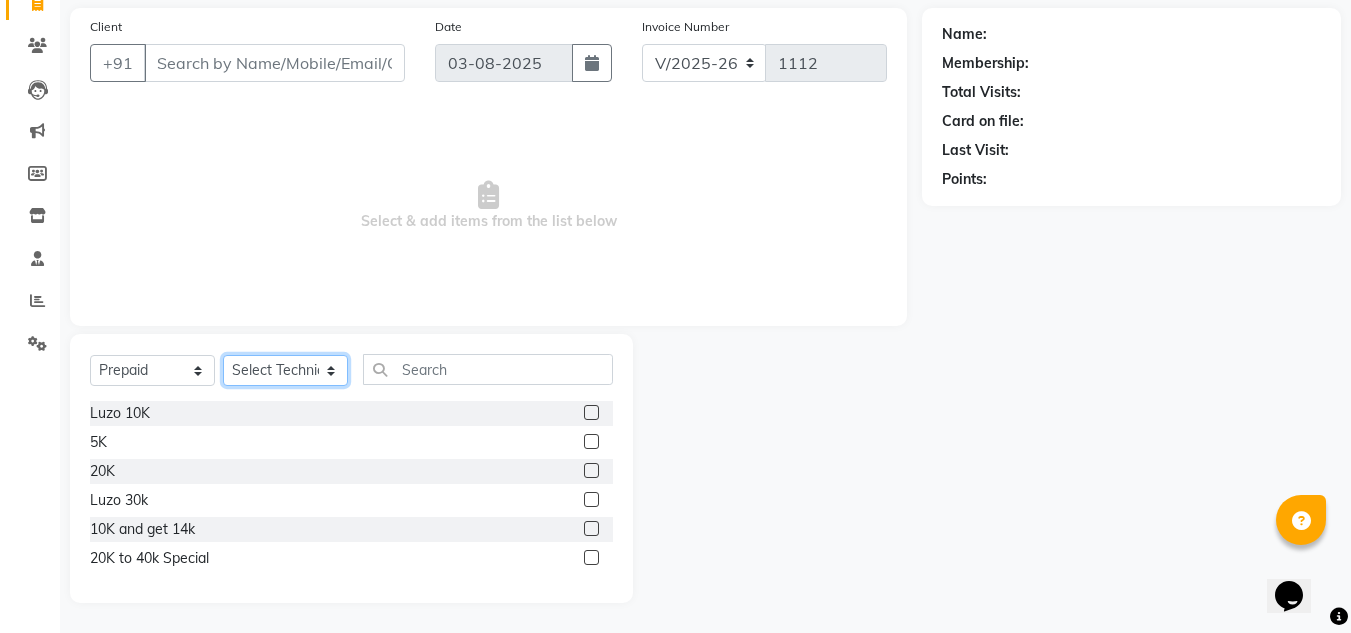 click on "Select Technician akki rahul Basiya Sultha Bilal jin kabir Kavya Kiruba  kunal Manager Rahul swangamlu" 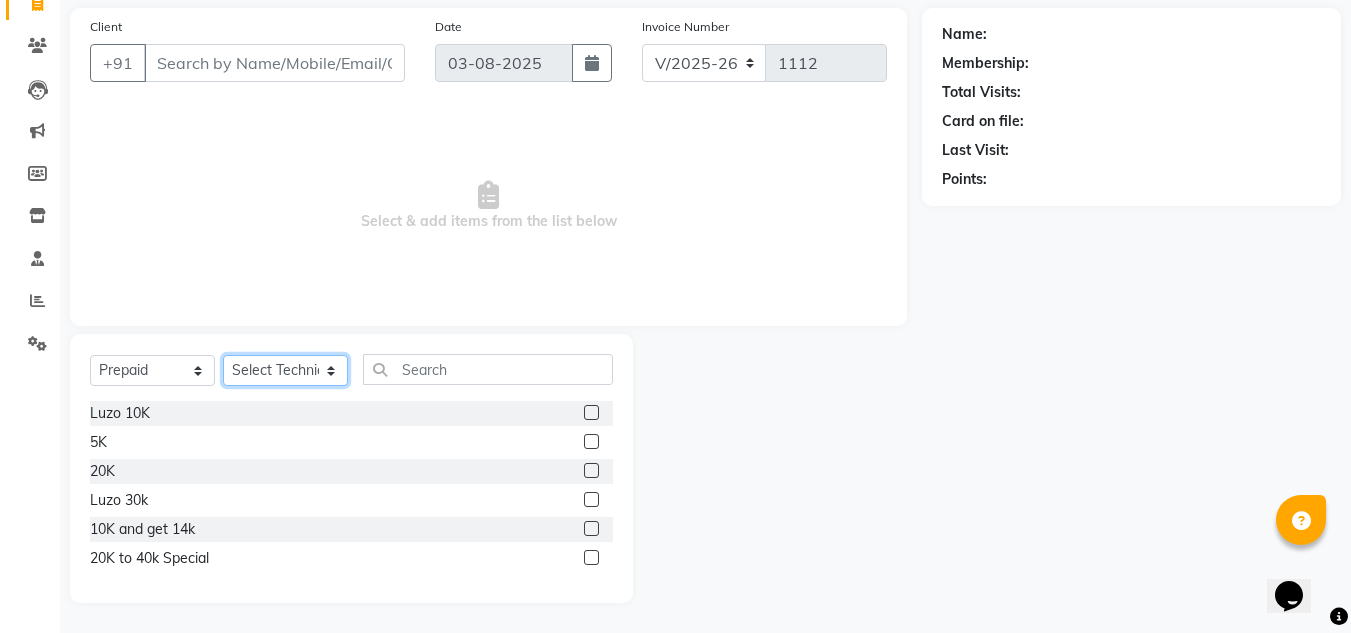 select on "84650" 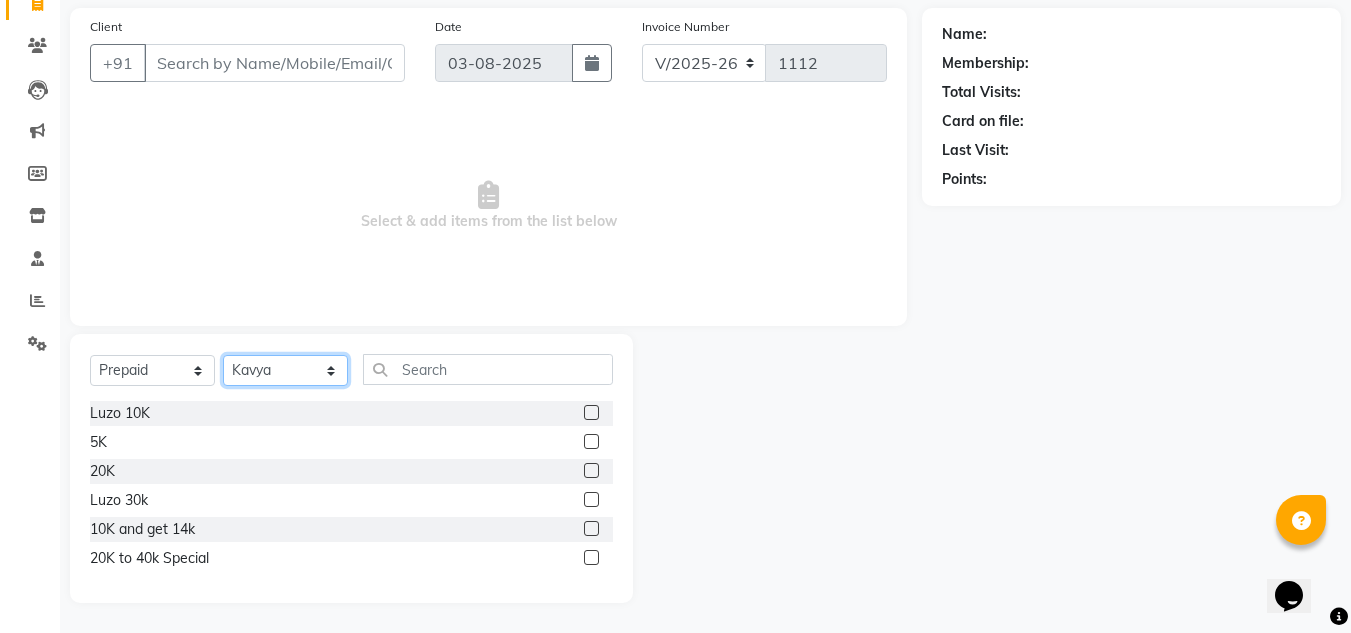 click on "Select Technician akki rahul Basiya Sultha Bilal jin kabir Kavya Kiruba  kunal Manager Rahul swangamlu" 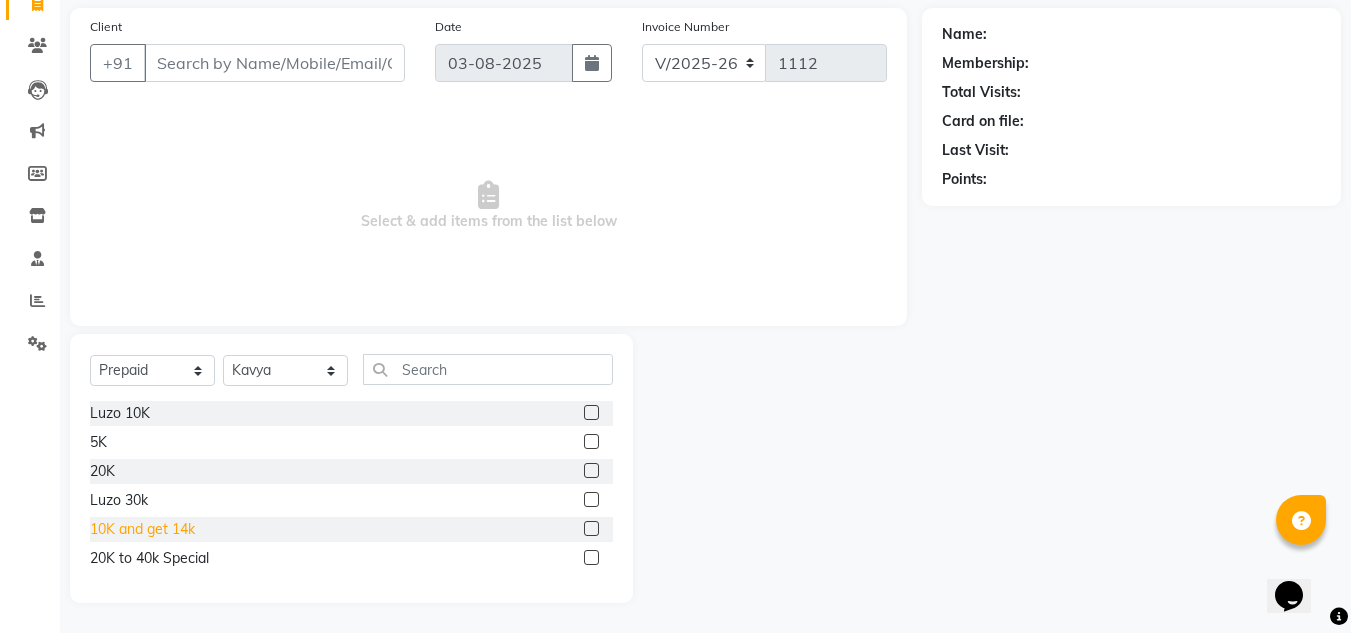 click on "10K and get 14k" 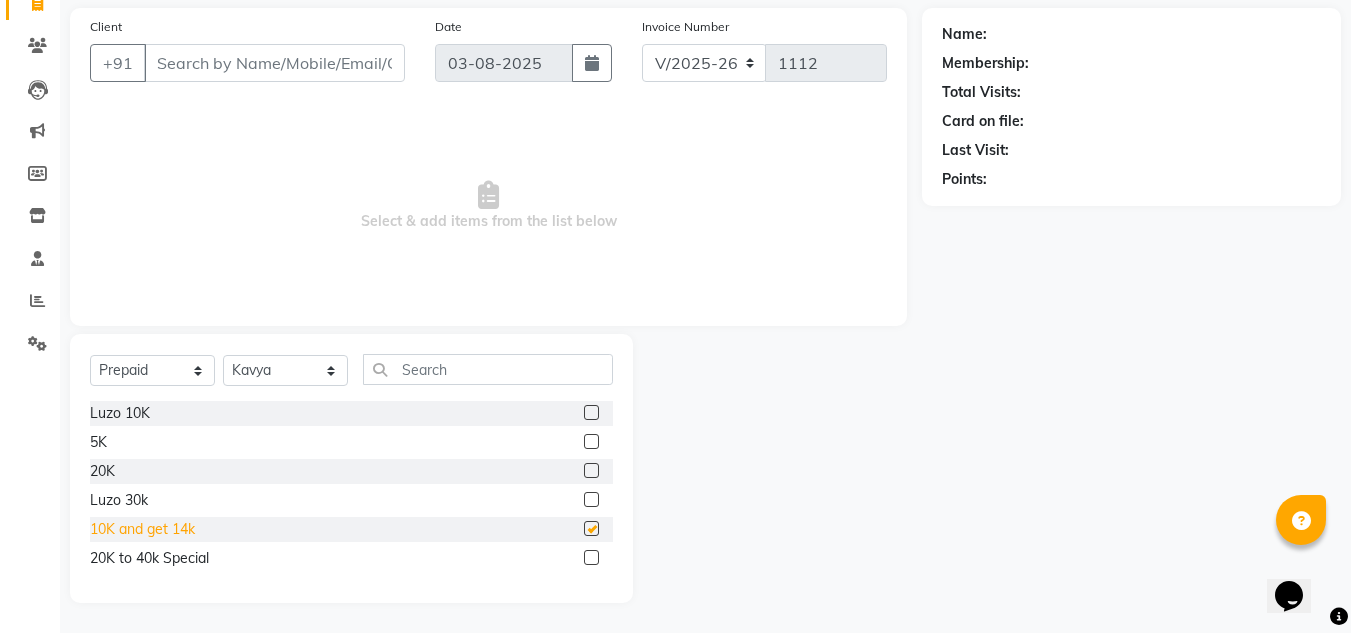 checkbox on "false" 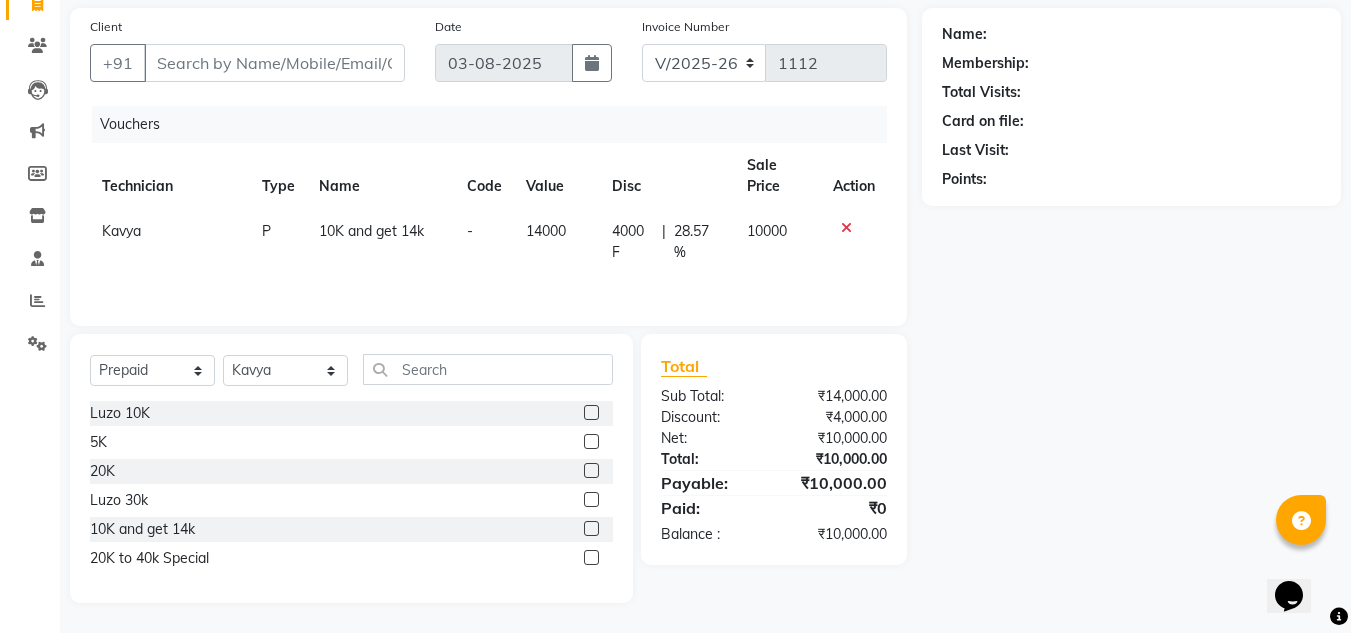 scroll, scrollTop: 0, scrollLeft: 0, axis: both 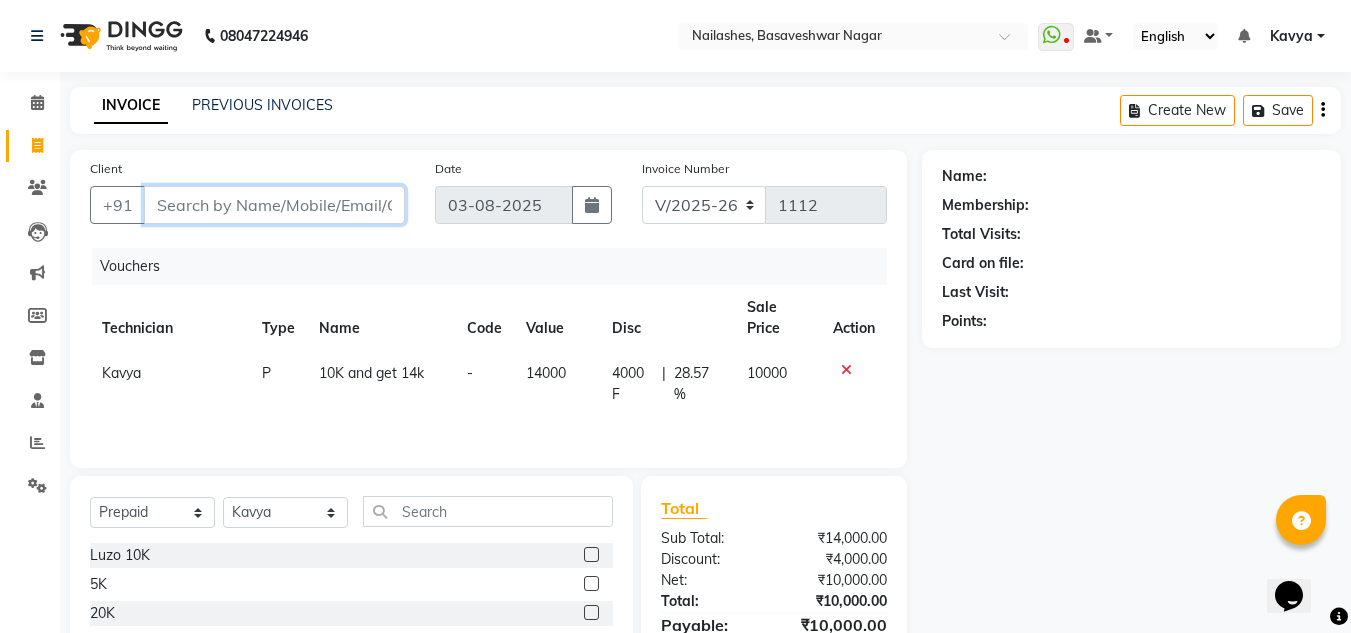 click on "Client" at bounding box center [274, 205] 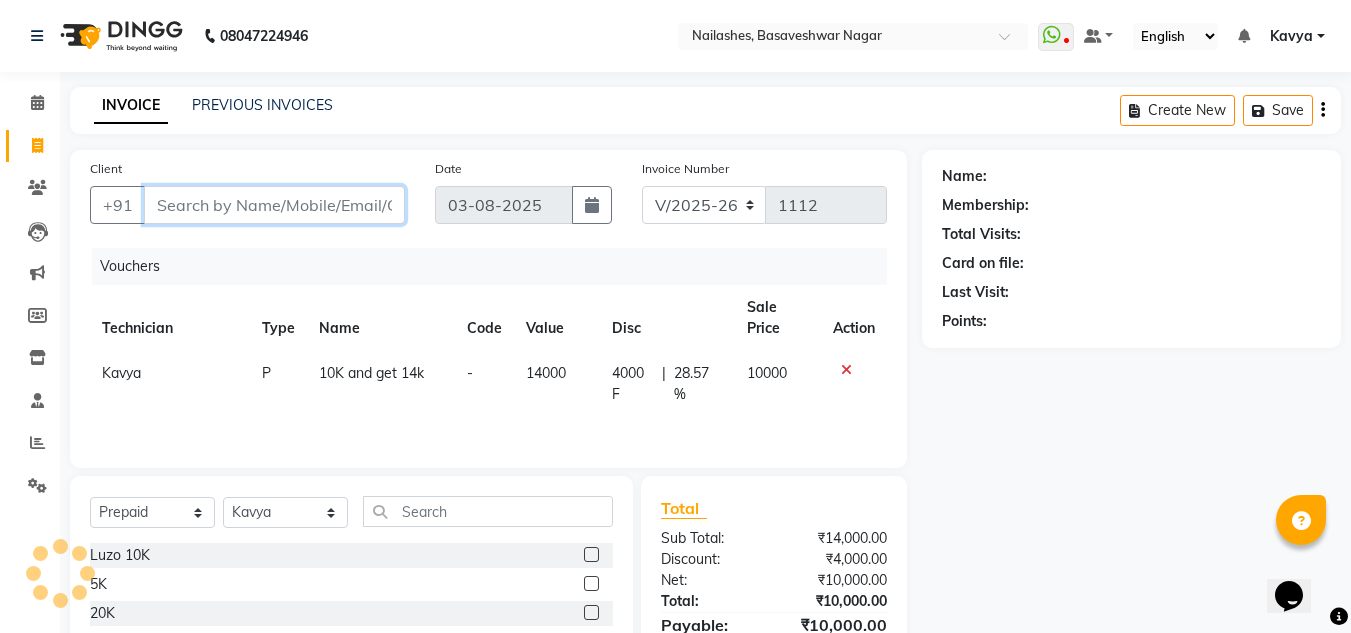 click on "Client" at bounding box center [274, 205] 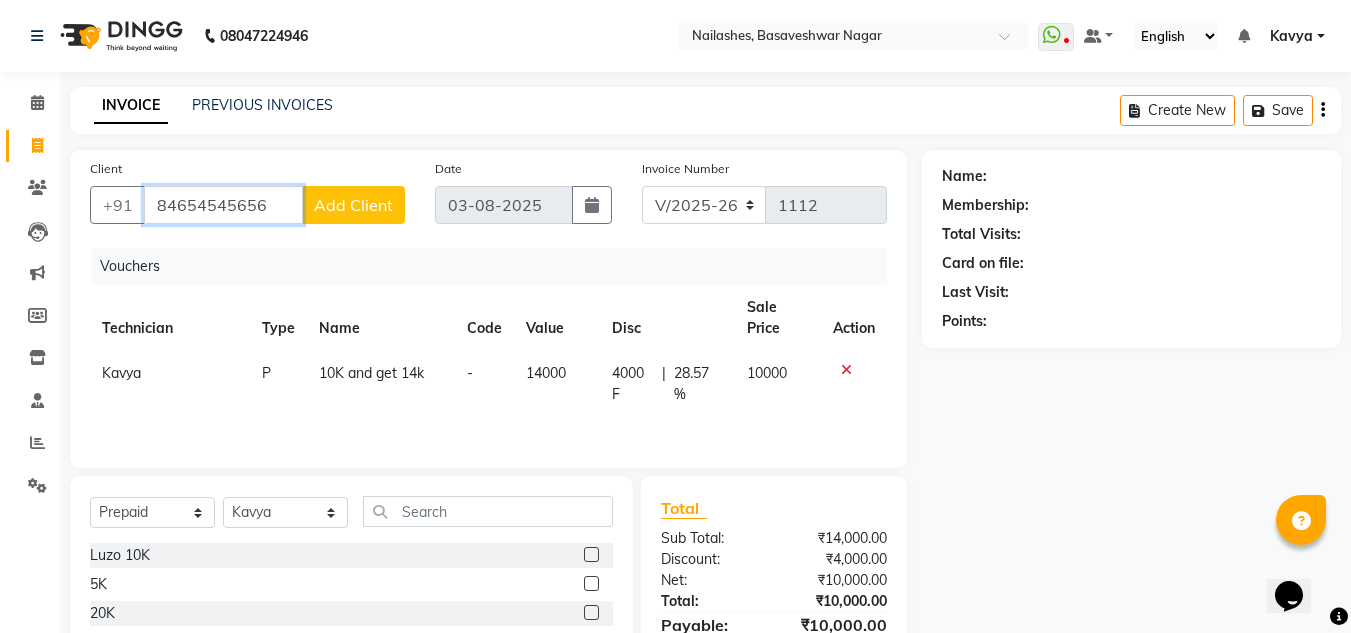 click on "84654545656" at bounding box center [223, 205] 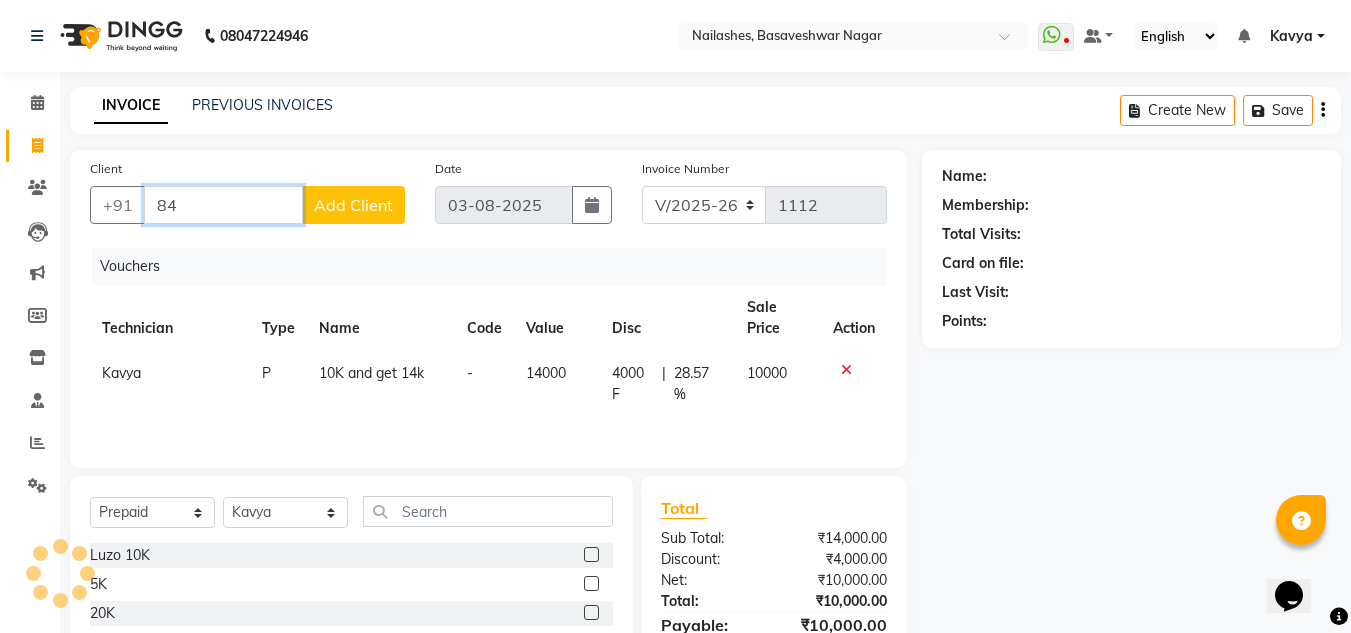 type on "8" 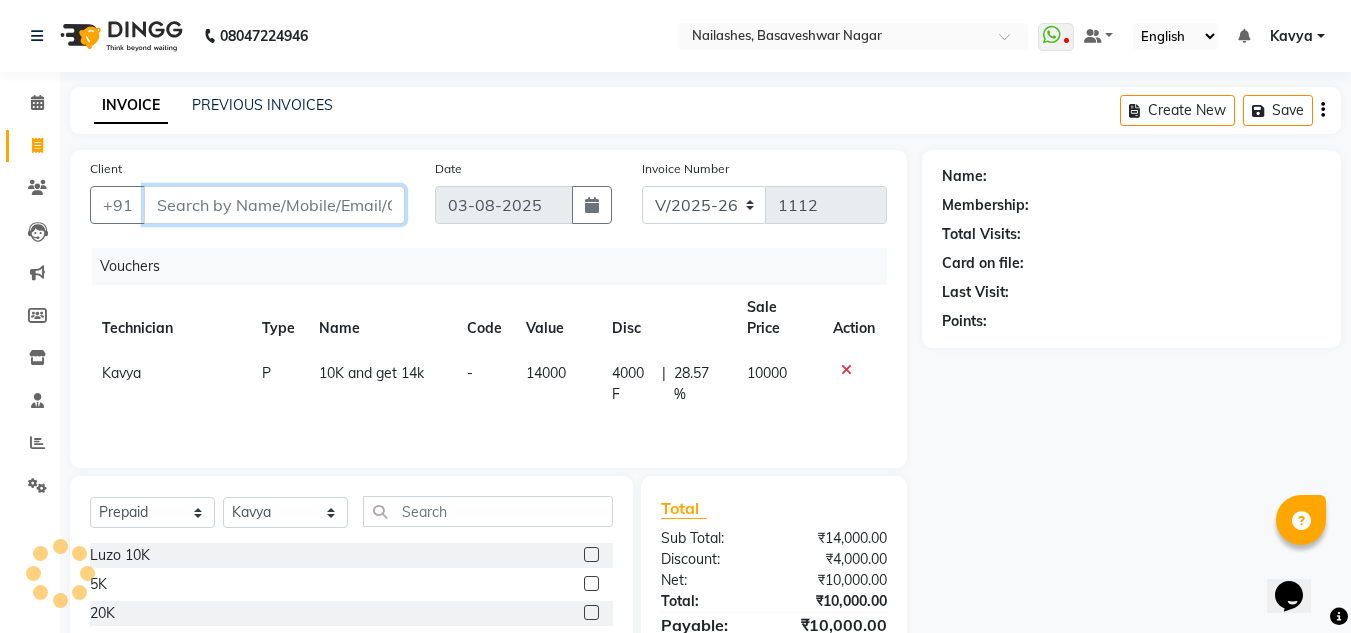 click on "Client" at bounding box center [274, 205] 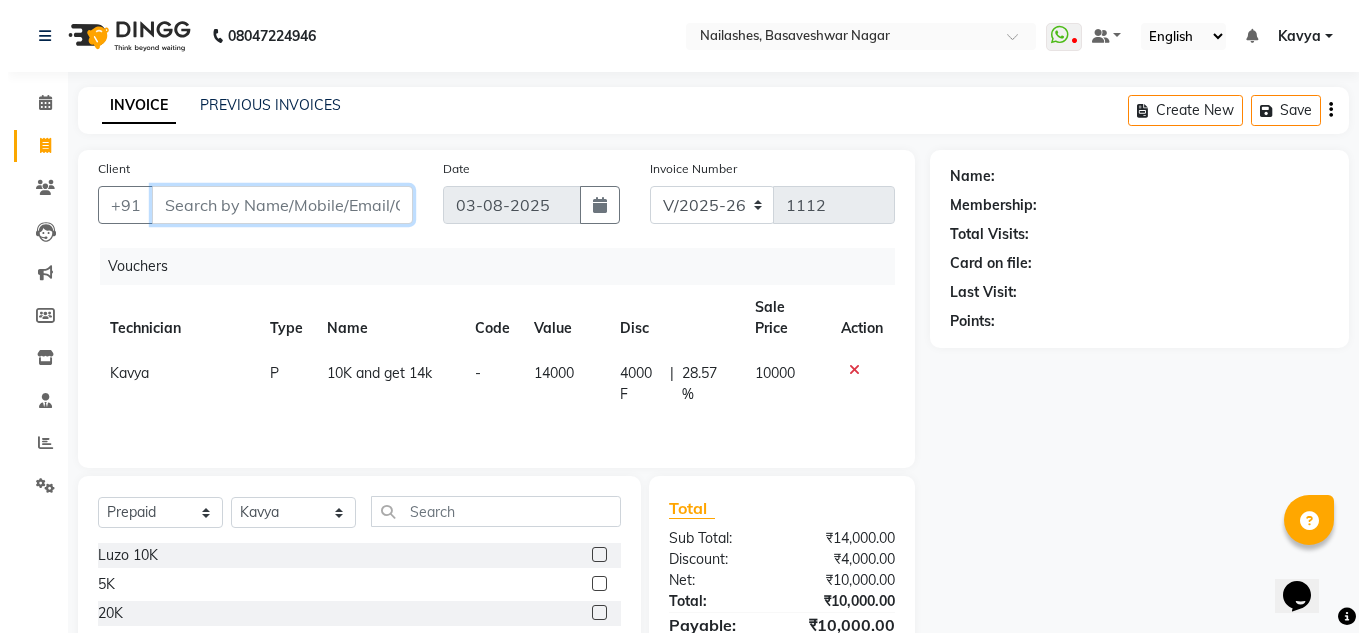 scroll, scrollTop: 142, scrollLeft: 0, axis: vertical 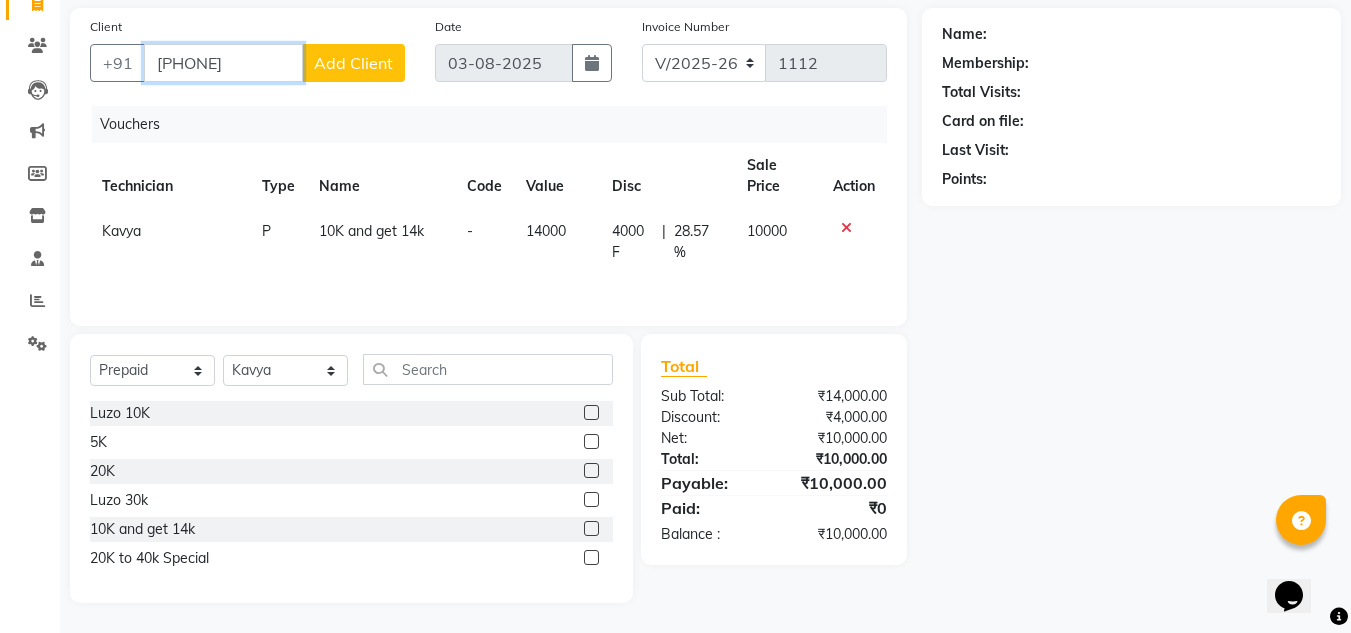 type on "92019728369" 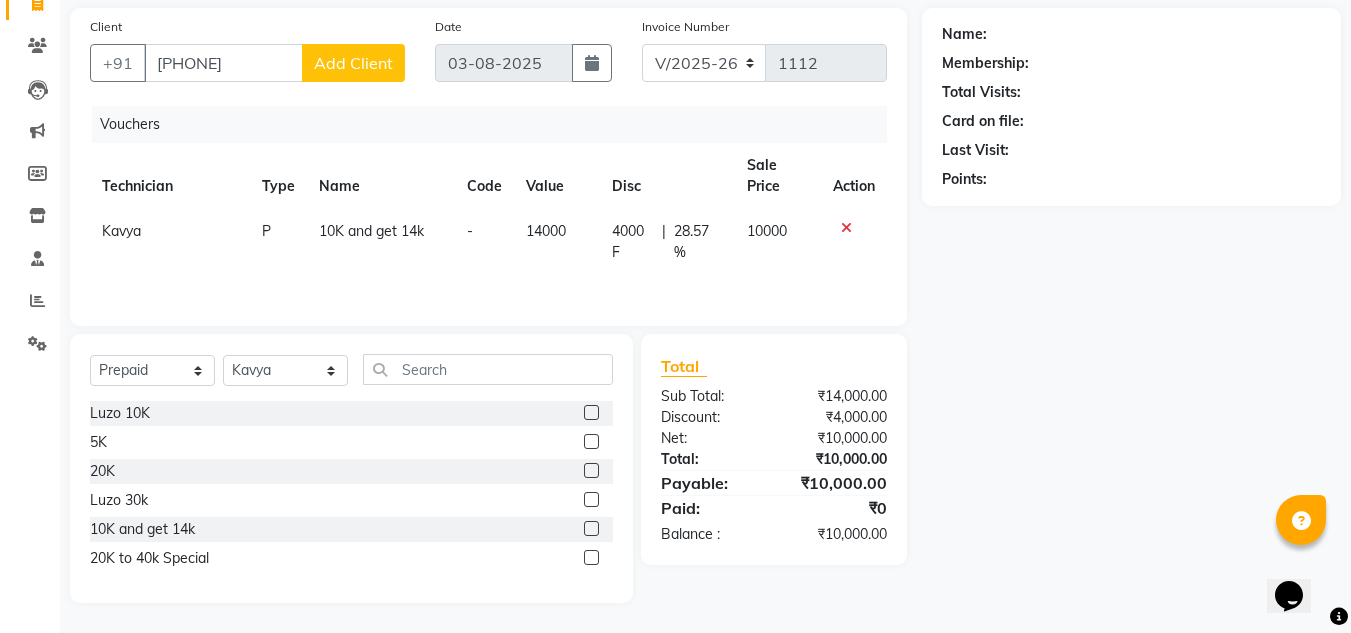 click on "Add Client" 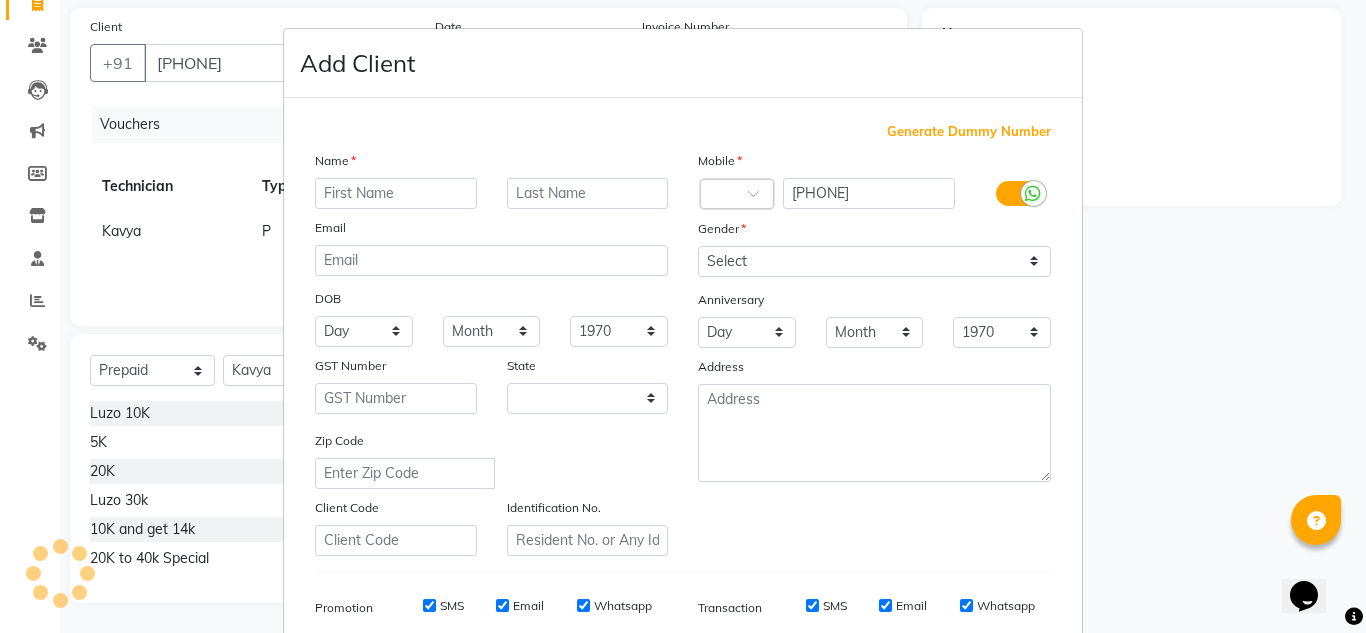 select on "21" 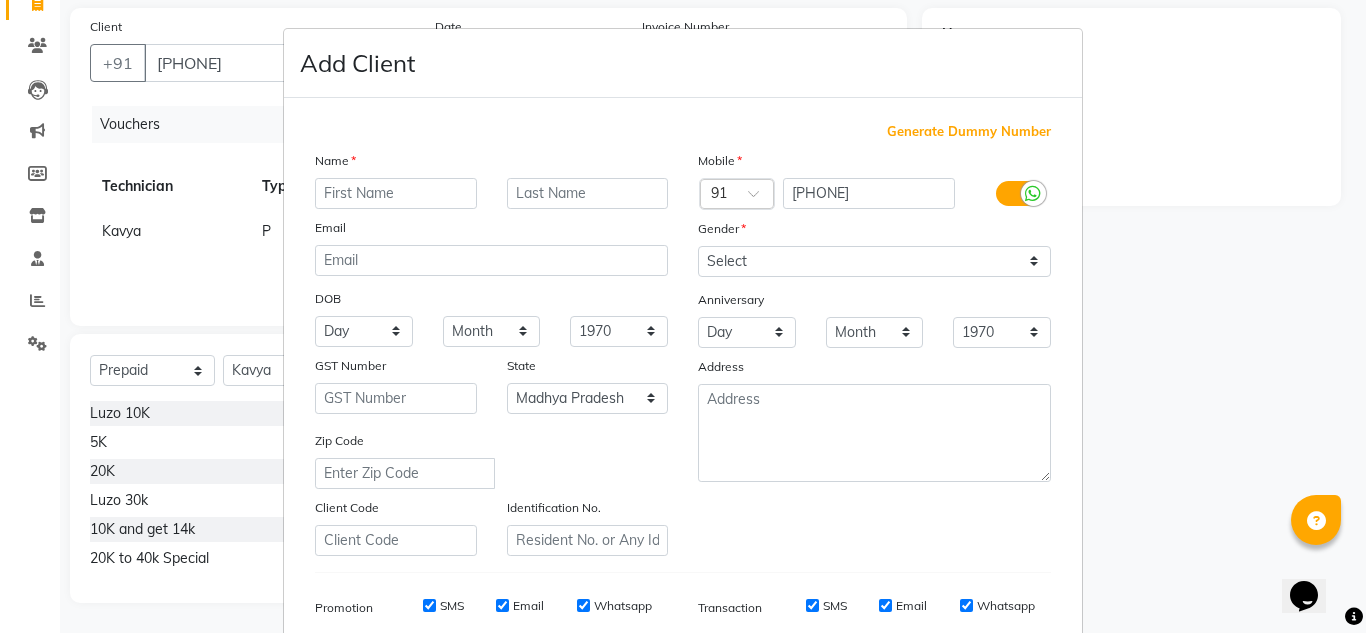 click on "Add Client" at bounding box center (357, 63) 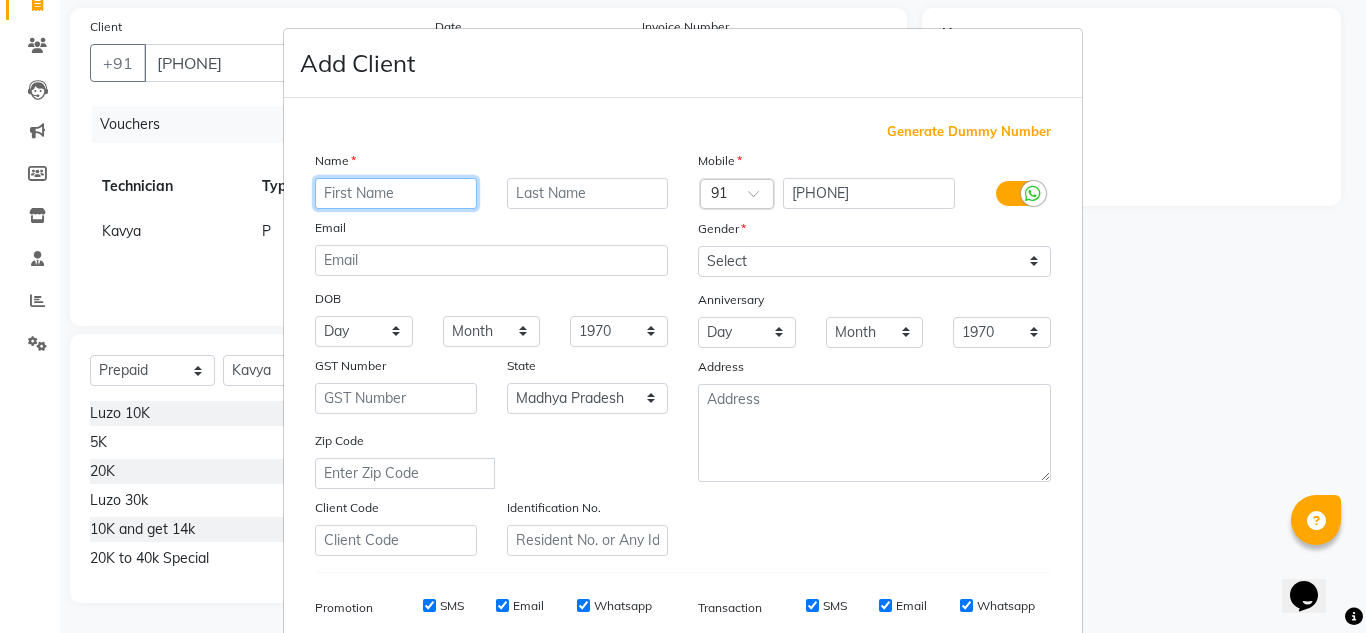click at bounding box center [396, 193] 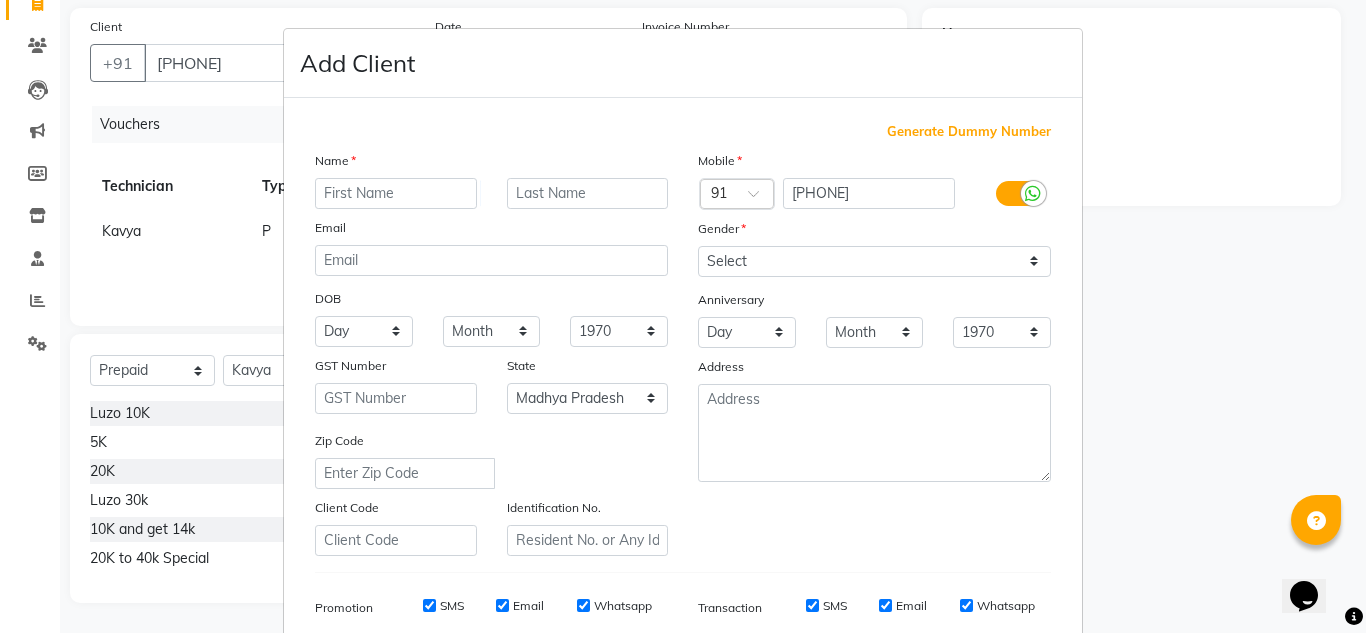 click on "Add Client Generate Dummy Number Name Email DOB Day 01 02 03 04 05 06 07 08 09 10 11 12 13 14 15 16 17 18 19 20 21 22 23 24 25 26 27 28 29 30 31 Month January February March April May June July August September October November December 1940 1941 1942 1943 1944 1945 1946 1947 1948 1949 1950 1951 1952 1953 1954 1955 1956 1957 1958 1959 1960 1961 1962 1963 1964 1965 1966 1967 1968 1969 1970 1971 1972 1973 1974 1975 1976 1977 1978 1979 1980 1981 1982 1983 1984 1985 1986 1987 1988 1989 1990 1991 1992 1993 1994 1995 1996 1997 1998 1999 2000 2001 2002 2003 2004 2005 2006 2007 2008 2009 2010 2011 2012 2013 2014 2015 2016 2017 2018 2019 2020 2021 2022 2023 2024 GST Number State Select Andaman and Nicobar Islands Andhra Pradesh Arunachal Pradesh Assam Bihar Chandigarh Chhattisgarh Dadra and Nagar Haveli Daman and Diu Delhi Goa Gujarat Haryana Himachal Pradesh Jammu and Kashmir Jharkhand Karnataka Kerala Lakshadweep Madhya Pradesh Maharashtra Manipur Meghalaya Mizoram Nagaland Odisha Pondicherry Punjab Rajasthan Sikkim" at bounding box center [683, 316] 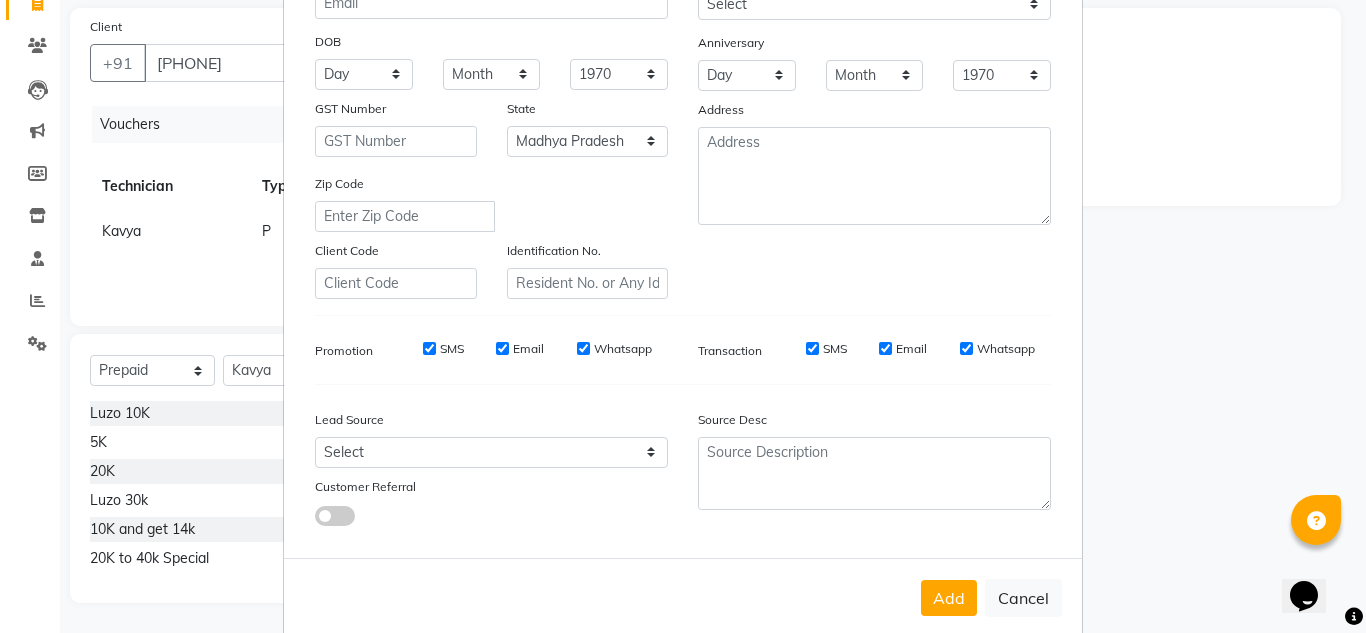 scroll, scrollTop: 279, scrollLeft: 0, axis: vertical 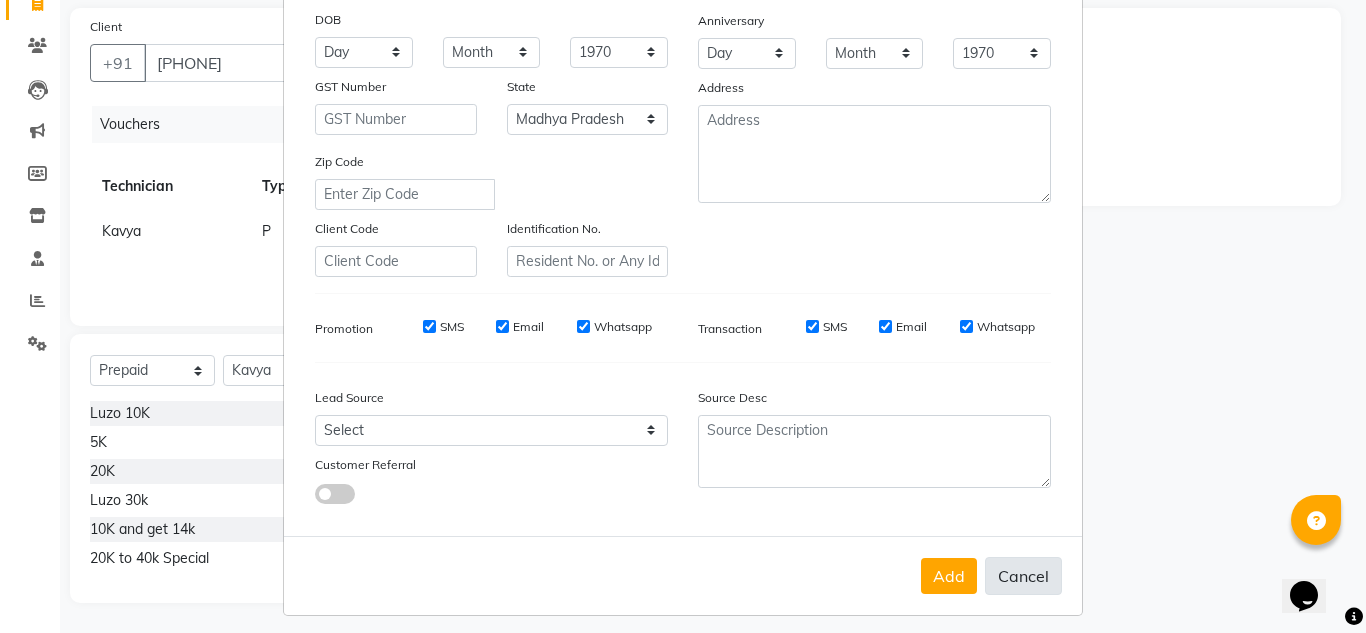 click on "Cancel" at bounding box center (1023, 576) 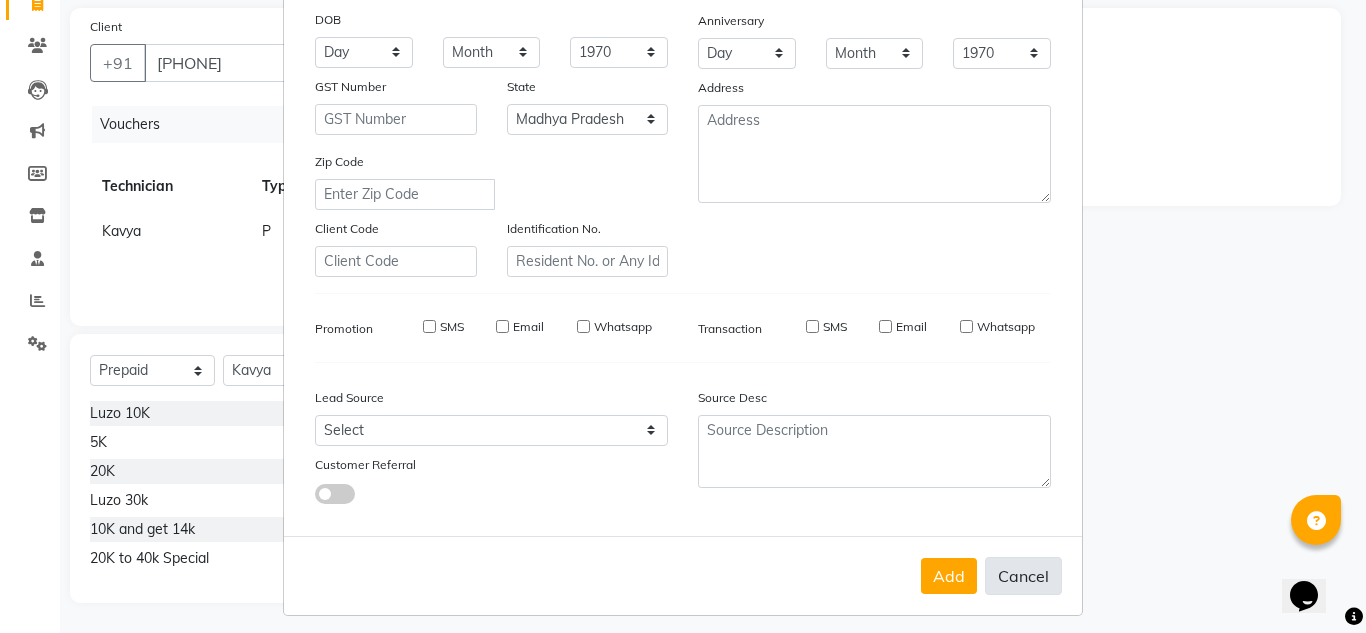 select 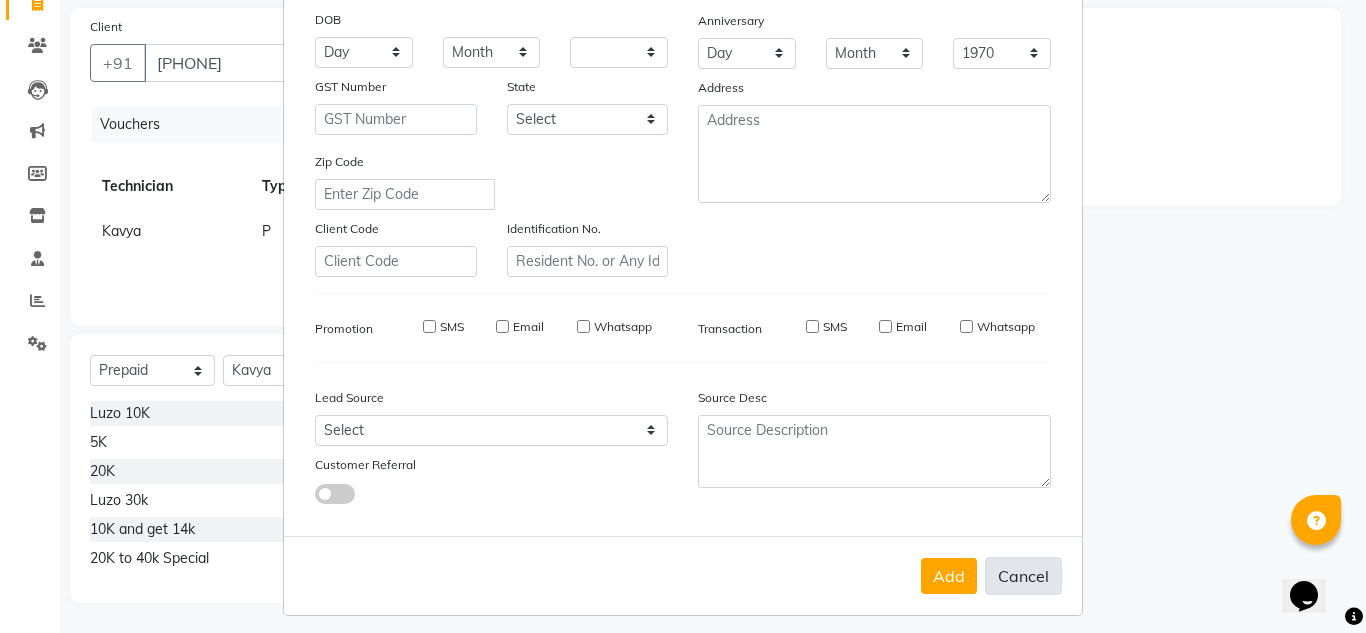 select 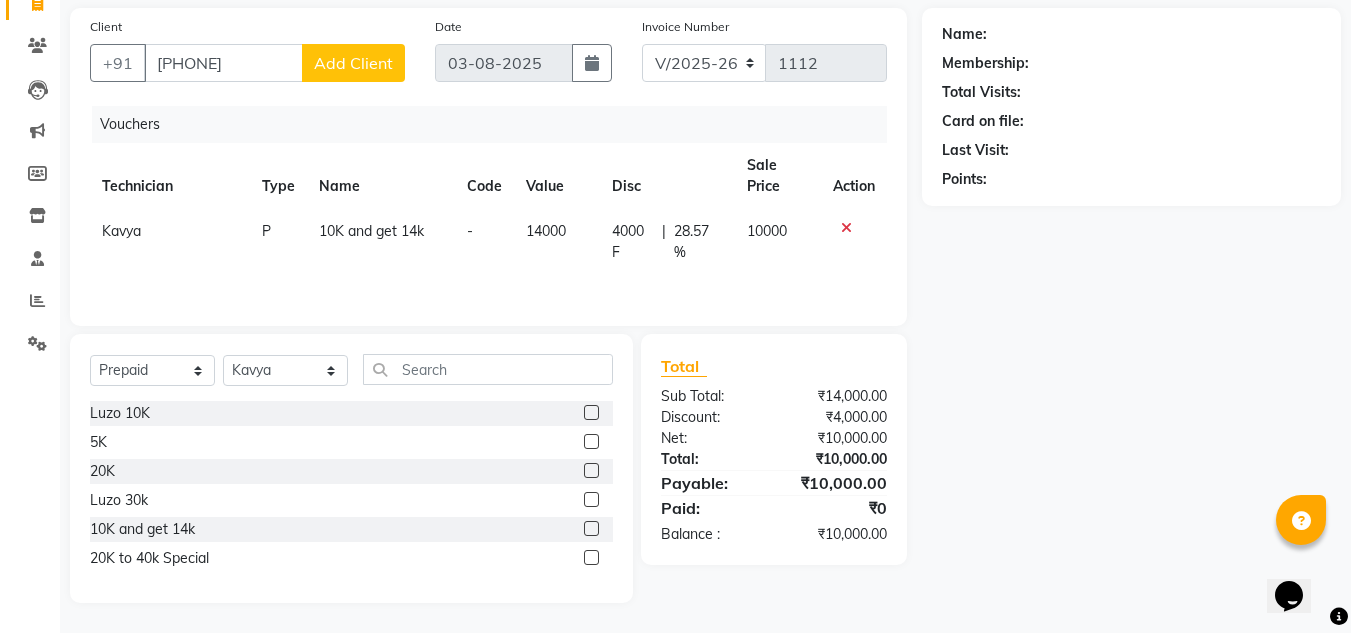 click on "20K to 40k Special" 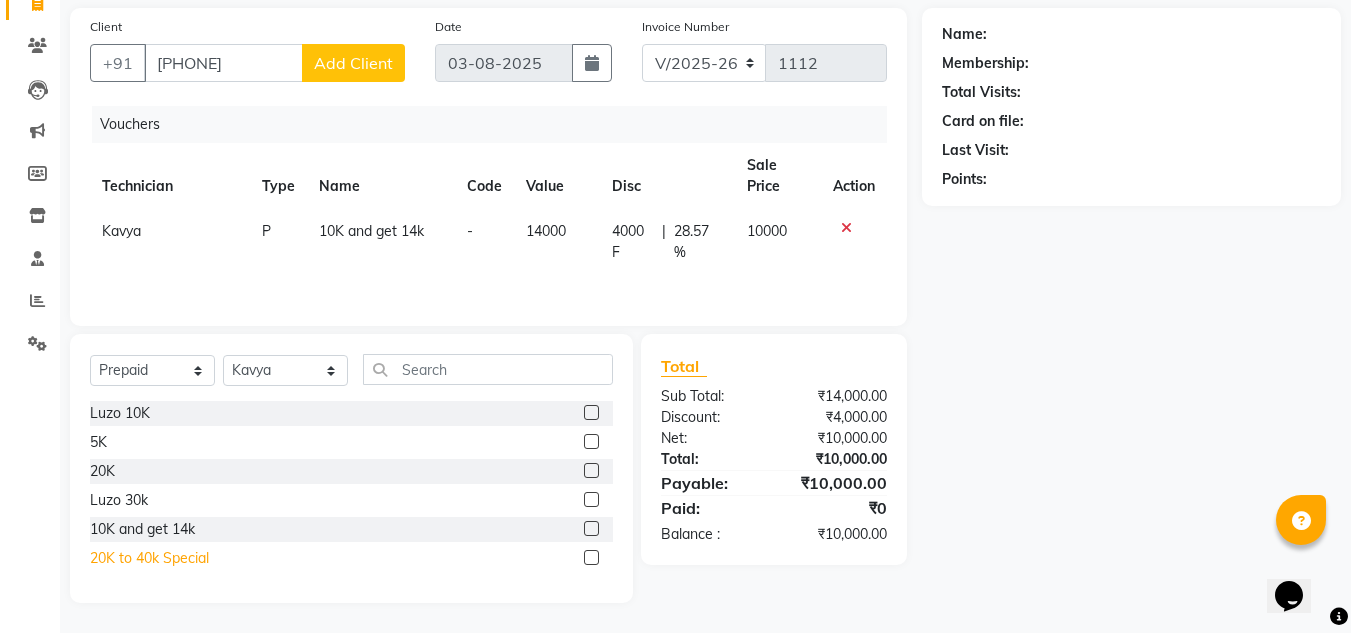 click on "20K to 40k Special" 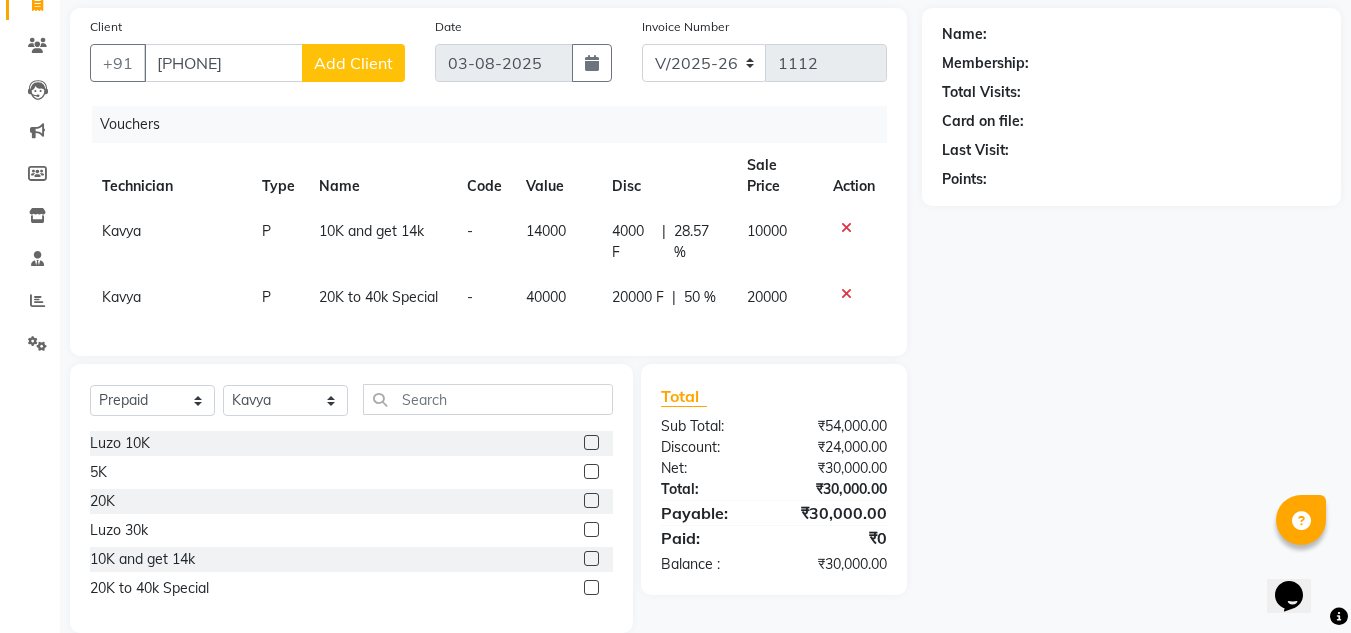click 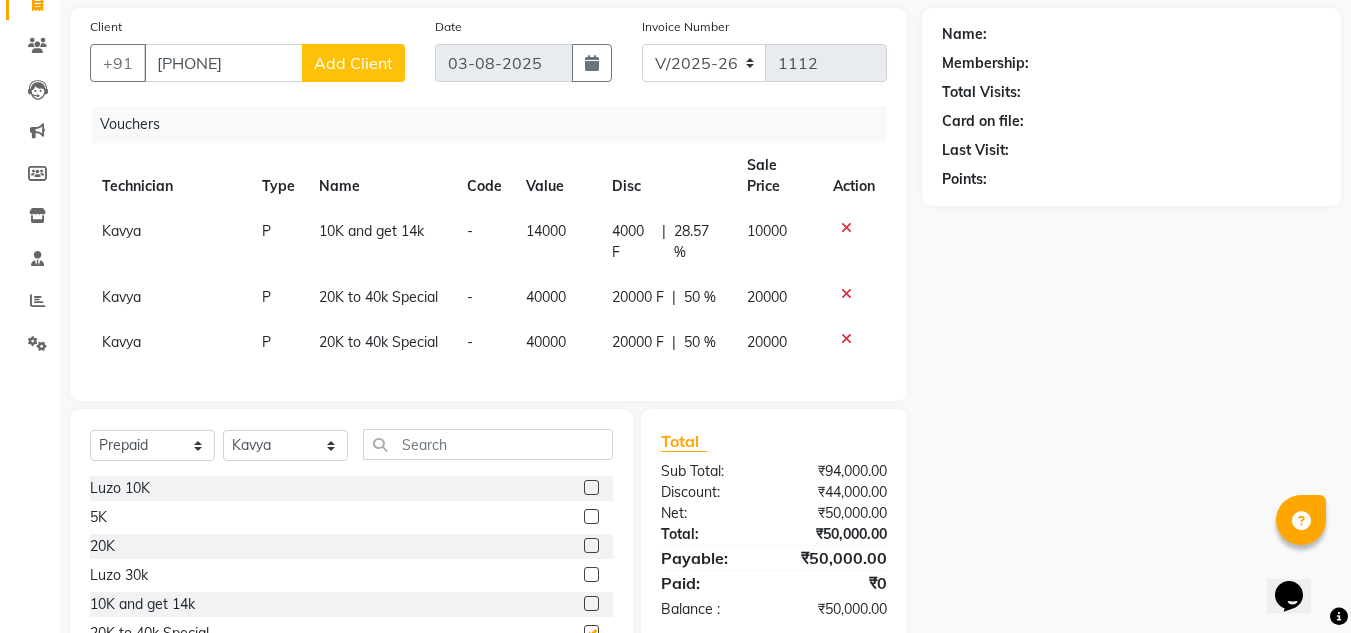 checkbox on "false" 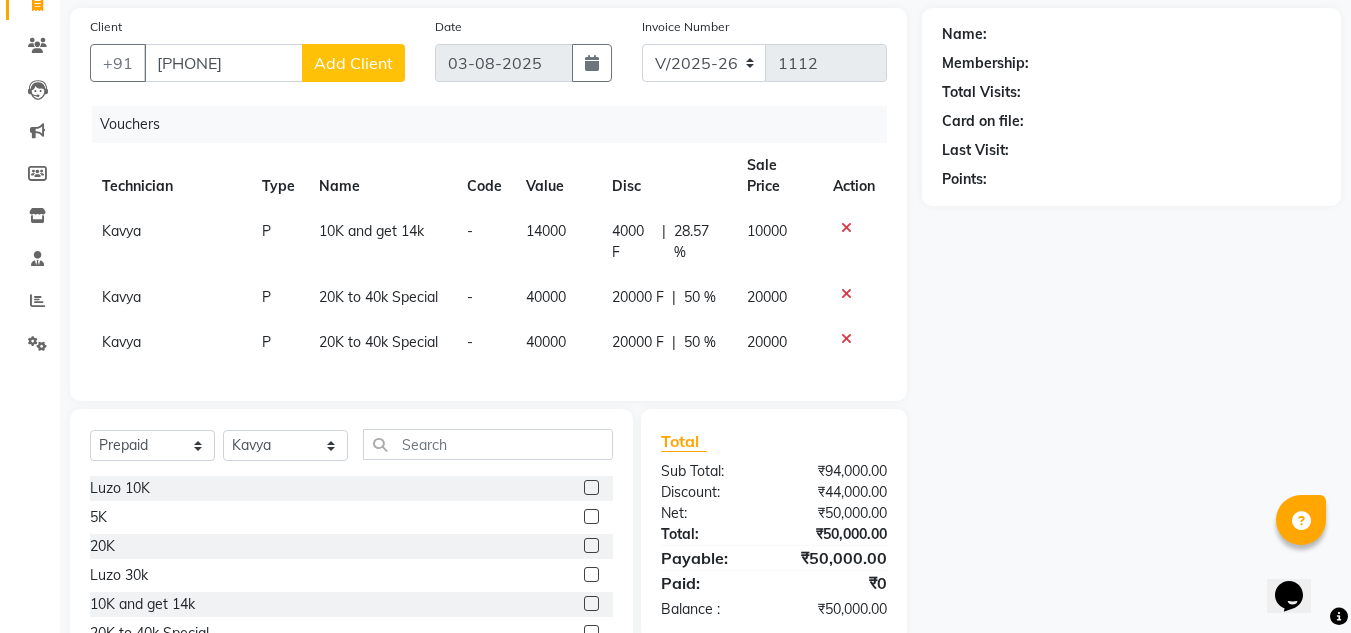 click 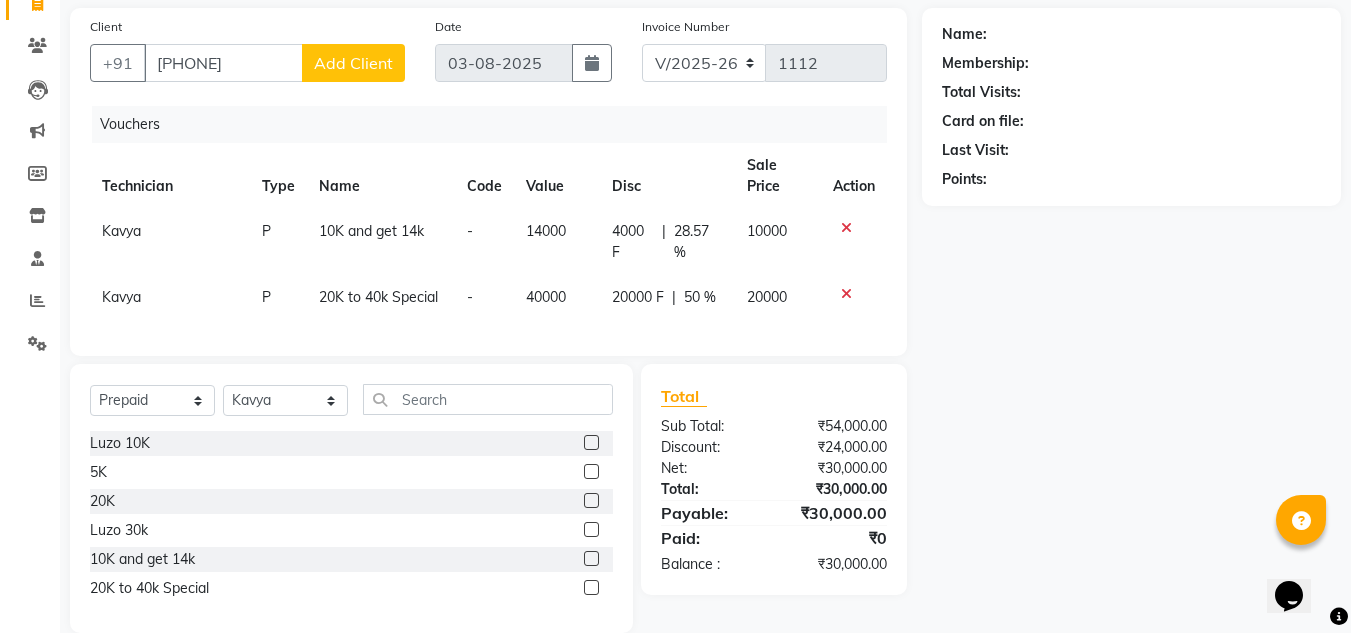 click 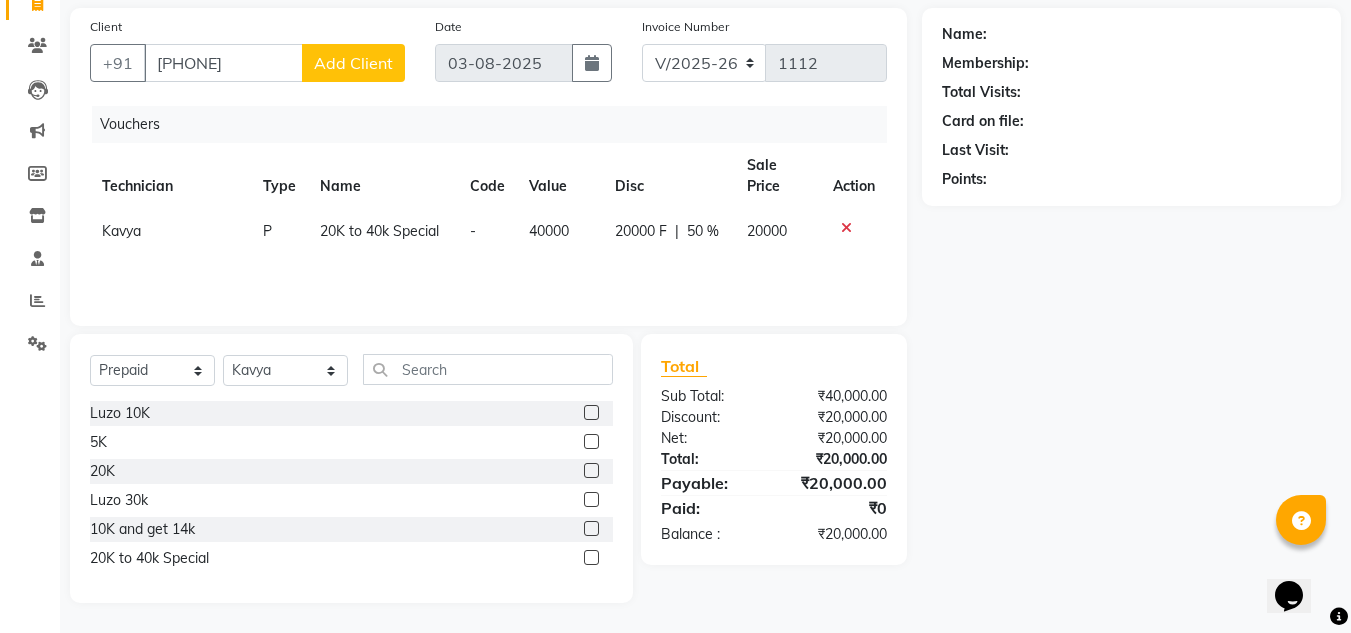 click on "Add Client" 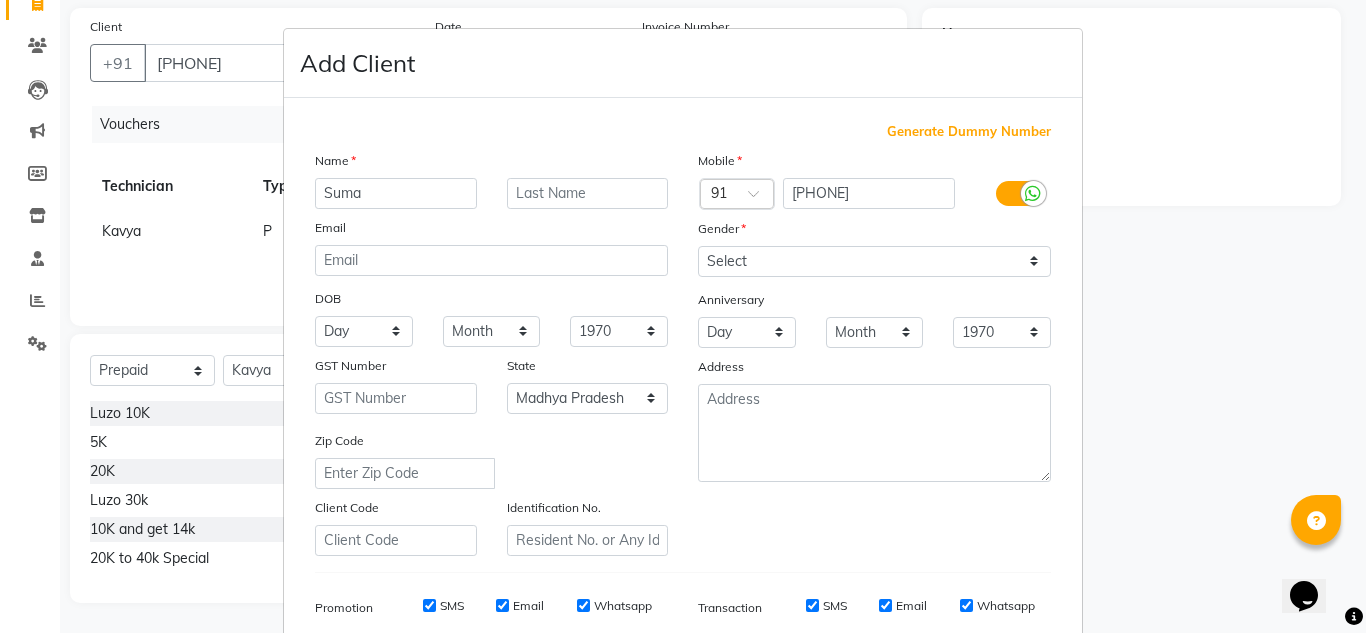 type on "Suma" 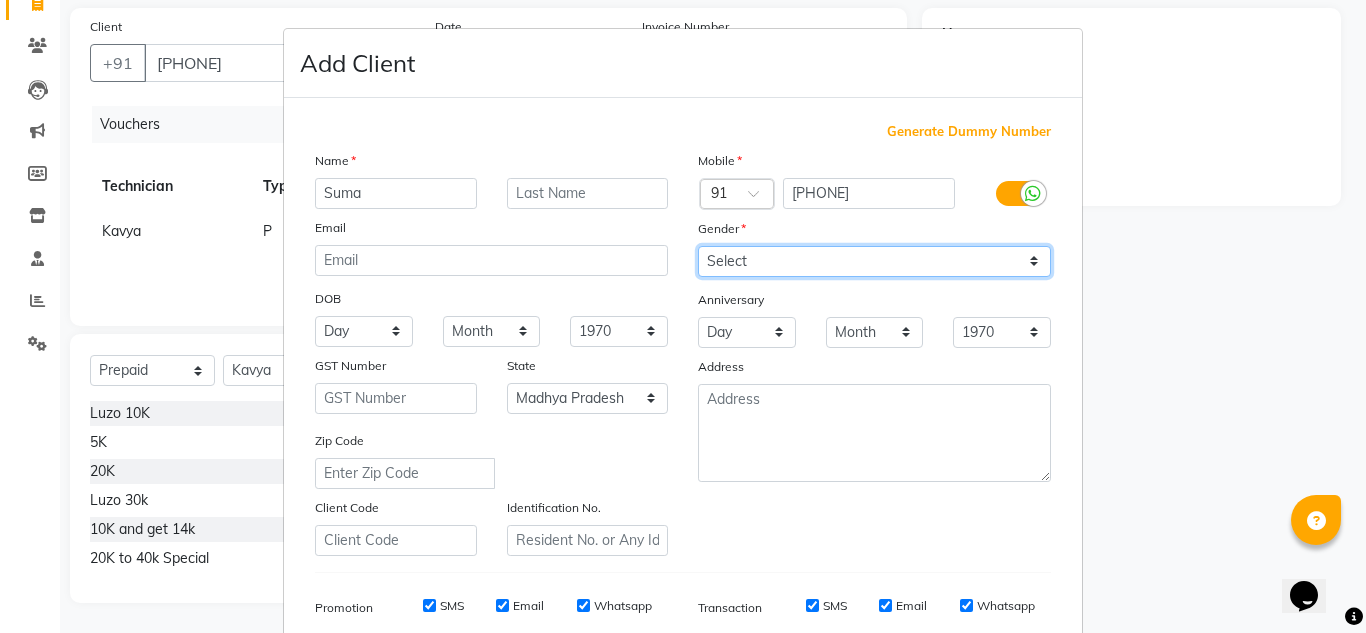 click on "Select Male Female Other Prefer Not To Say" at bounding box center (874, 261) 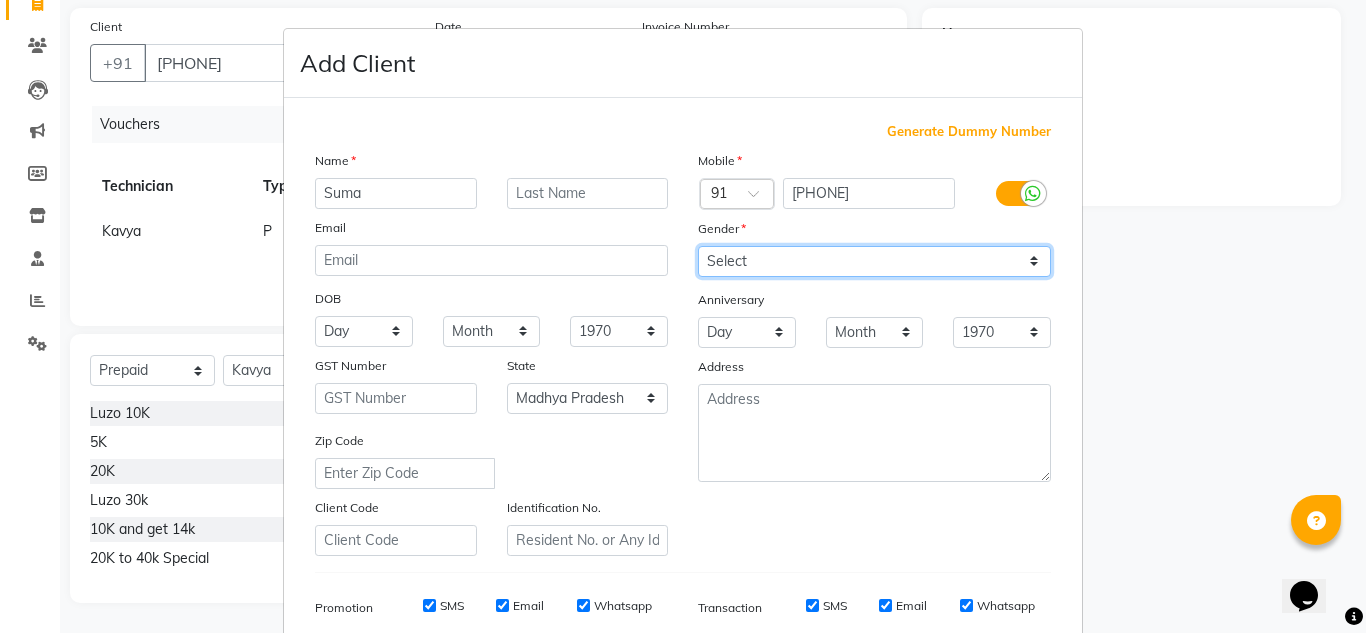 select on "female" 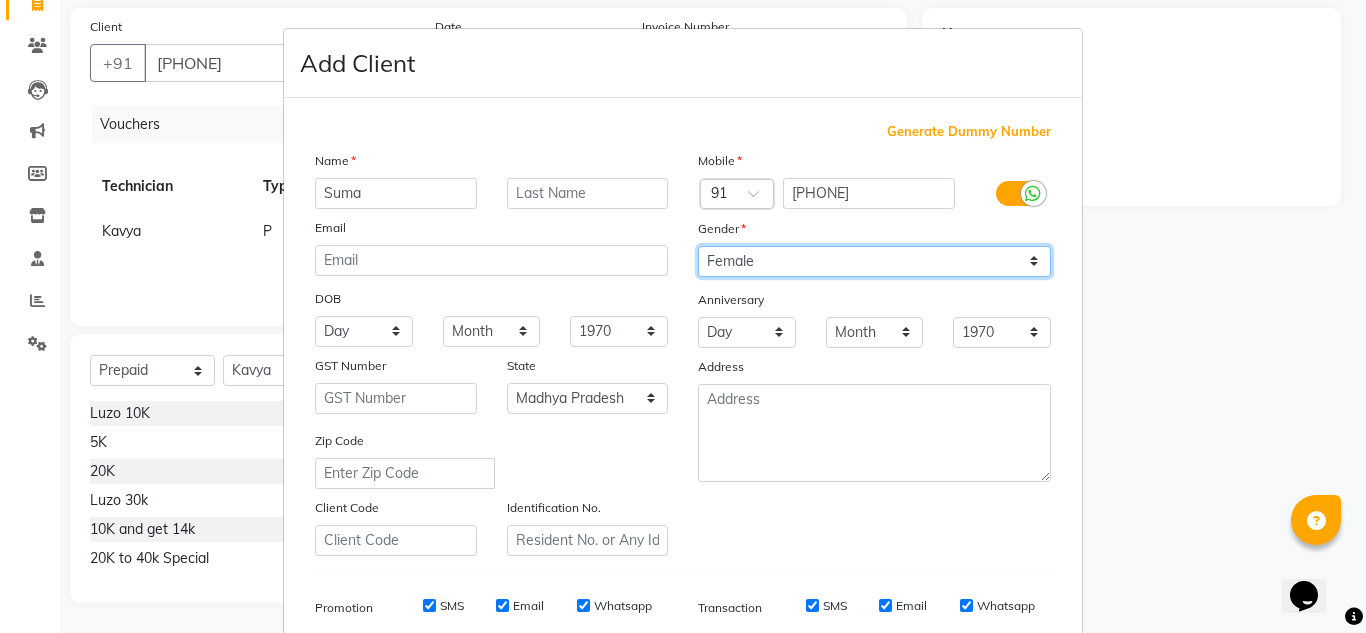 click on "Select Male Female Other Prefer Not To Say" at bounding box center (874, 261) 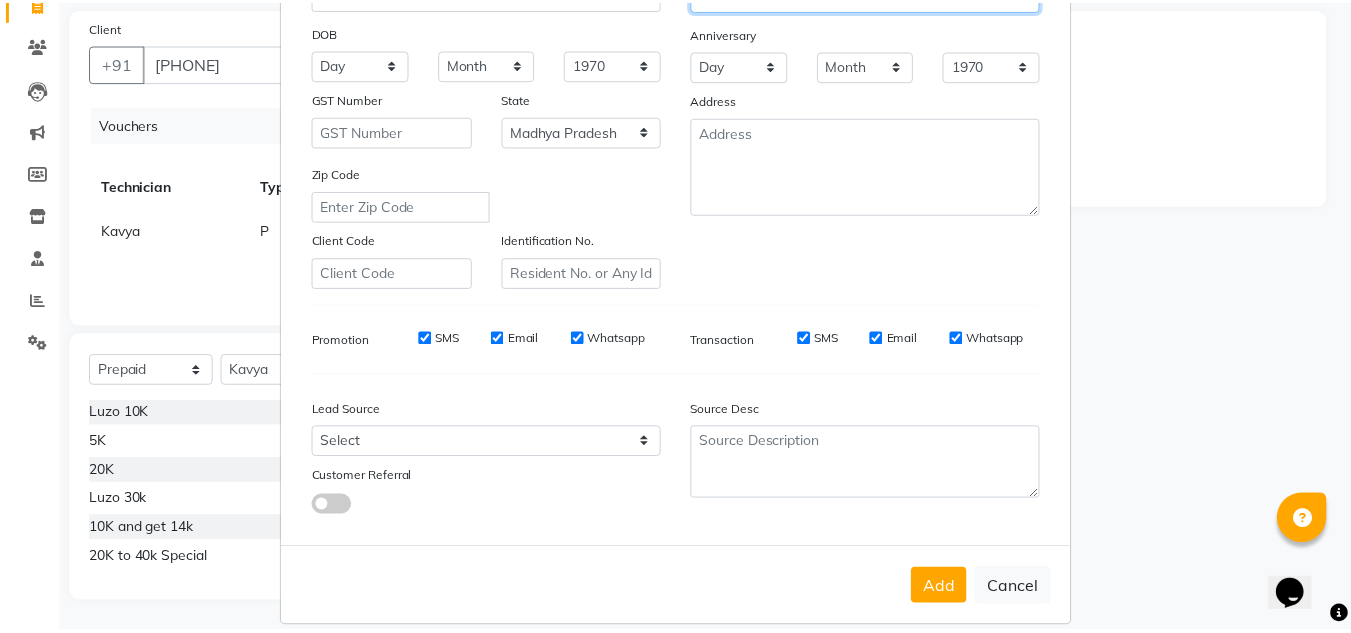 scroll, scrollTop: 290, scrollLeft: 0, axis: vertical 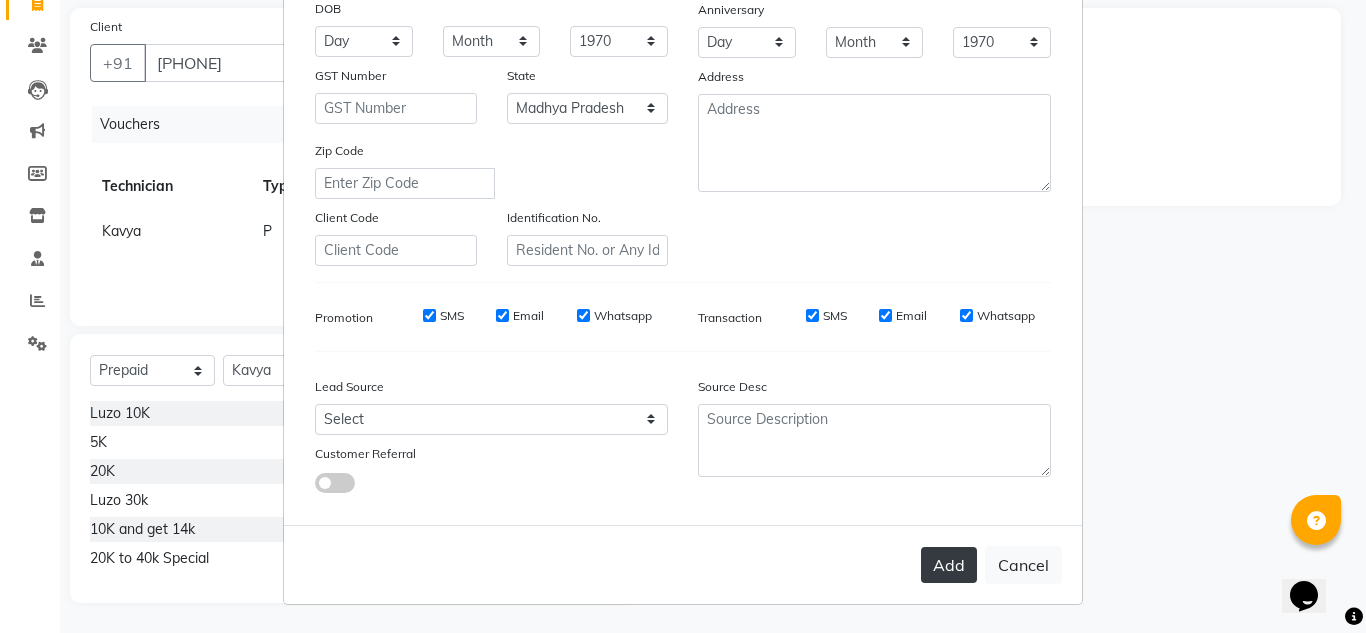 click on "Add" at bounding box center [949, 565] 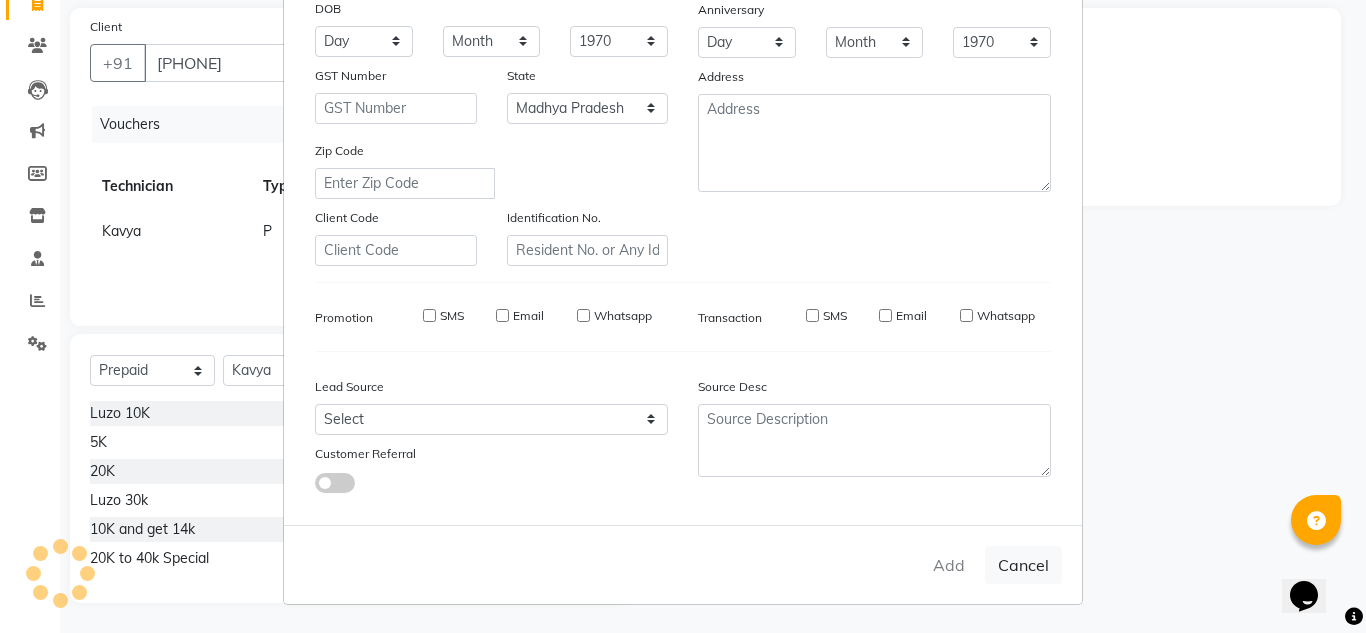 type on "92*******69" 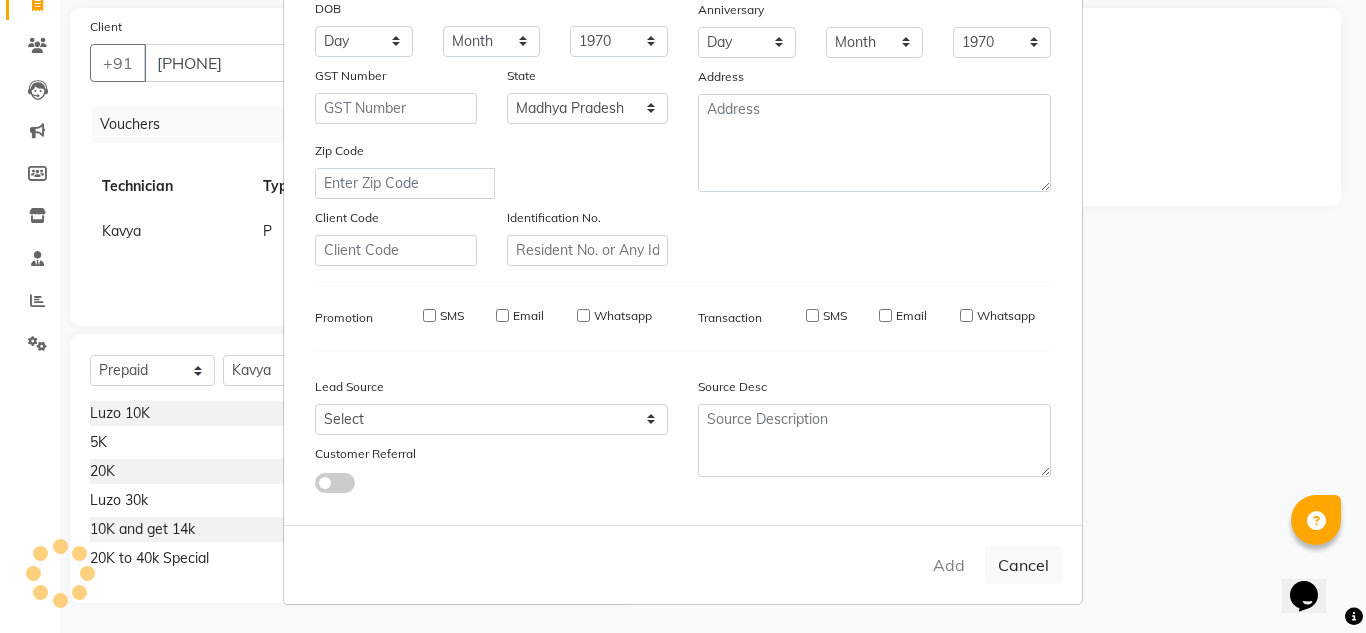 type 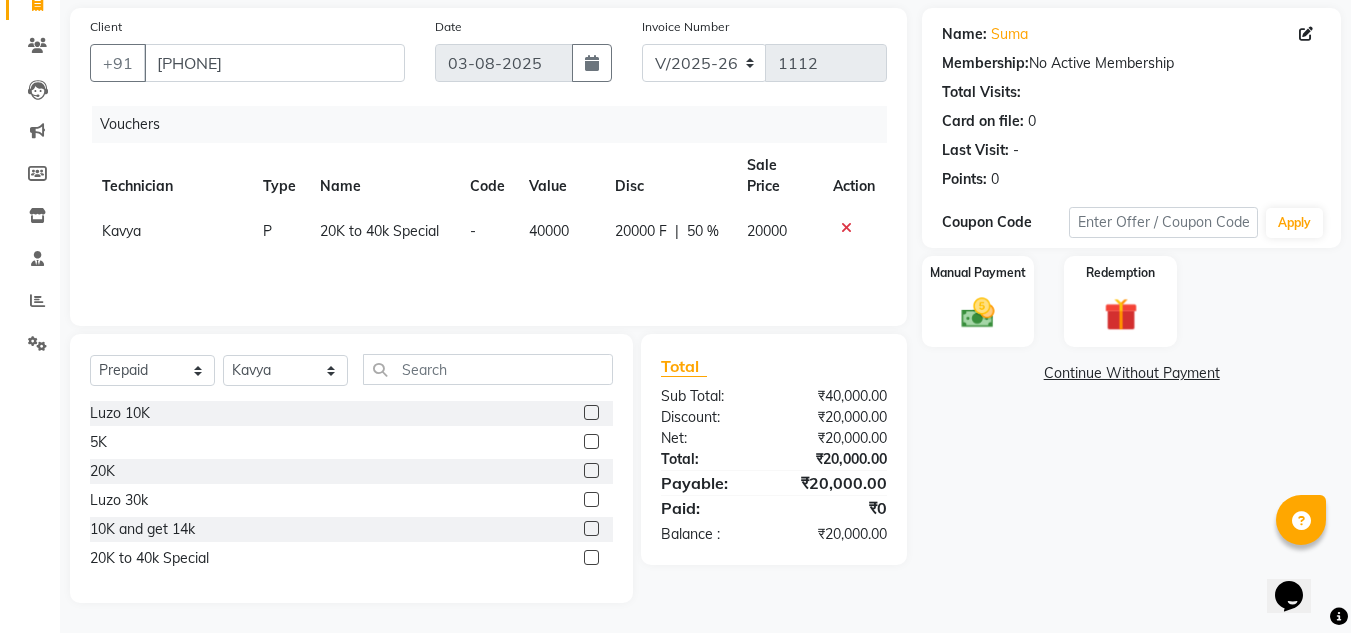 scroll, scrollTop: 0, scrollLeft: 0, axis: both 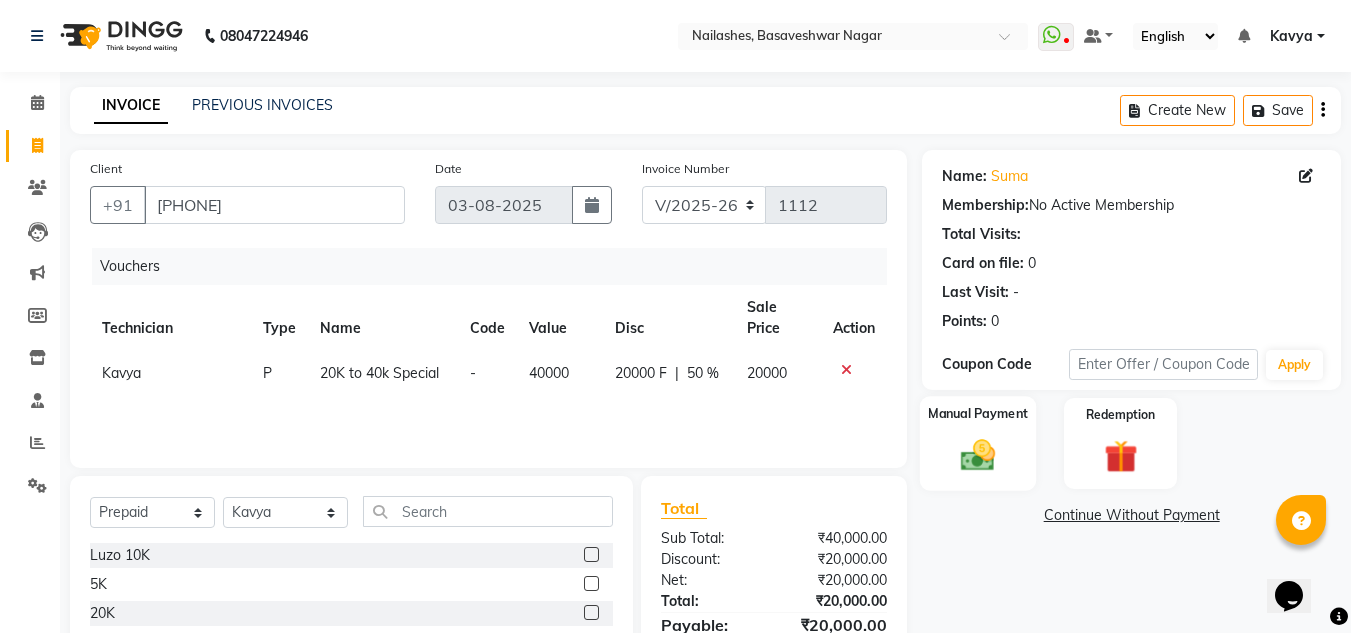 click on "Manual Payment" 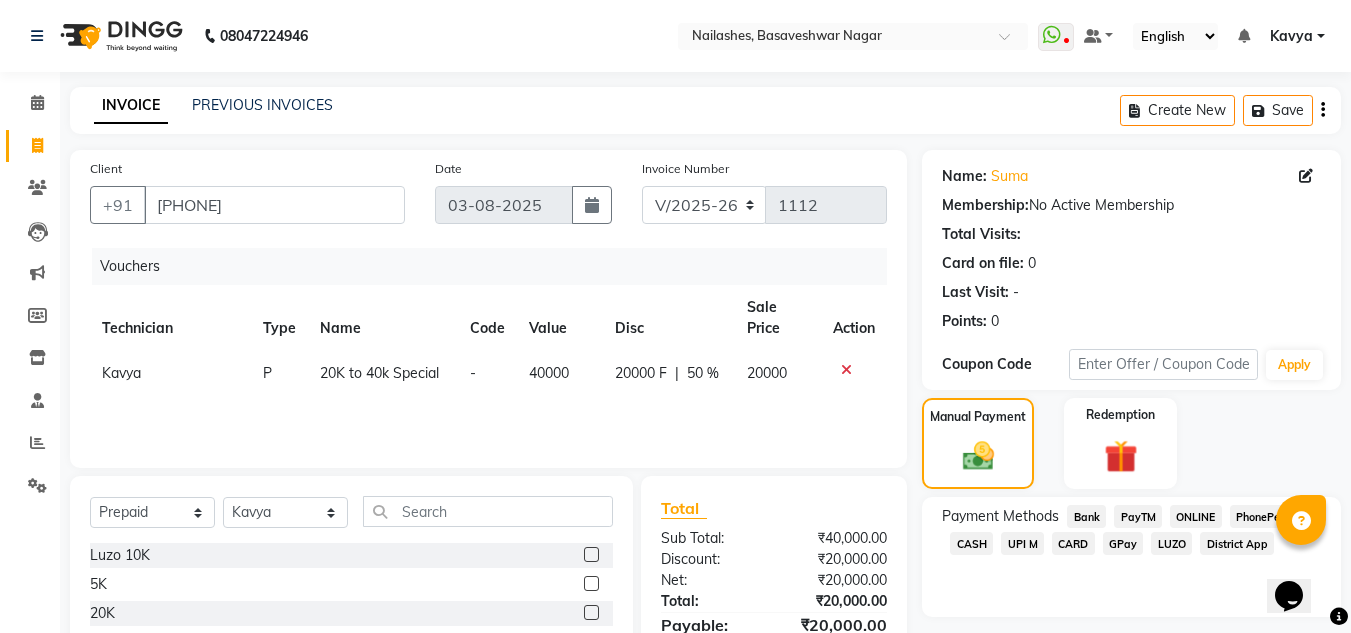 click on "ONLINE" 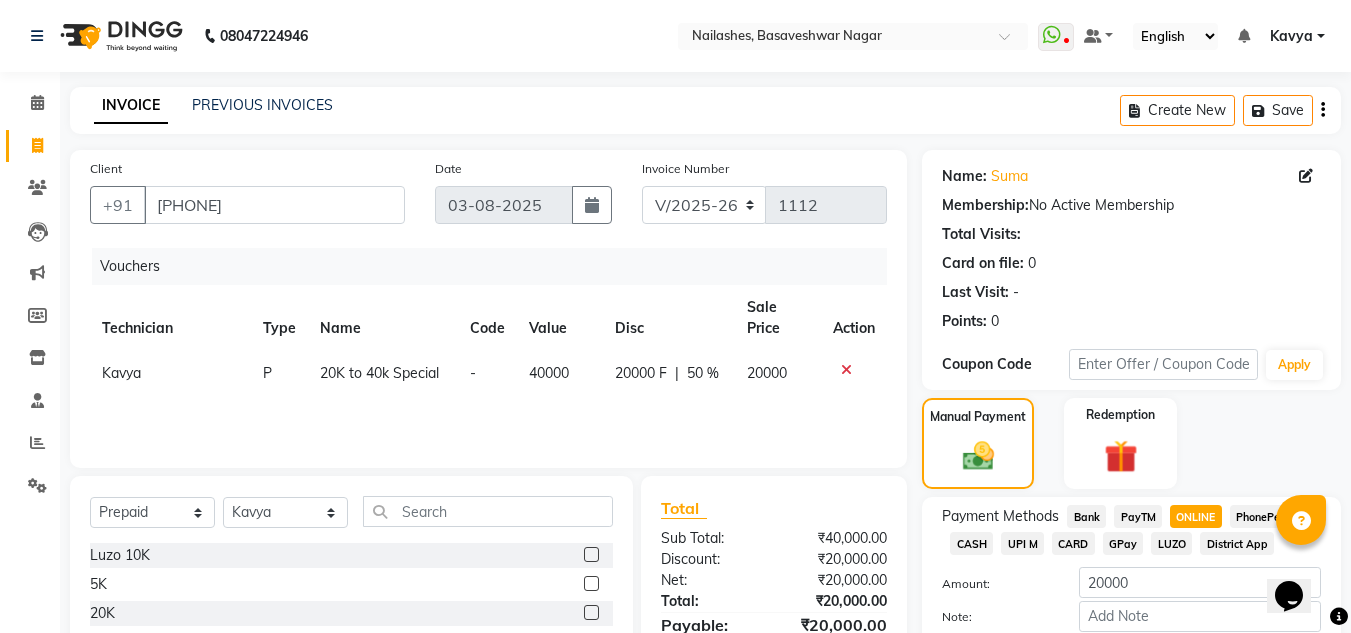 scroll, scrollTop: 142, scrollLeft: 0, axis: vertical 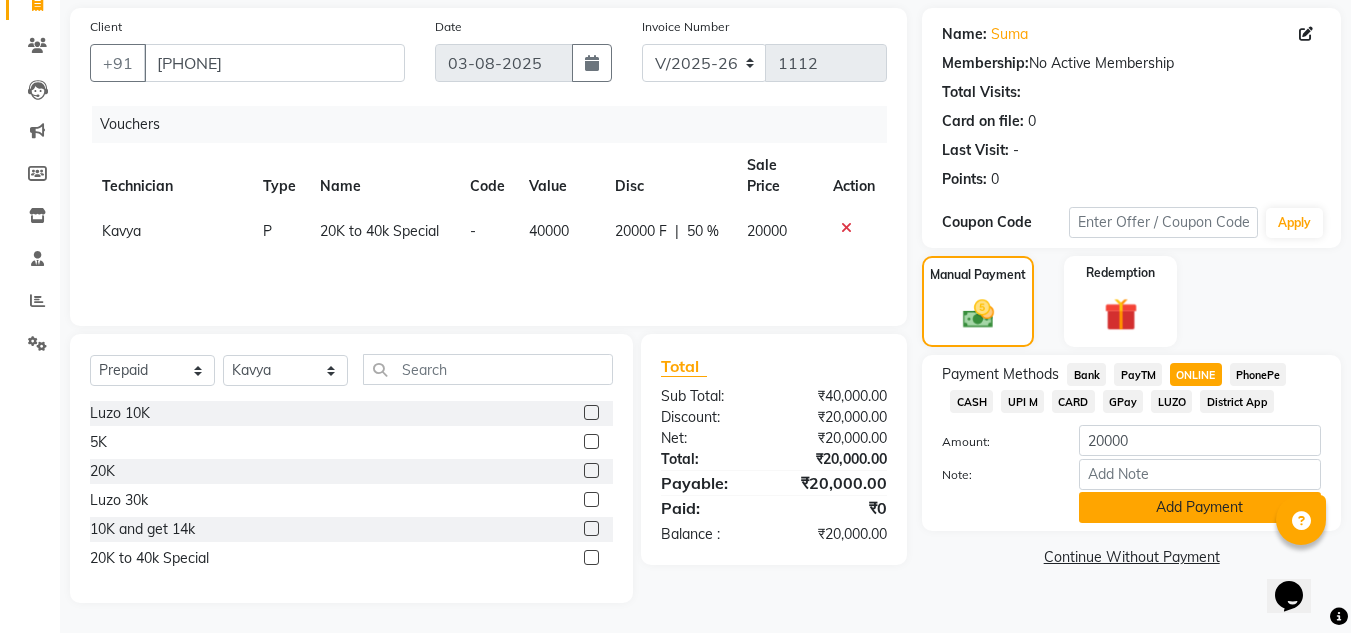 click on "Add Payment" 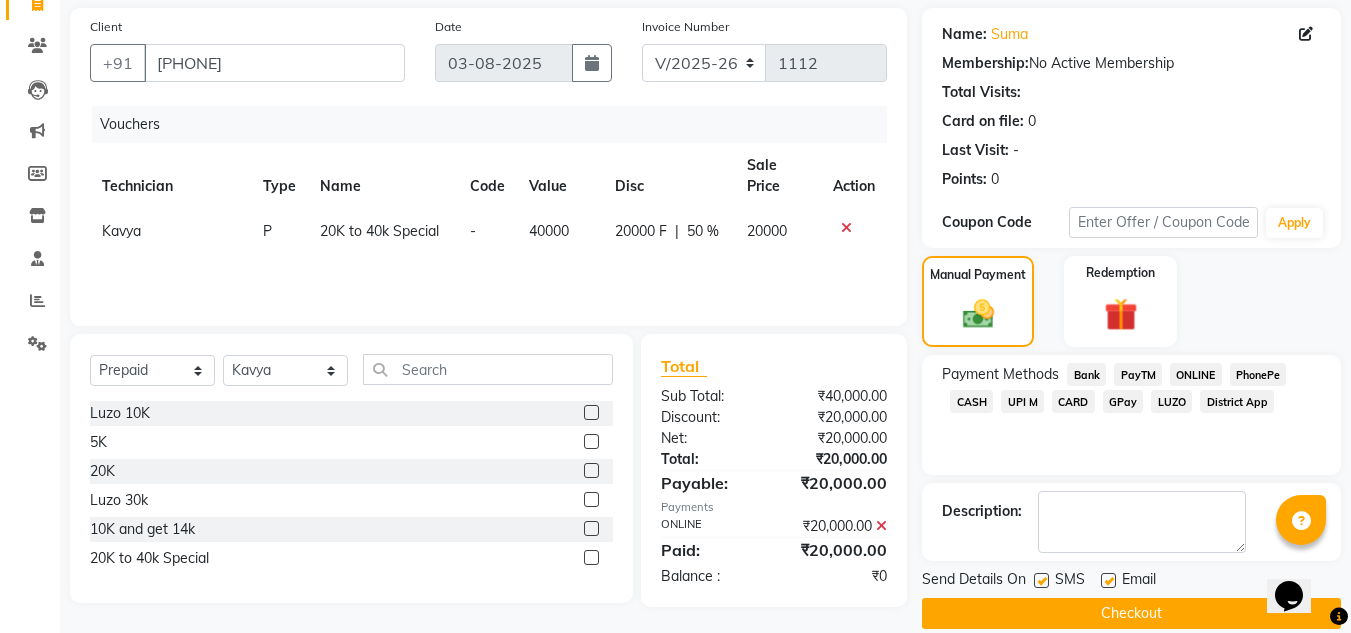 scroll, scrollTop: 168, scrollLeft: 0, axis: vertical 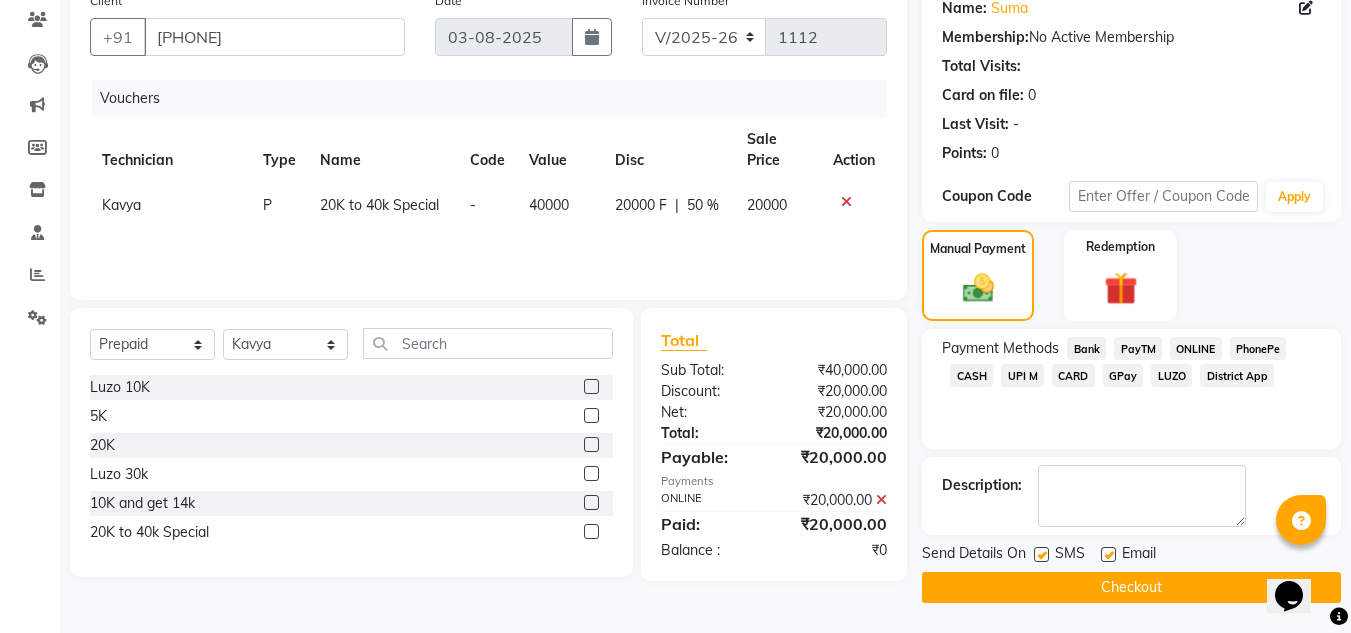 click on "Checkout" 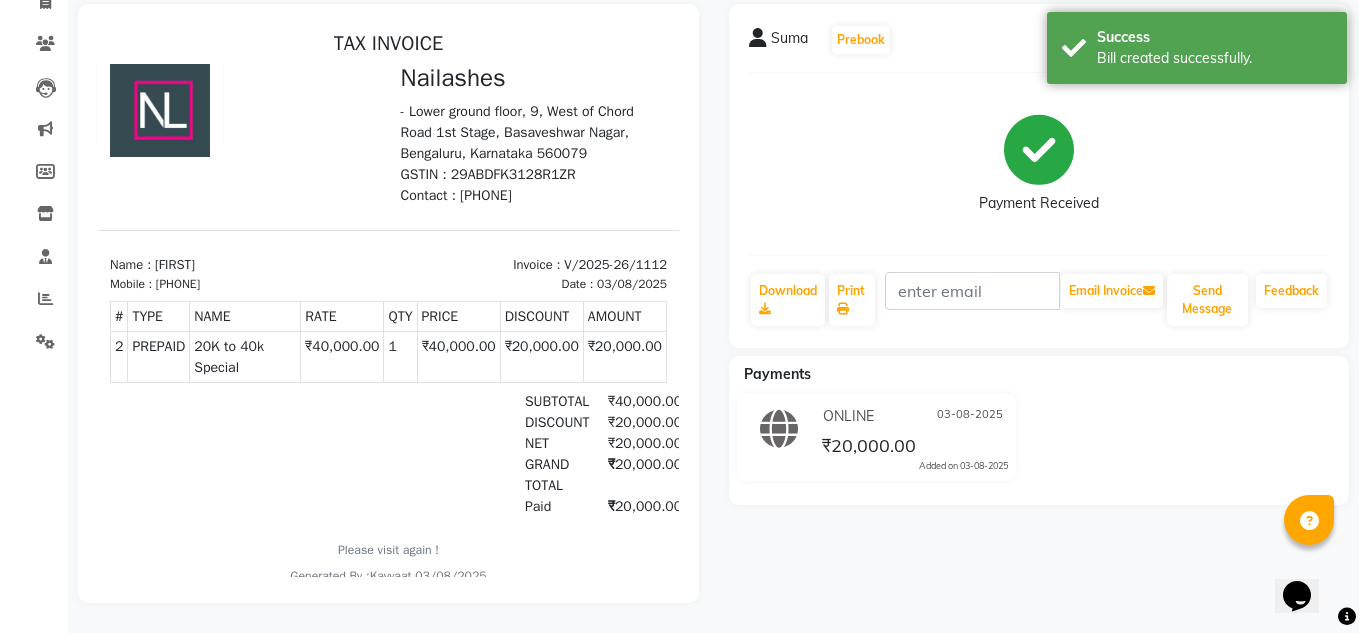 scroll, scrollTop: 0, scrollLeft: 0, axis: both 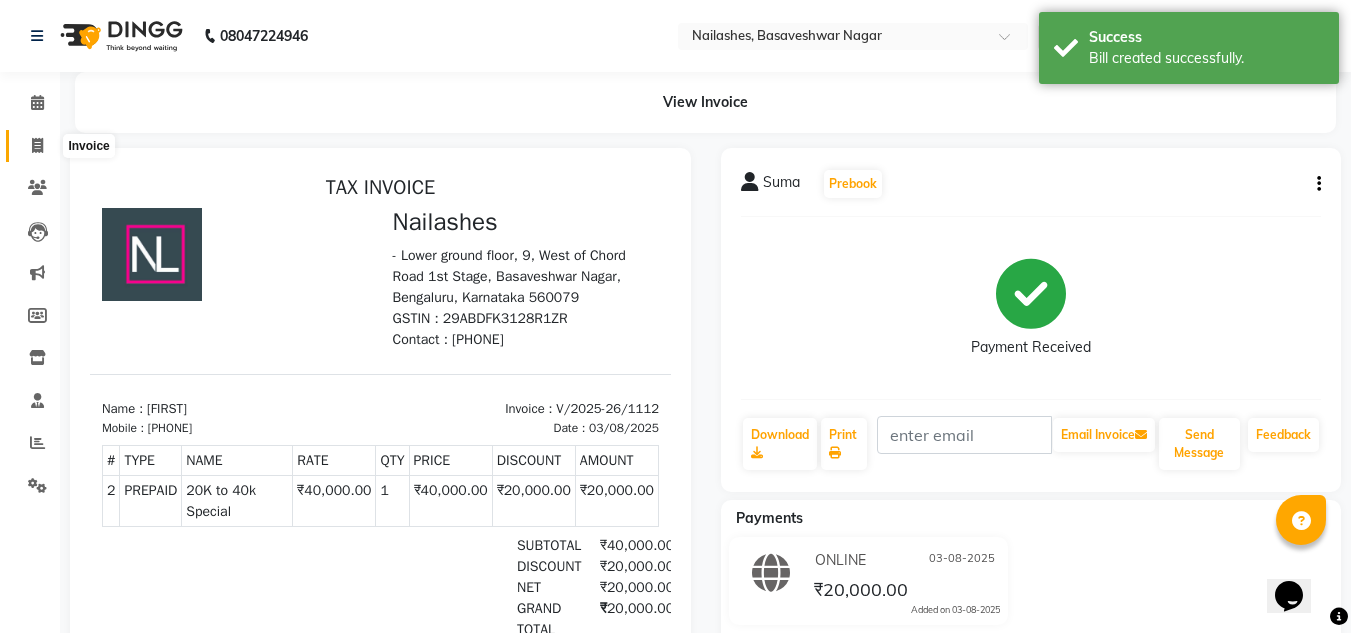 click 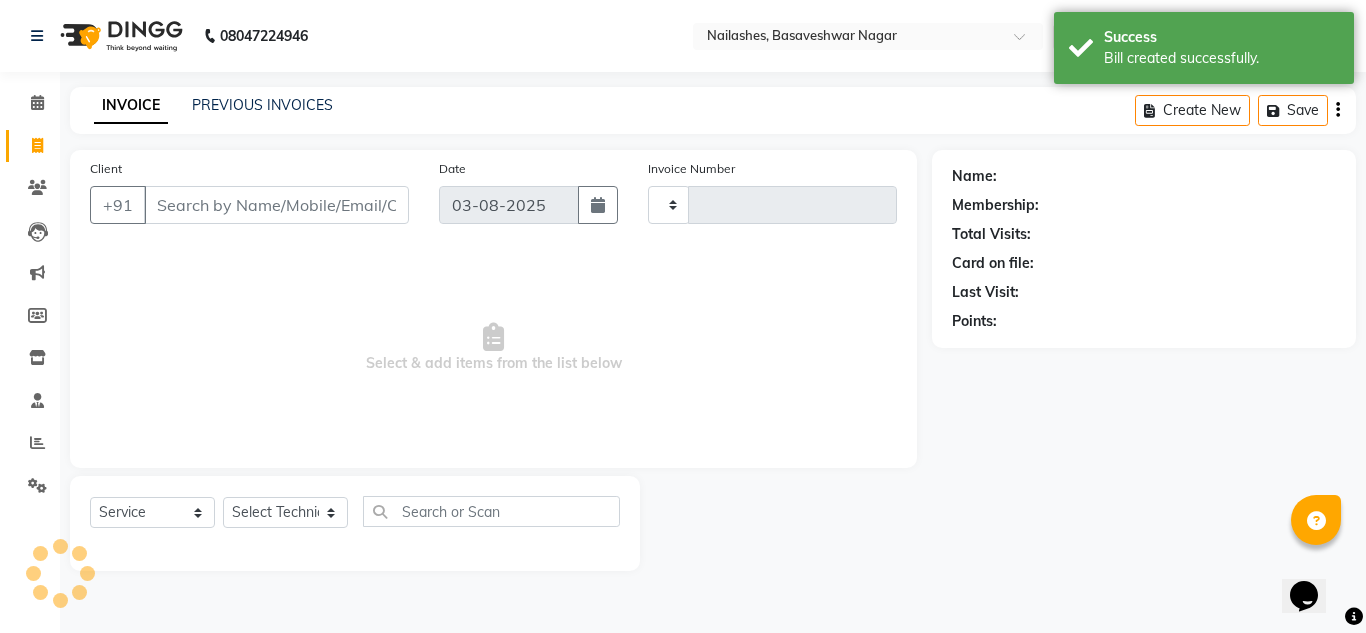 type on "1113" 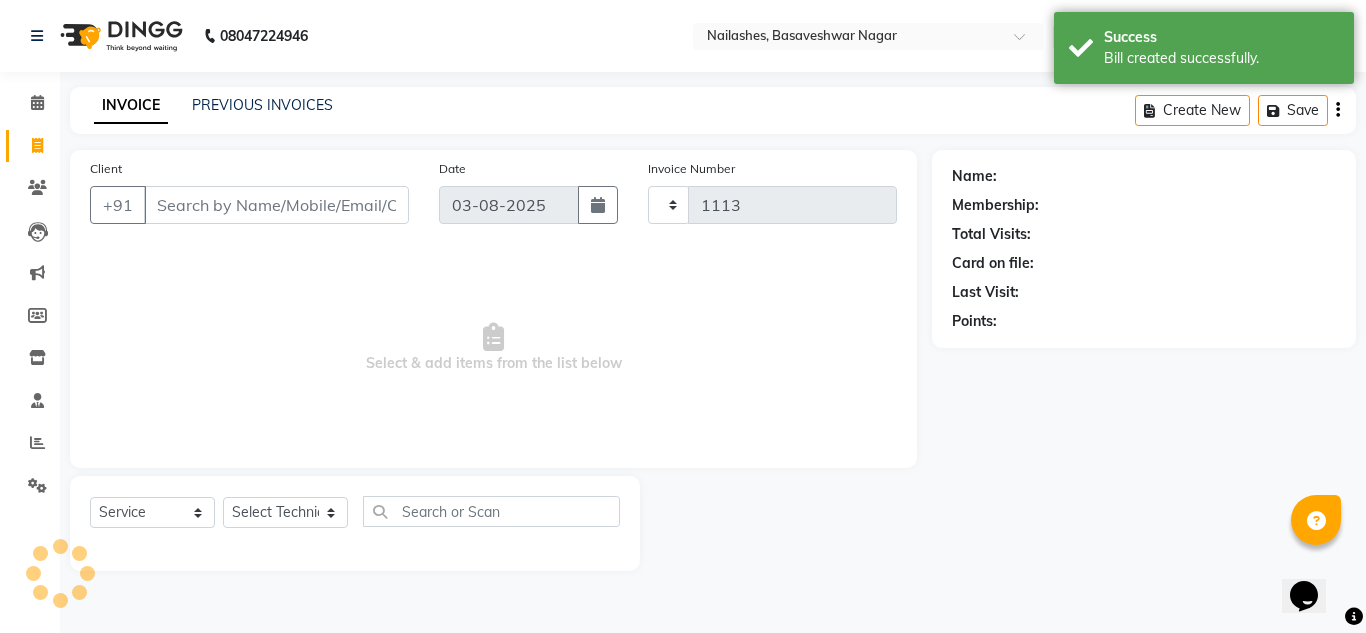 select on "7686" 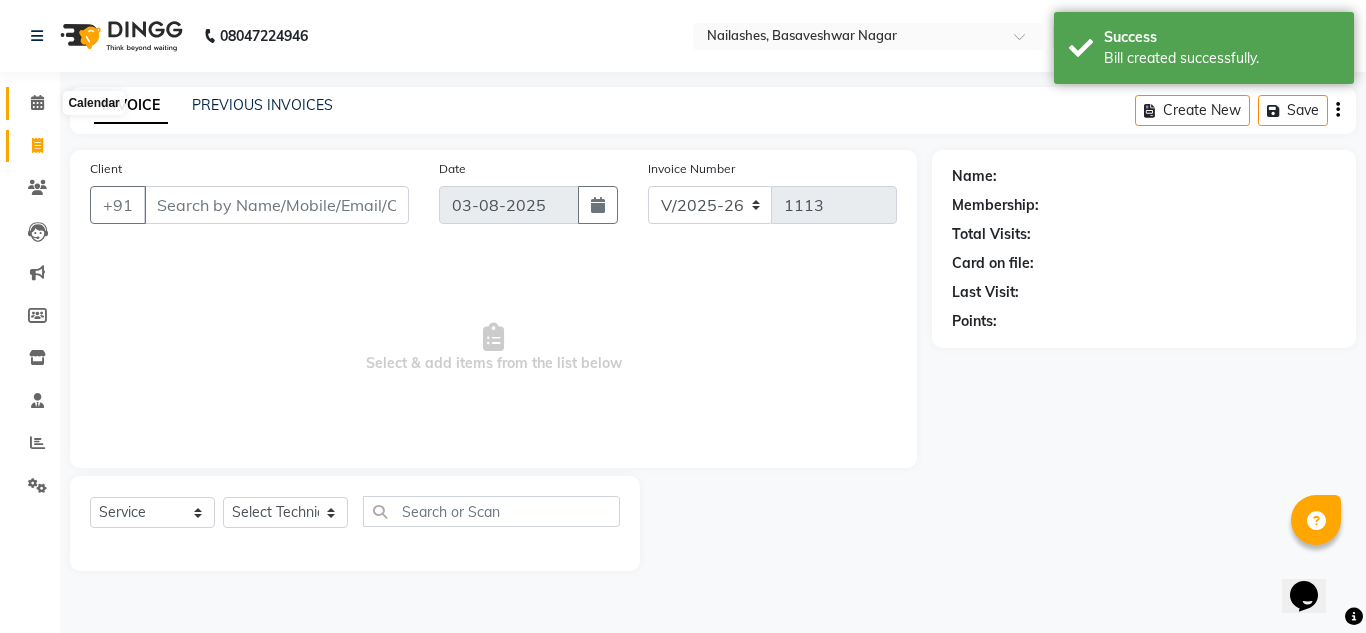 click 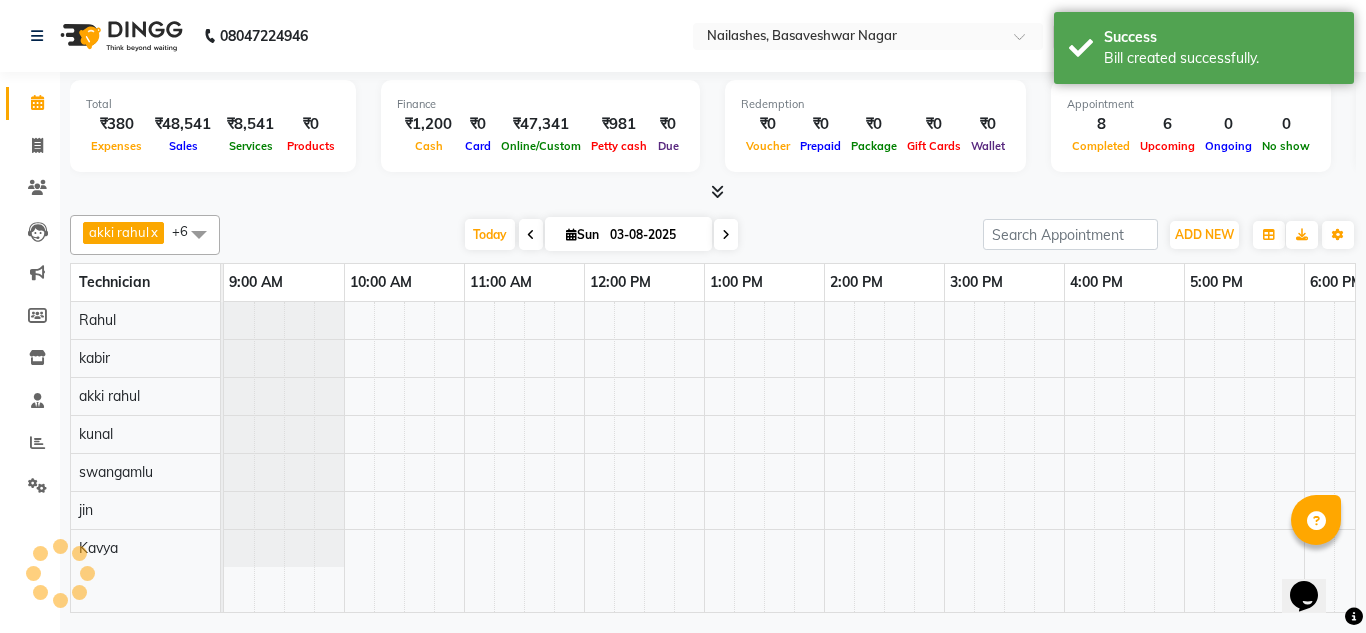 scroll, scrollTop: 0, scrollLeft: 0, axis: both 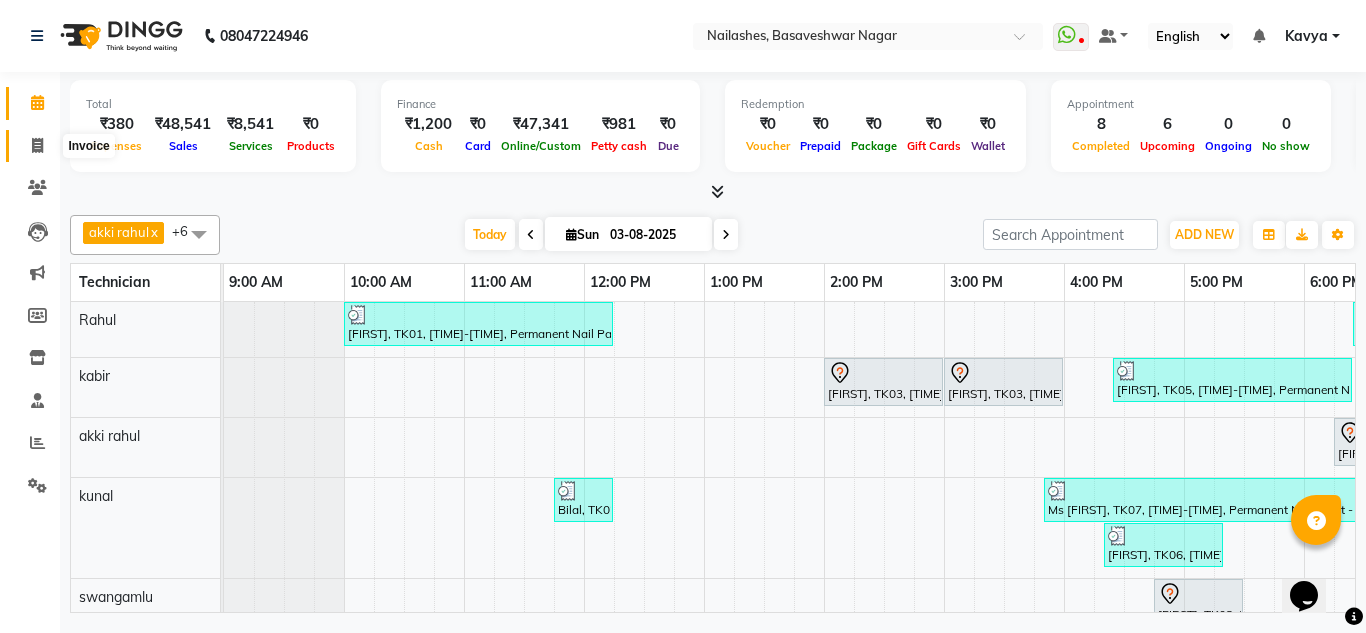 click 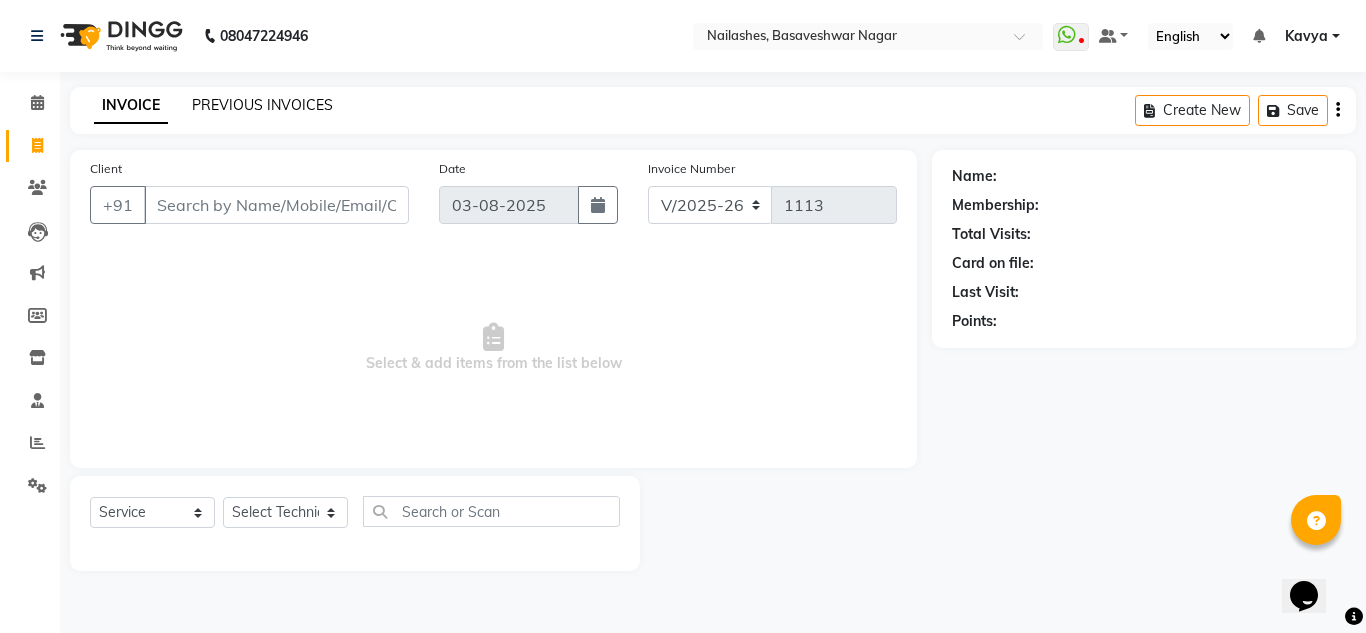 click on "PREVIOUS INVOICES" 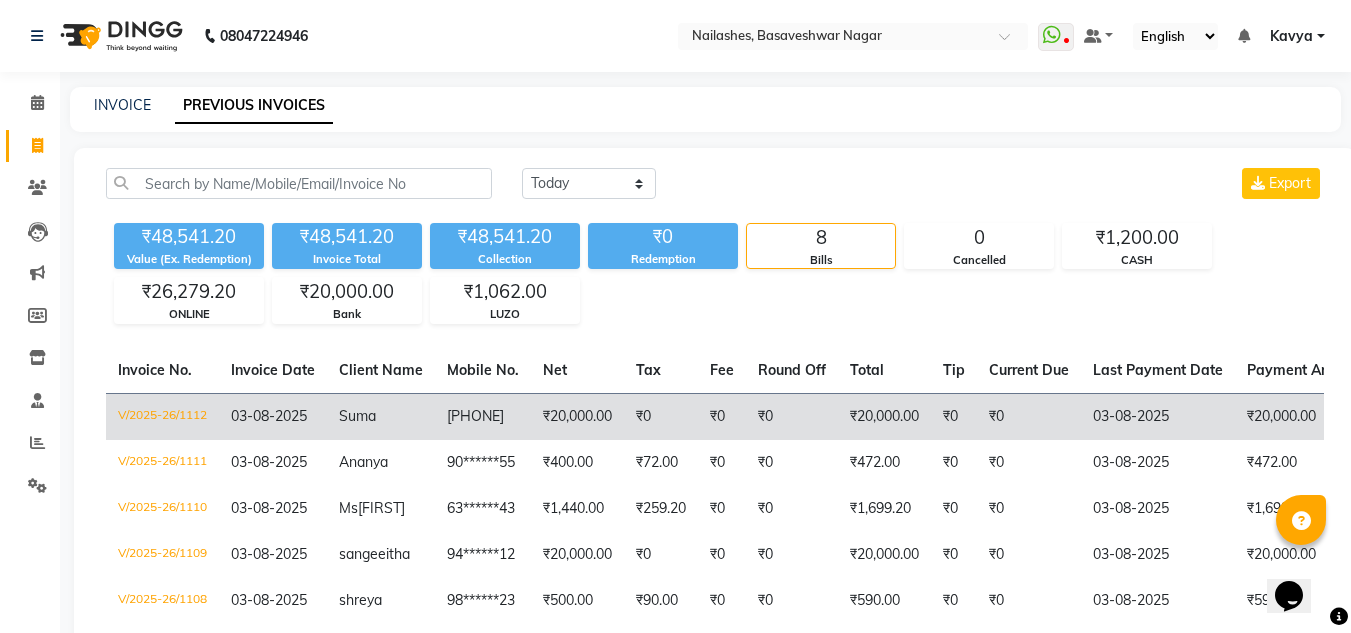 click on "₹0" 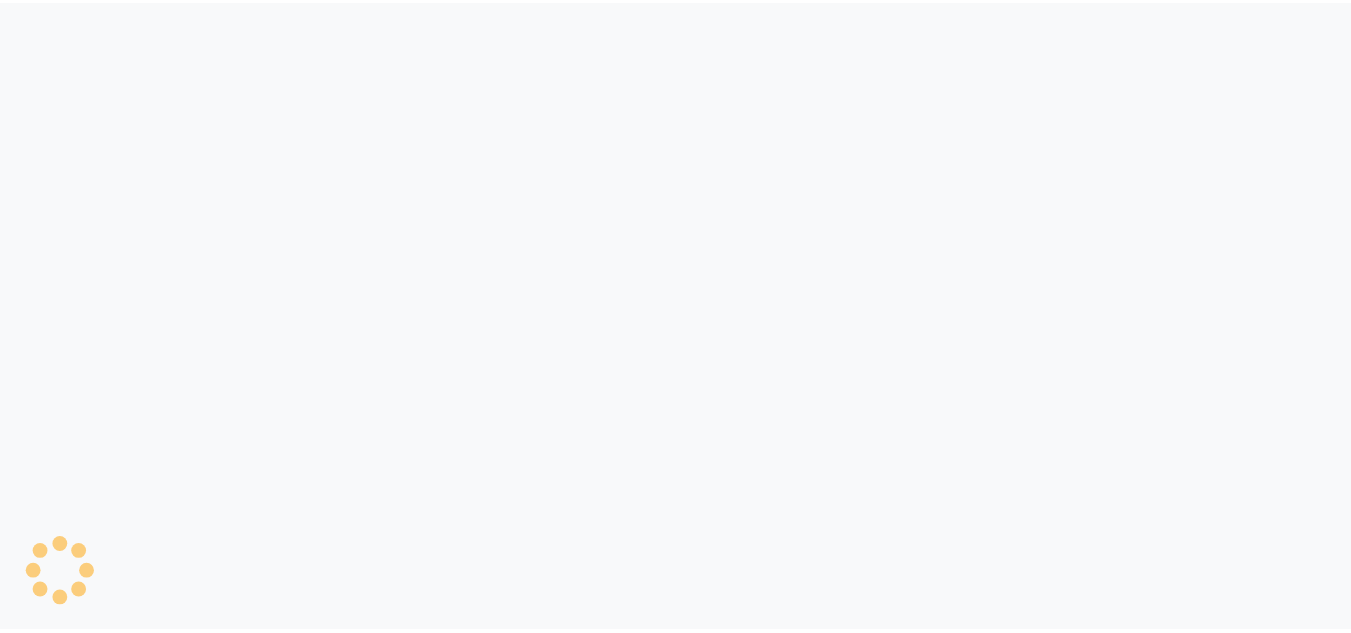 scroll, scrollTop: 0, scrollLeft: 0, axis: both 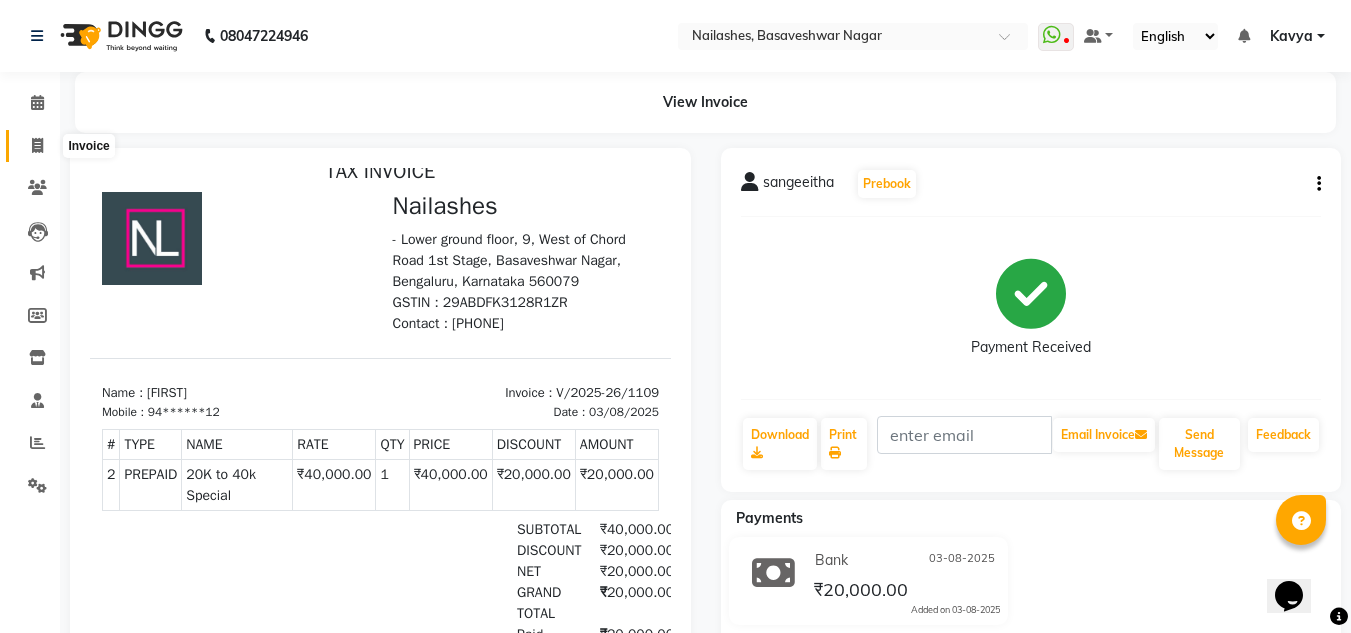 click 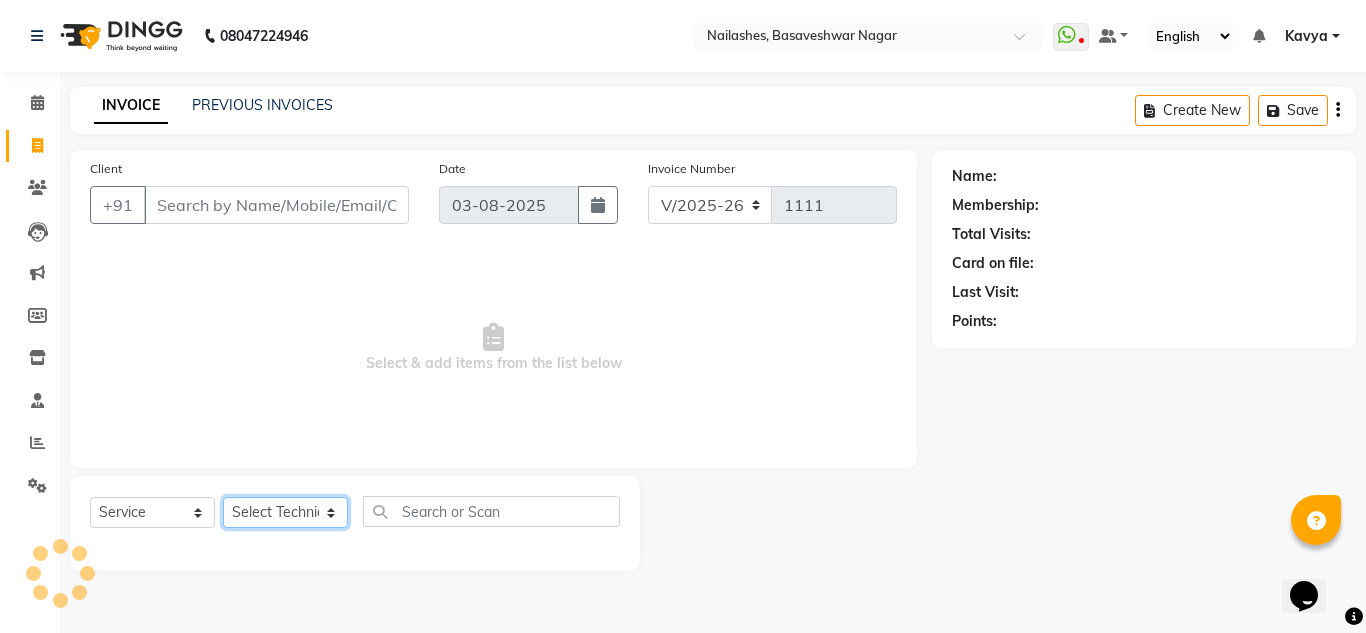 click on "Select Technician" 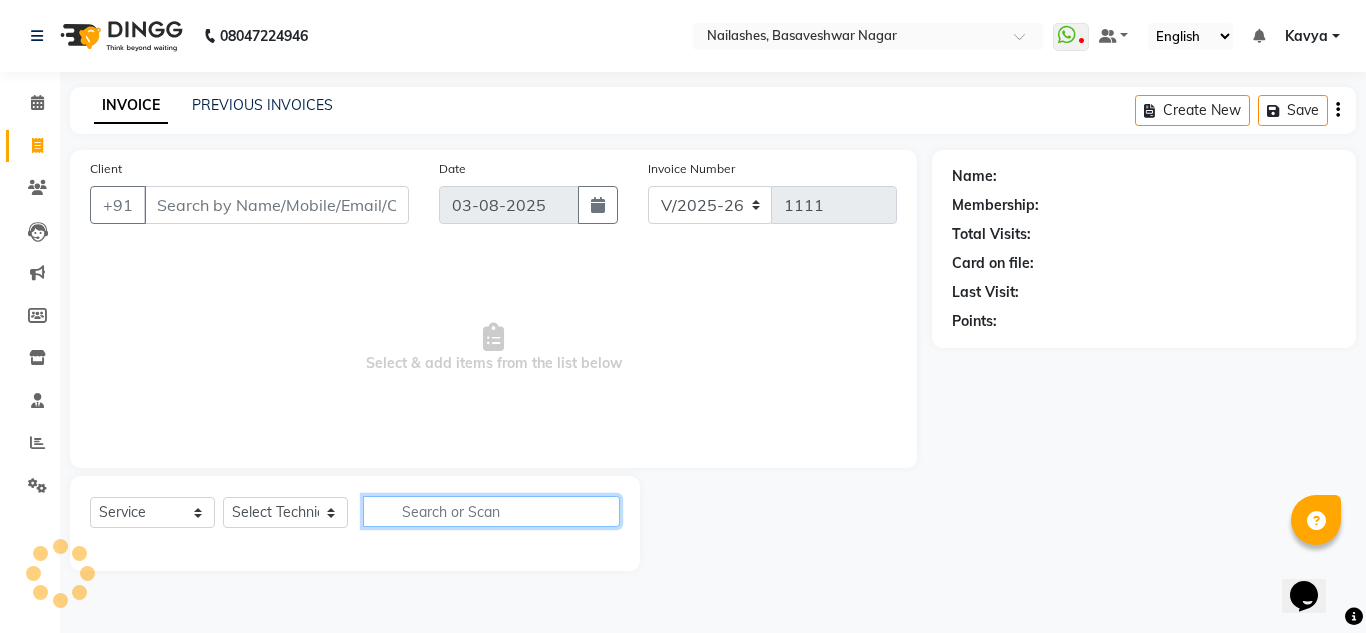 click 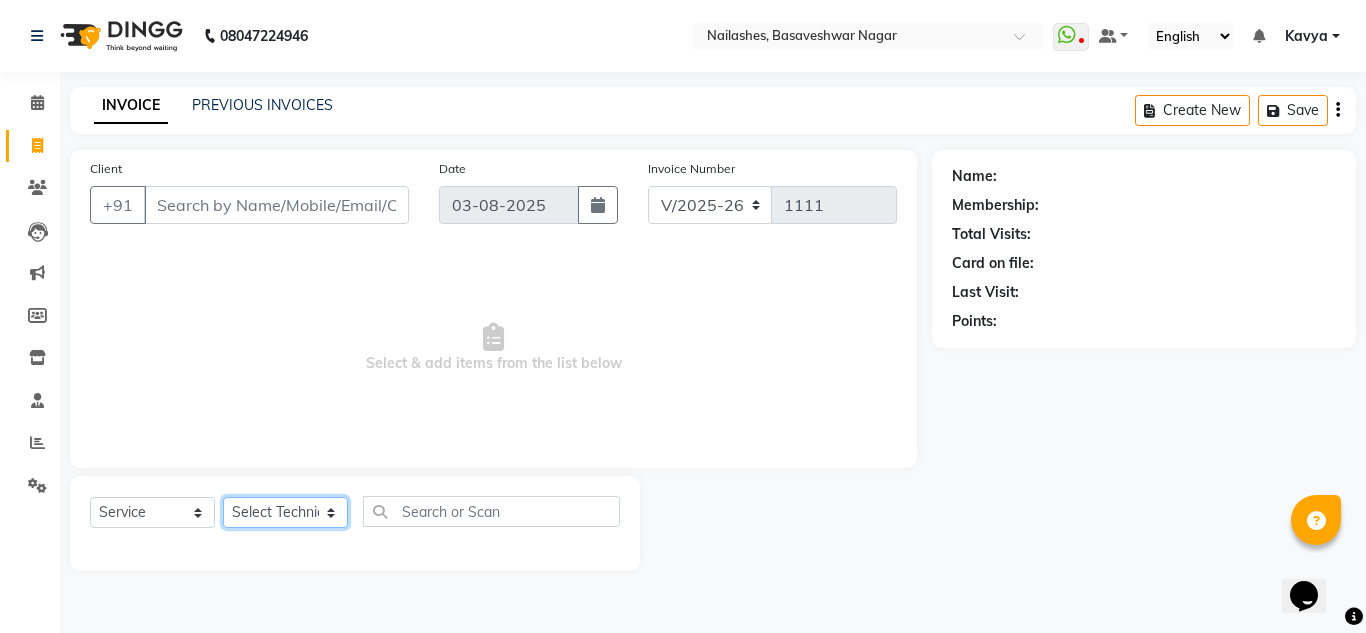 click on "Select Technician" 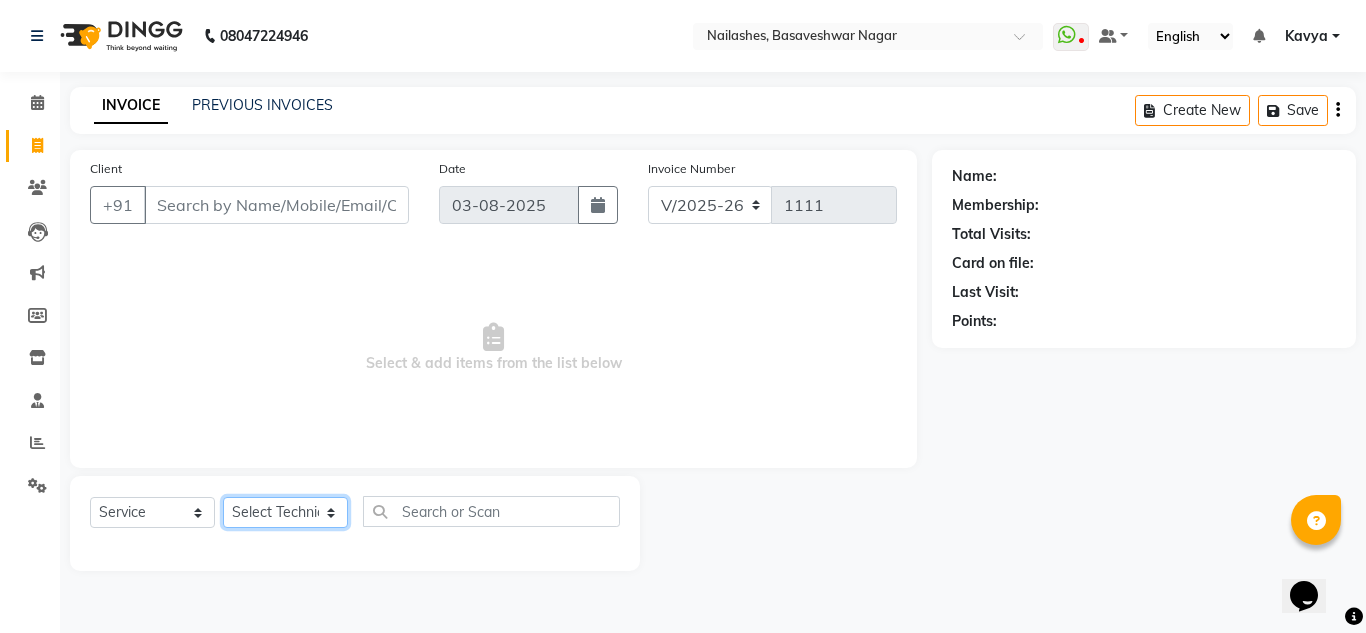 drag, startPoint x: 322, startPoint y: 503, endPoint x: 305, endPoint y: 549, distance: 49.0408 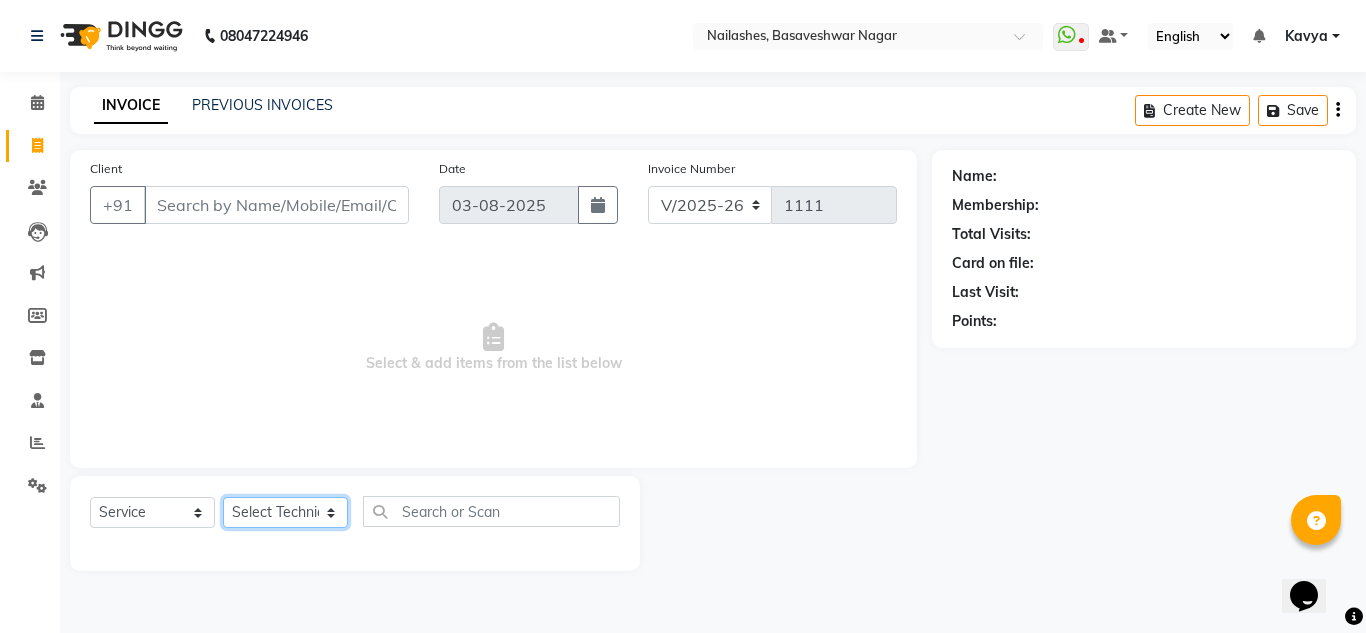 click on "Select Technician akki rahul Basiya Sultha Bilal jin kabir Kavya Kiruba  kunal Manager Rahul swangamlu" 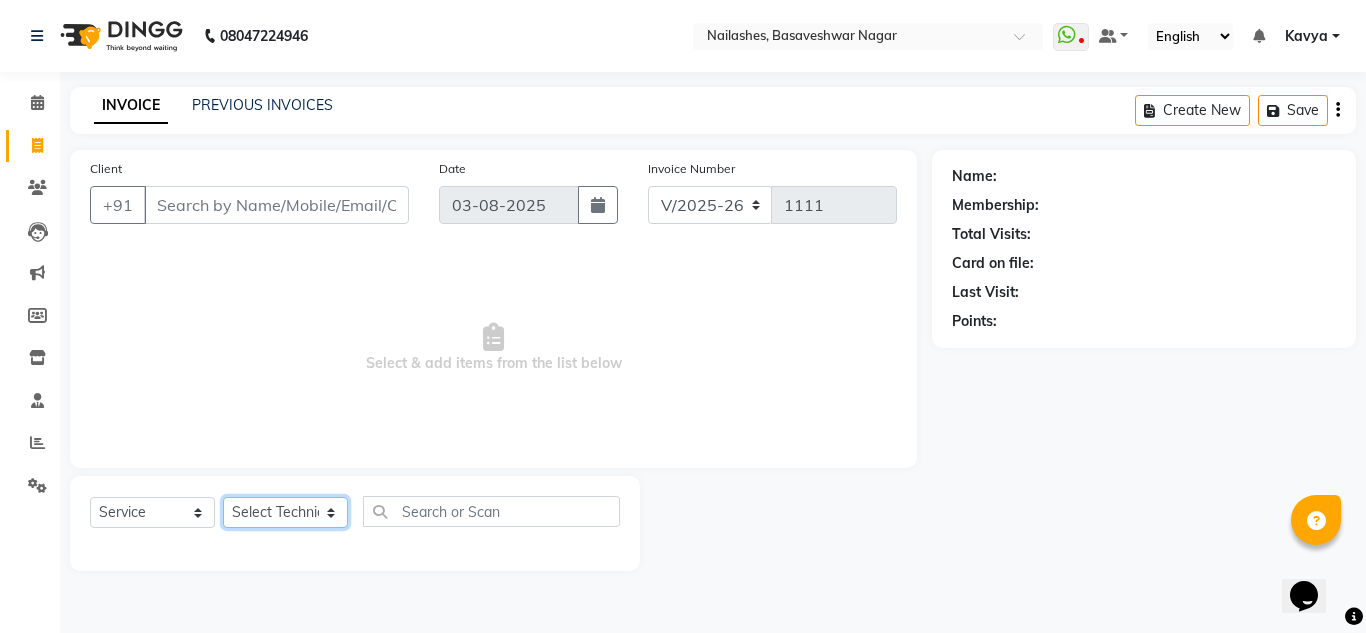 select on "84650" 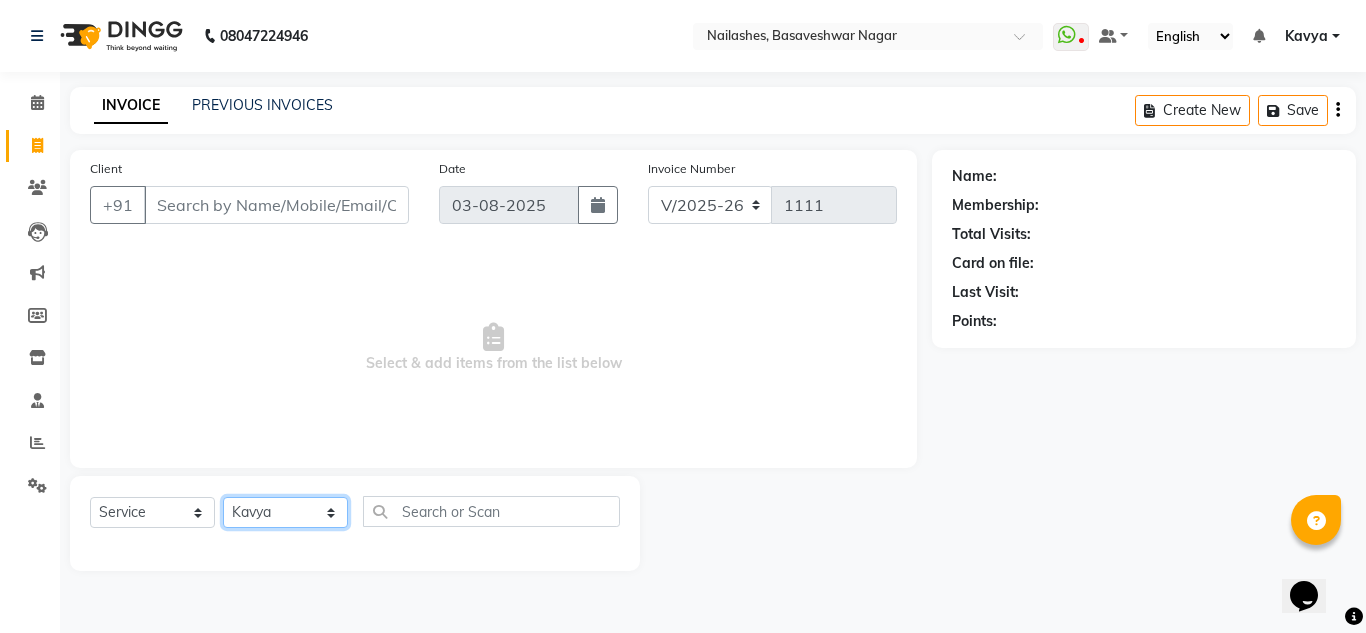 click on "Select Technician akki rahul Basiya Sultha Bilal jin kabir Kavya Kiruba  kunal Manager Rahul swangamlu" 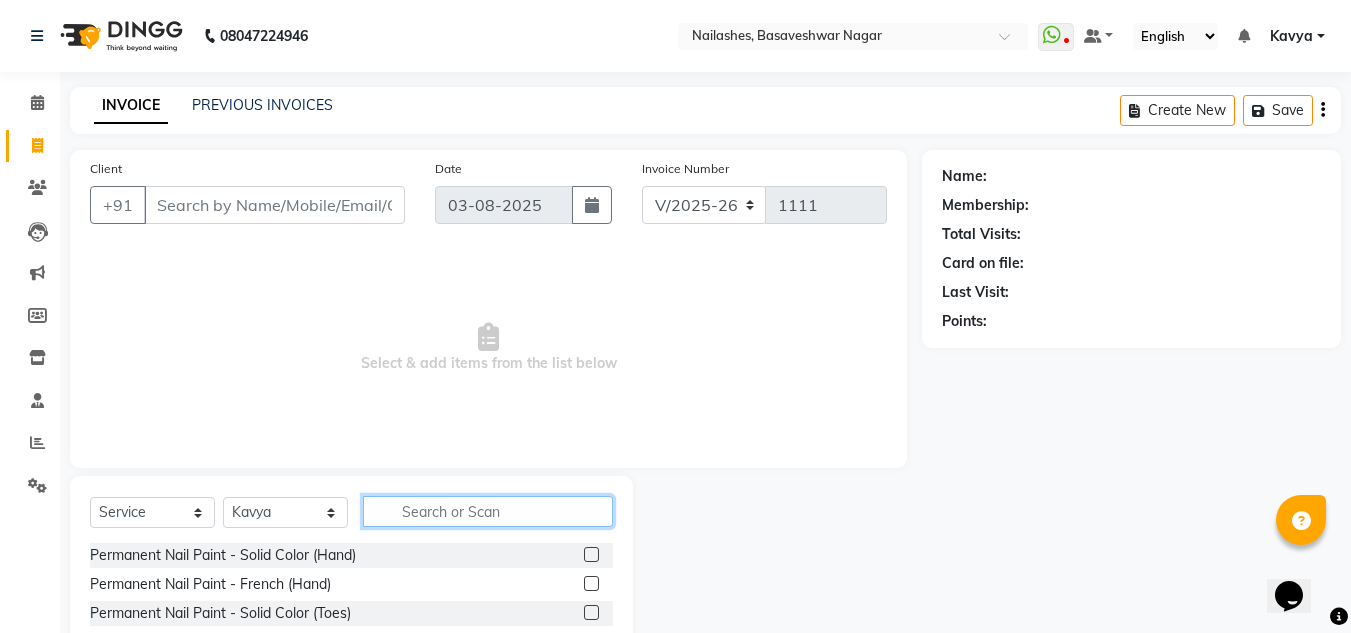 click 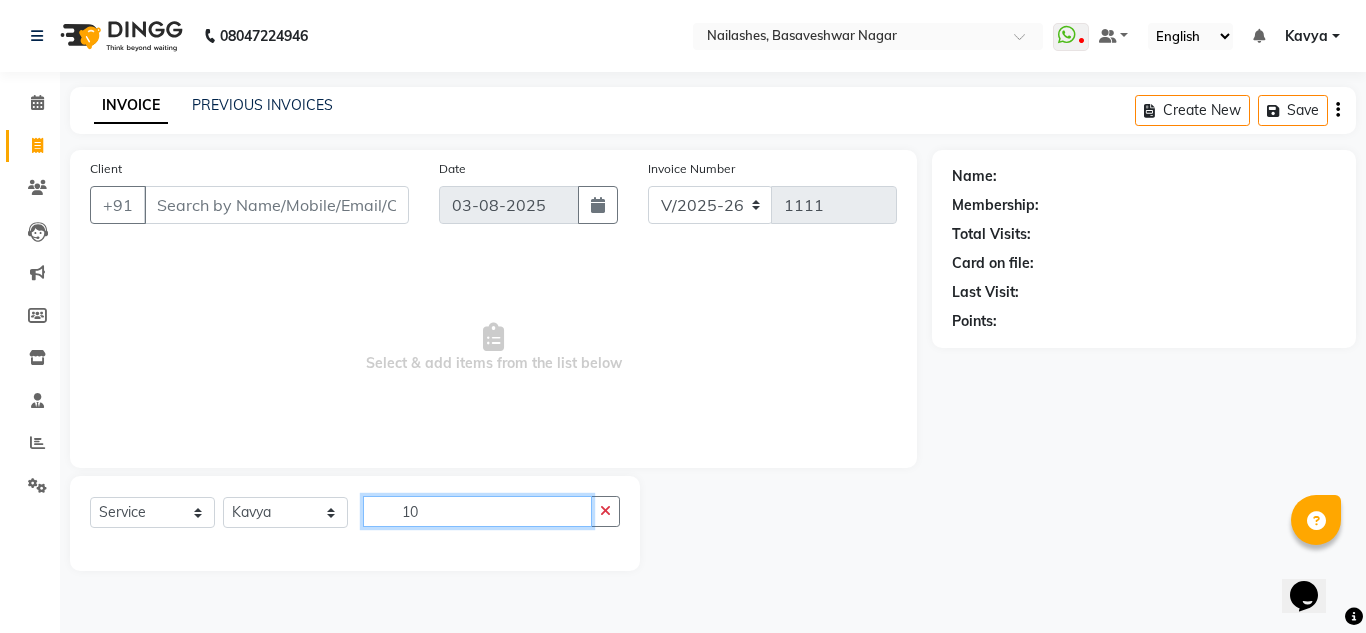 type on "1" 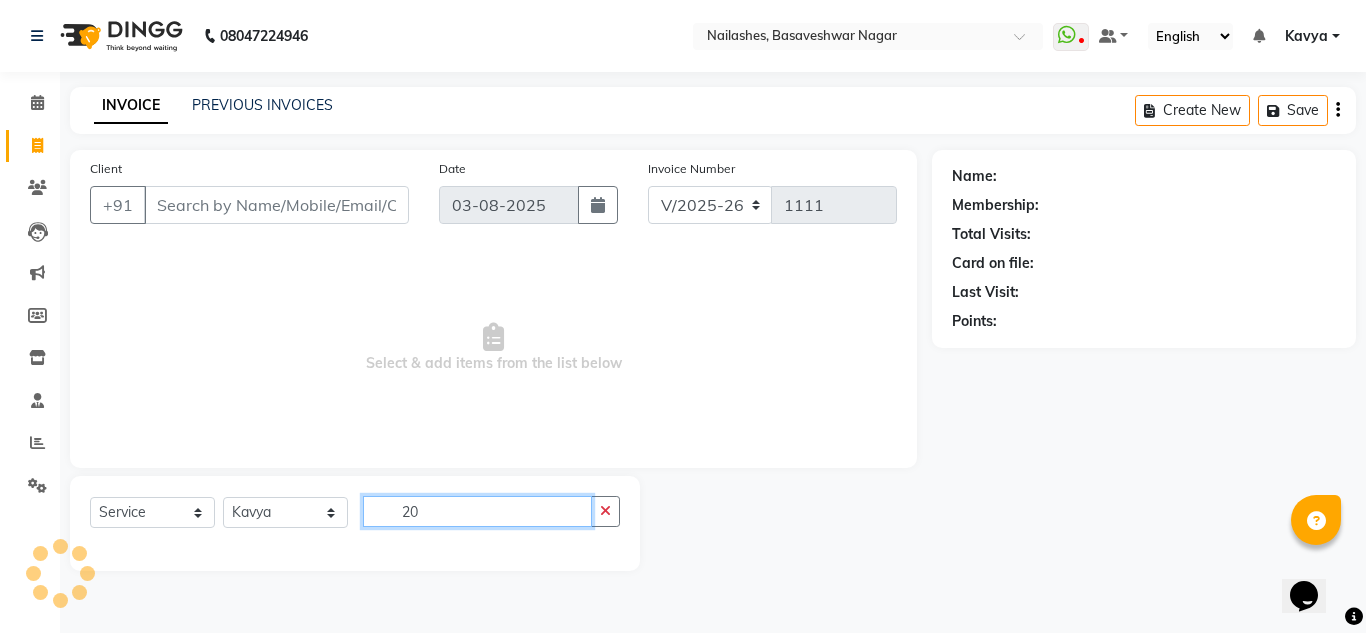 type on "2" 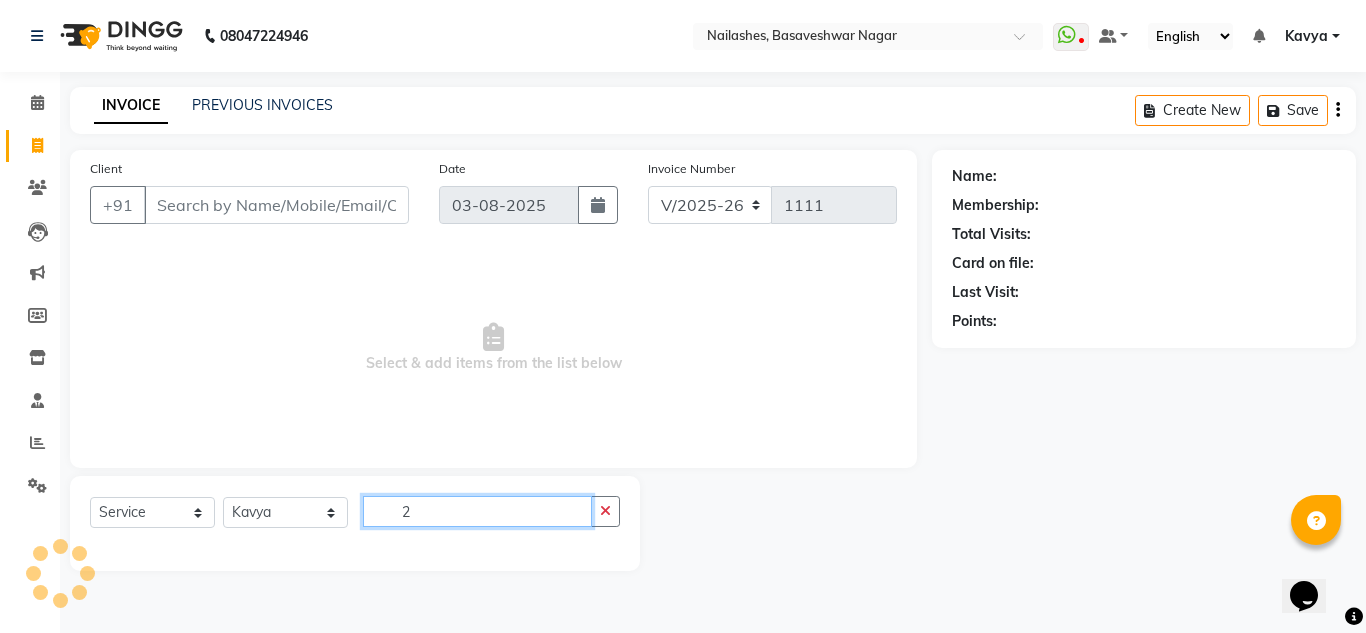 type 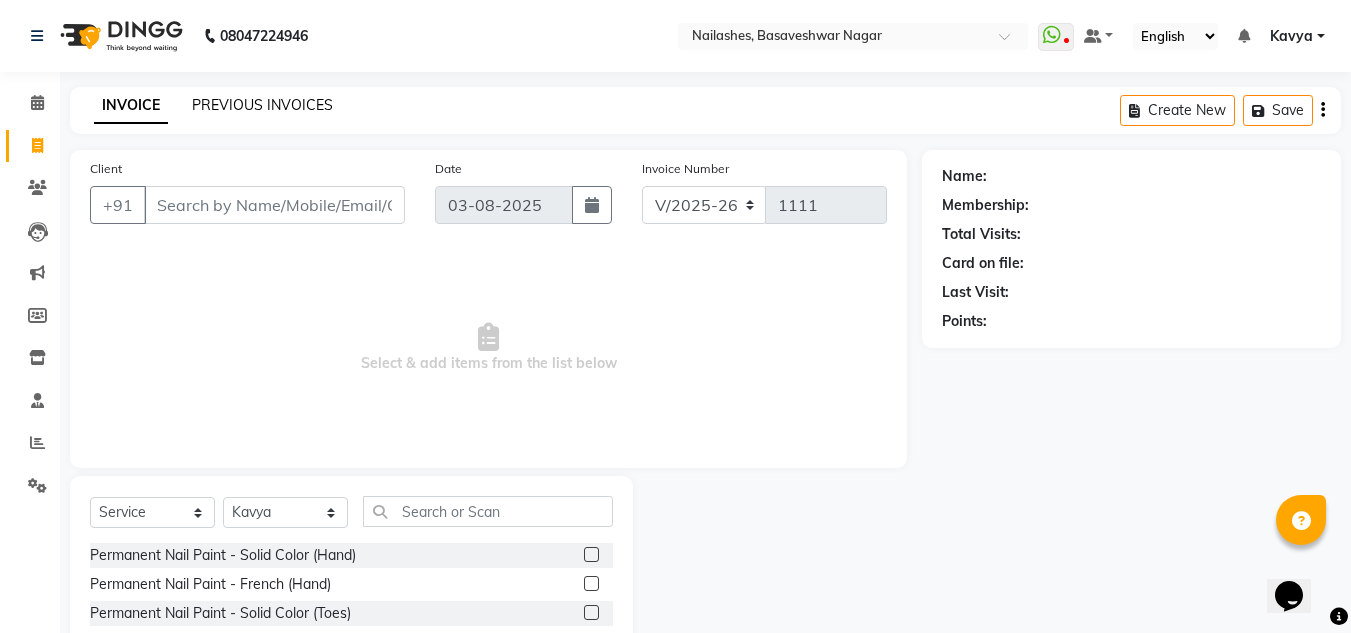 click on "PREVIOUS INVOICES" 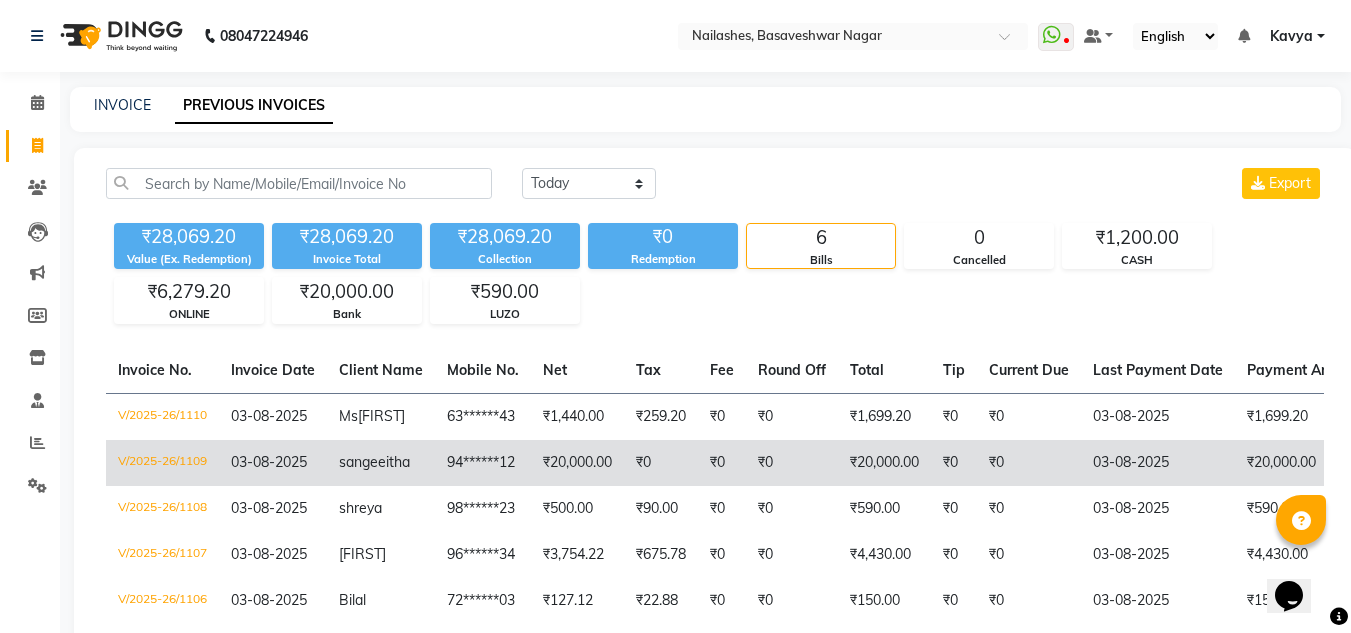 click on "sangeeitha" 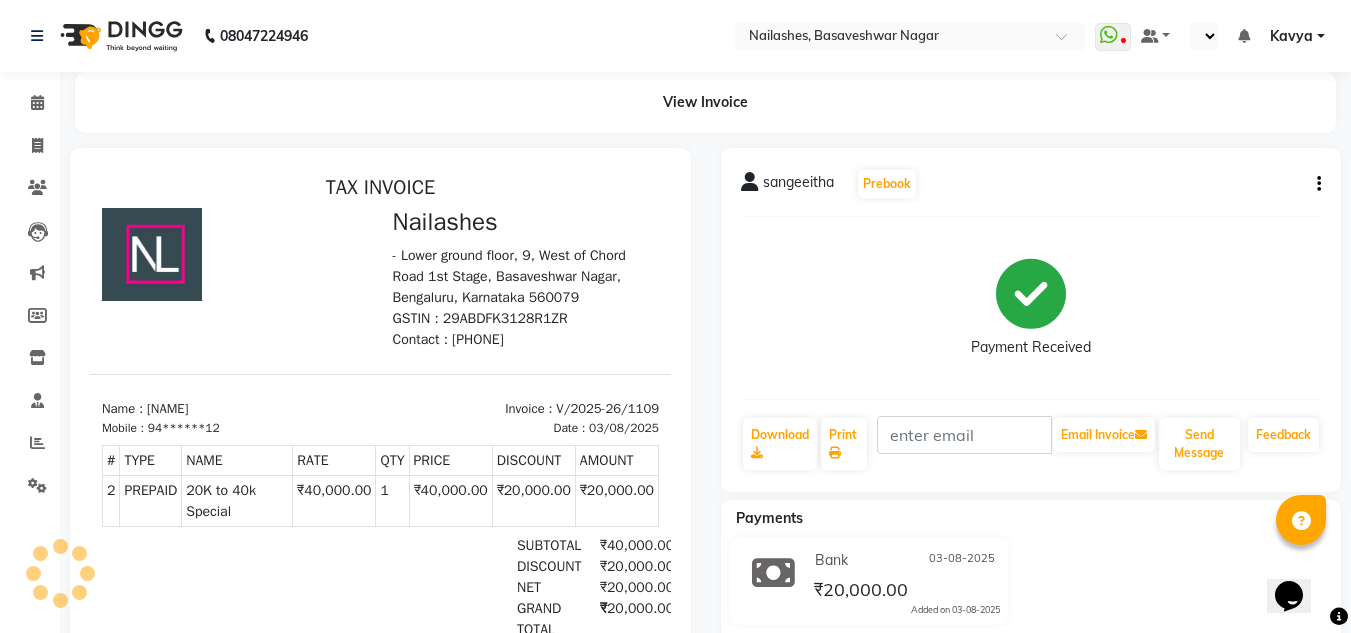 scroll, scrollTop: 0, scrollLeft: 0, axis: both 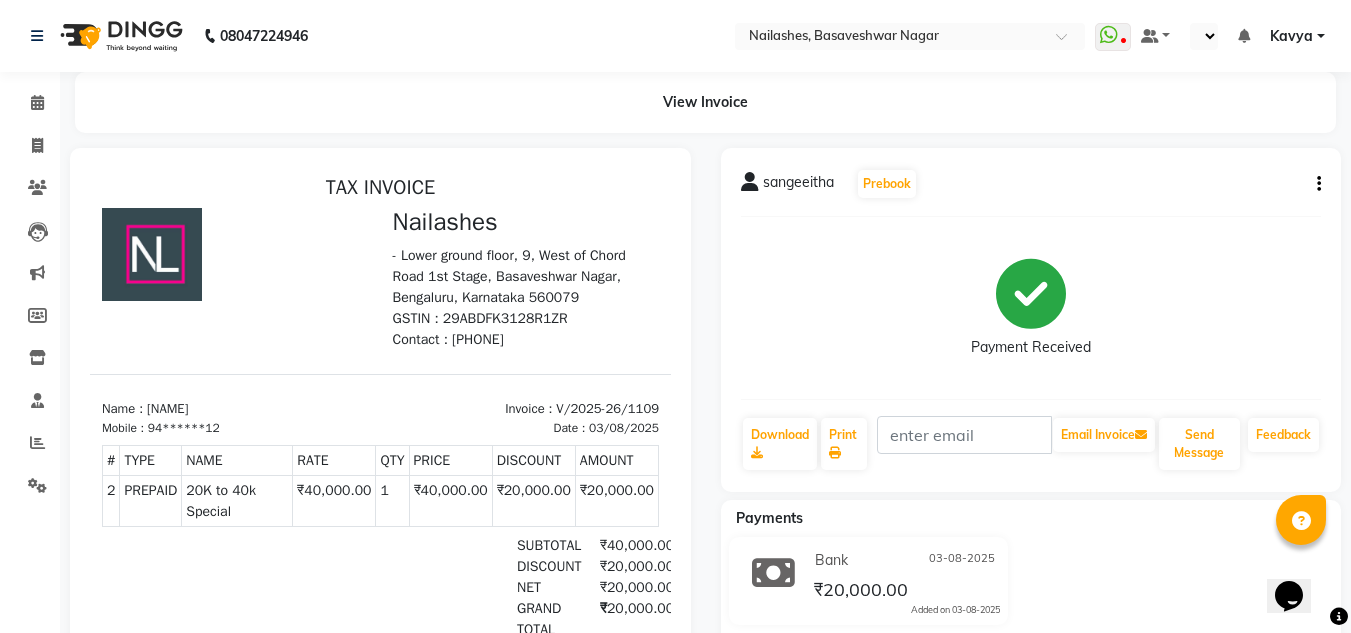 select on "en" 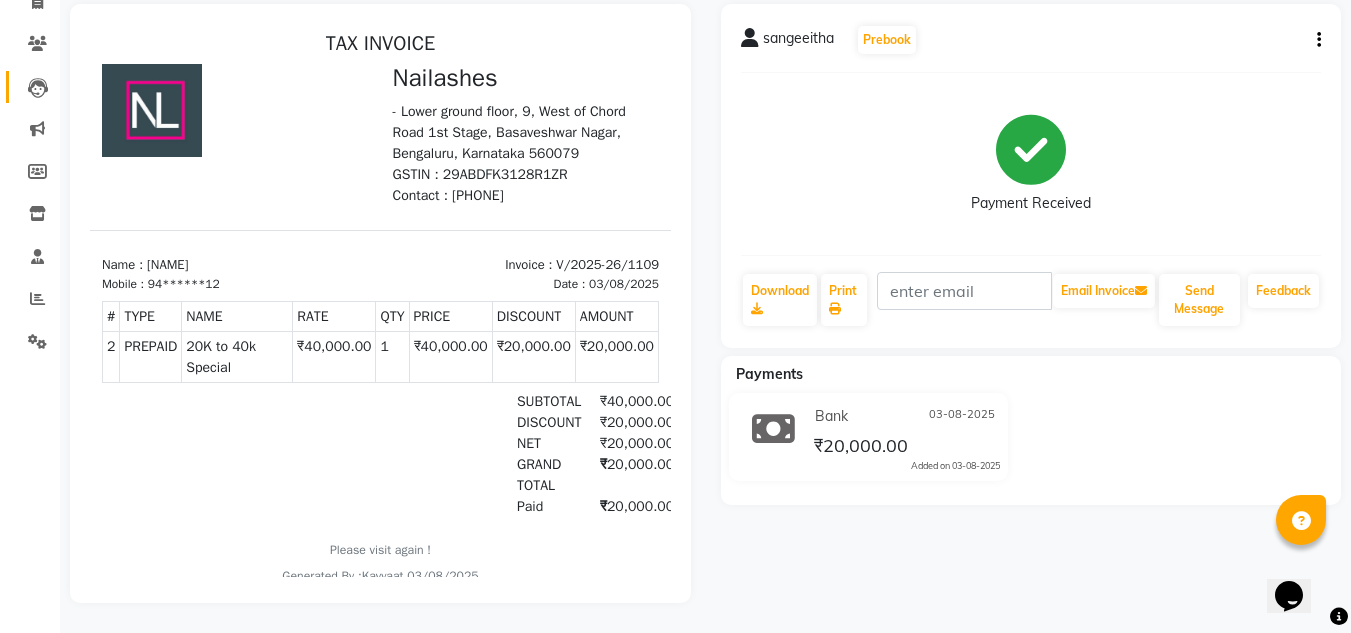 scroll, scrollTop: 0, scrollLeft: 0, axis: both 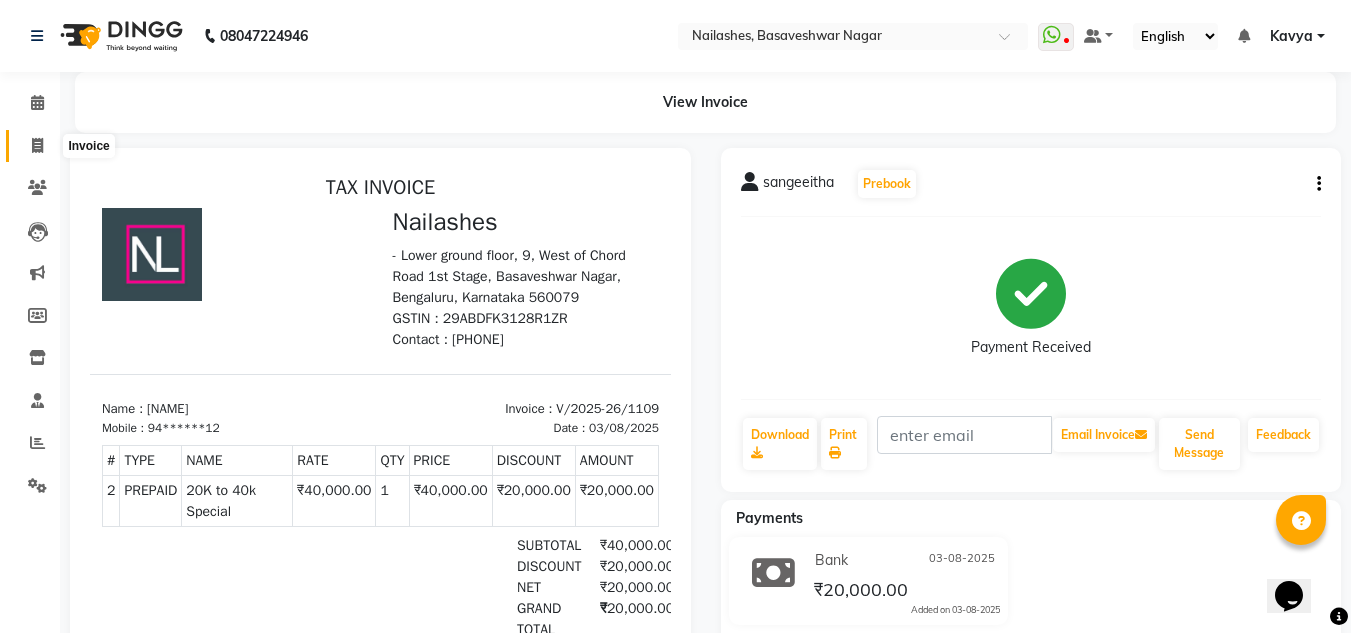 click 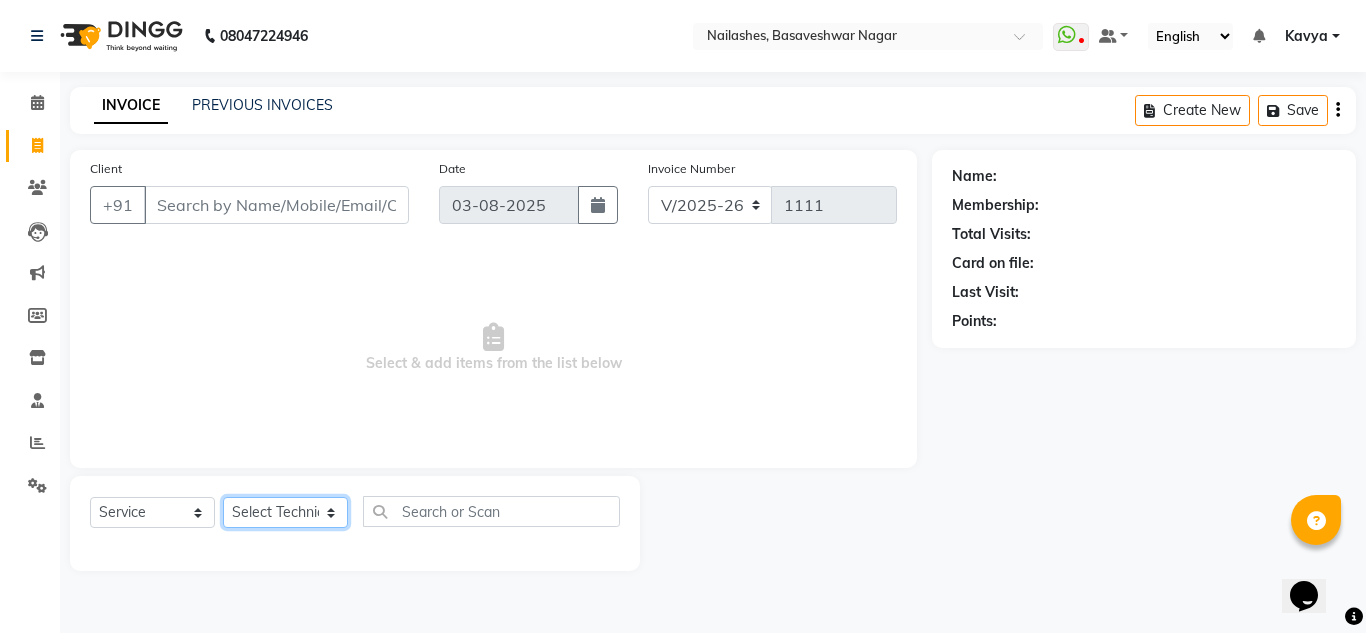 click on "Select Technician akki rahul Basiya Sultha Bilal jin kabir Kavya Kiruba  kunal Manager Rahul swangamlu" 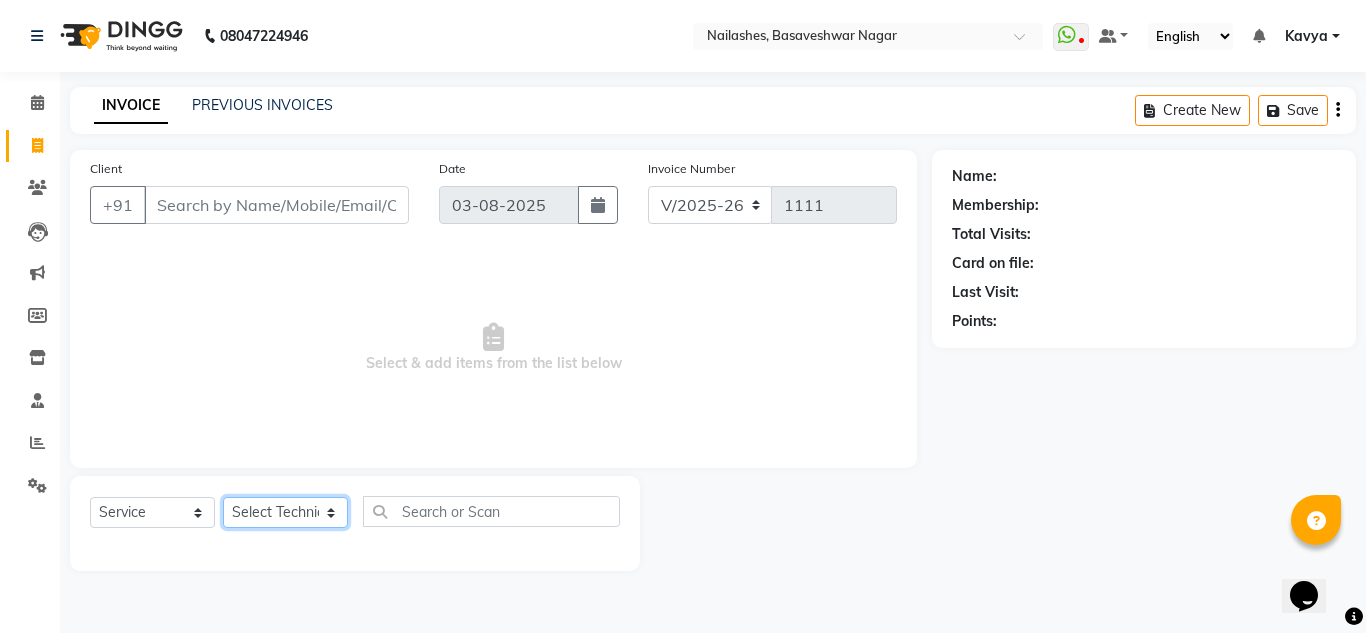 select on "84650" 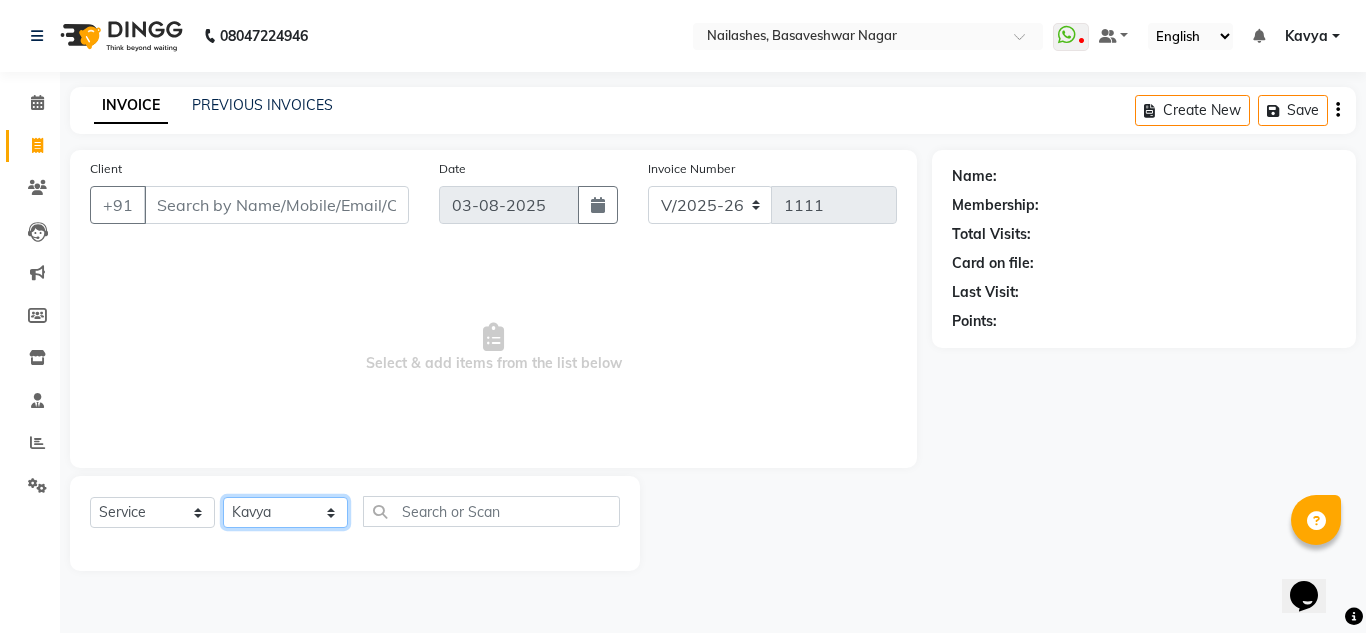 click on "Select Technician akki rahul Basiya Sultha Bilal jin kabir Kavya Kiruba  kunal Manager Rahul swangamlu" 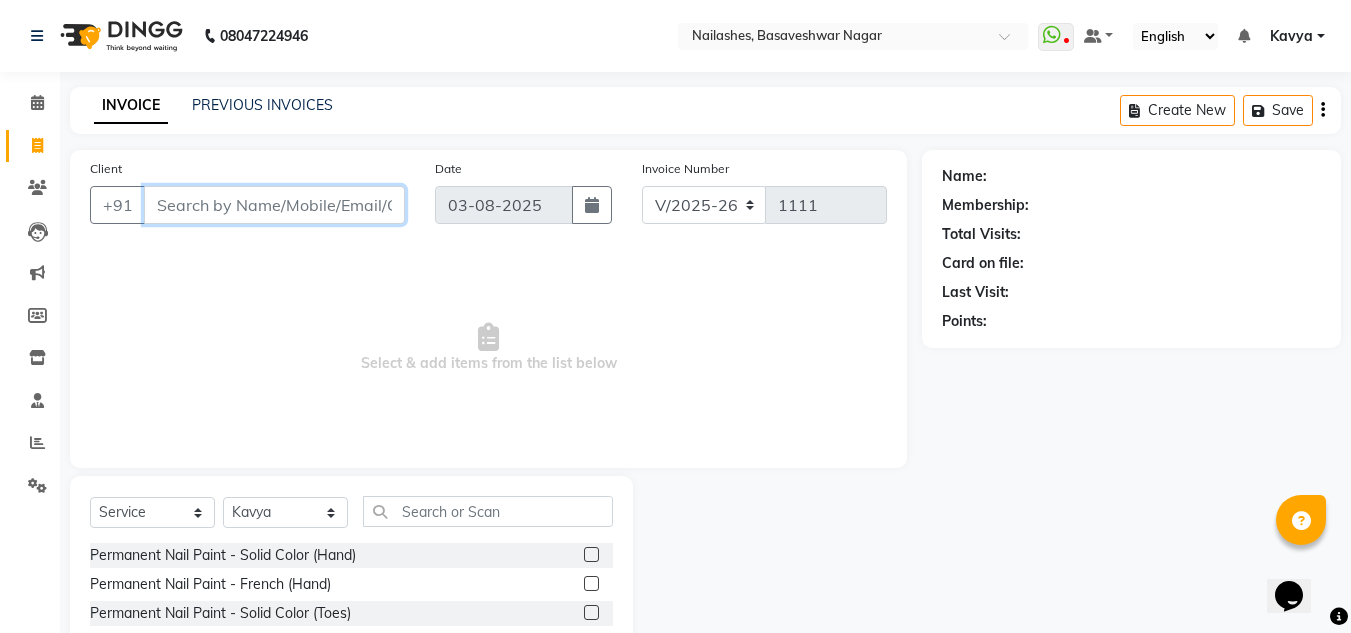 click on "Client" at bounding box center (274, 205) 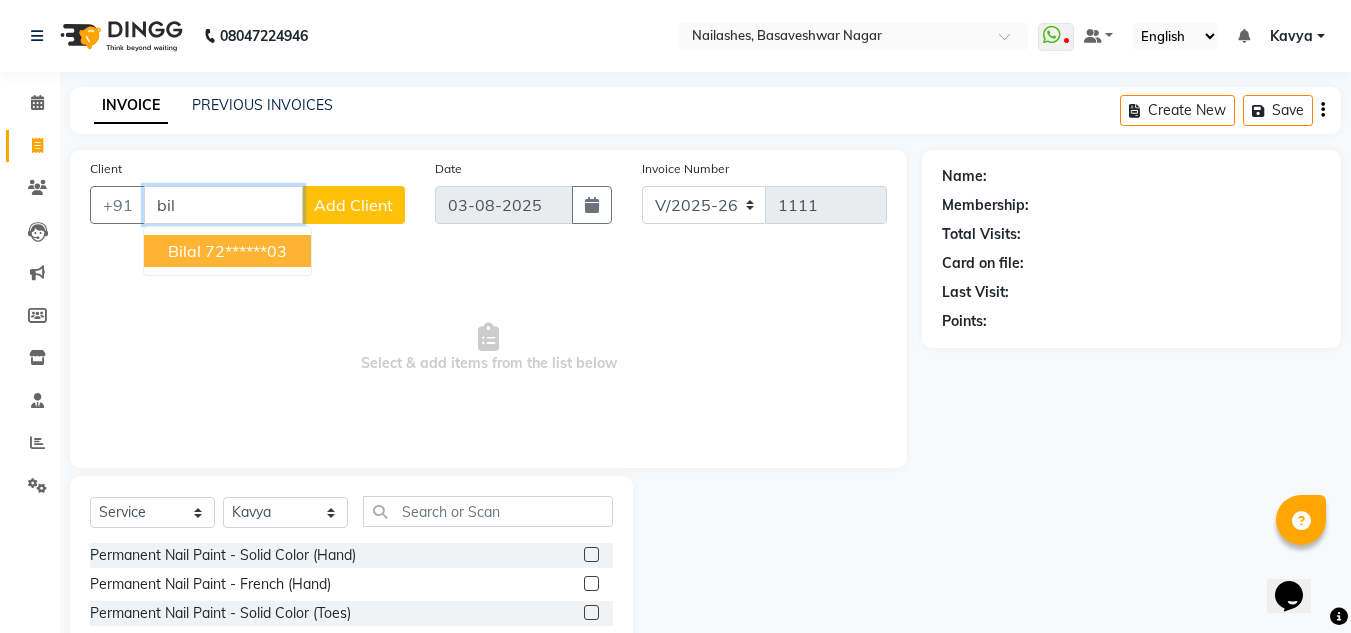 click on "Bilal  72******03" at bounding box center (227, 251) 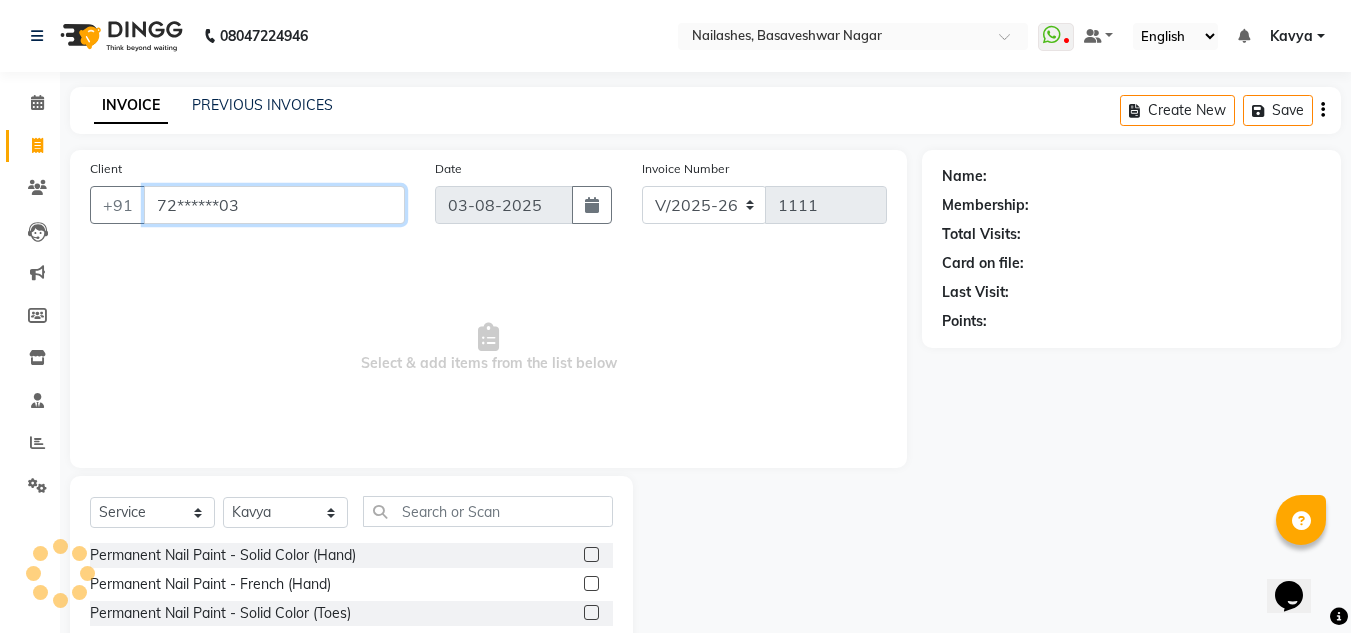 type on "72******03" 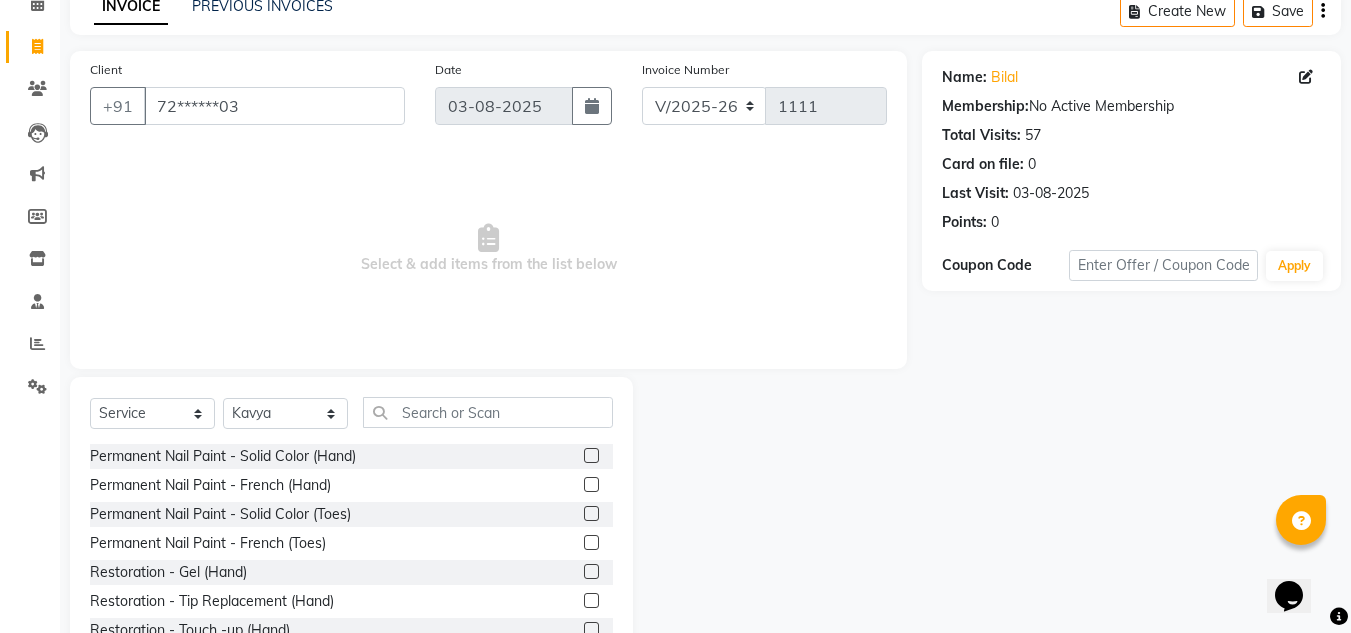 scroll, scrollTop: 100, scrollLeft: 0, axis: vertical 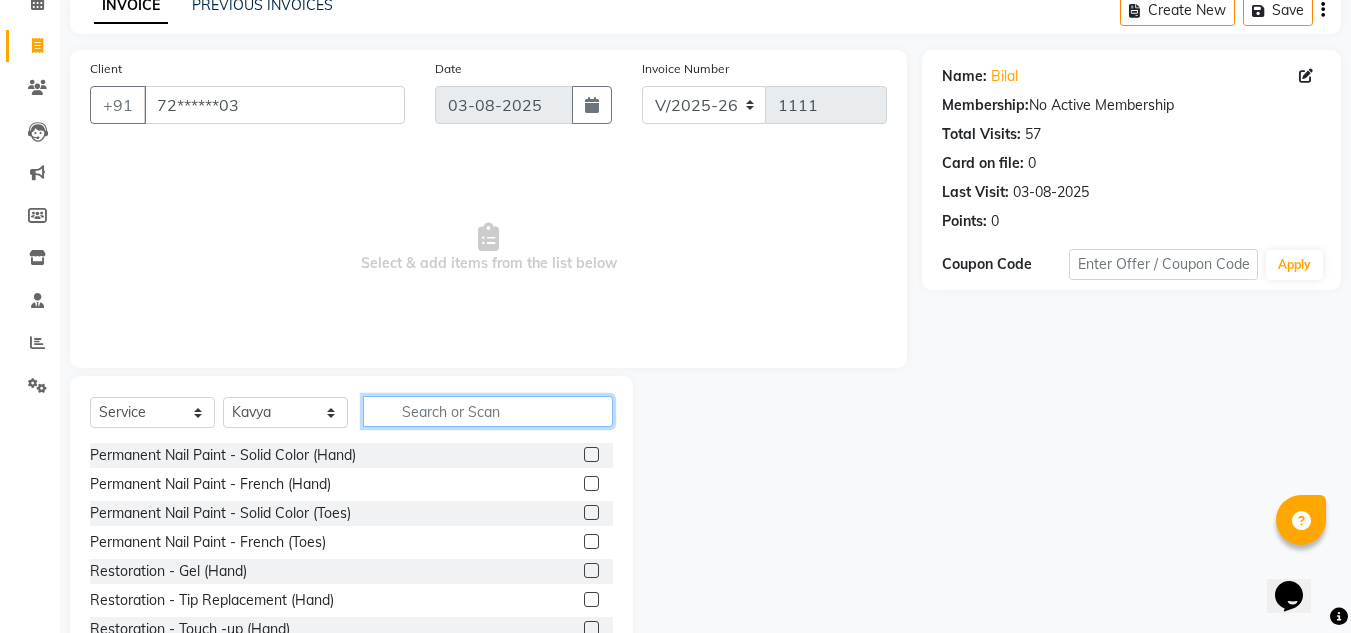 click 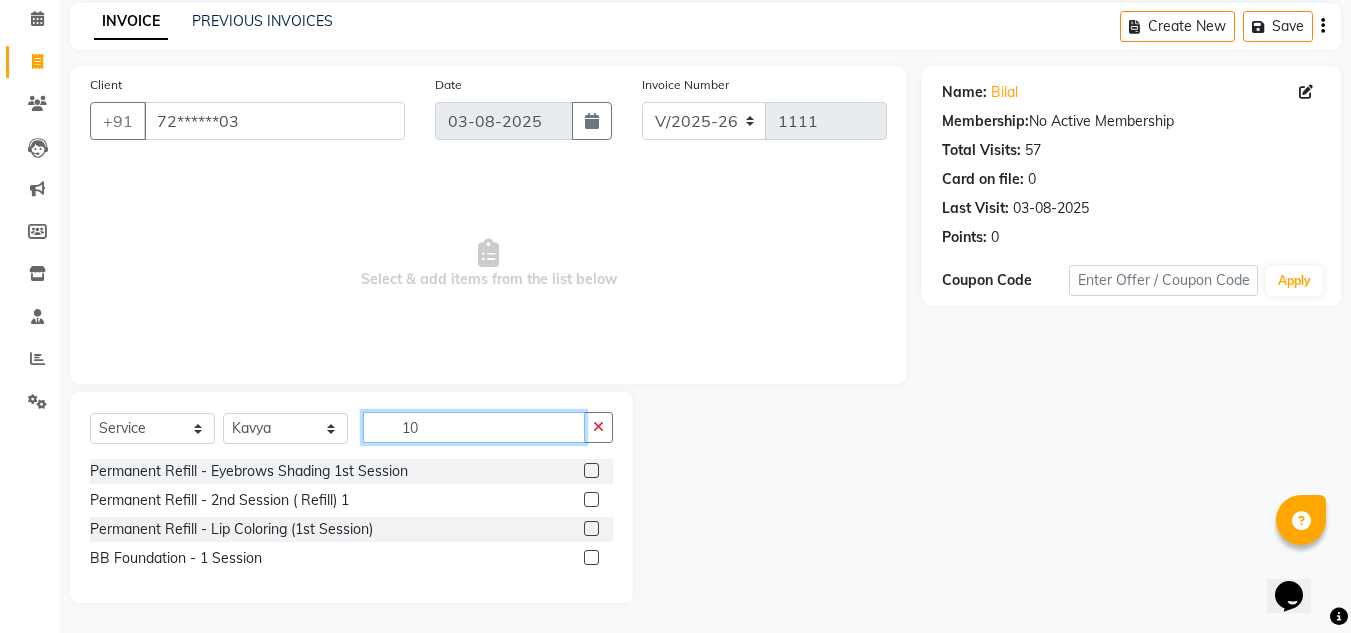 scroll, scrollTop: 0, scrollLeft: 0, axis: both 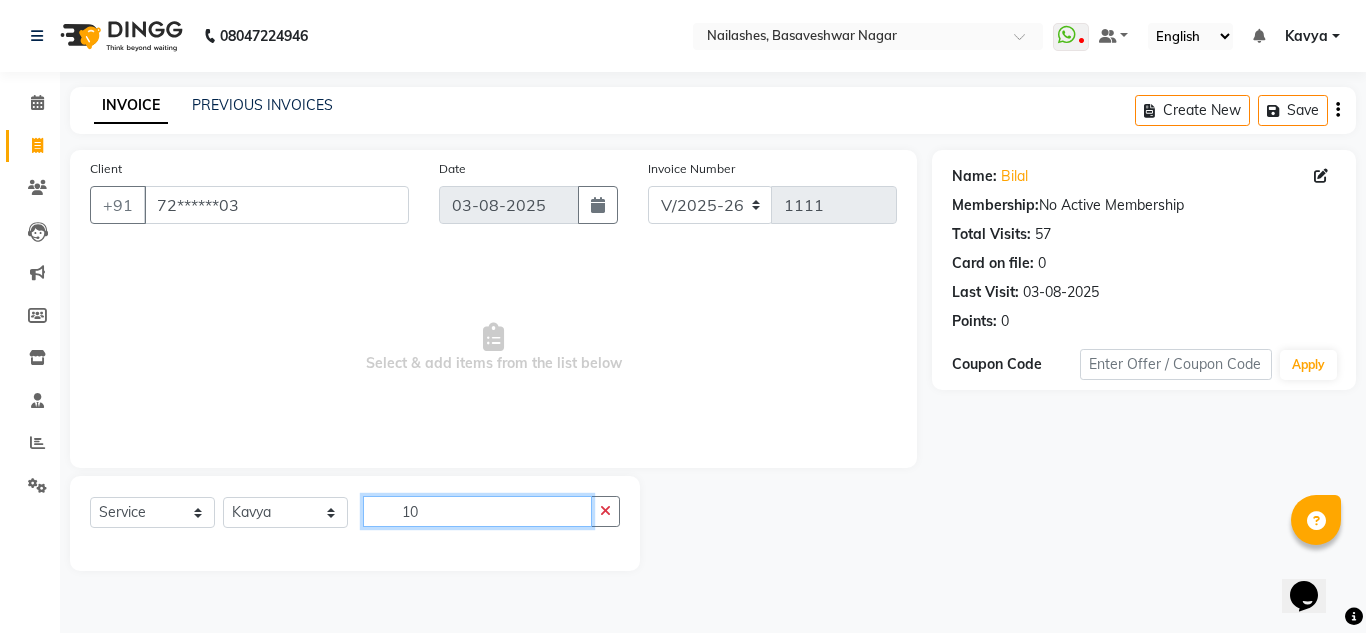 type on "1" 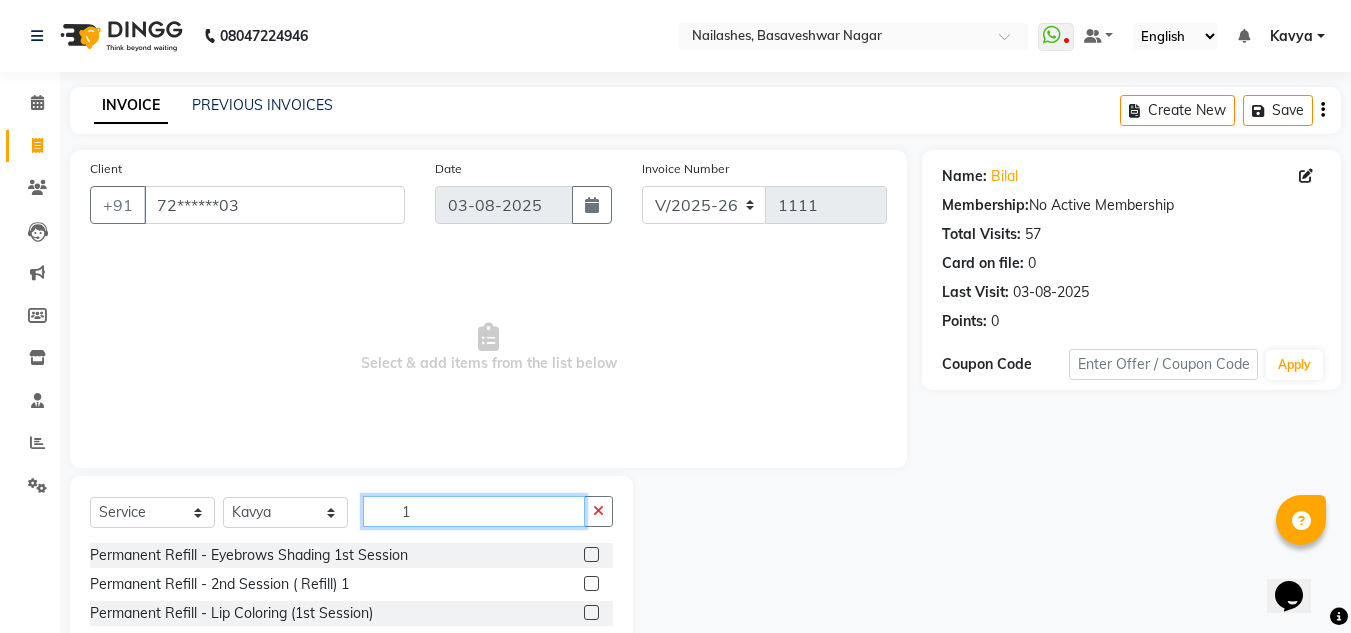 scroll, scrollTop: 84, scrollLeft: 0, axis: vertical 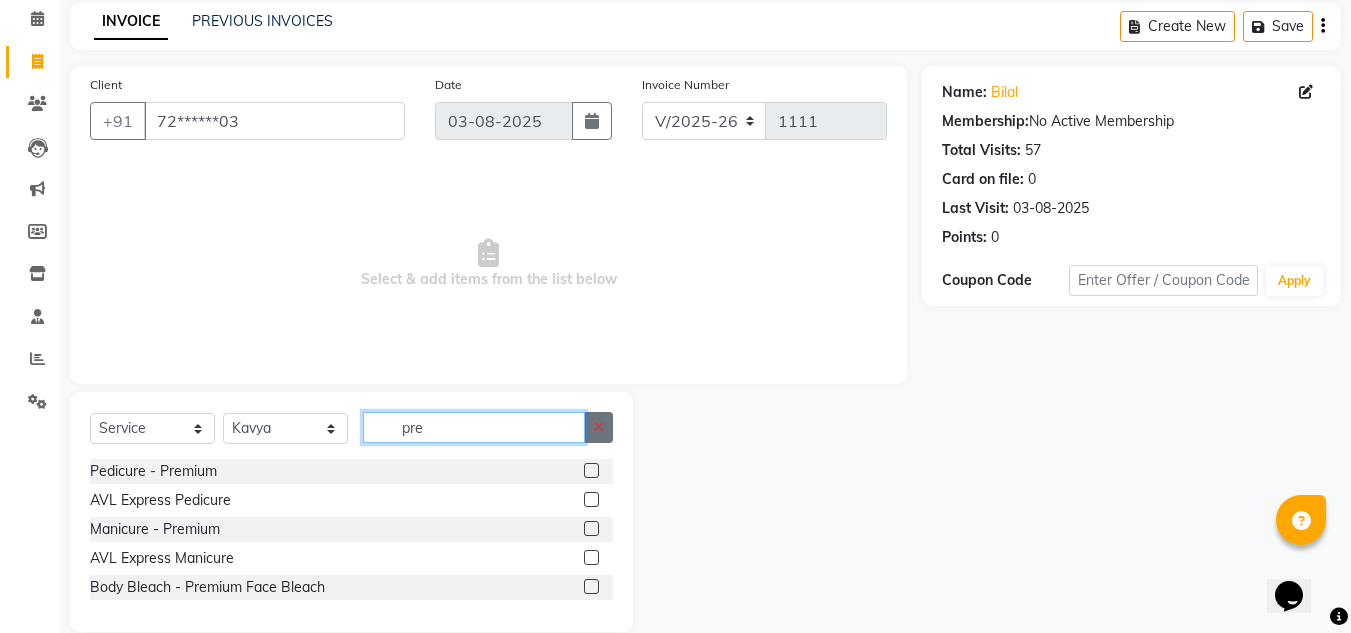 type on "pre" 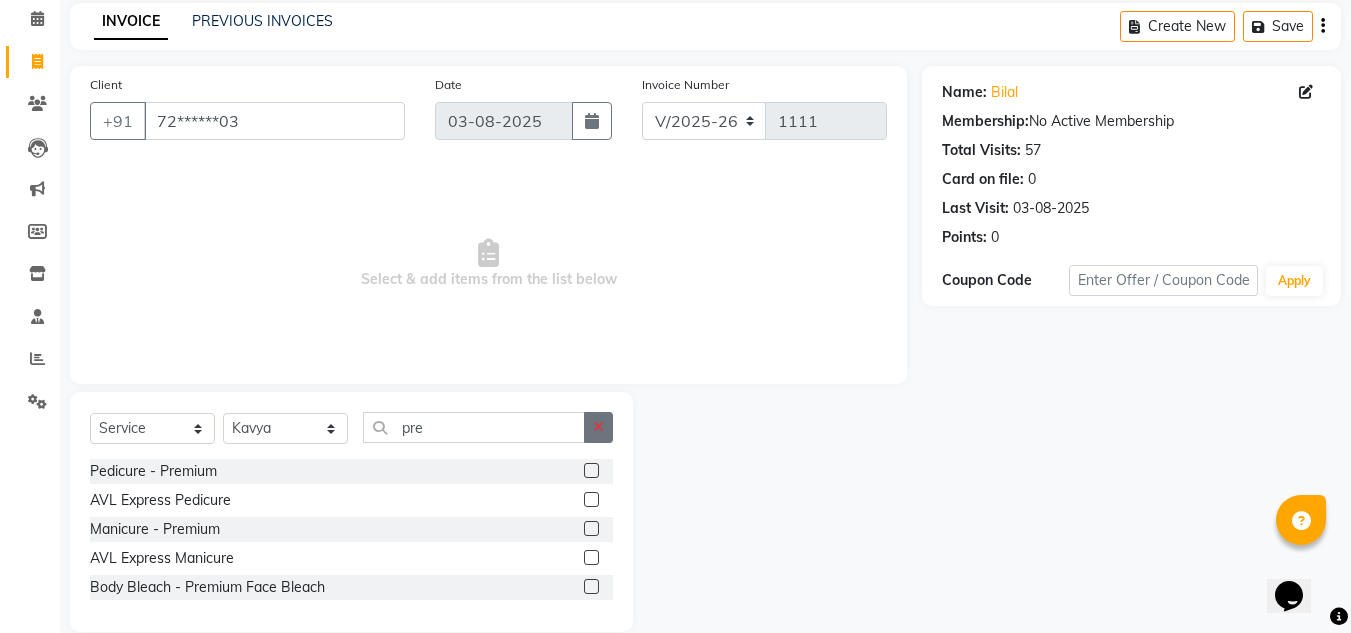 click 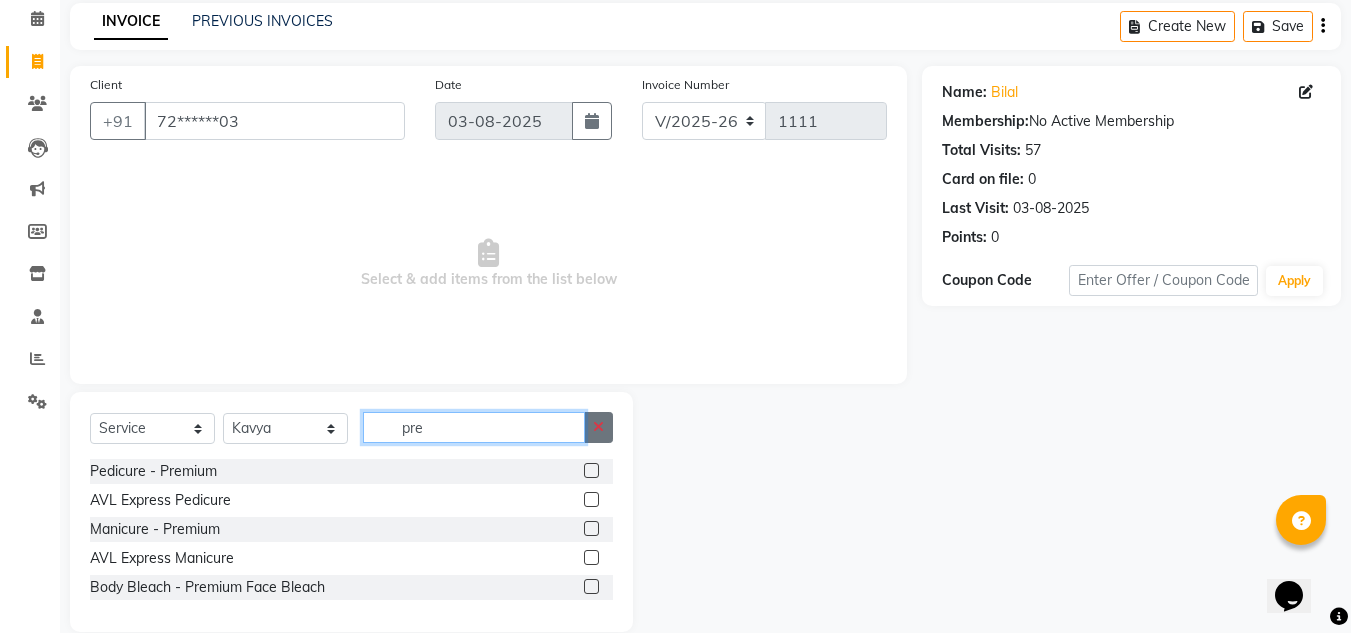 type 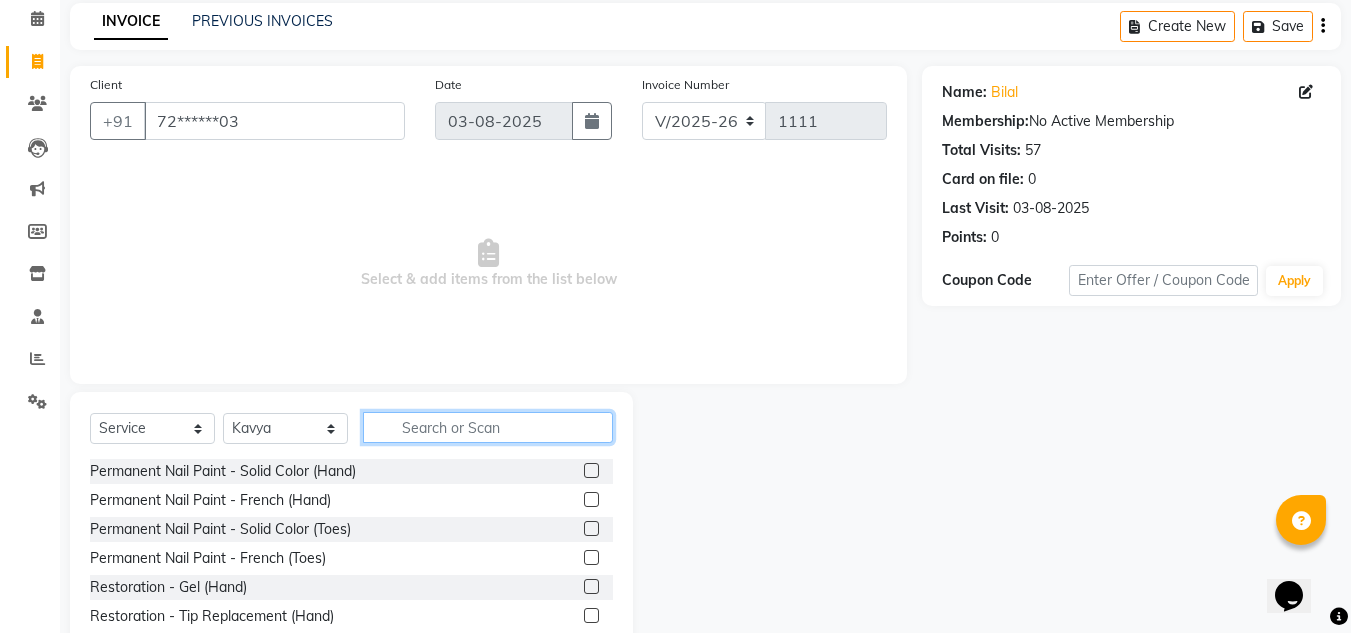scroll, scrollTop: 168, scrollLeft: 0, axis: vertical 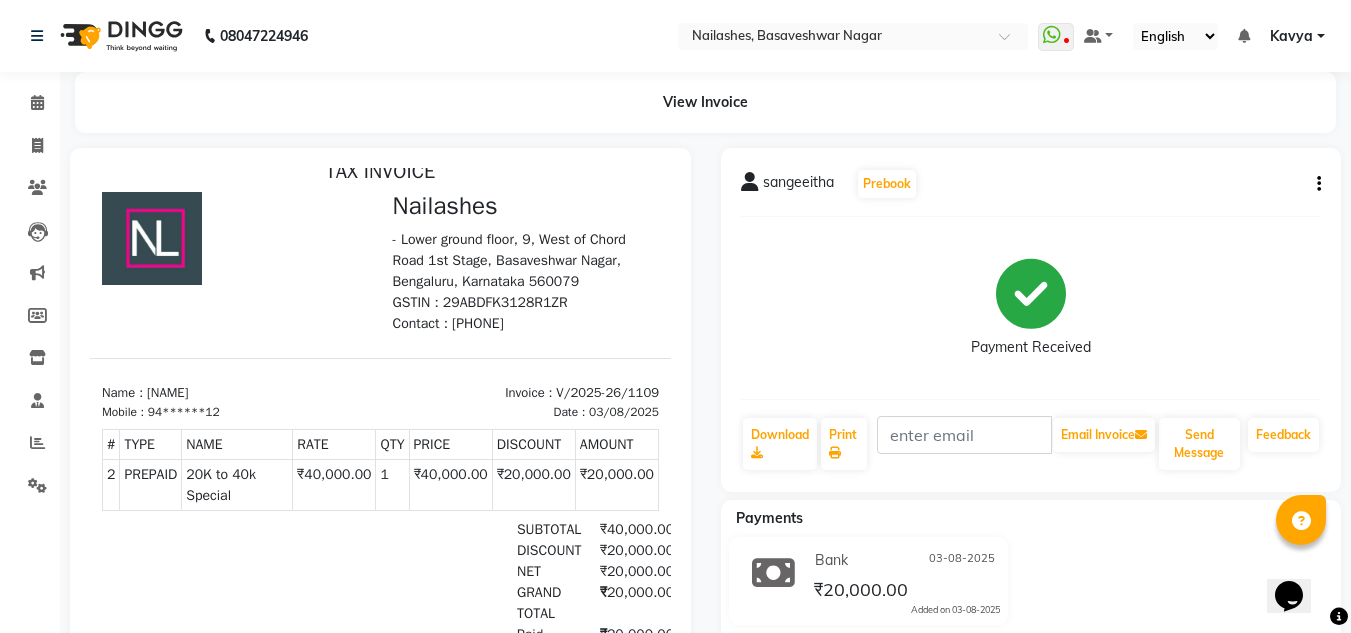 click 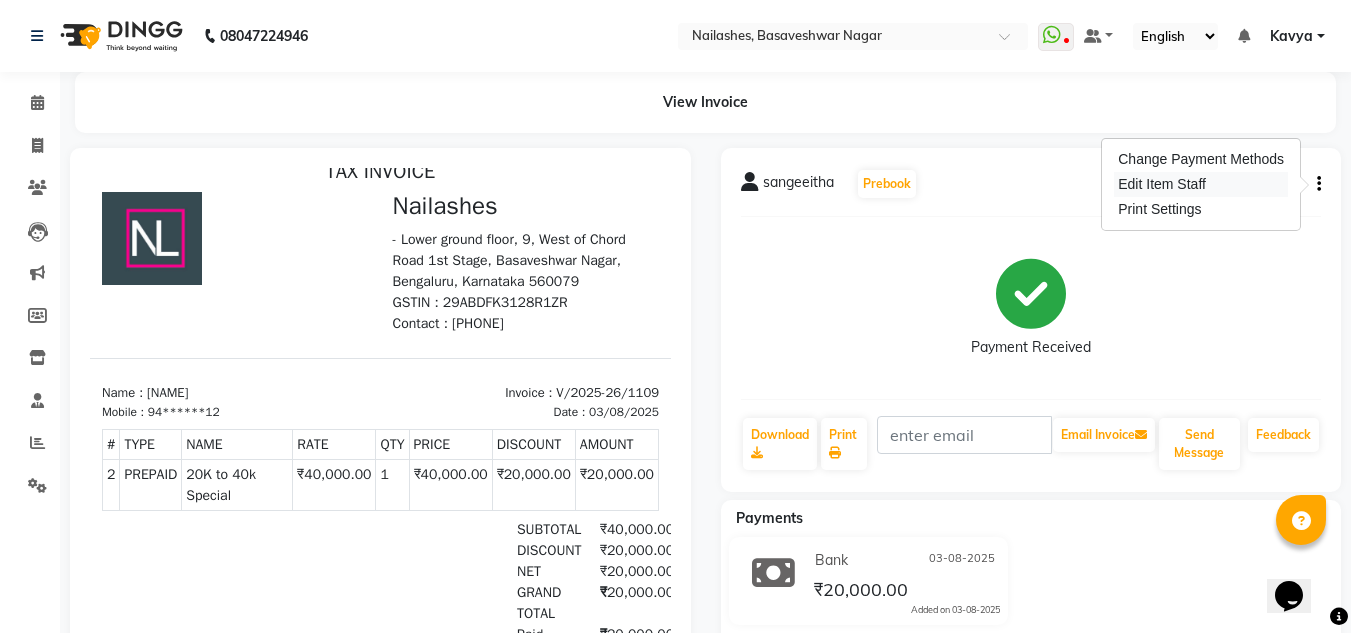 click on "Edit Item Staff" at bounding box center [1201, 184] 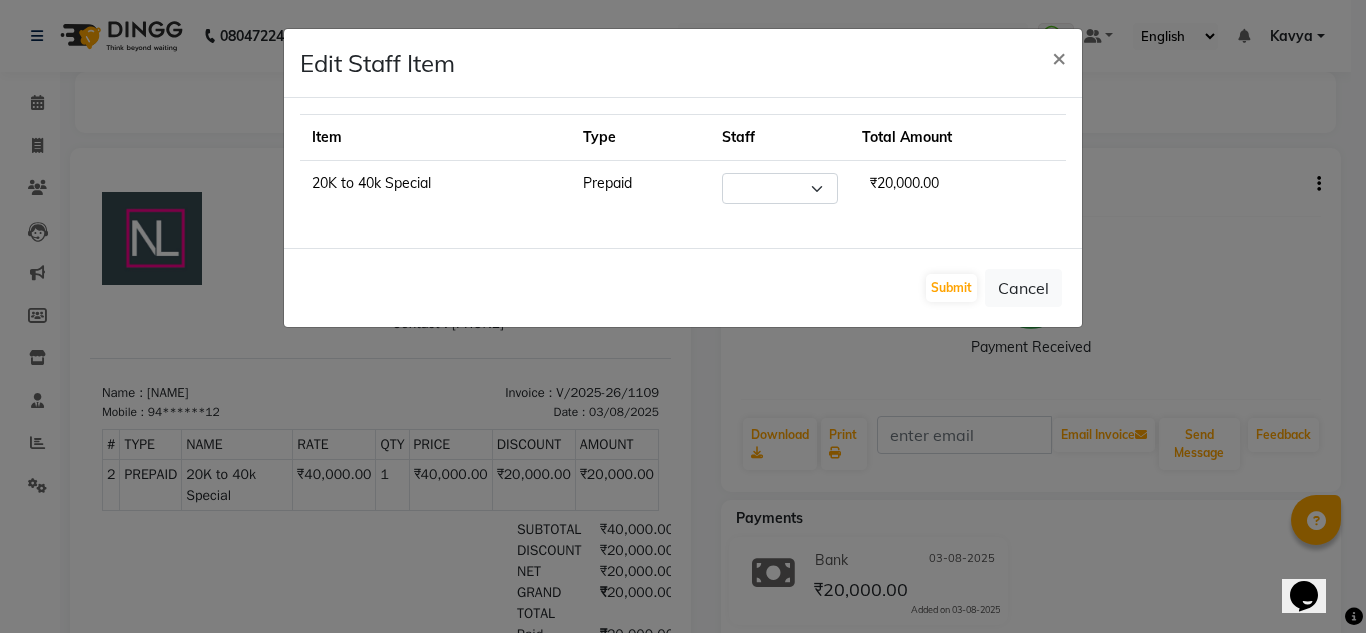 select on "84650" 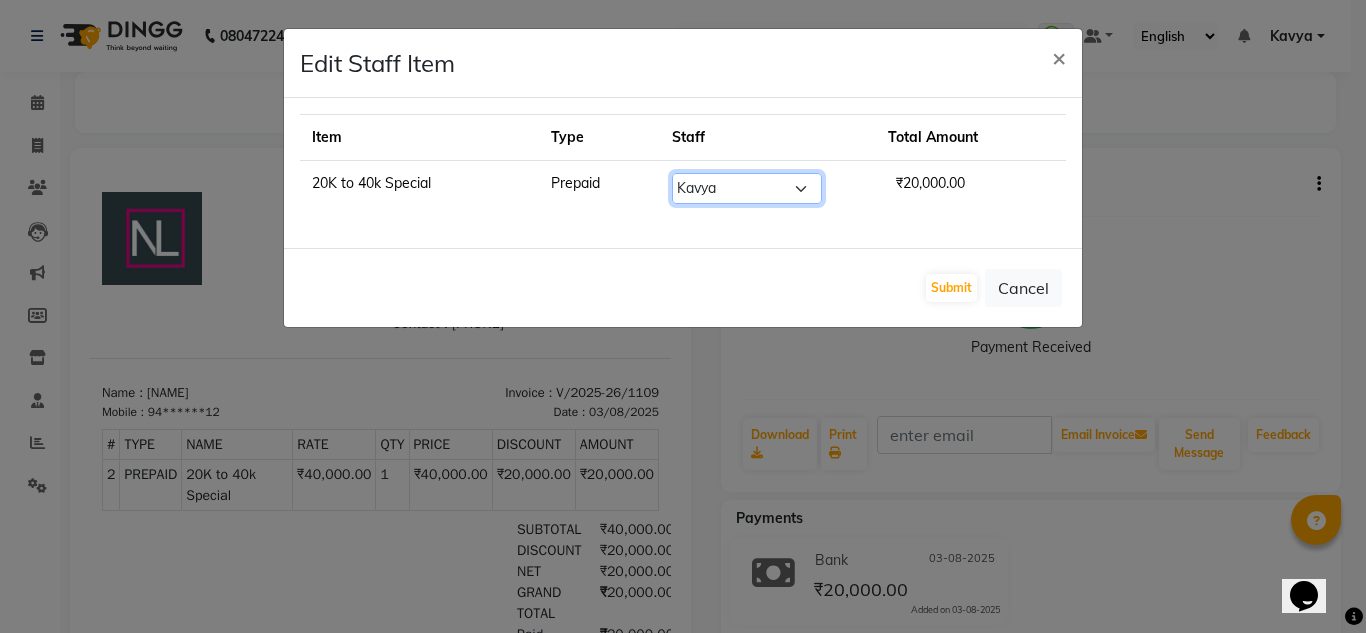 click on "Select  akki rahul   Basiya Sultha   Bilal   jin   kabir   Kavya   Kiruba    kunal   Manager   Rahul   swangamlu" 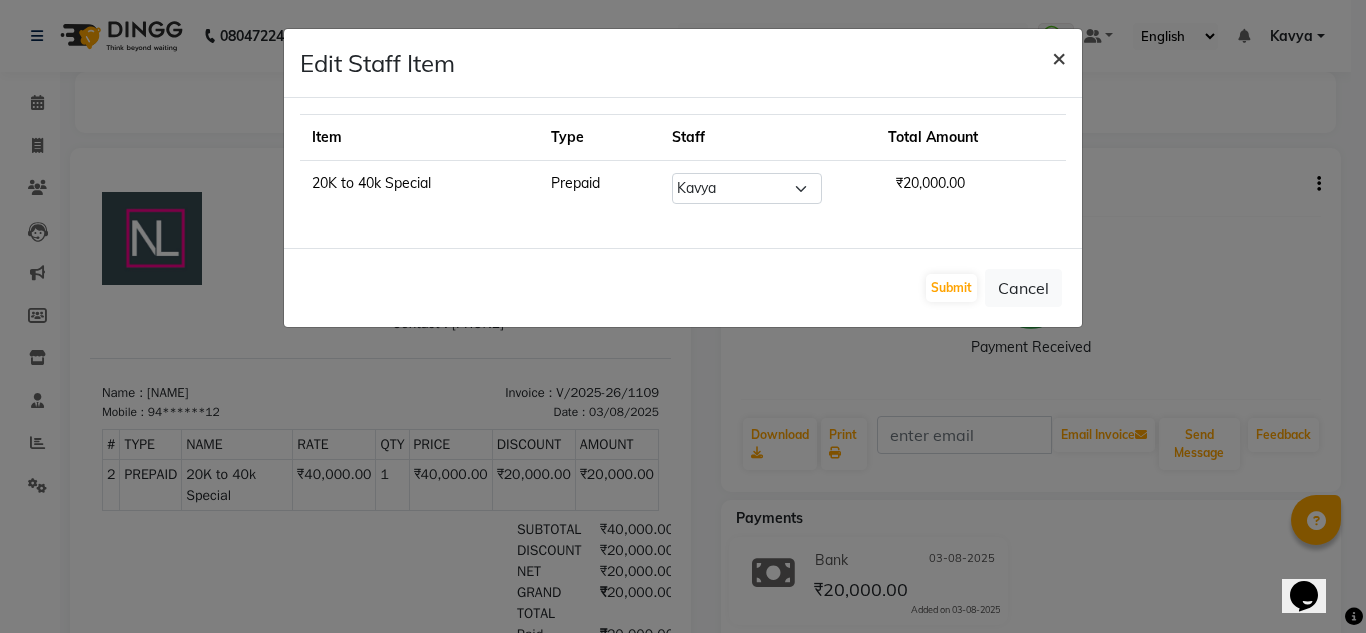 click on "×" 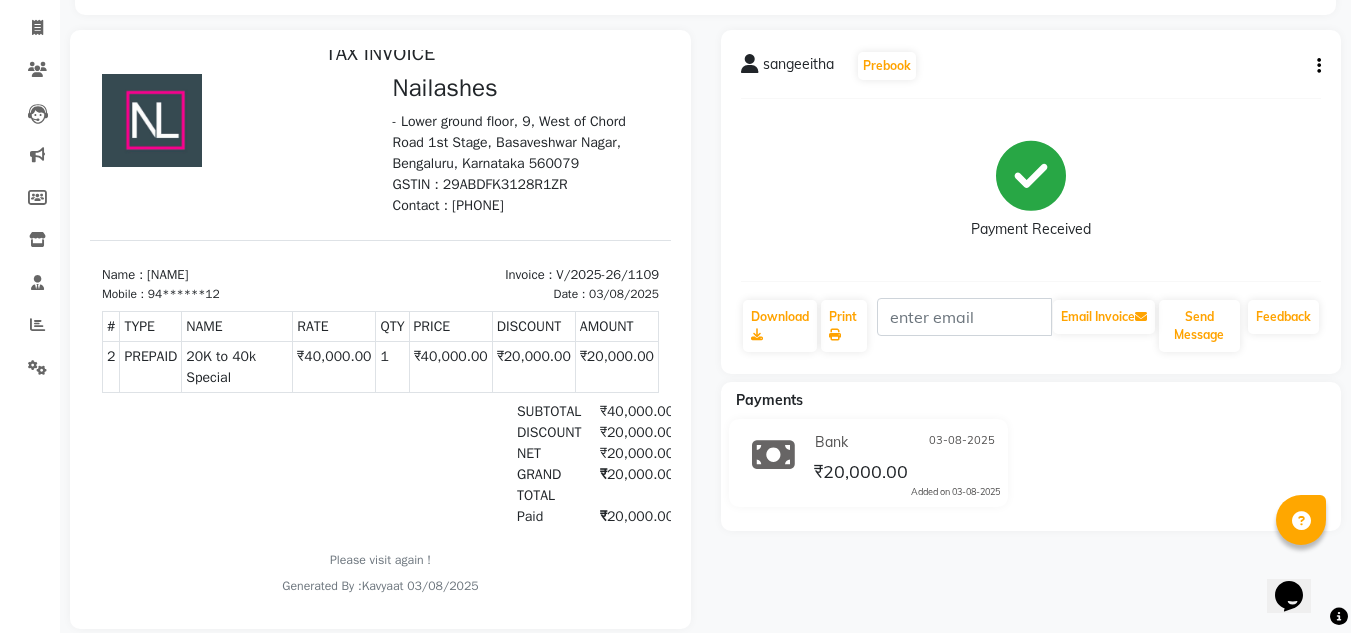 scroll, scrollTop: 127, scrollLeft: 0, axis: vertical 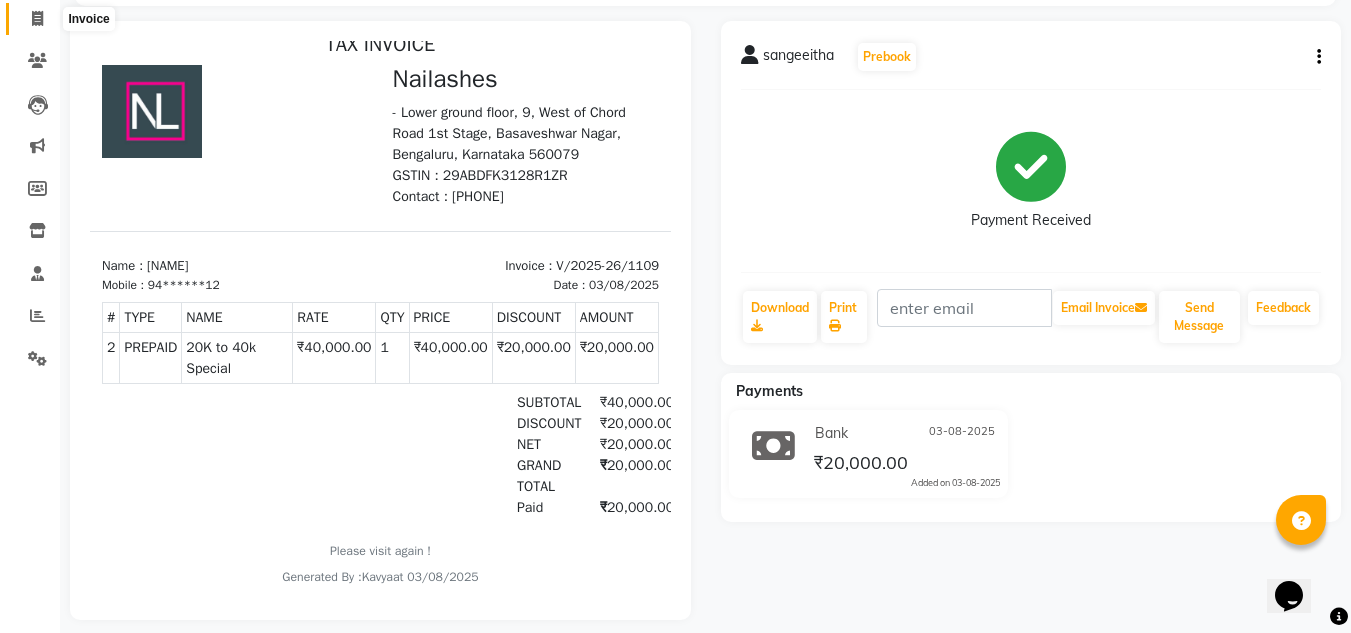 click 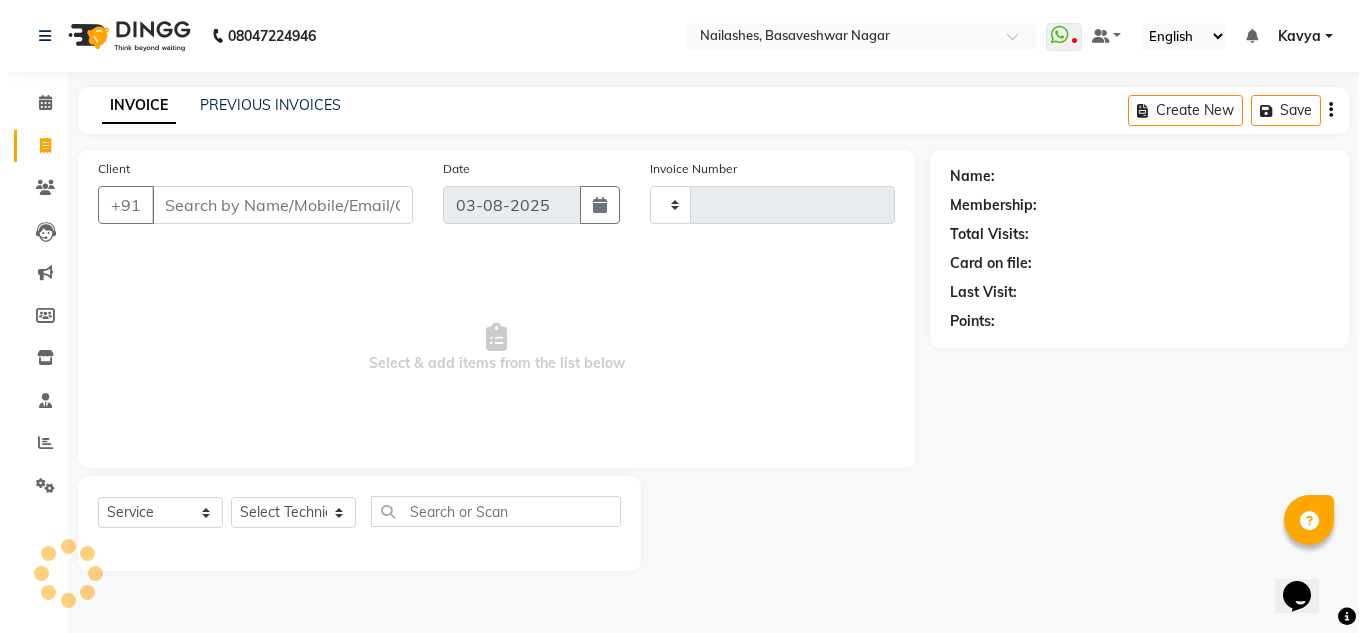 scroll, scrollTop: 0, scrollLeft: 0, axis: both 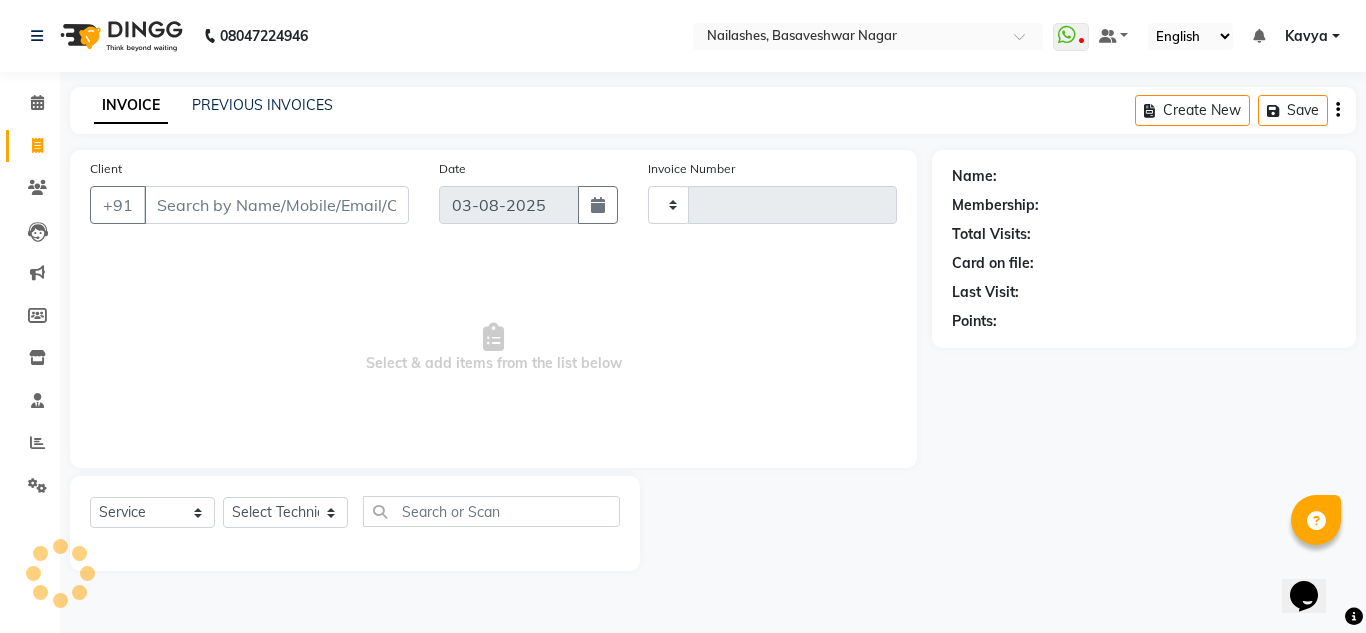 type on "1111" 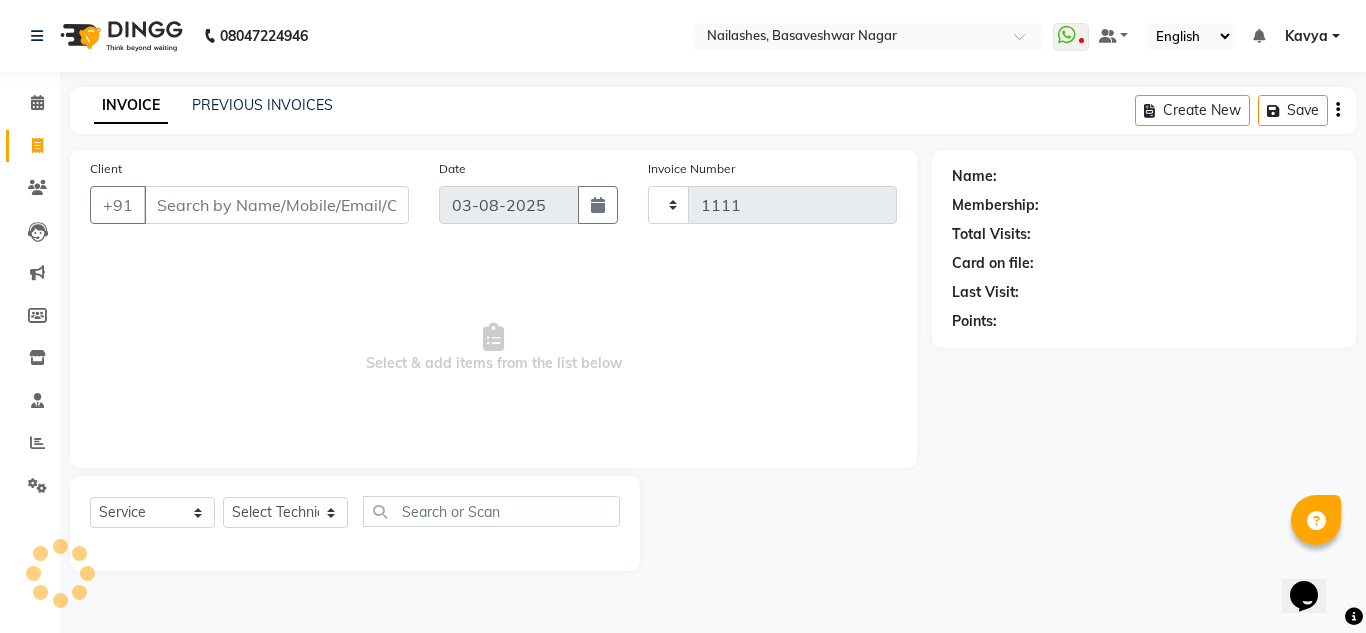 select on "7686" 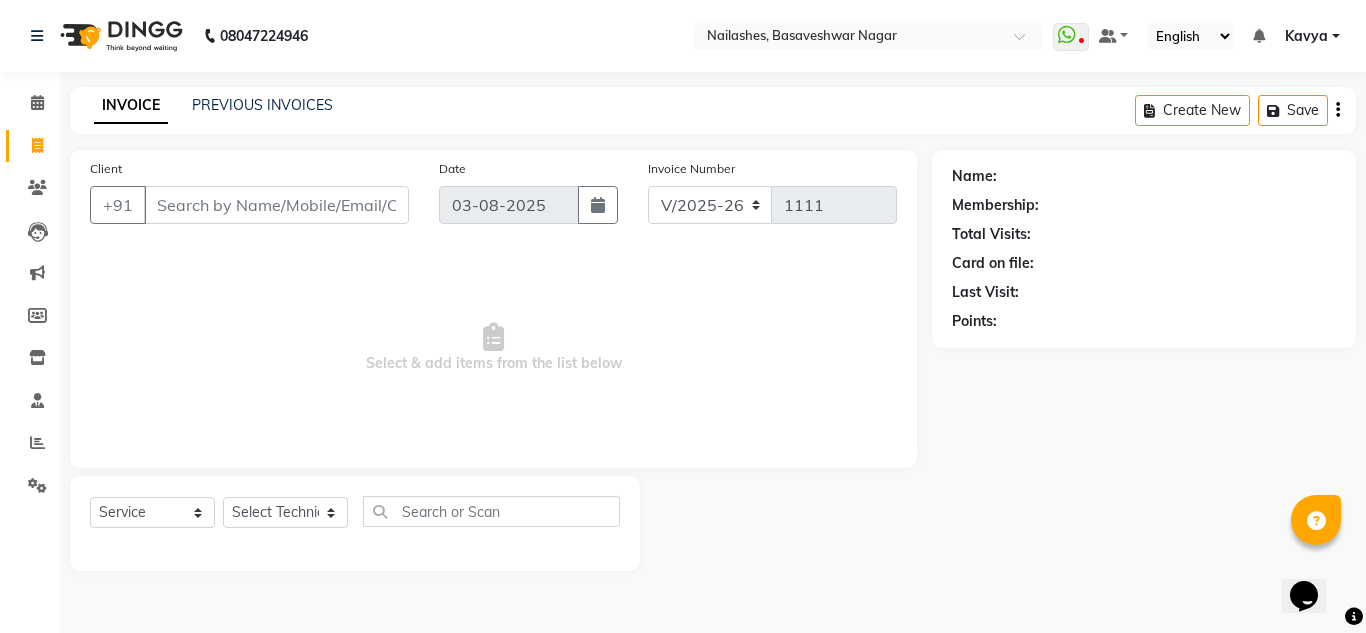 click on "Points:" 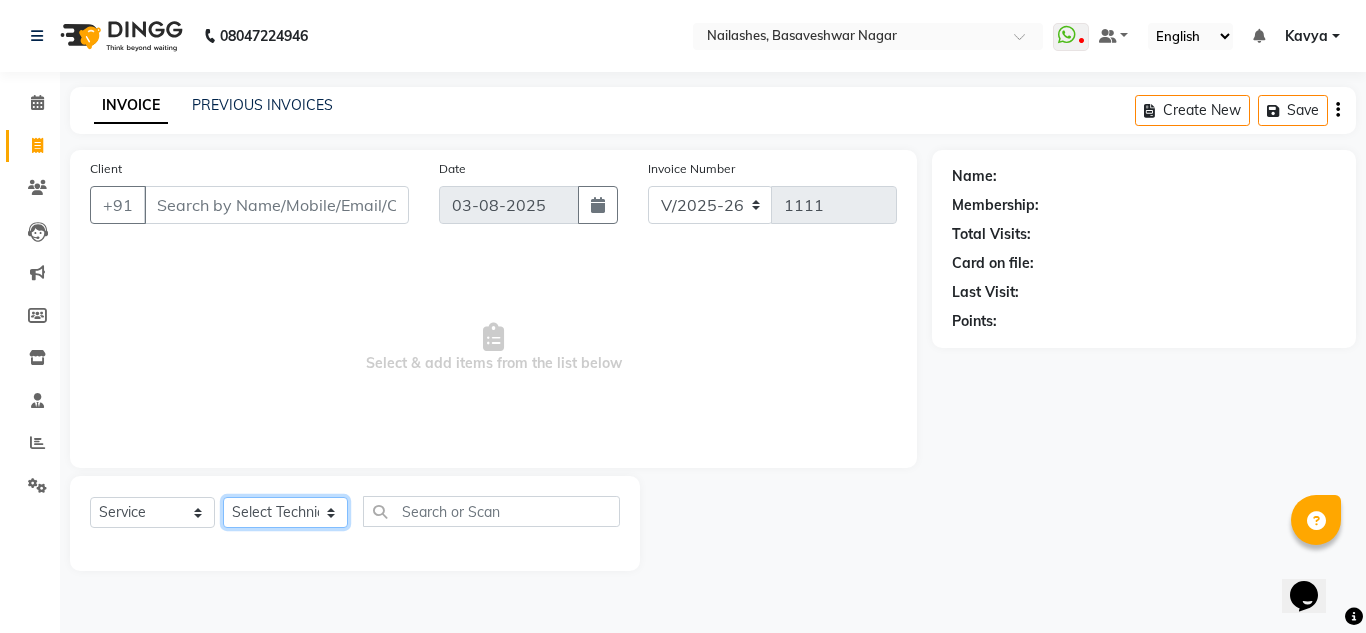 click on "Select Technician akki rahul Basiya Sultha Bilal jin kabir Kavya Kiruba  kunal Manager Rahul swangamlu" 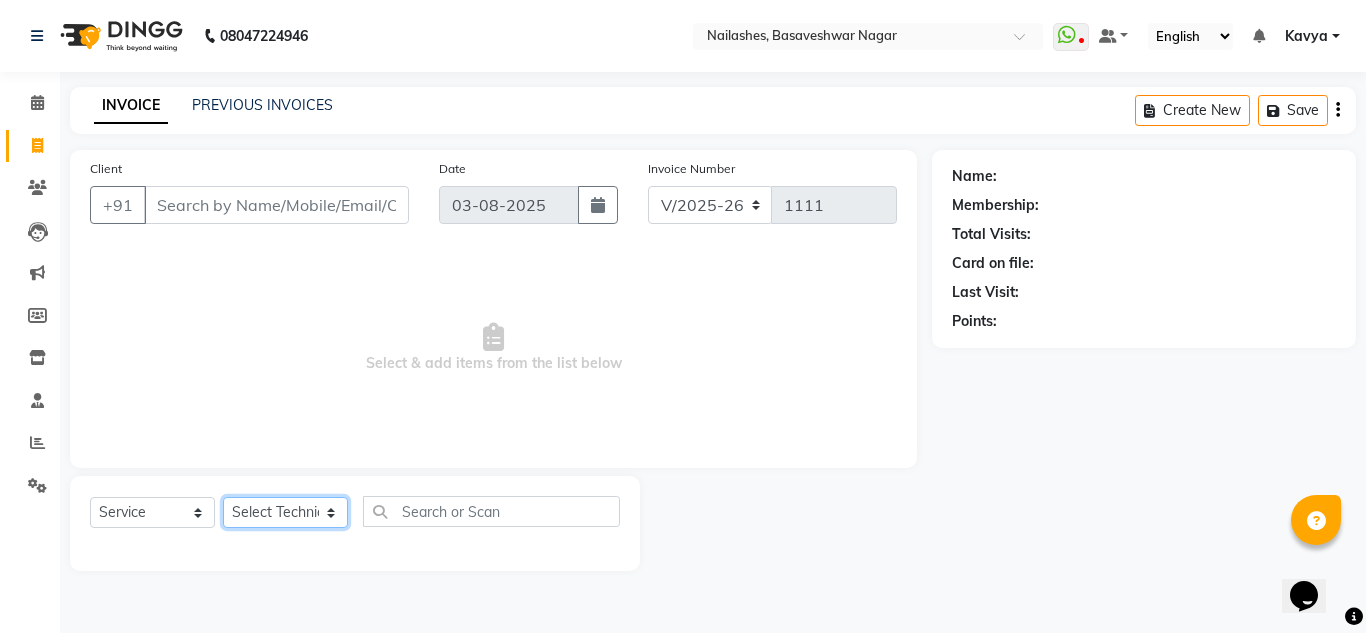 select on "84650" 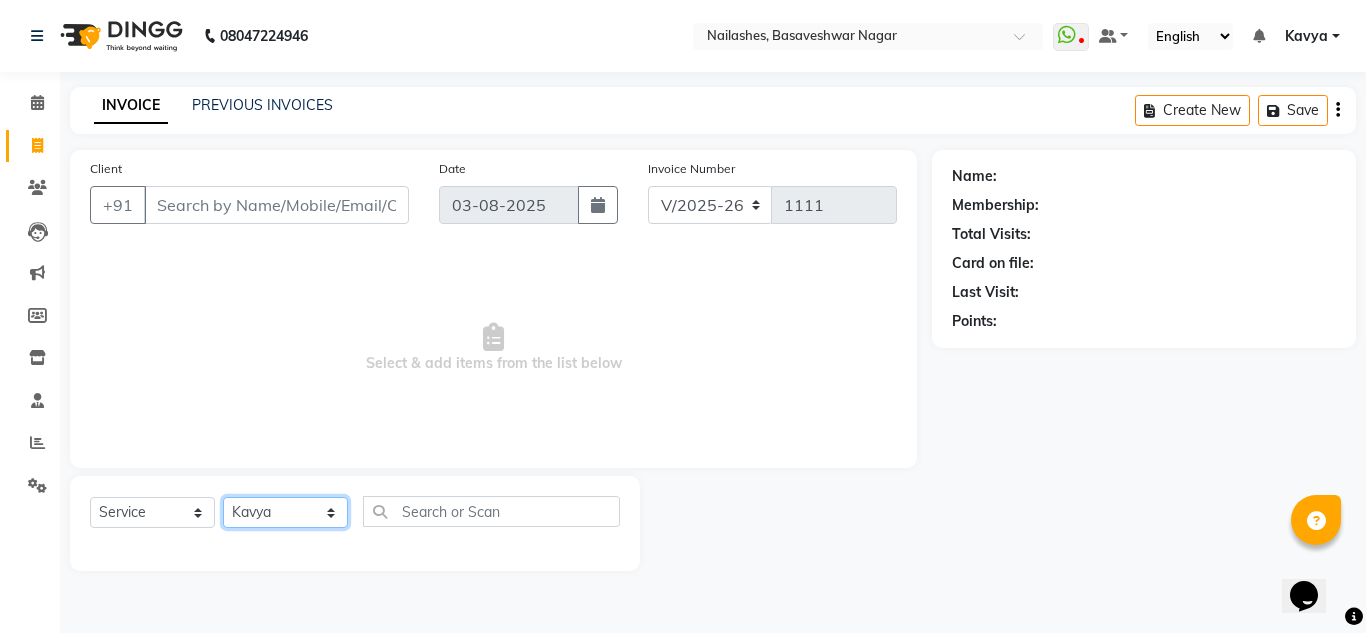 click on "Select Technician akki rahul Basiya Sultha Bilal jin kabir Kavya Kiruba  kunal Manager Rahul swangamlu" 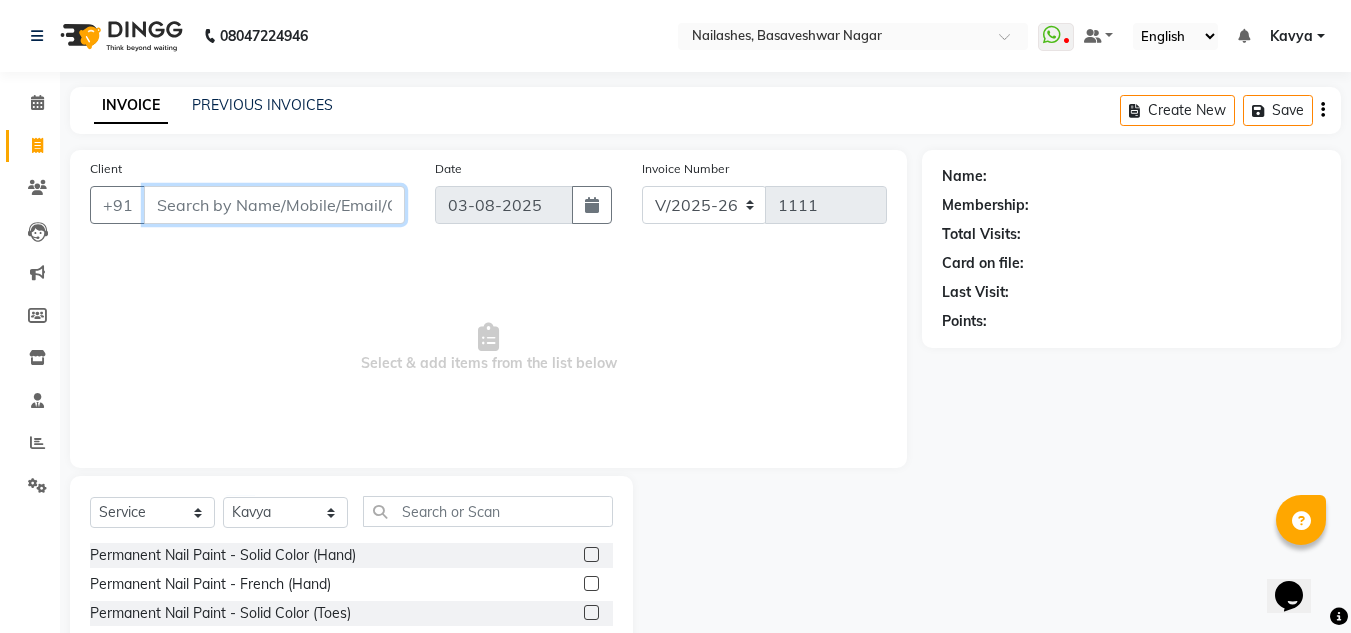 click on "Client" at bounding box center (274, 205) 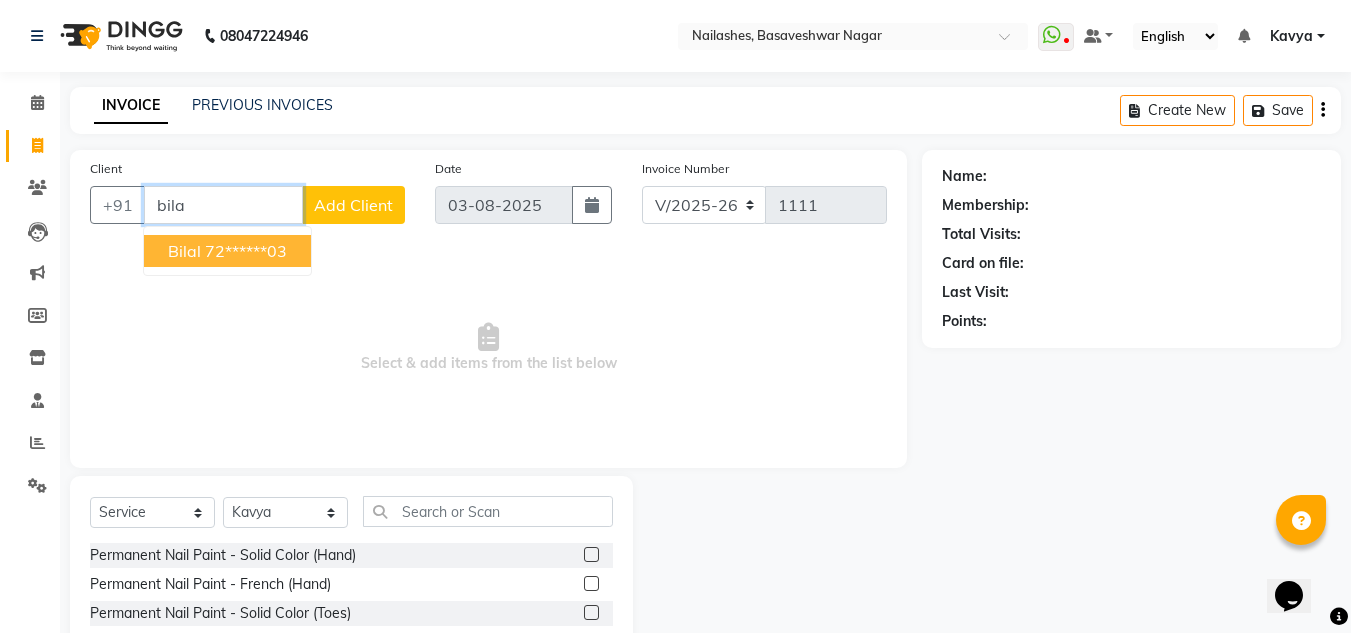 click on "72******03" at bounding box center (246, 251) 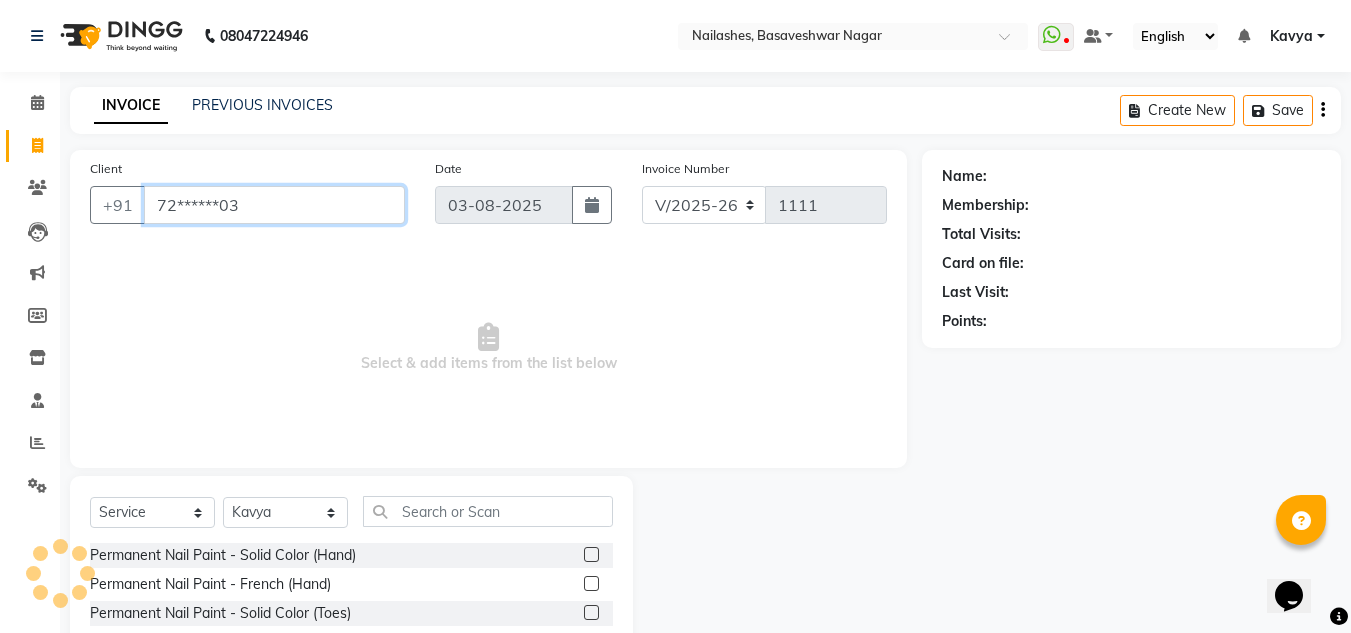 type on "72******03" 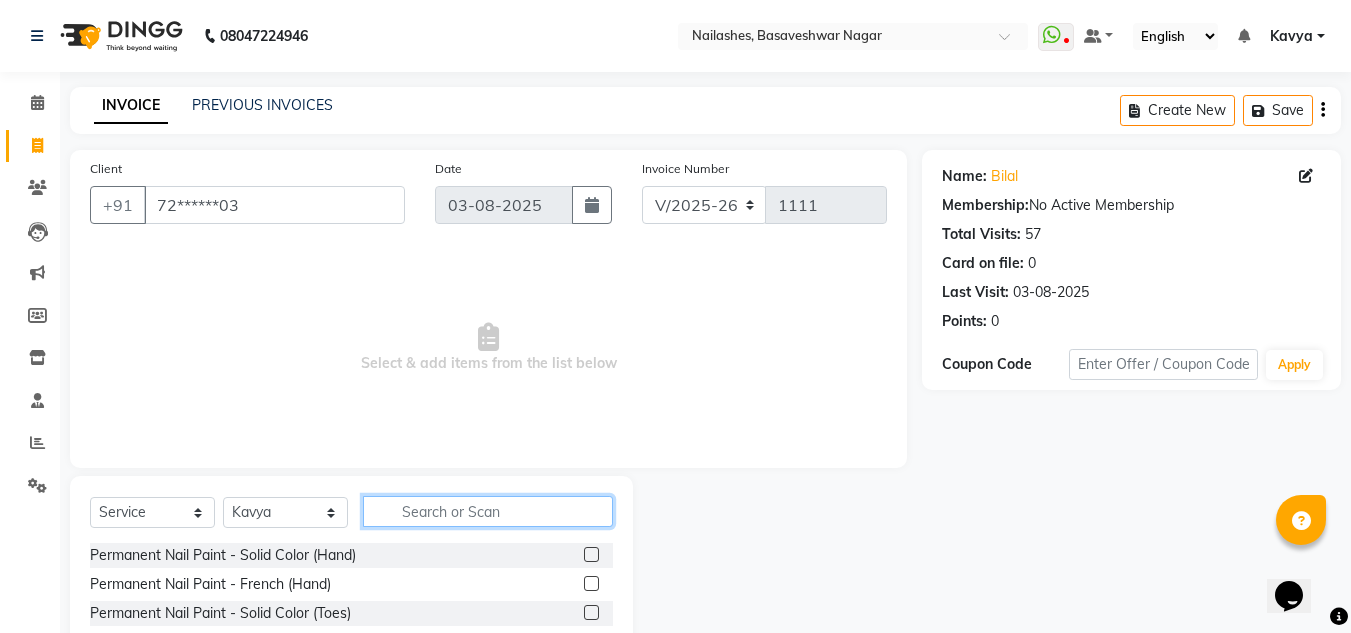click 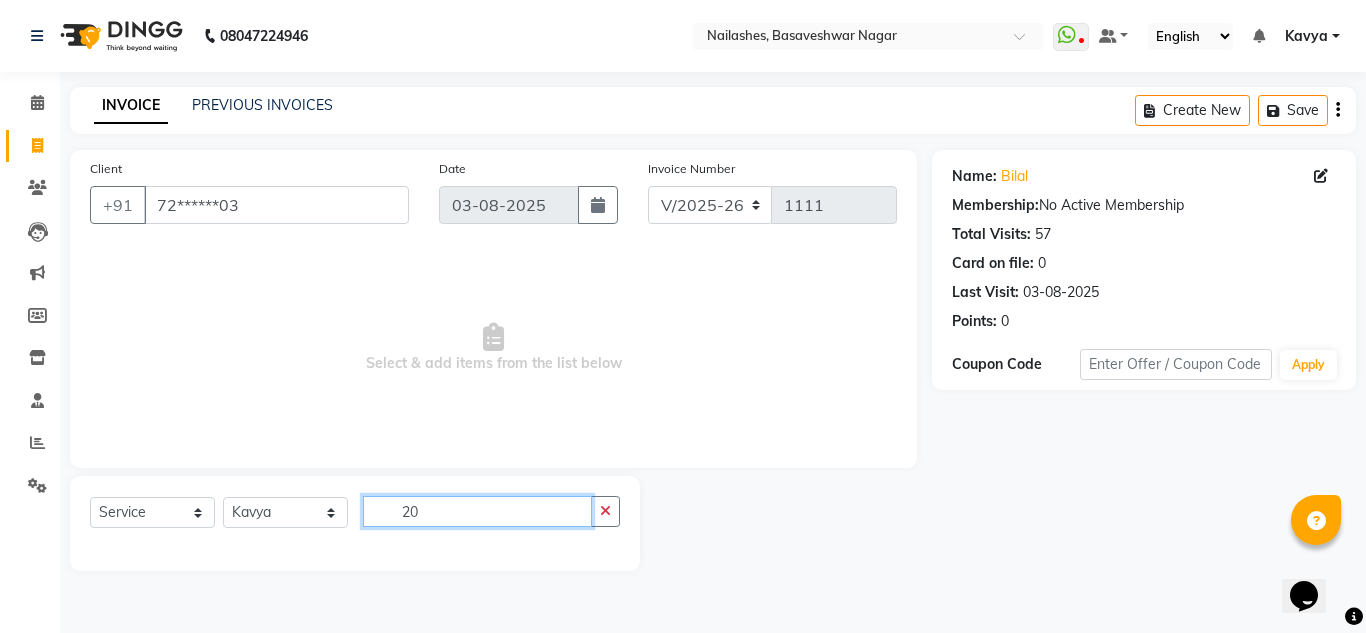 type on "2" 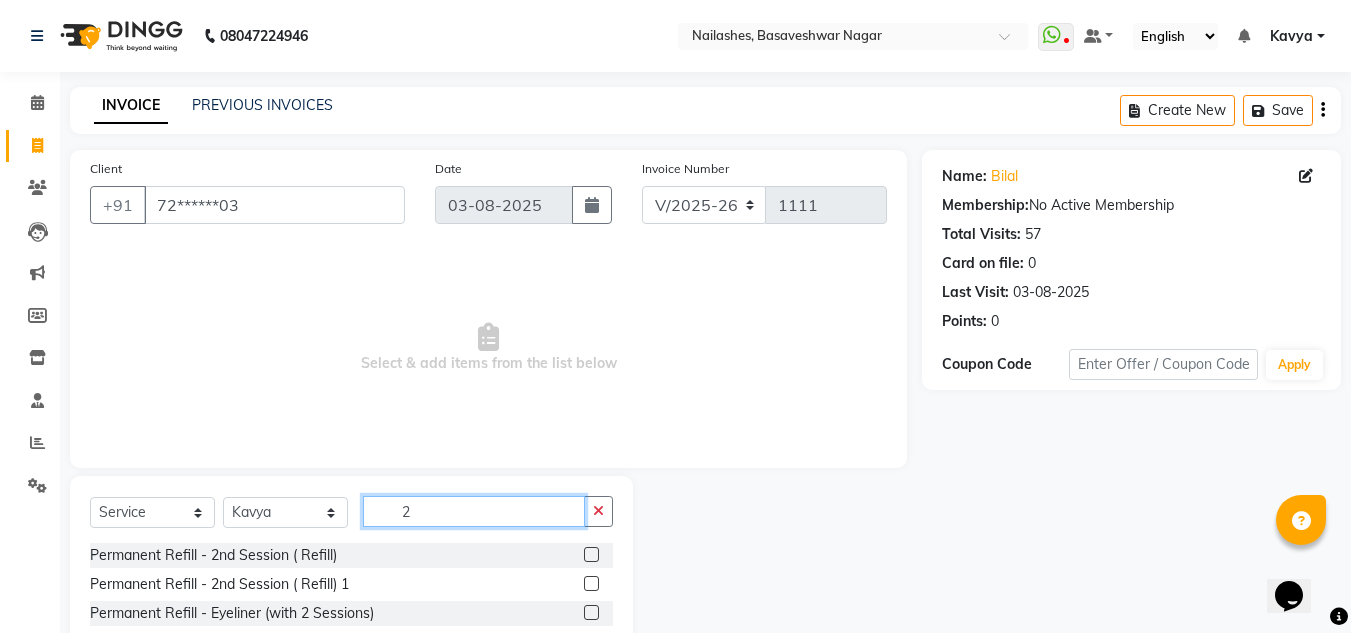 type 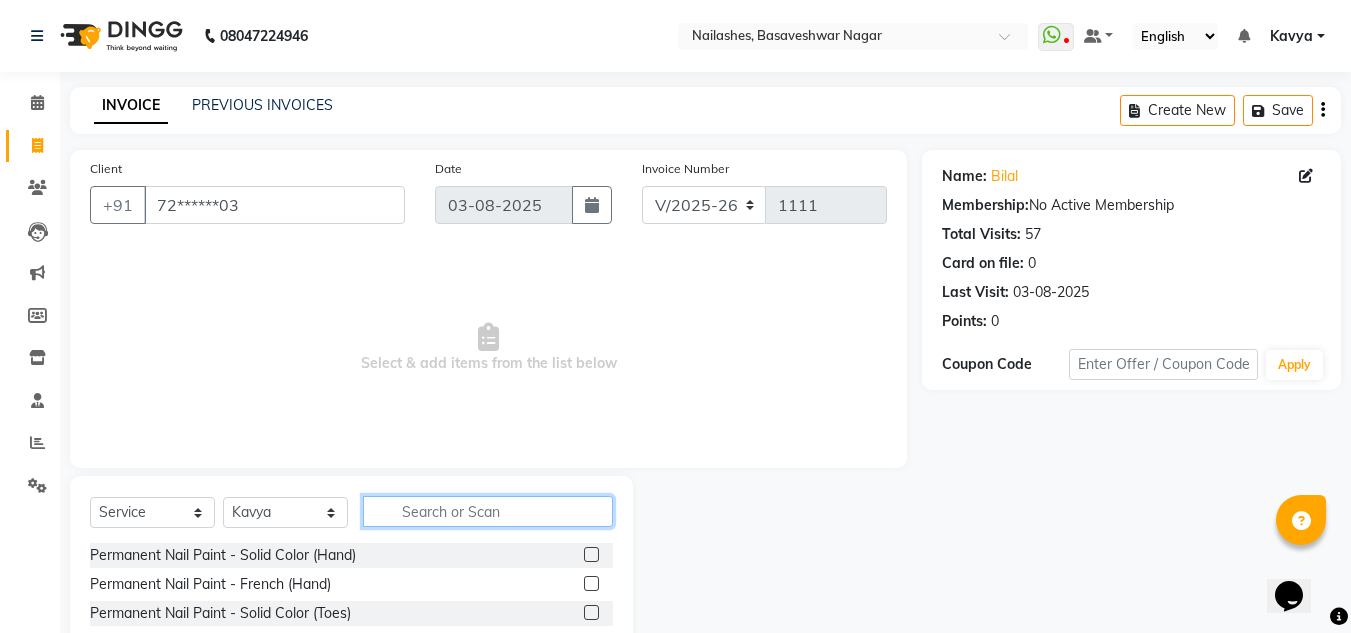 click 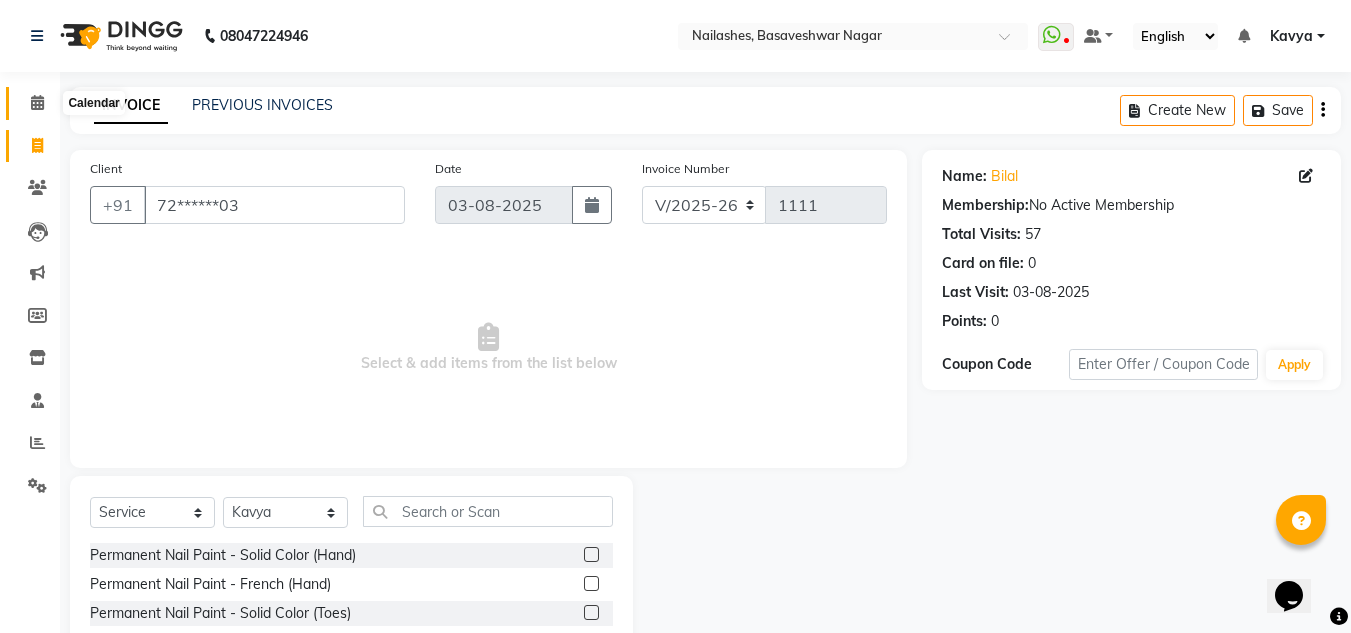 click 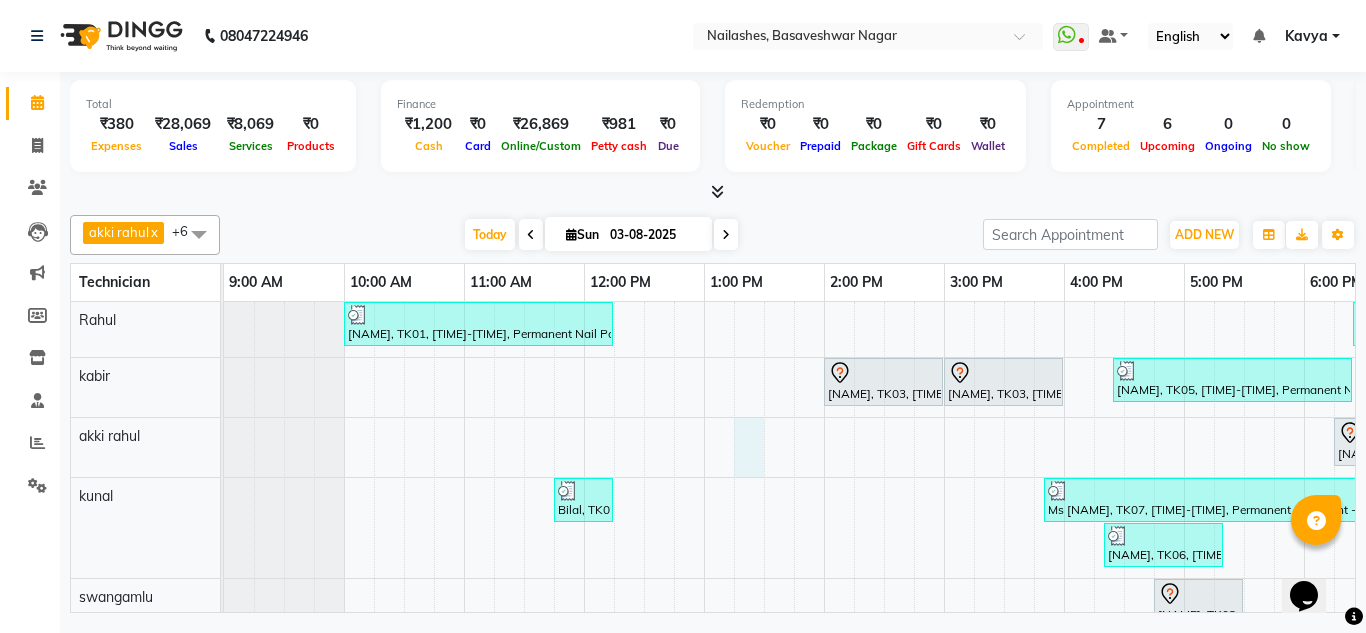 click on "Nayana, TK01, 10:00 AM-12:15 PM, Permanent Nail Paint - Solid Color (Hand),Nail Extension - Acrylic (Hand),Nail Art - Glitter Per Finger (Hand)     radhima, TK05, 06:25 PM-09:25 PM, Permanent Nail Paint - Solid Color (Hand),Nail Extension - Acrylic (Hand),Permanent Nail Paint - Solid Color (Toes)             radhima, TK03, 02:00 PM-03:00 PM, Permanent Nail Paint - Solid Color (Hand)             radhima, TK03, 03:00 PM-04:00 PM, Nail Extension - Acrylic (Hand)     radhima, TK05, 04:25 PM-06:25 PM, Permanent Nail Paint - Solid Color (Hand),Nail Extension - Acrylic (Hand)             radhima, TK03, 06:15 PM-07:15 PM, Permanent Nail Paint - Solid Color (Hand)     Bilal, TK02, 11:45 AM-12:15 PM, Nail Cut & File Pedicure,Nail Cut & File Pedicure     Ms Meghala, TK07, 03:50 PM-07:50 PM, Permanent Nail Paint - Solid Color (Hand),Restoration - Removal of Extension (Hand),Nail Extension - Acrylic (Hand),Permanent Nail Paint - French (Hand)                 radhima, TK03, 04:45 PM-05:30 PM, Café H&F Pedicure" at bounding box center (1004, 530) 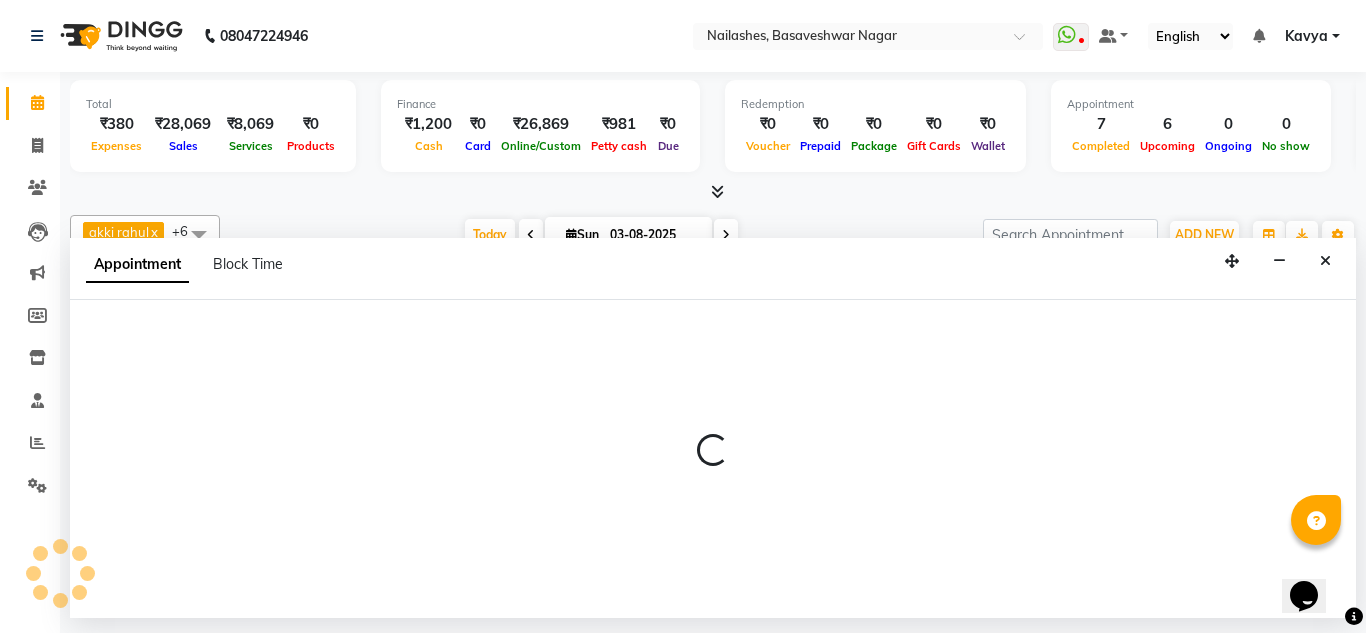 select on "81674" 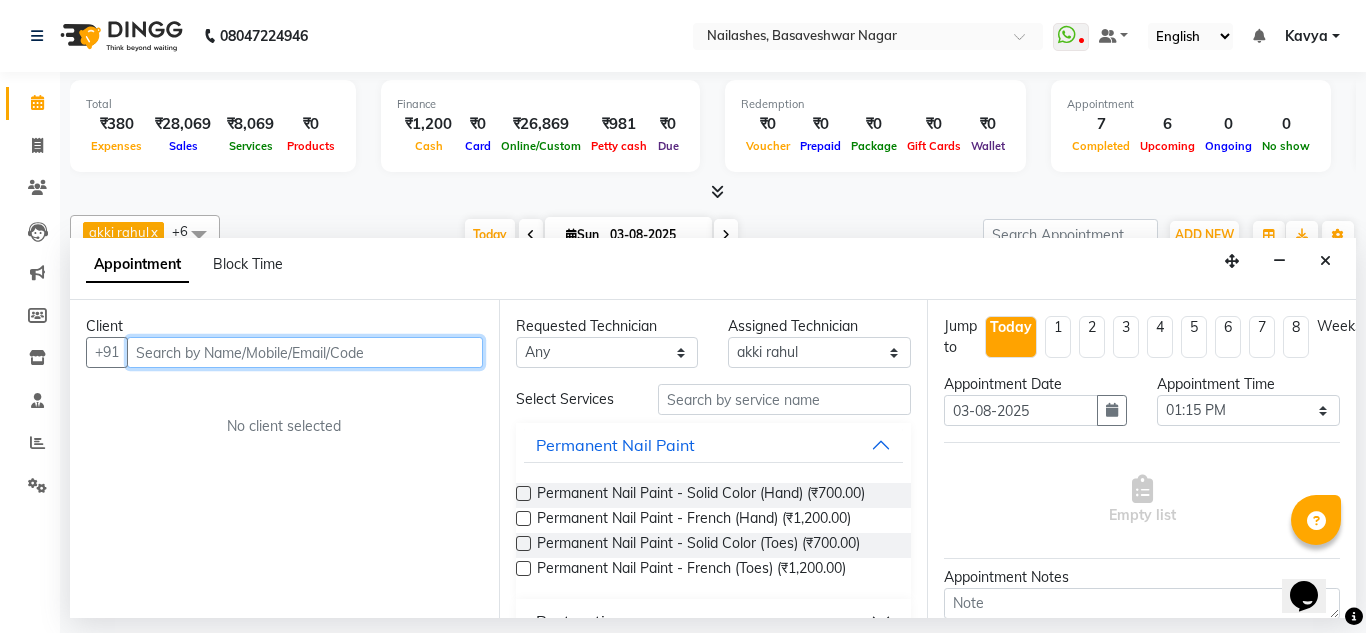 click at bounding box center [305, 352] 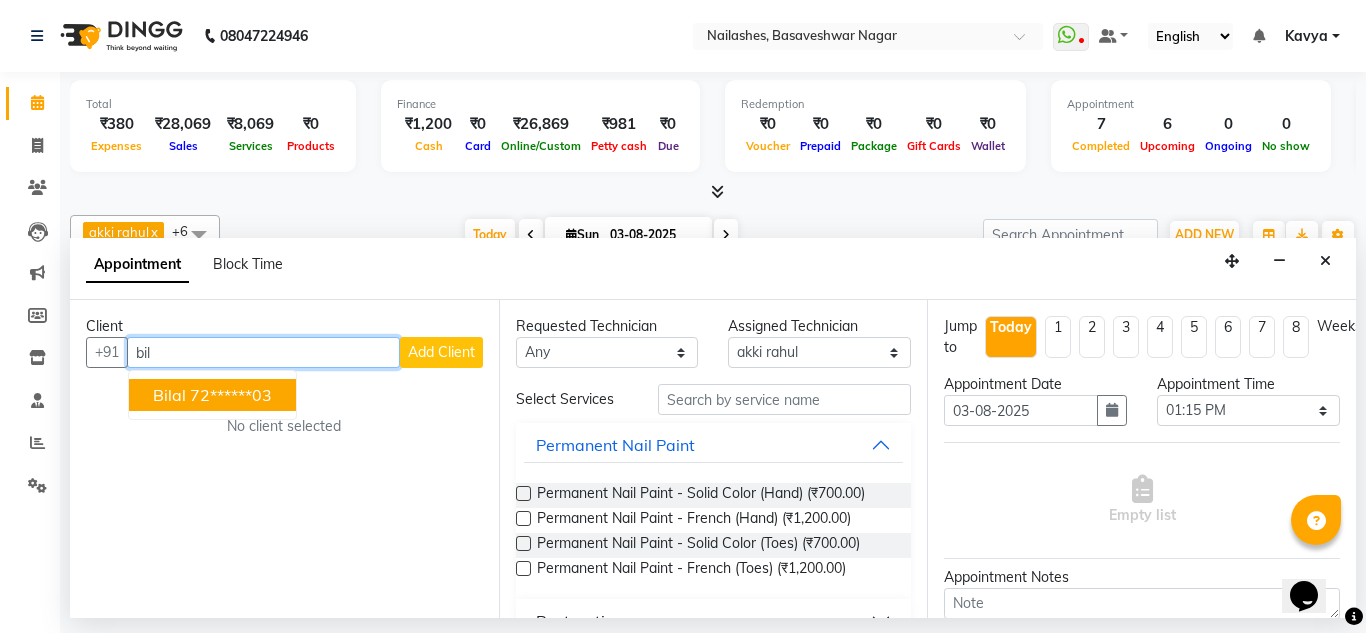 click on "Bilal  72******03" at bounding box center (212, 395) 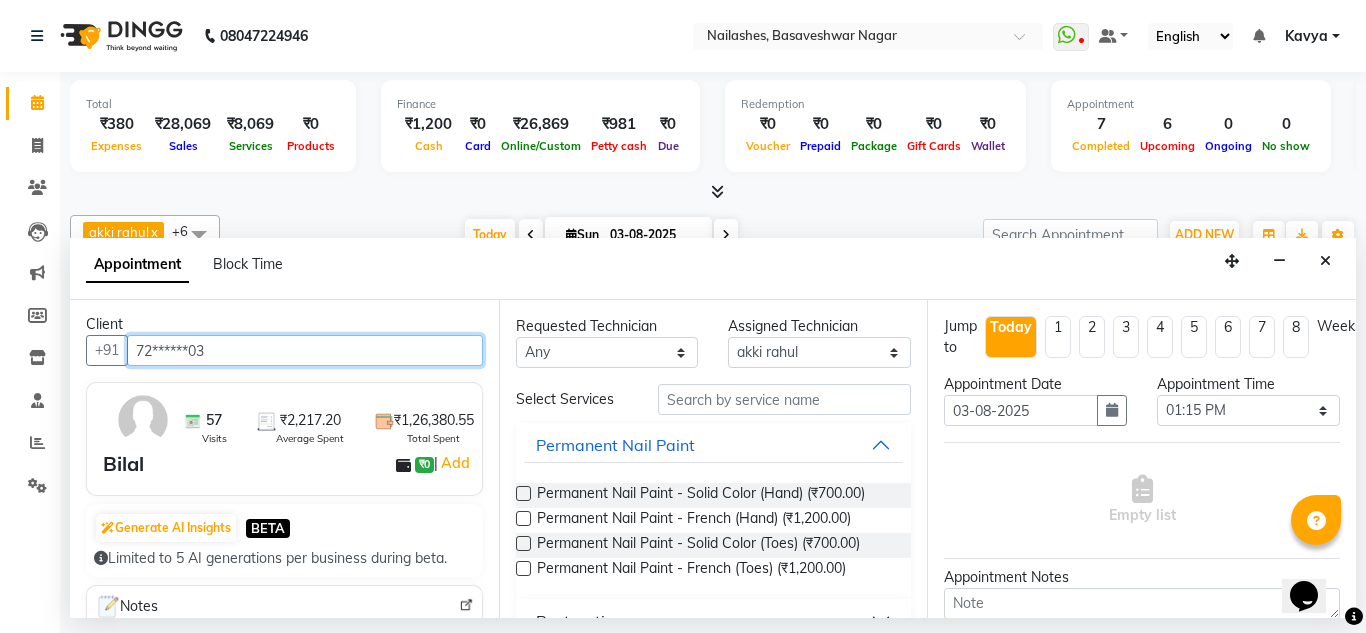 scroll, scrollTop: 0, scrollLeft: 0, axis: both 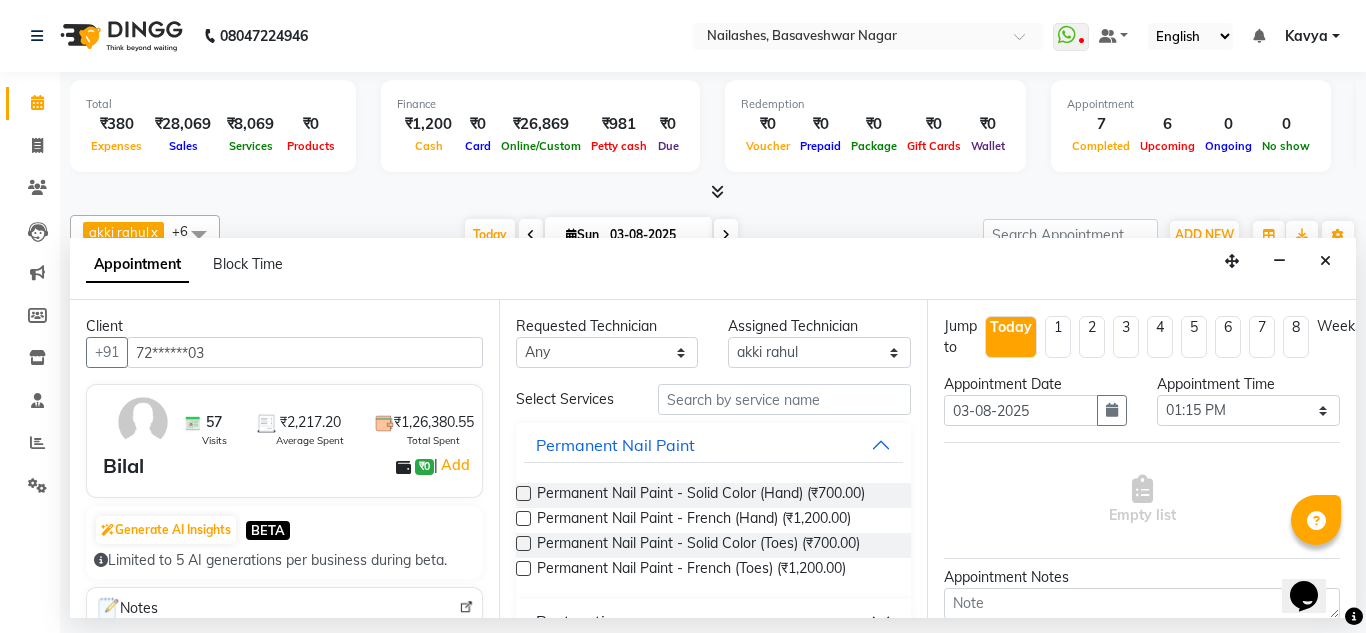 select on "service" 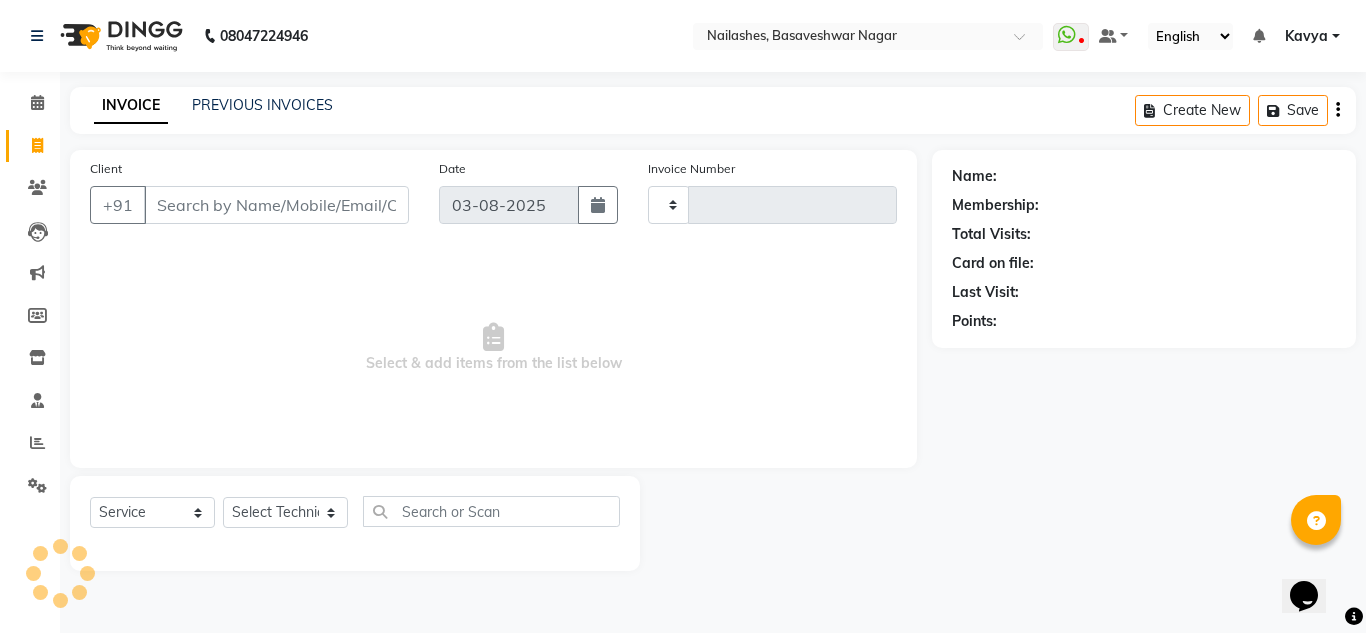 type on "1111" 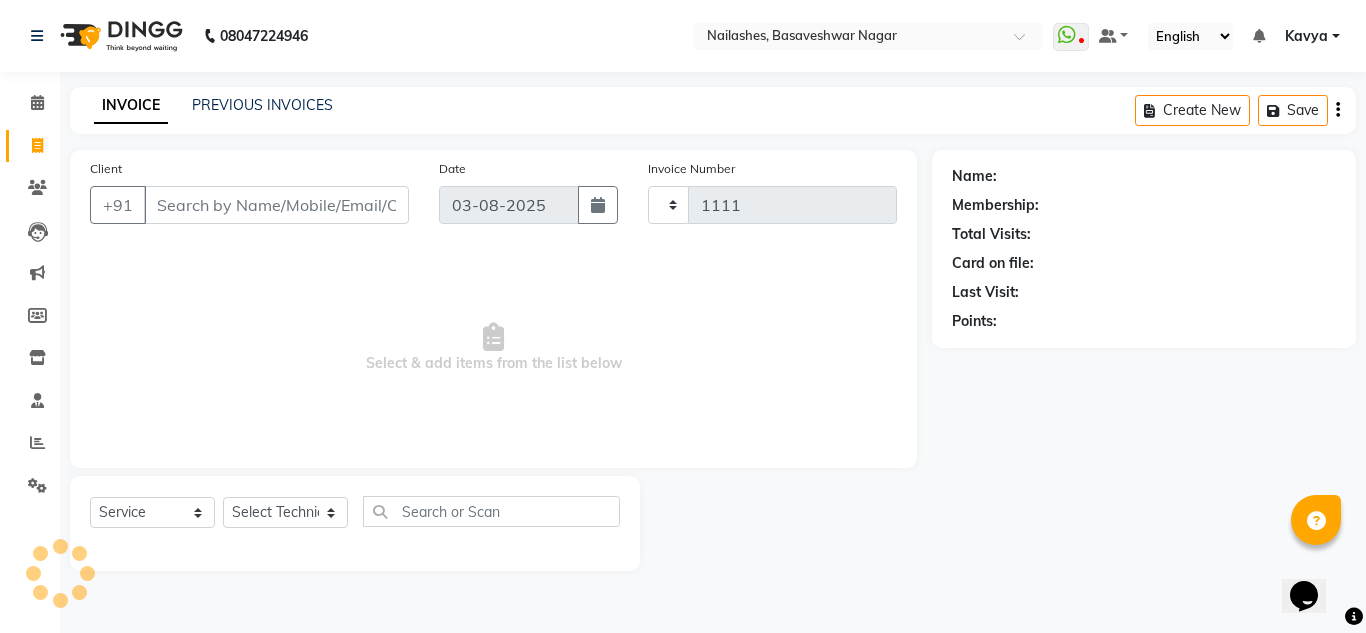 select on "7686" 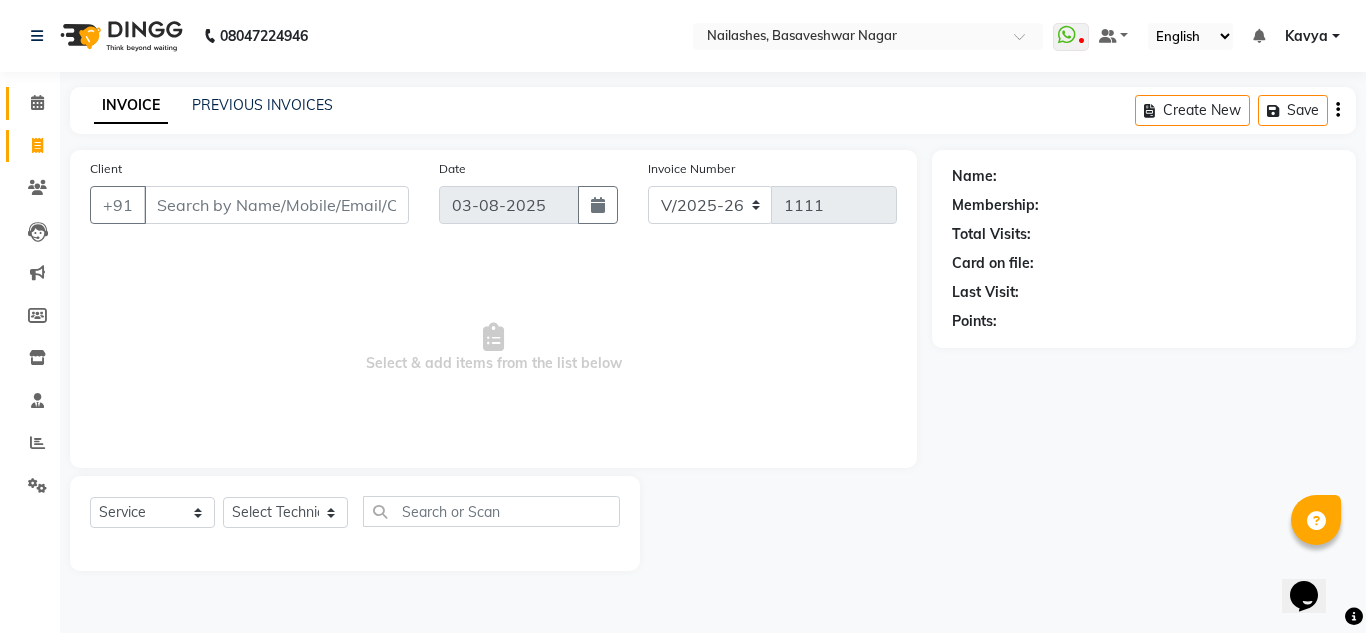 click on "Calendar" 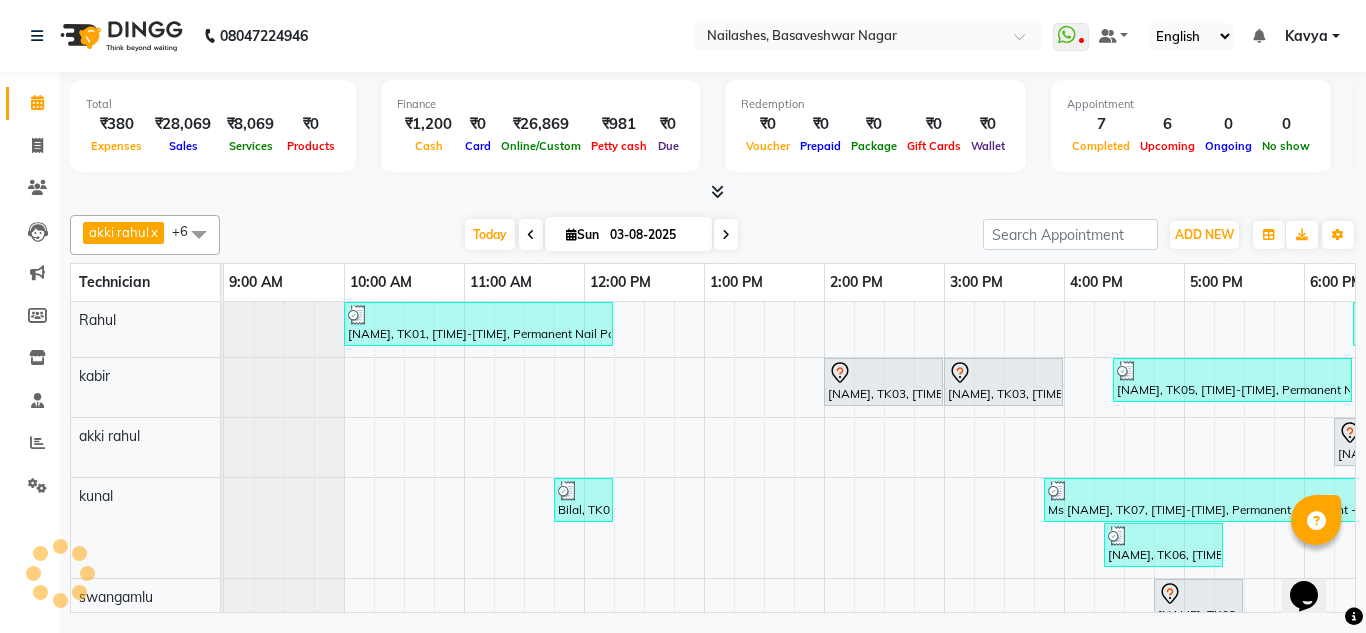 scroll, scrollTop: 0, scrollLeft: 429, axis: horizontal 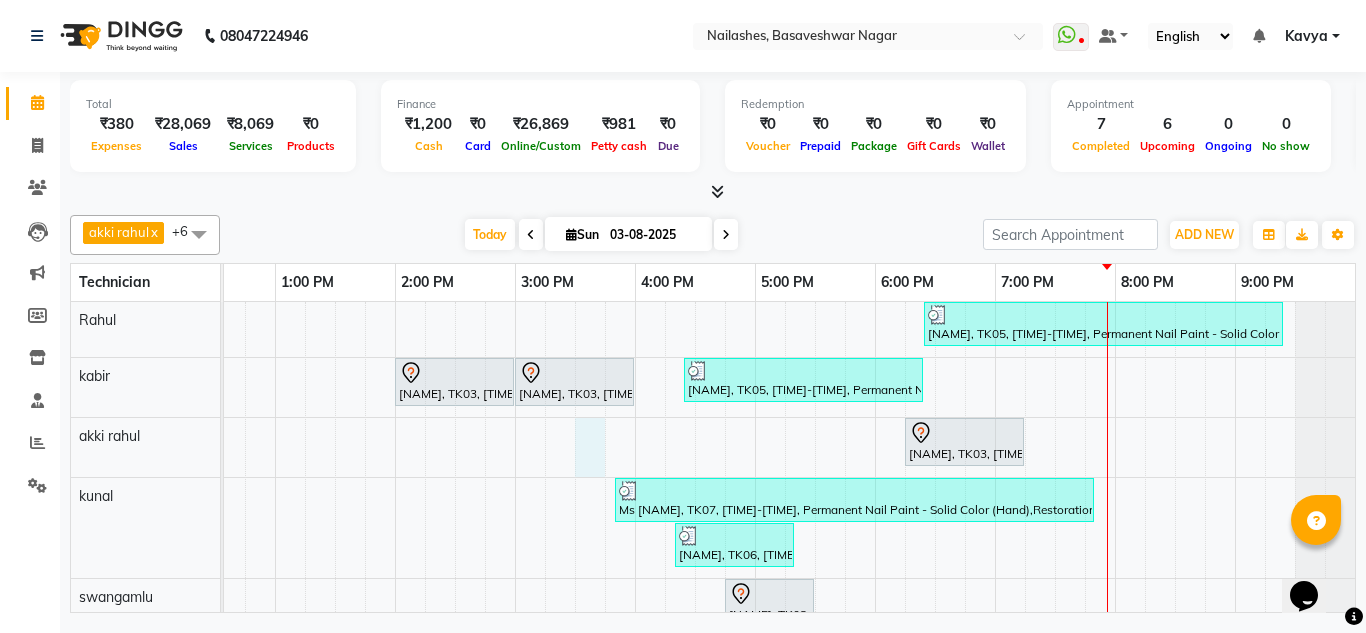 click on "Nayana, TK01, 10:00 AM-12:15 PM, Permanent Nail Paint - Solid Color (Hand),Nail Extension - Acrylic (Hand),Nail Art - Glitter Per Finger (Hand)     radhima, TK05, 06:25 PM-09:25 PM, Permanent Nail Paint - Solid Color (Hand),Nail Extension - Acrylic (Hand),Permanent Nail Paint - Solid Color (Toes)             radhima, TK03, 02:00 PM-03:00 PM, Permanent Nail Paint - Solid Color (Hand)             radhima, TK03, 03:00 PM-04:00 PM, Nail Extension - Acrylic (Hand)     radhima, TK05, 04:25 PM-06:25 PM, Permanent Nail Paint - Solid Color (Hand),Nail Extension - Acrylic (Hand)             radhima, TK03, 06:15 PM-07:15 PM, Permanent Nail Paint - Solid Color (Hand)     Bilal, TK02, 11:45 AM-12:15 PM, Nail Cut & File Pedicure,Nail Cut & File Pedicure     Ms Meghala, TK07, 03:50 PM-07:50 PM, Permanent Nail Paint - Solid Color (Hand),Restoration - Removal of Extension (Hand),Nail Extension - Acrylic (Hand),Permanent Nail Paint - French (Hand)                 radhima, TK03, 04:45 PM-05:30 PM, Café H&F Pedicure" at bounding box center [575, 530] 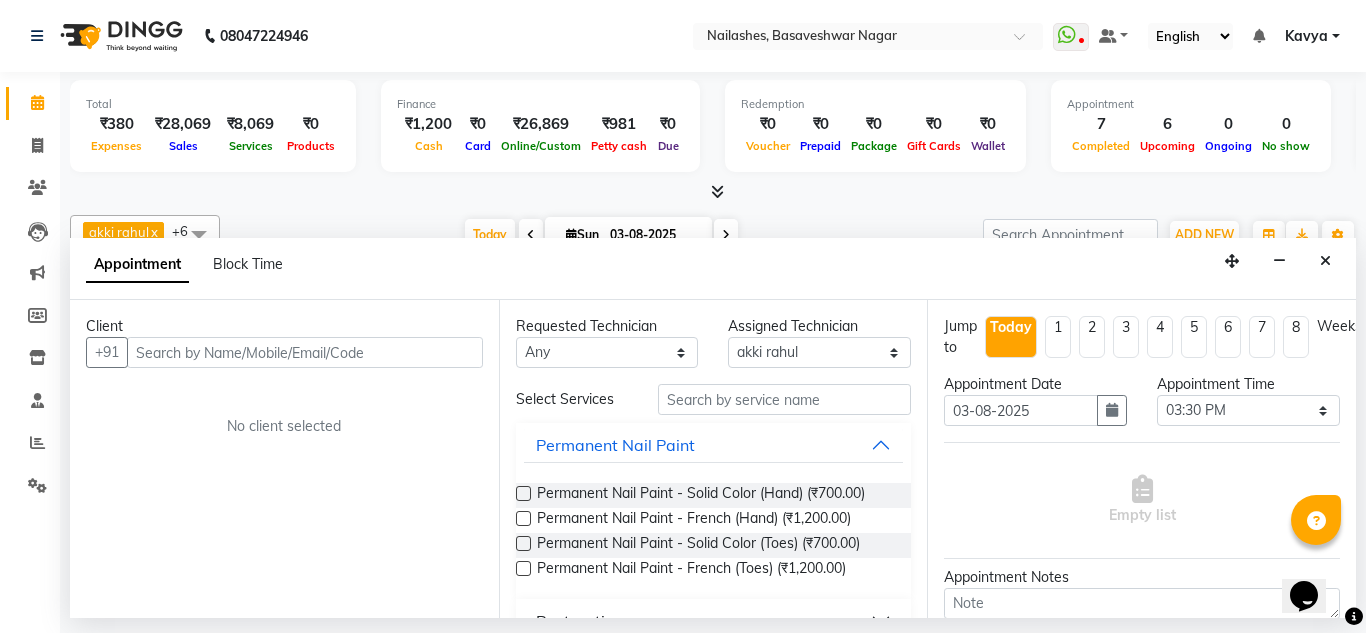 click at bounding box center [305, 352] 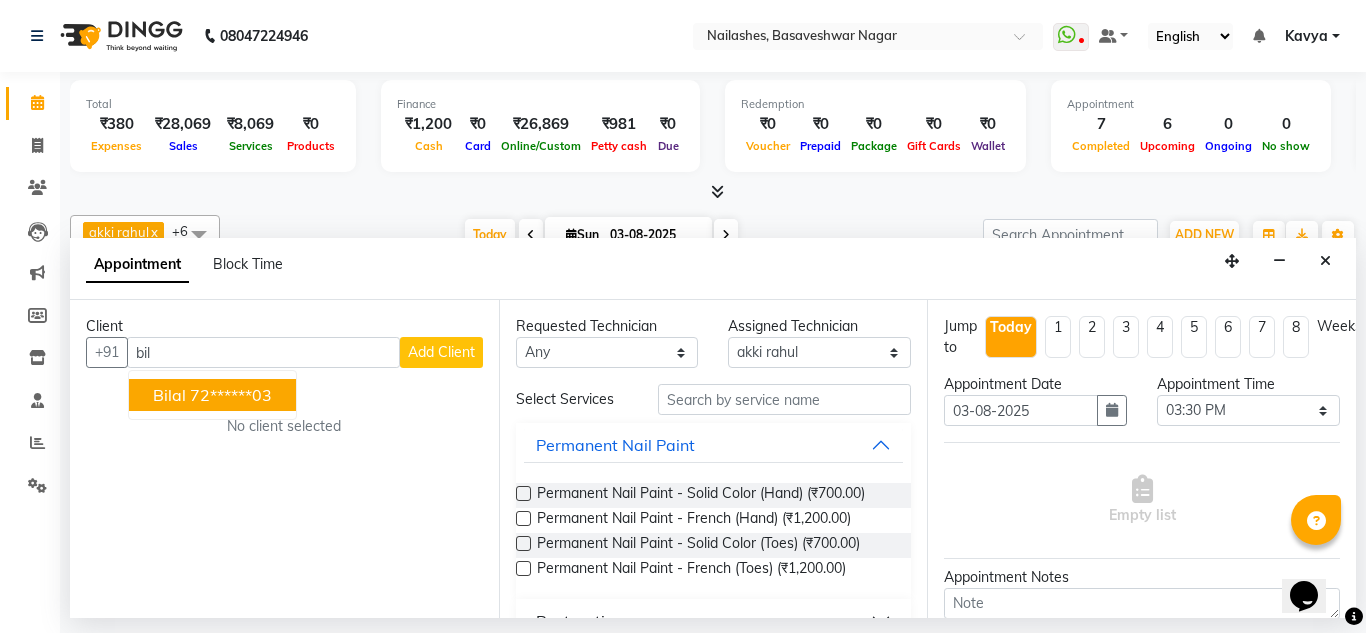 click on "72******03" at bounding box center (231, 395) 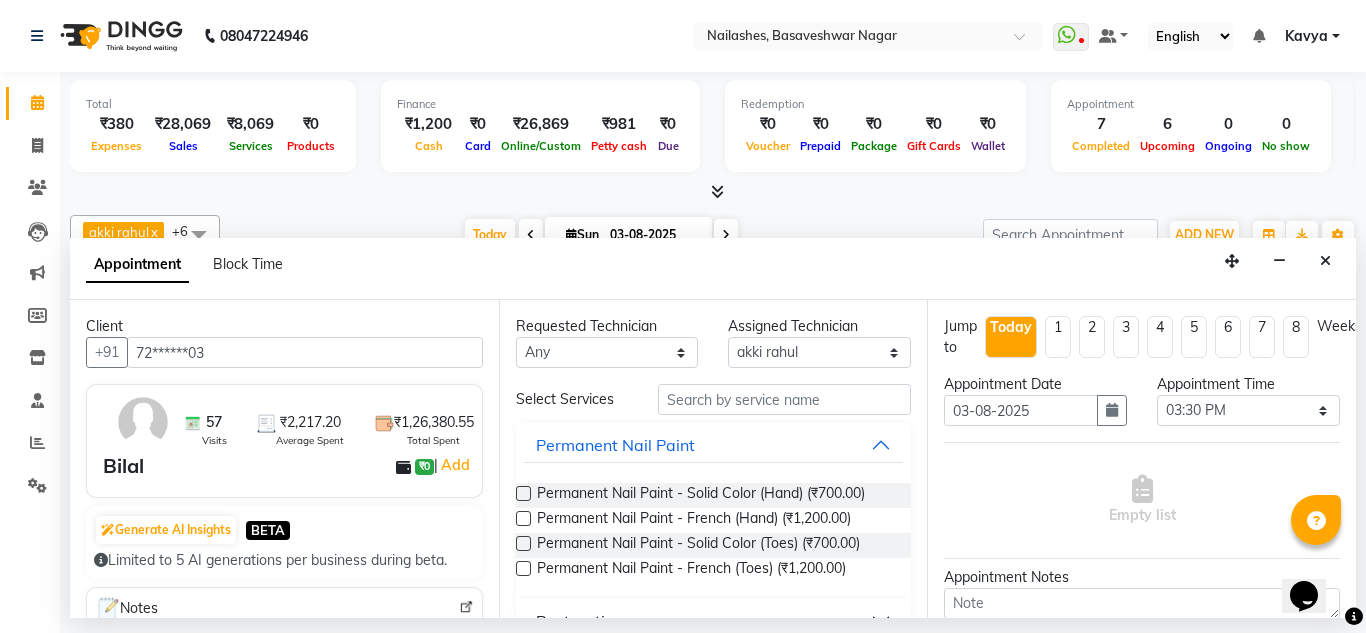 type on "72******03" 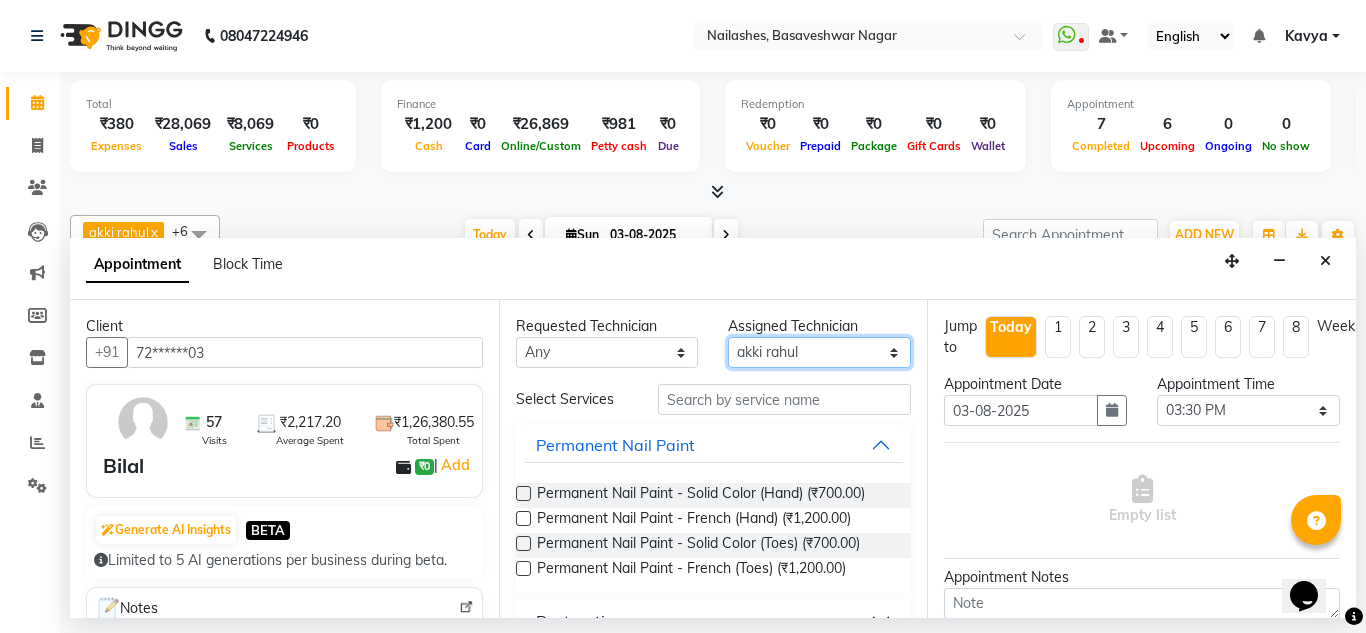 click on "Select akki rahul jin kabir Kavya kunal Rahul swangamlu" at bounding box center [819, 352] 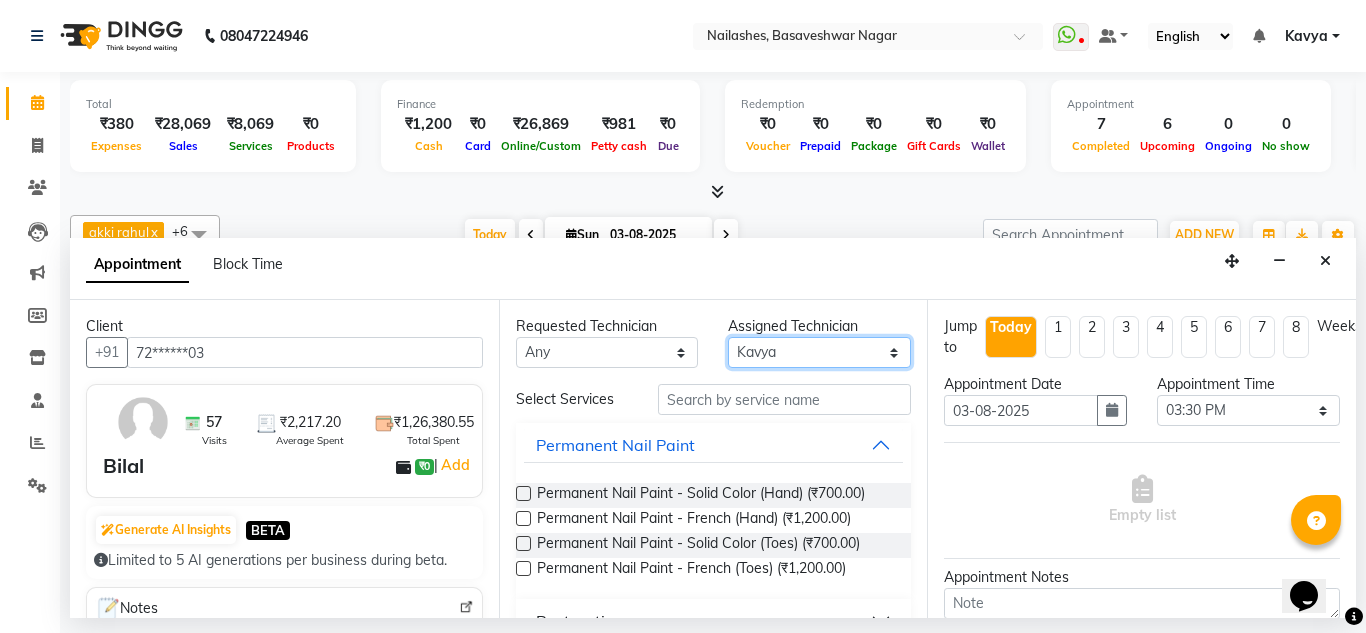 click on "Select akki rahul jin kabir Kavya kunal Rahul swangamlu" at bounding box center (819, 352) 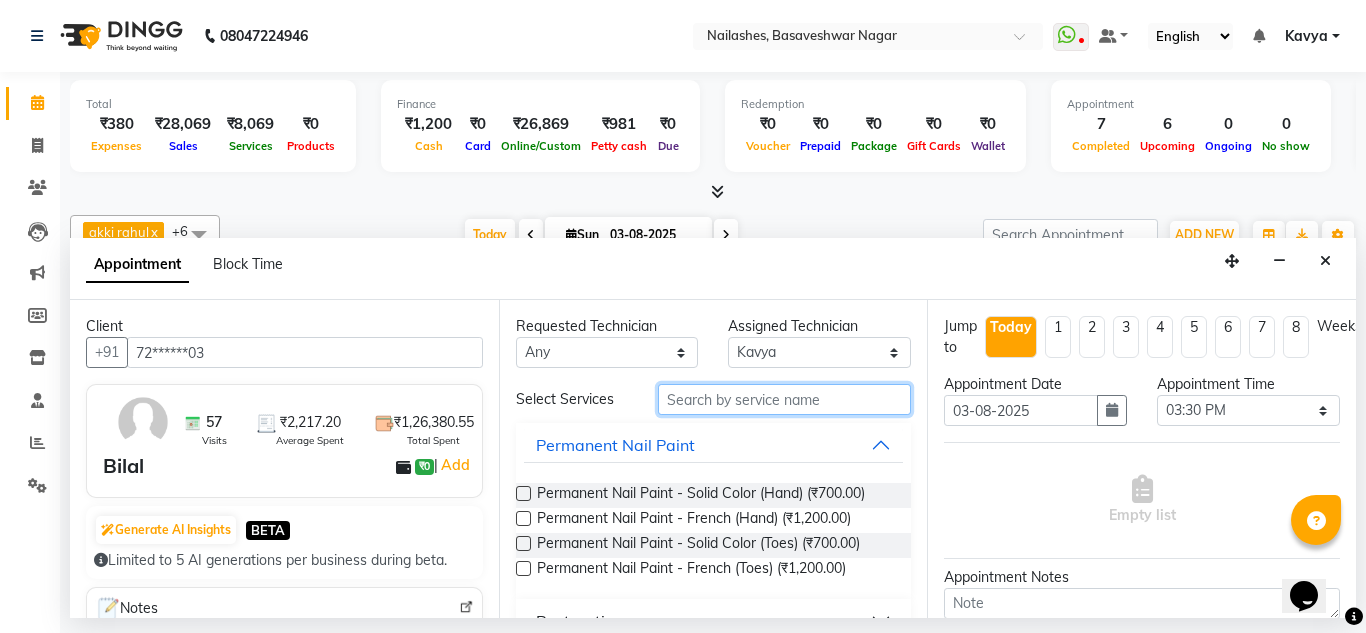 click at bounding box center [785, 399] 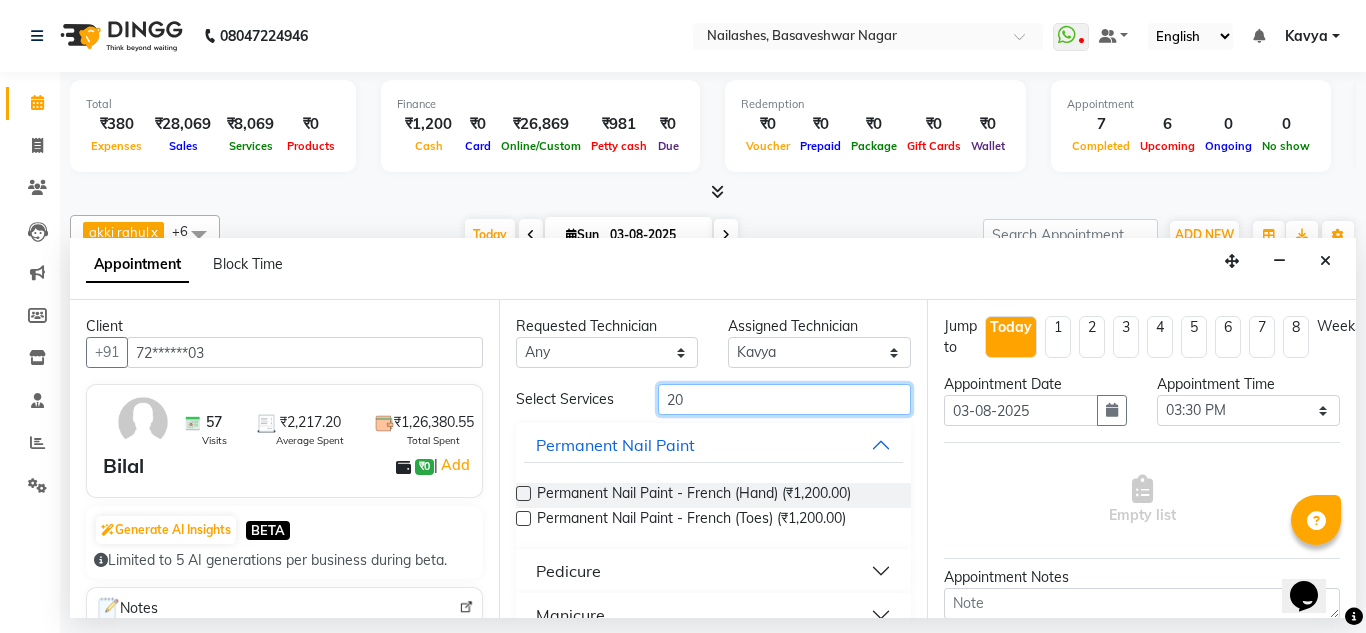 type on "2" 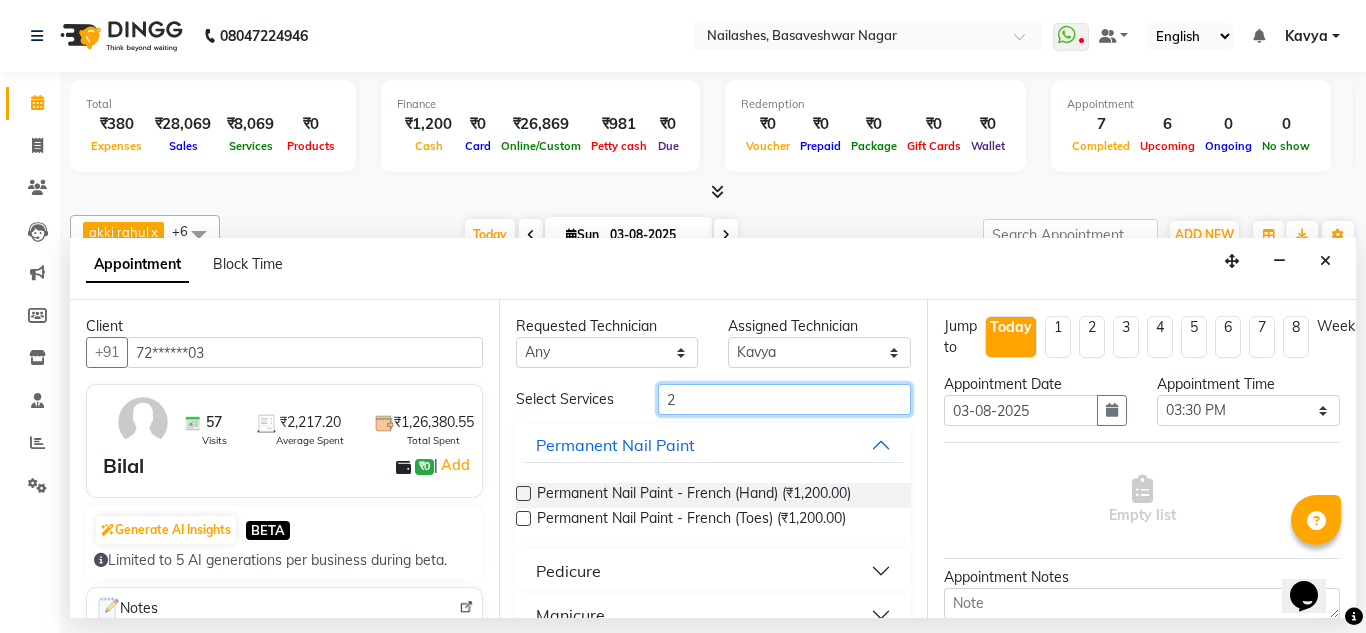 type 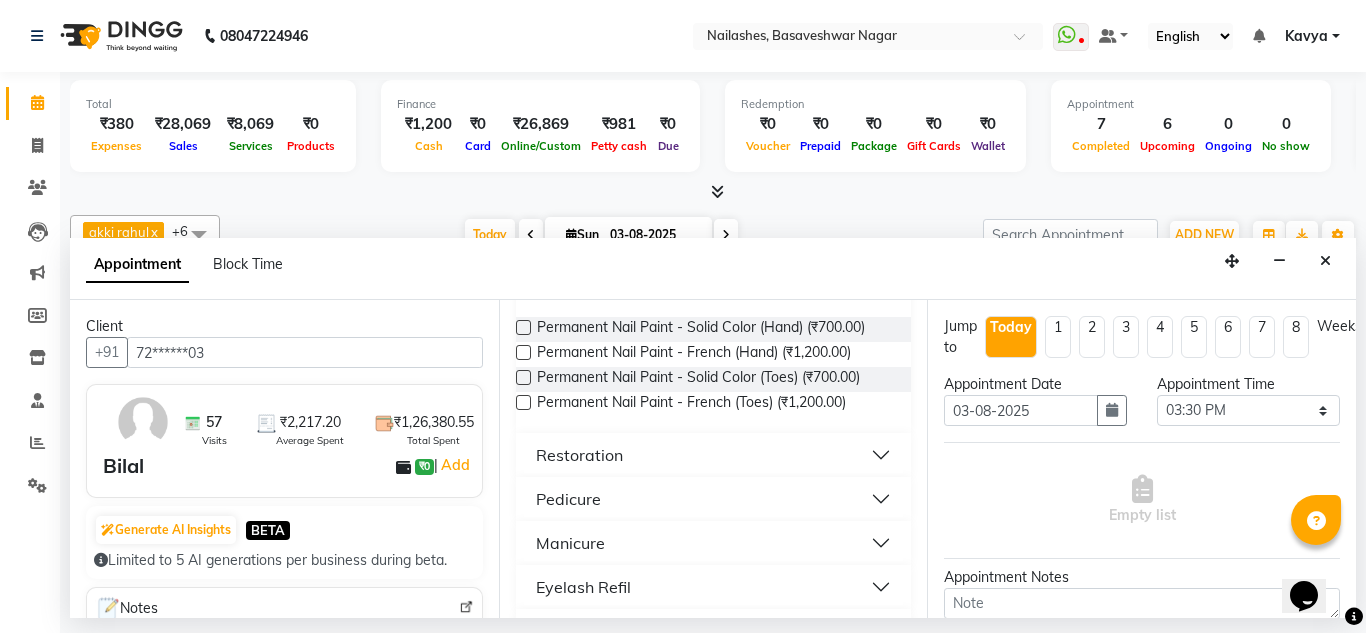 scroll, scrollTop: 165, scrollLeft: 0, axis: vertical 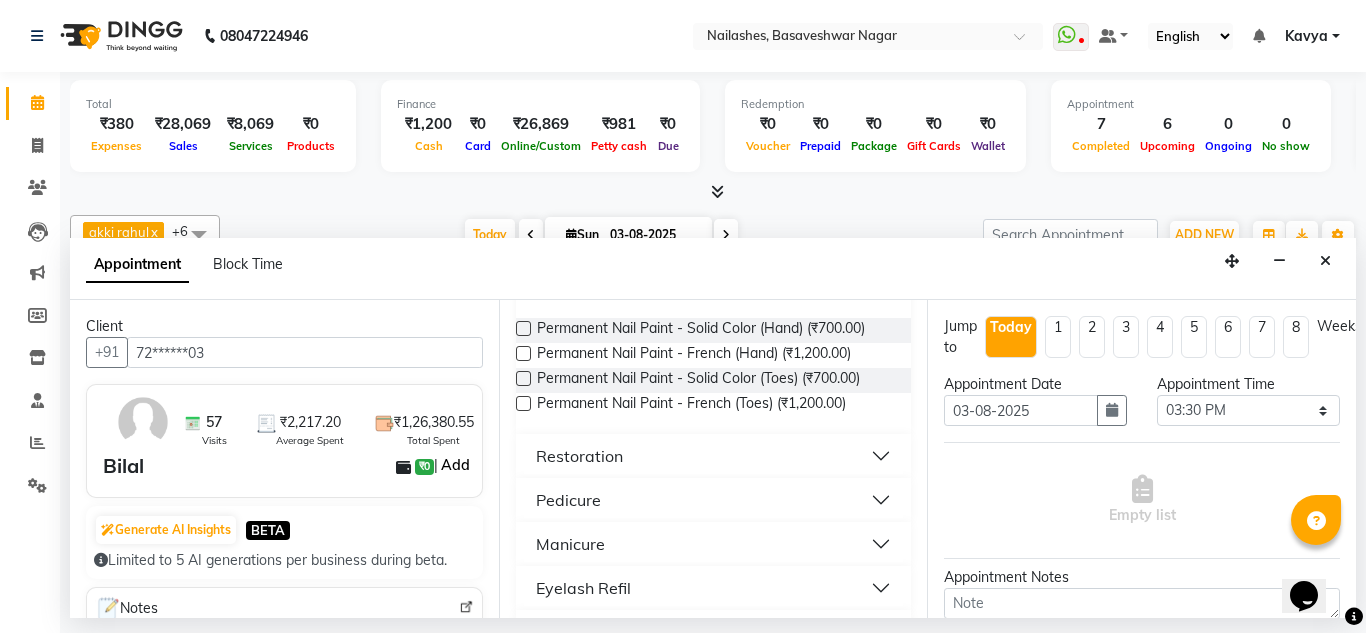 click on "Add" at bounding box center [455, 465] 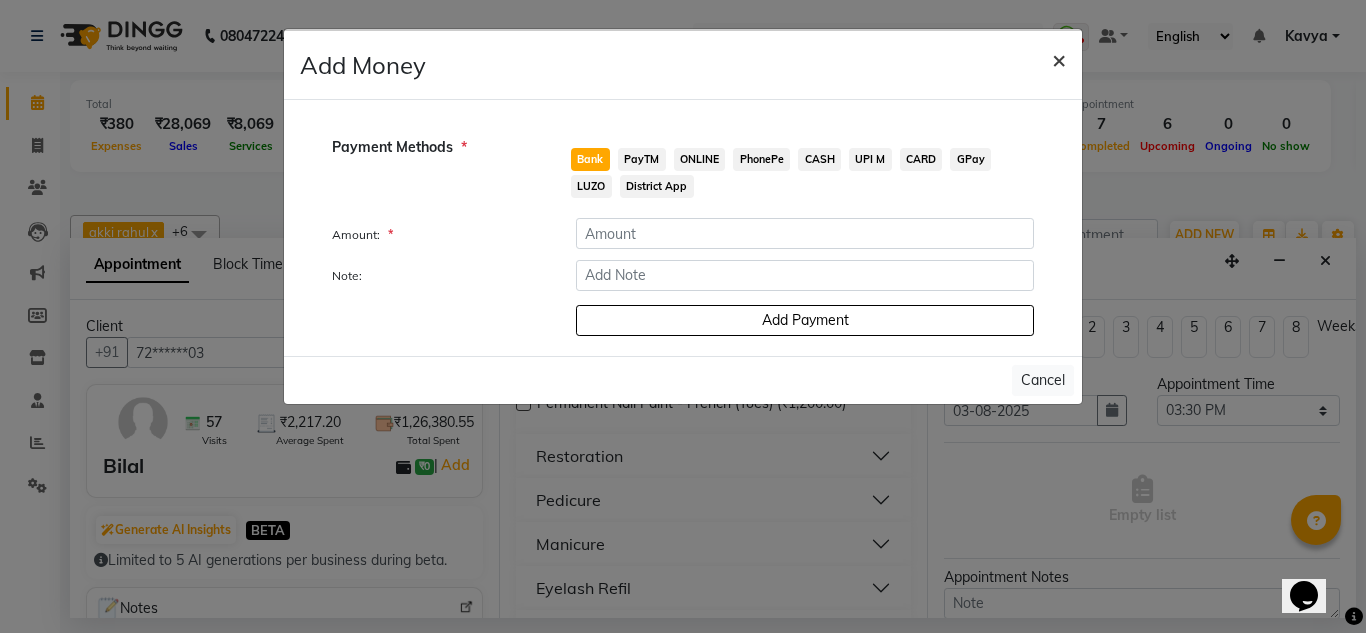 click on "×" 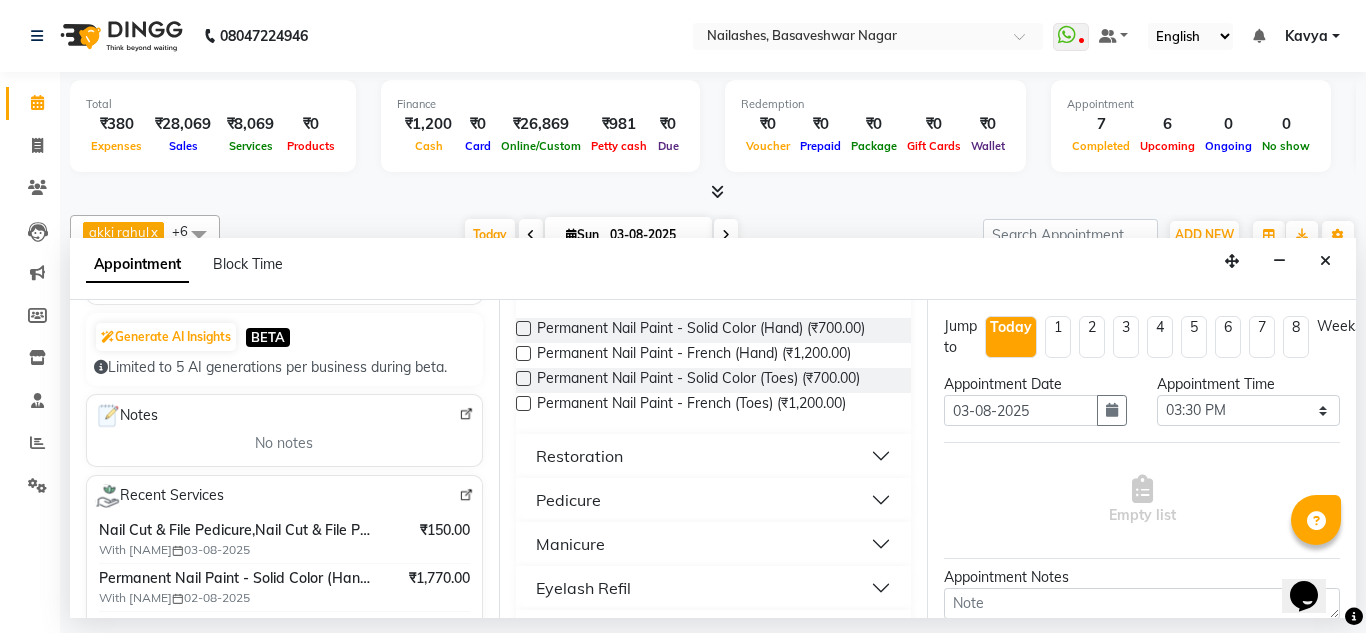 scroll, scrollTop: 194, scrollLeft: 0, axis: vertical 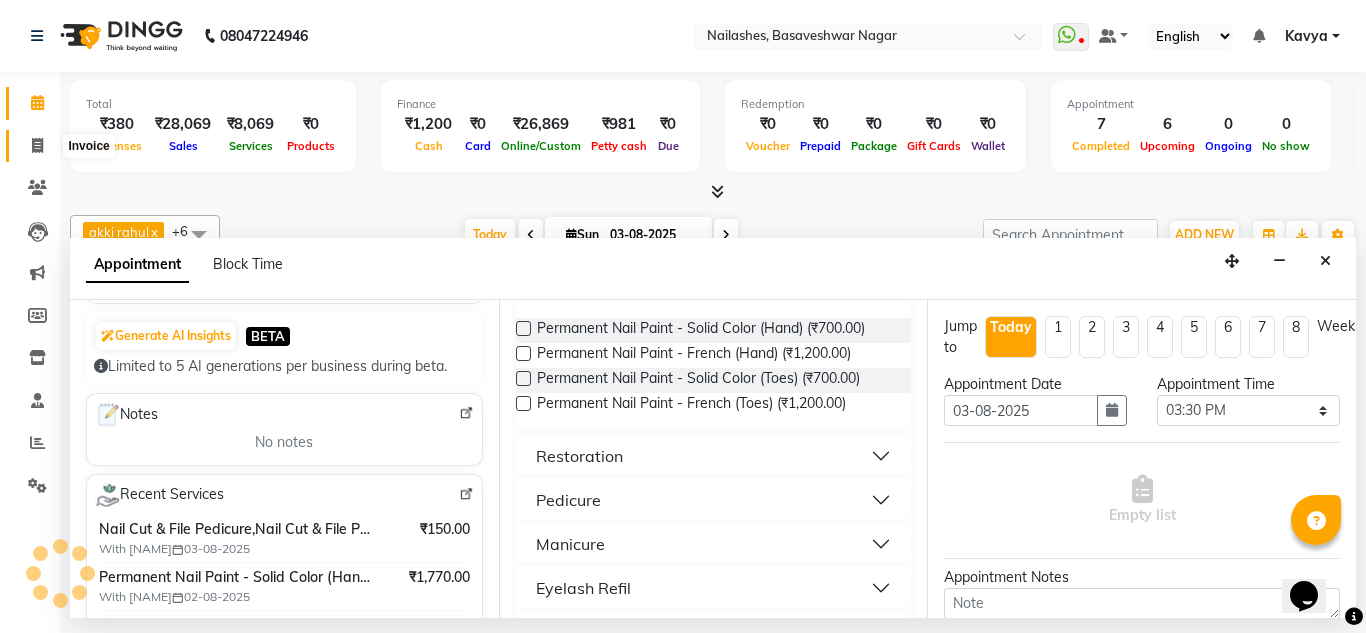 click 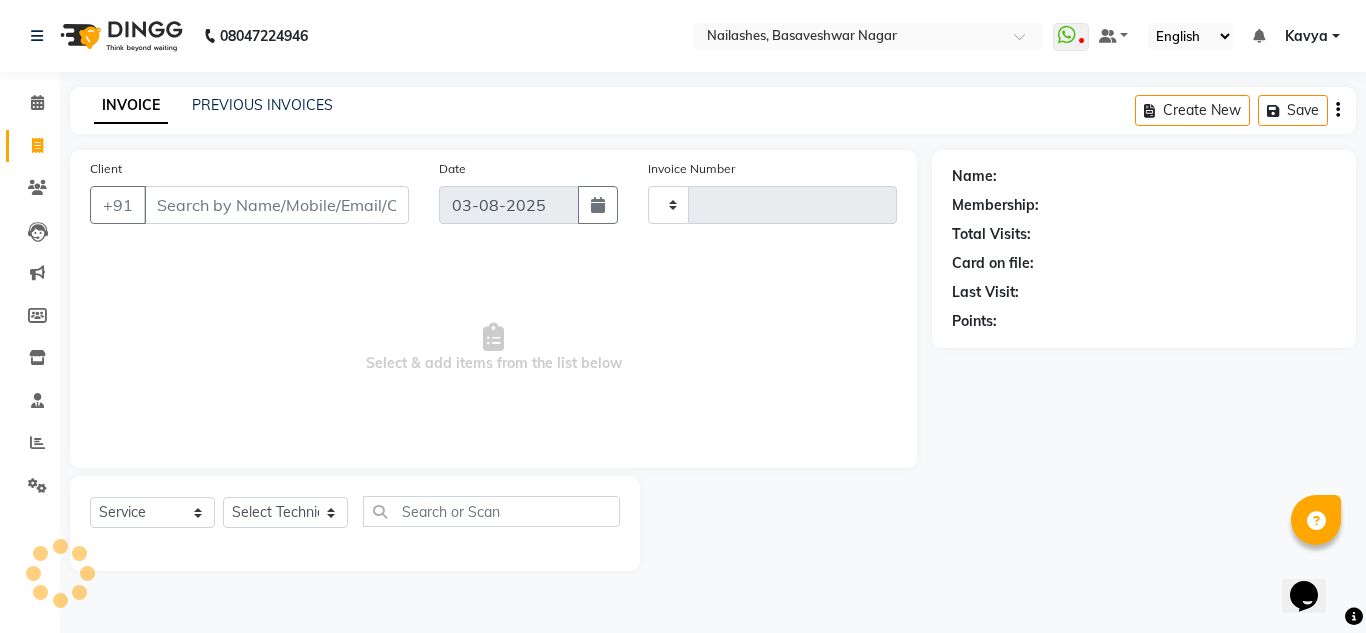 type on "1111" 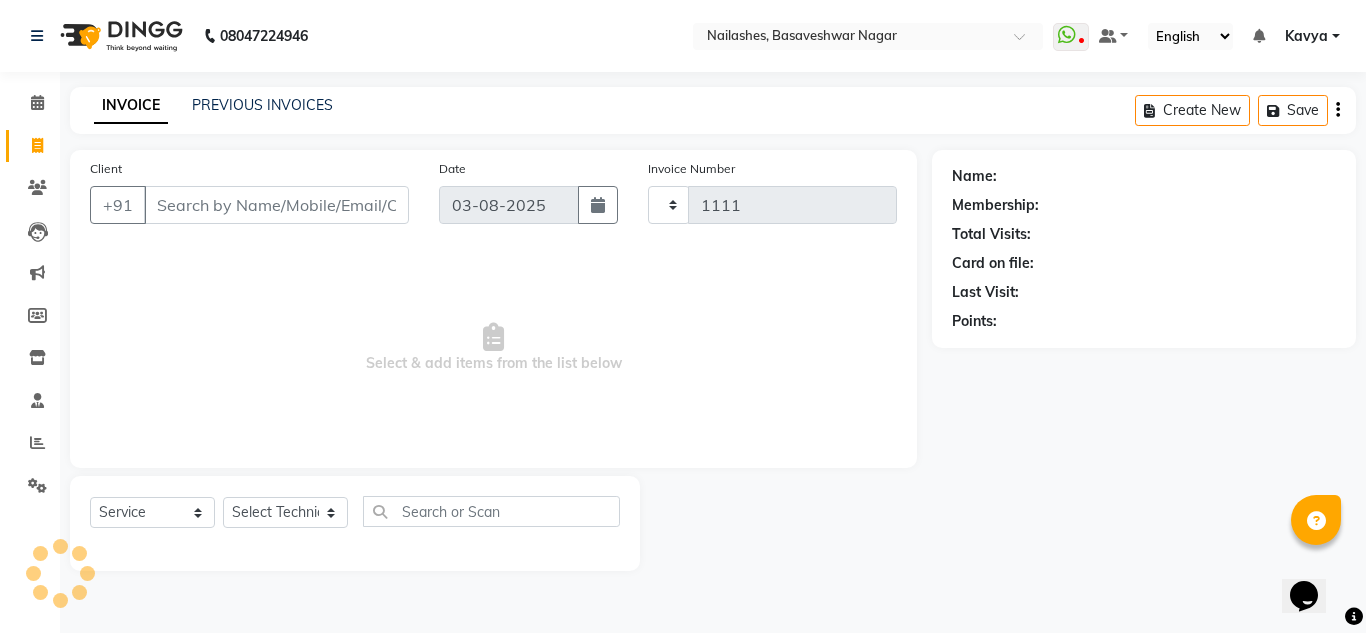 select on "7686" 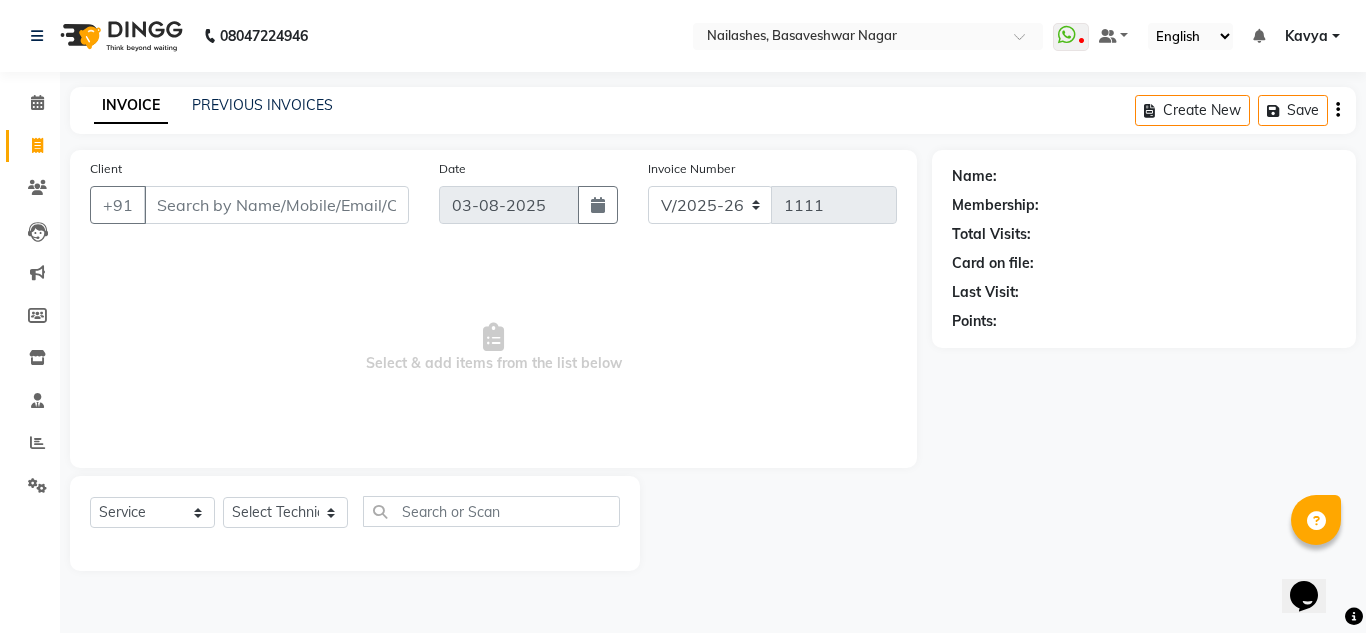 click on "Client" at bounding box center (276, 205) 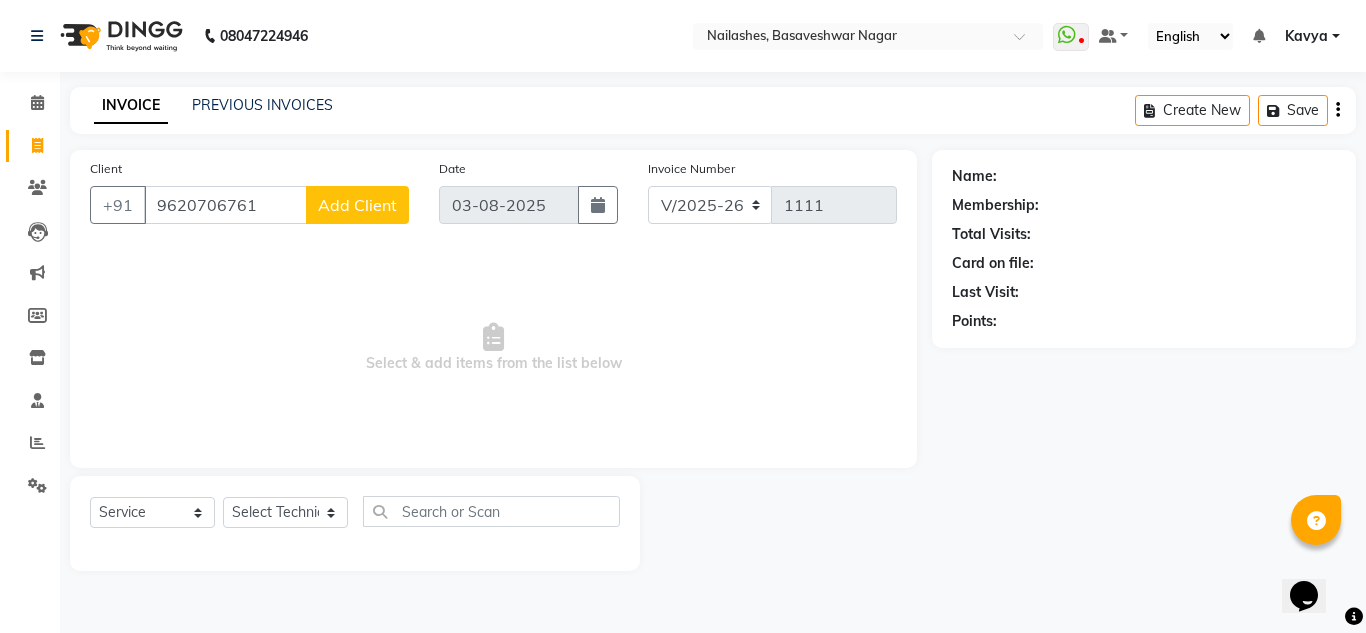 type on "9620706761" 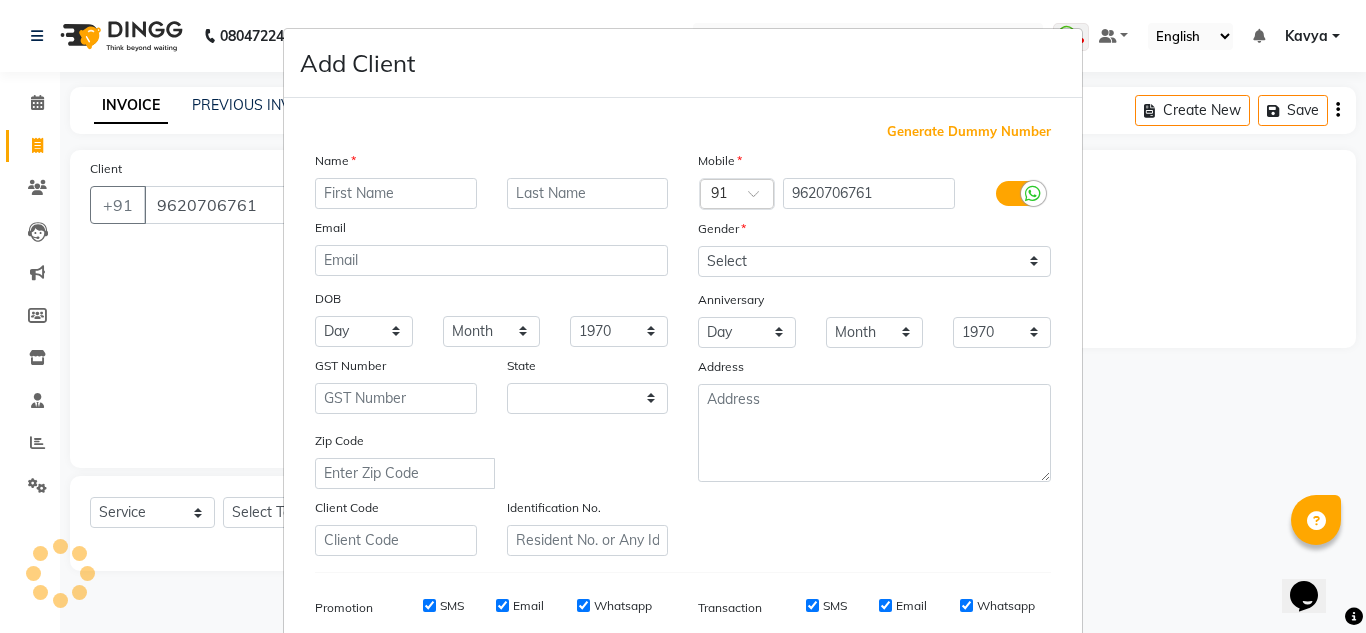 select on "21" 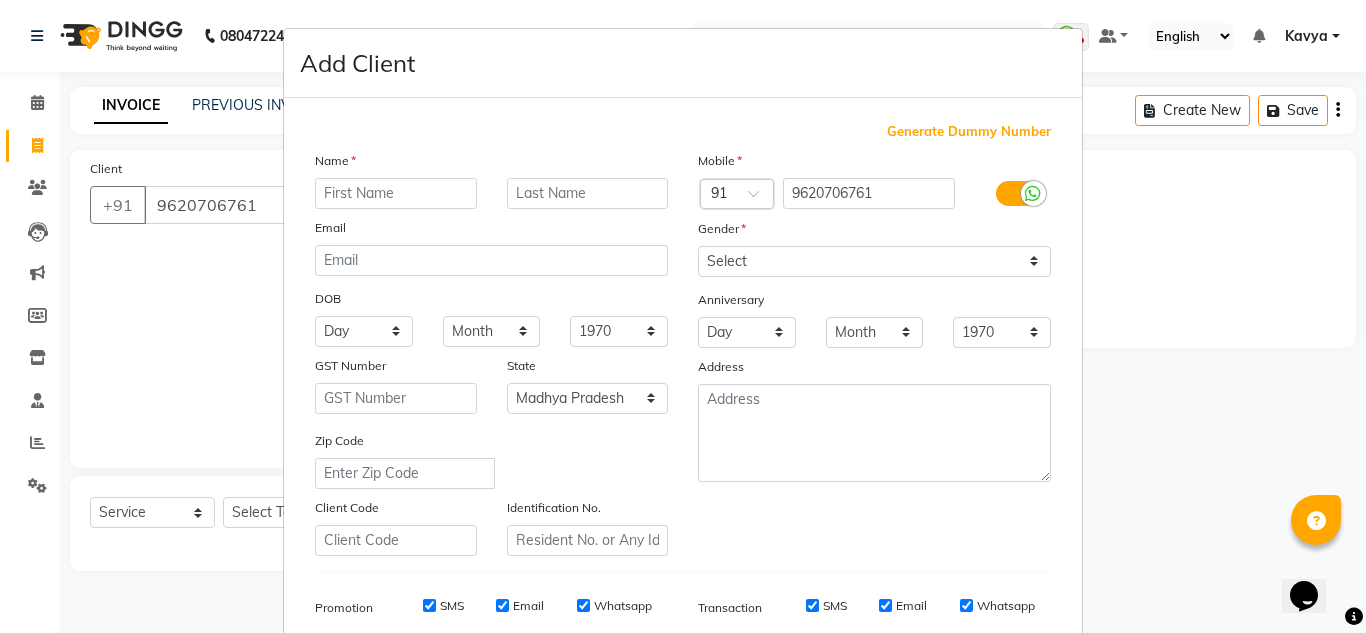 click at bounding box center [396, 193] 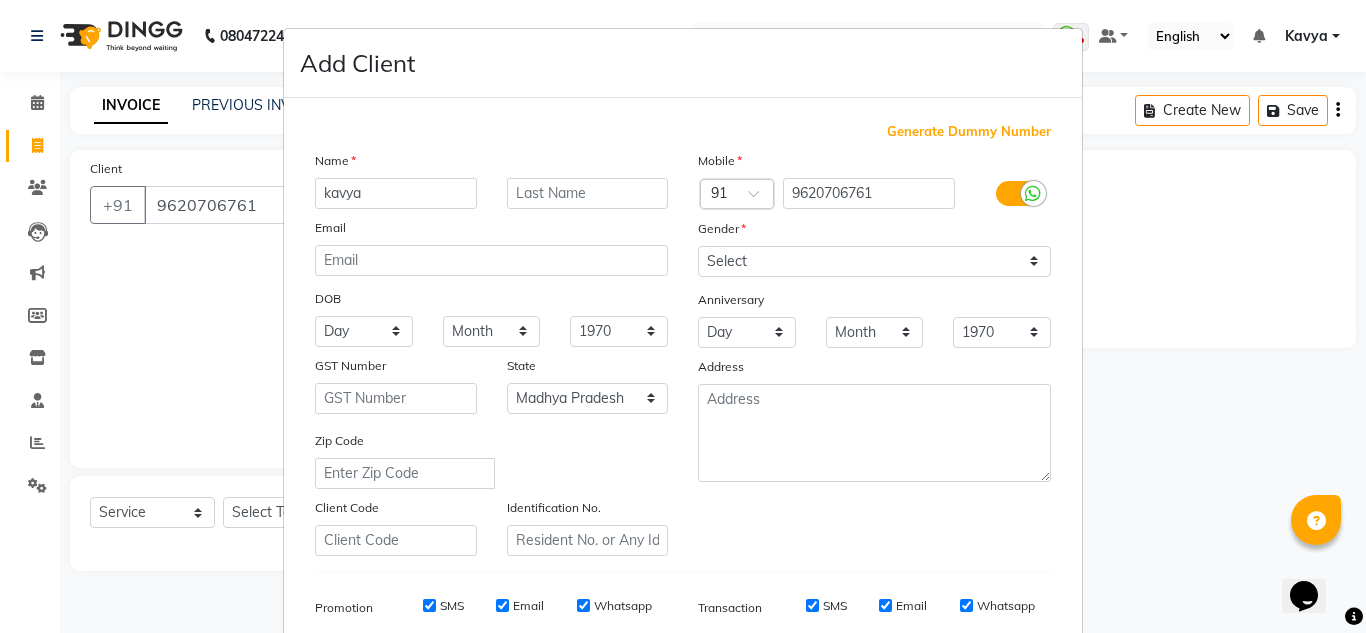 type on "kavya" 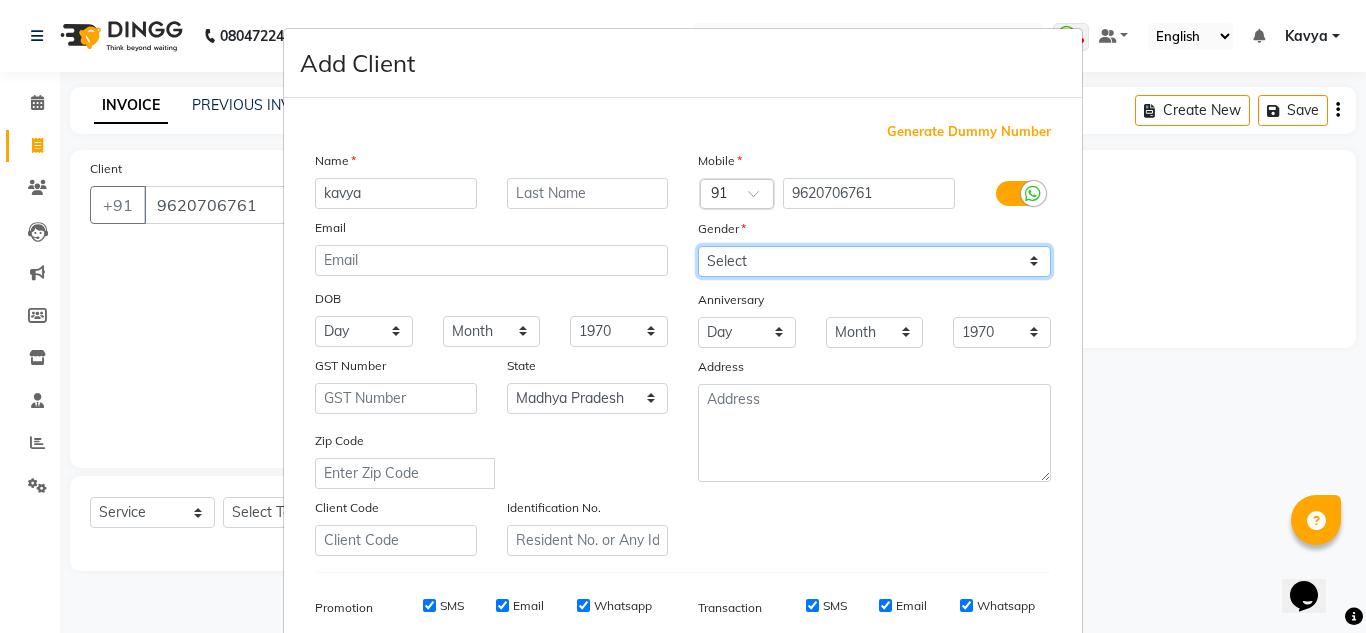 click on "Select Male Female Other Prefer Not To Say" at bounding box center (874, 261) 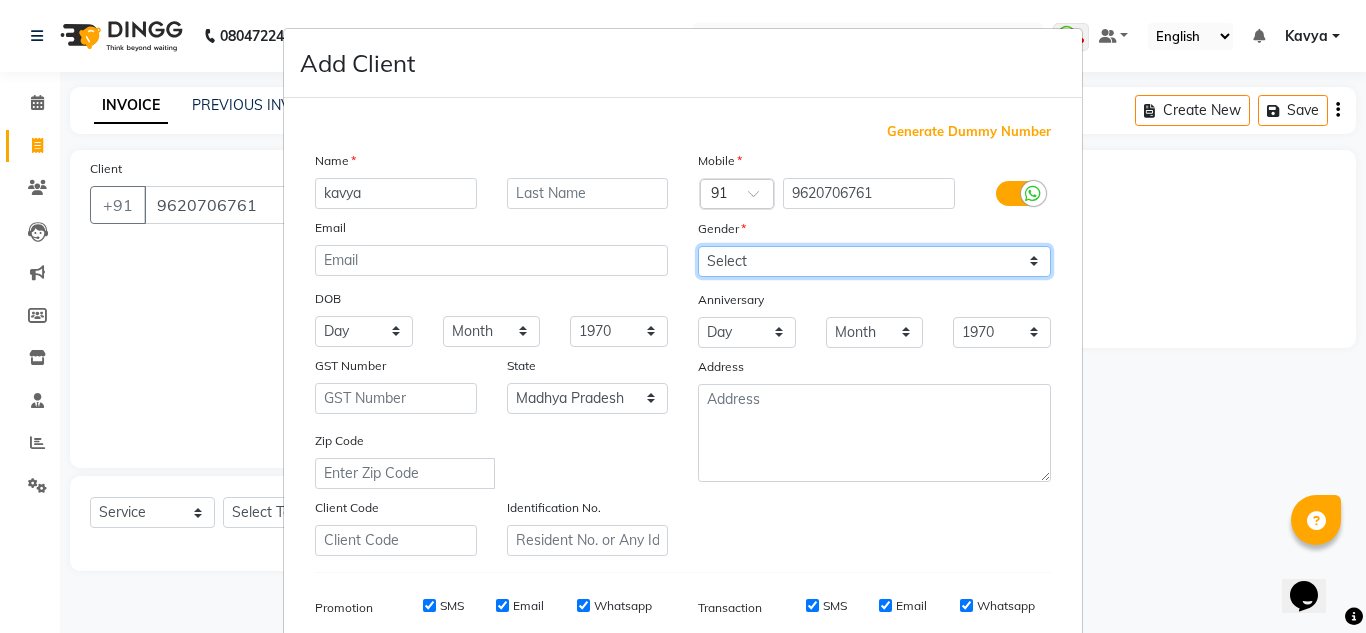 select on "female" 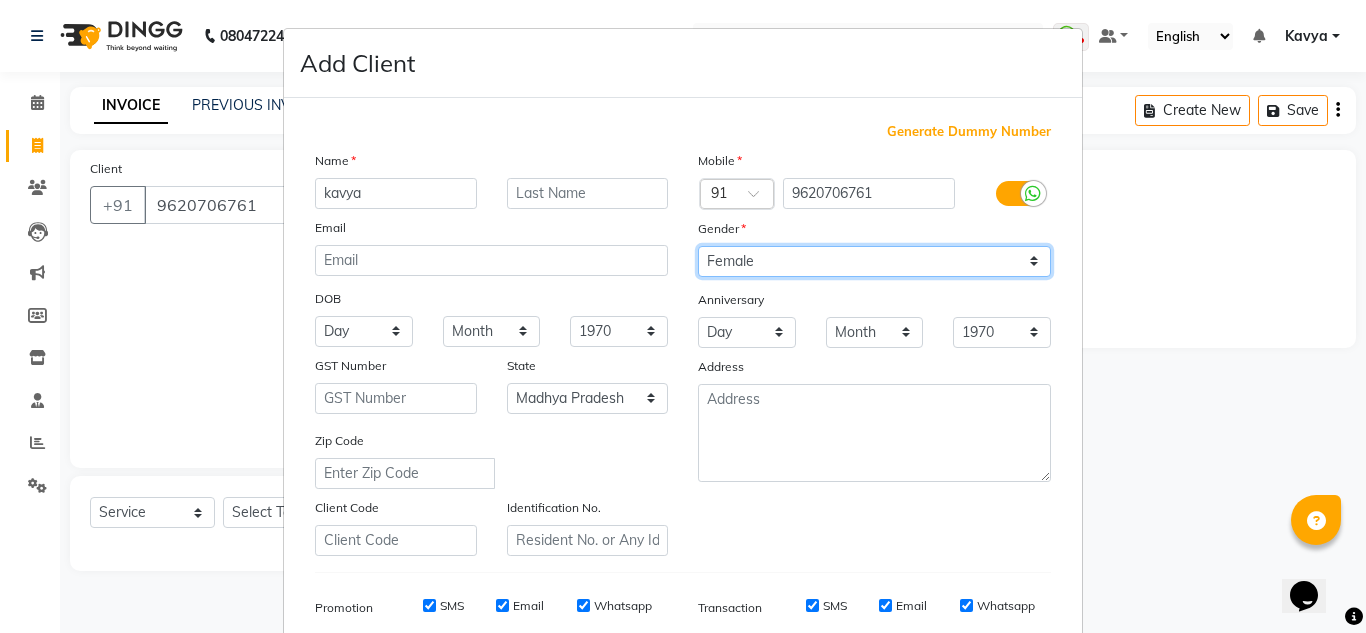 click on "Select Male Female Other Prefer Not To Say" at bounding box center (874, 261) 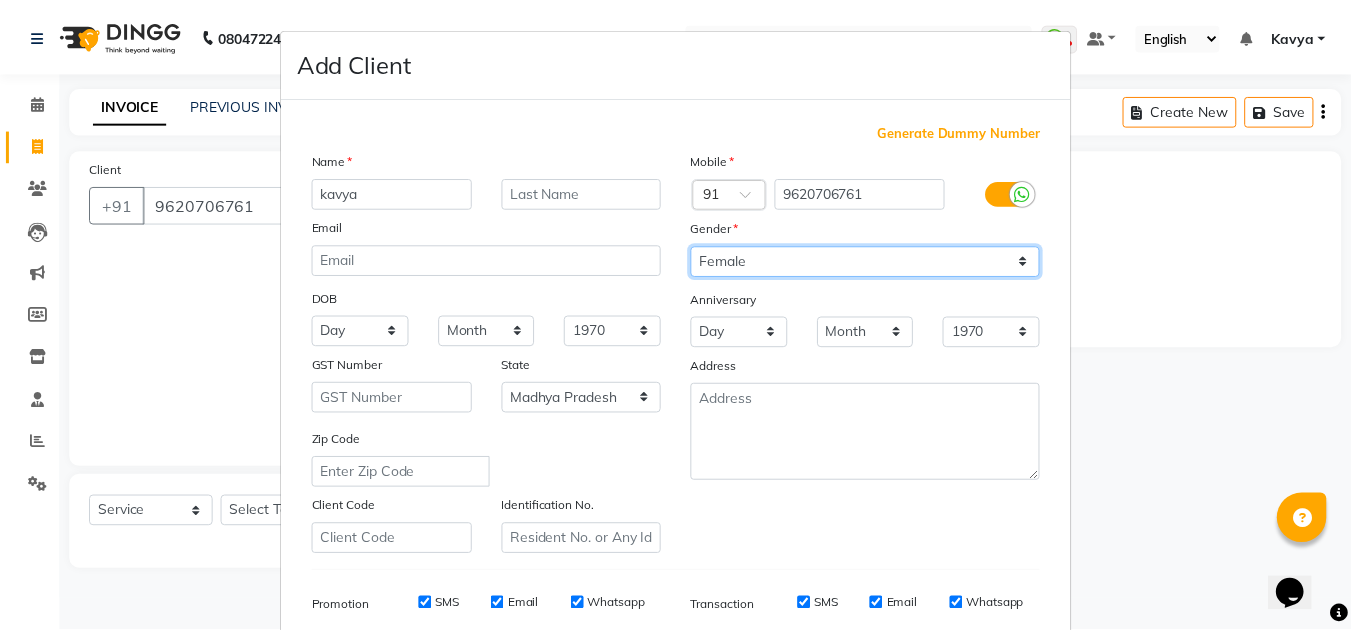 scroll, scrollTop: 290, scrollLeft: 0, axis: vertical 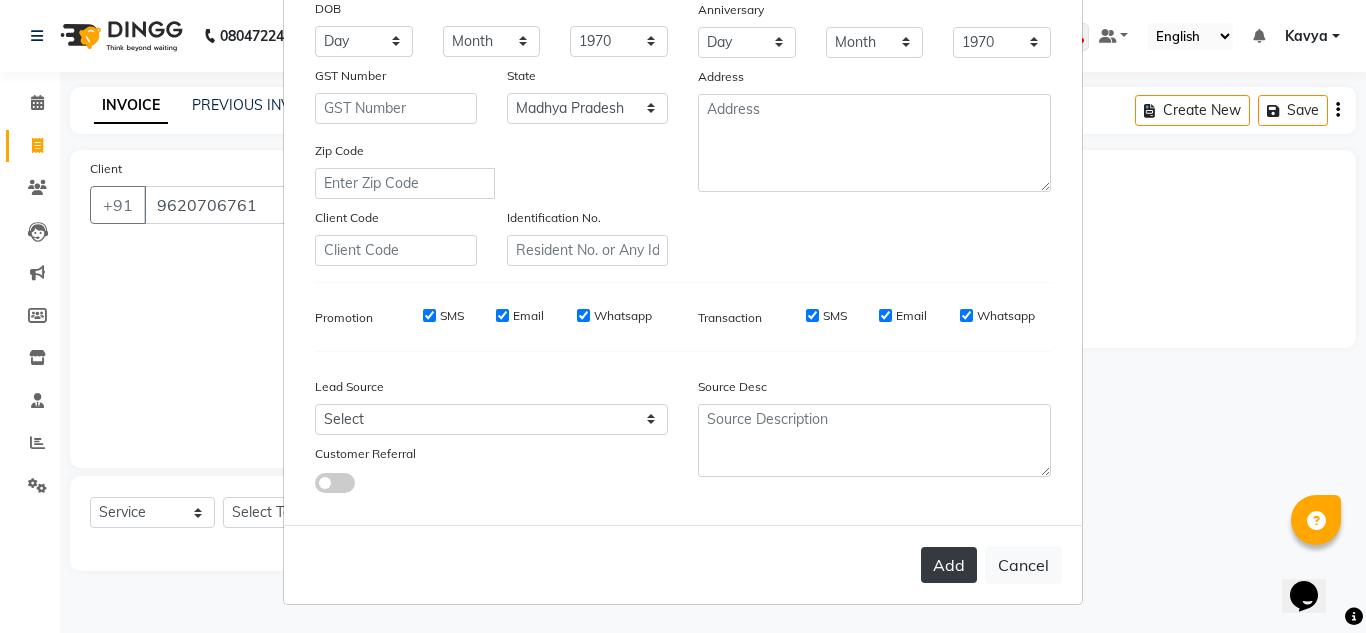 click on "Add" at bounding box center [949, 565] 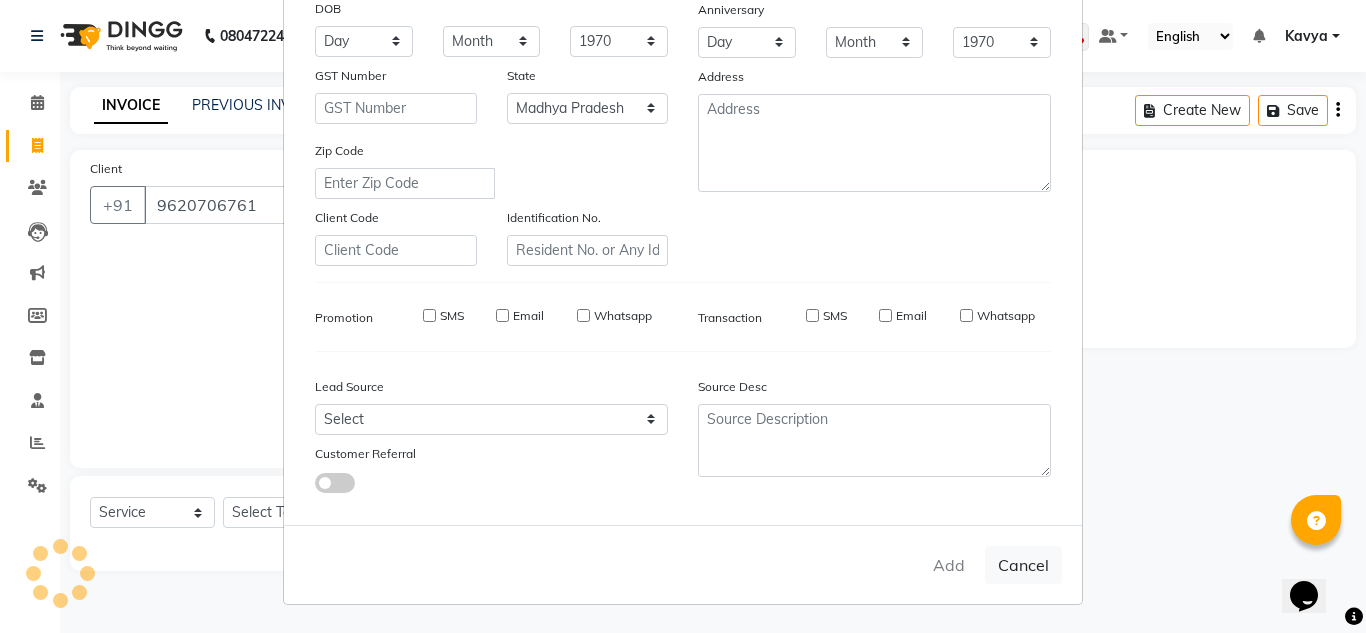 type on "96******61" 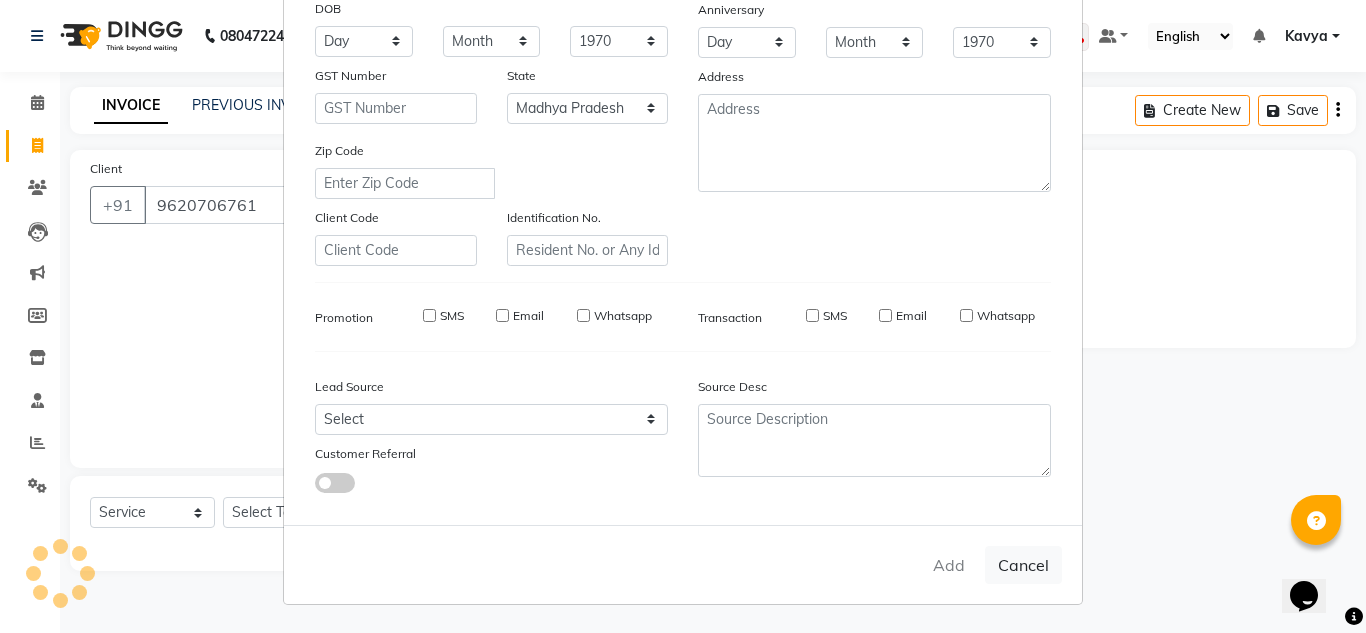 type 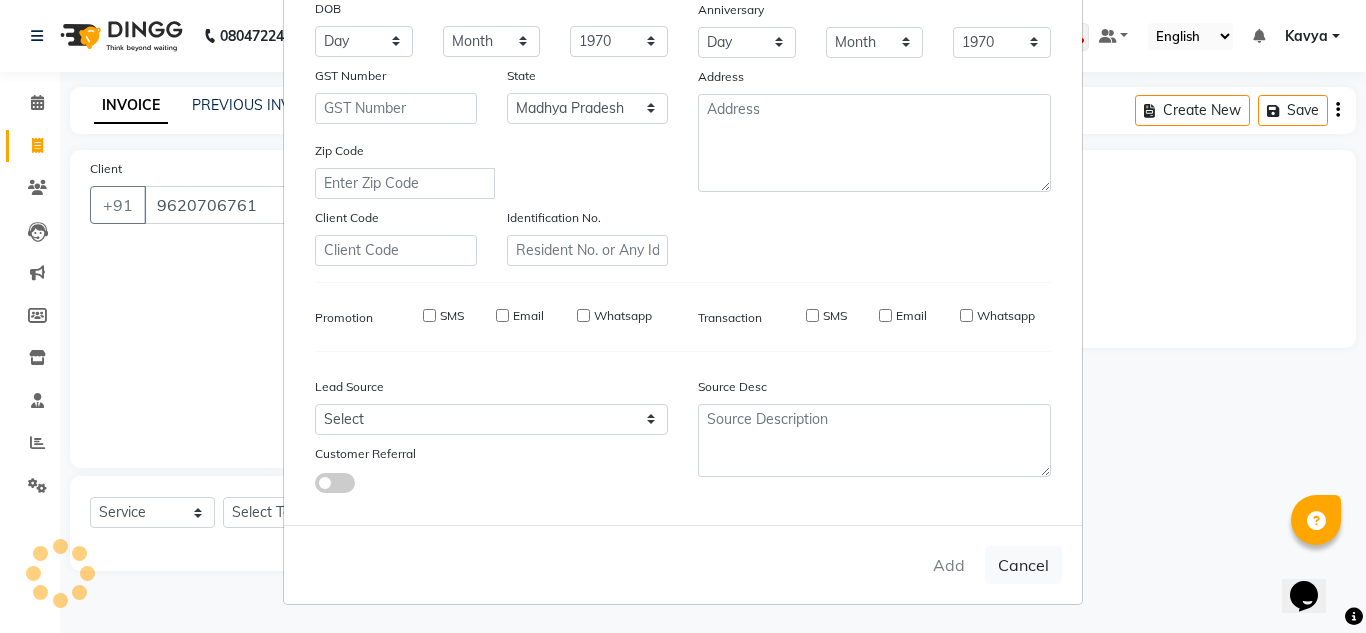 select 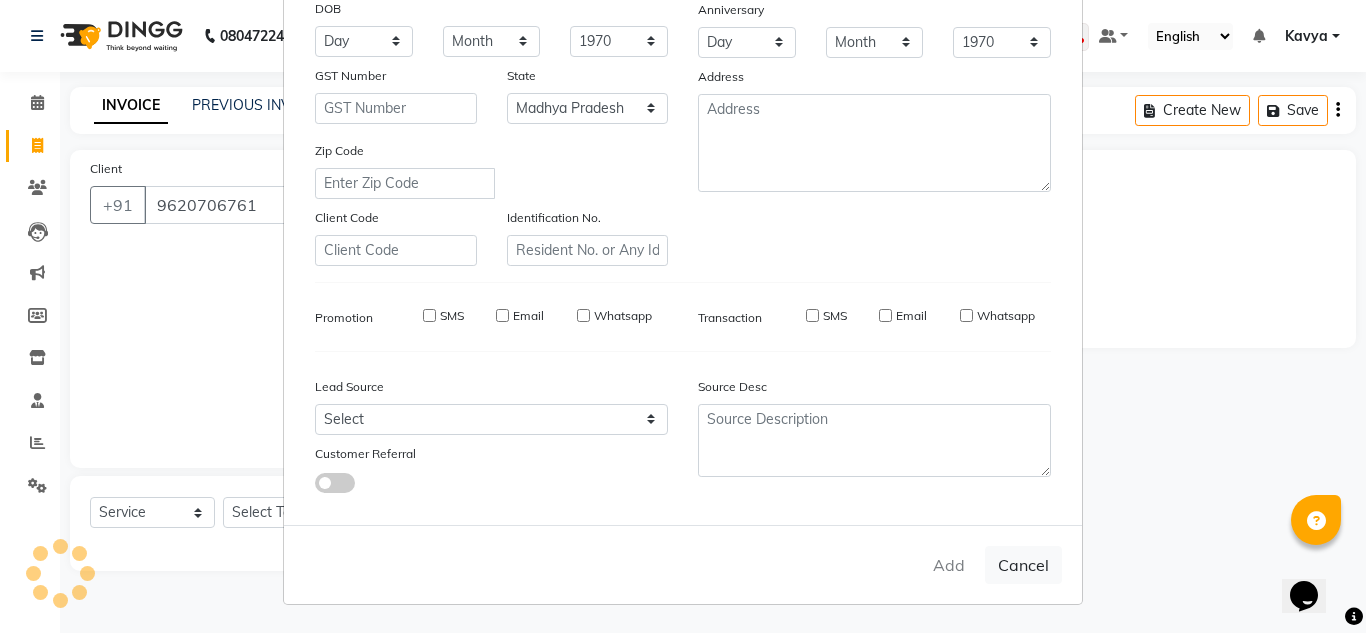 select 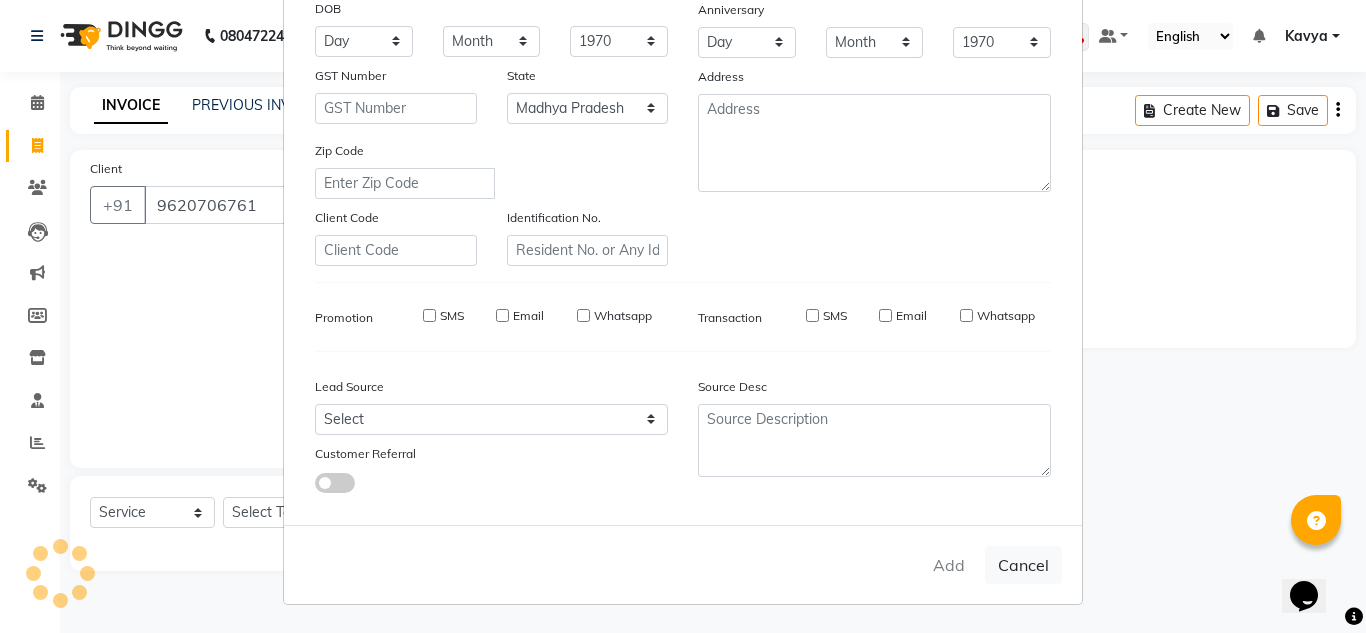 select on "null" 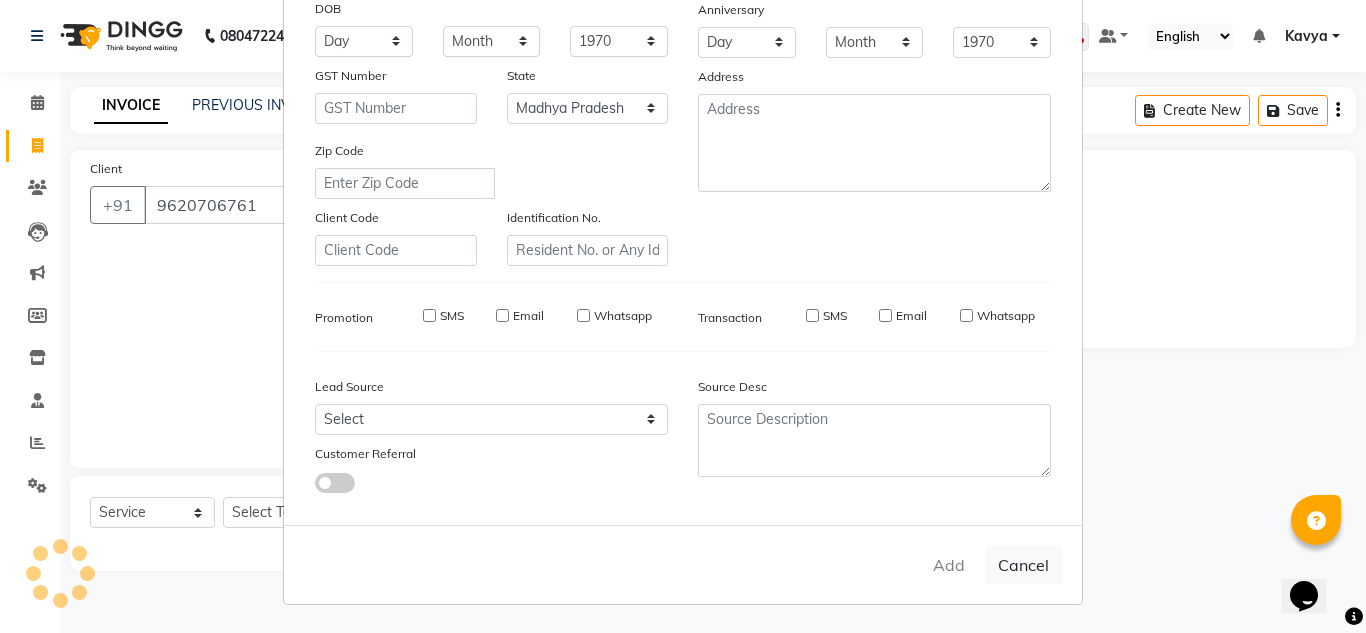 type 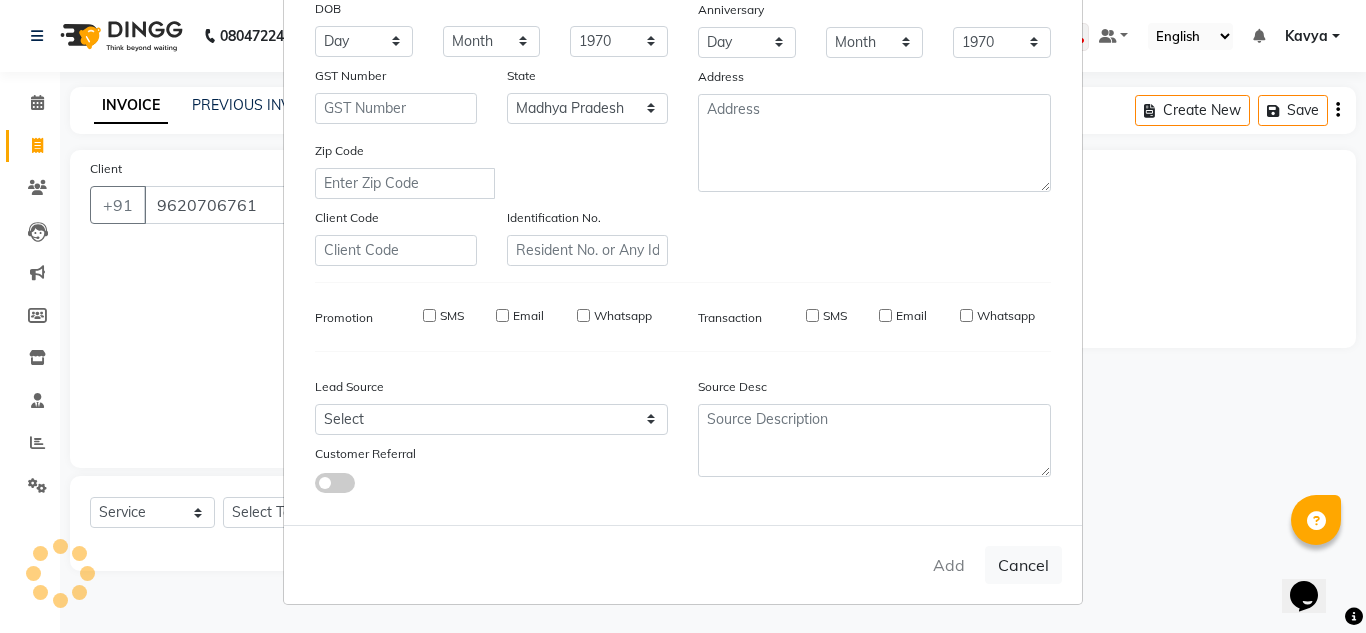 select 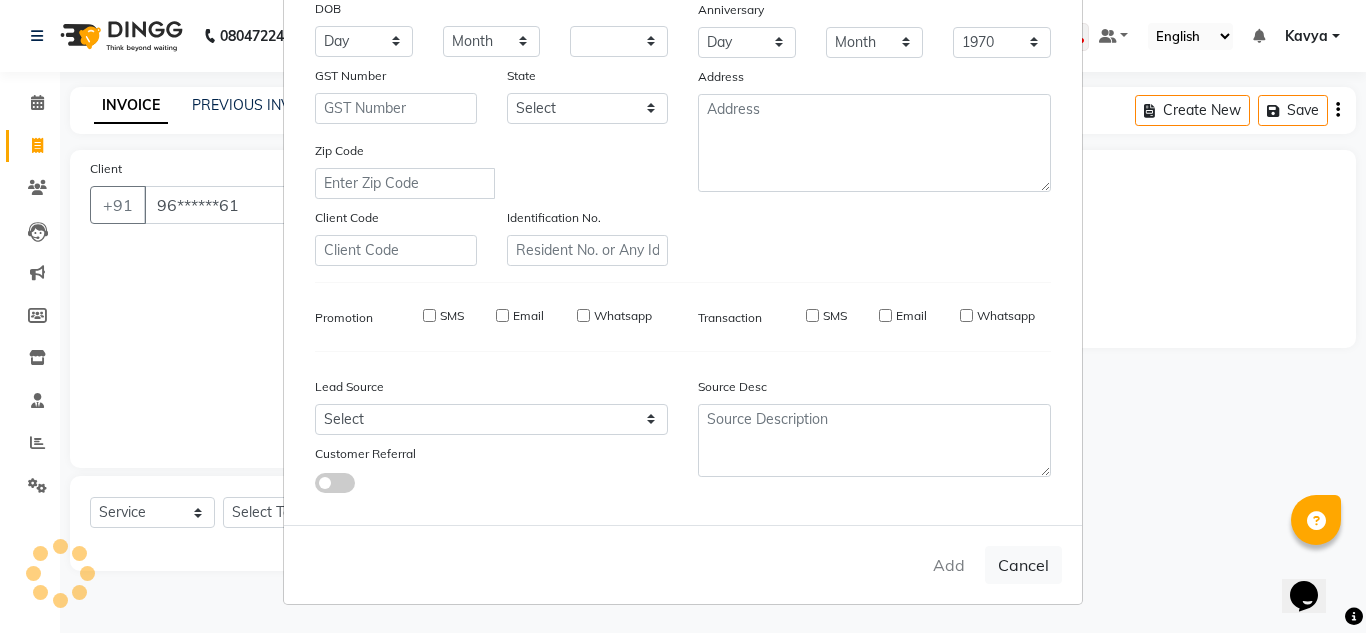 select 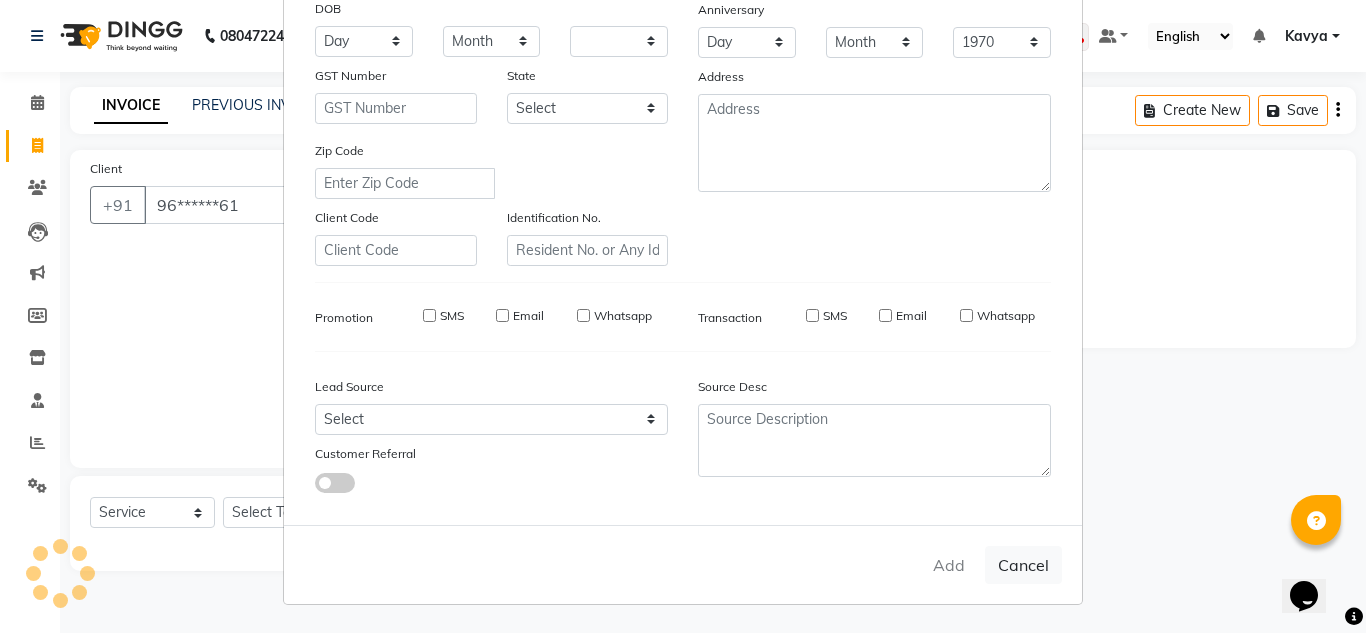 select 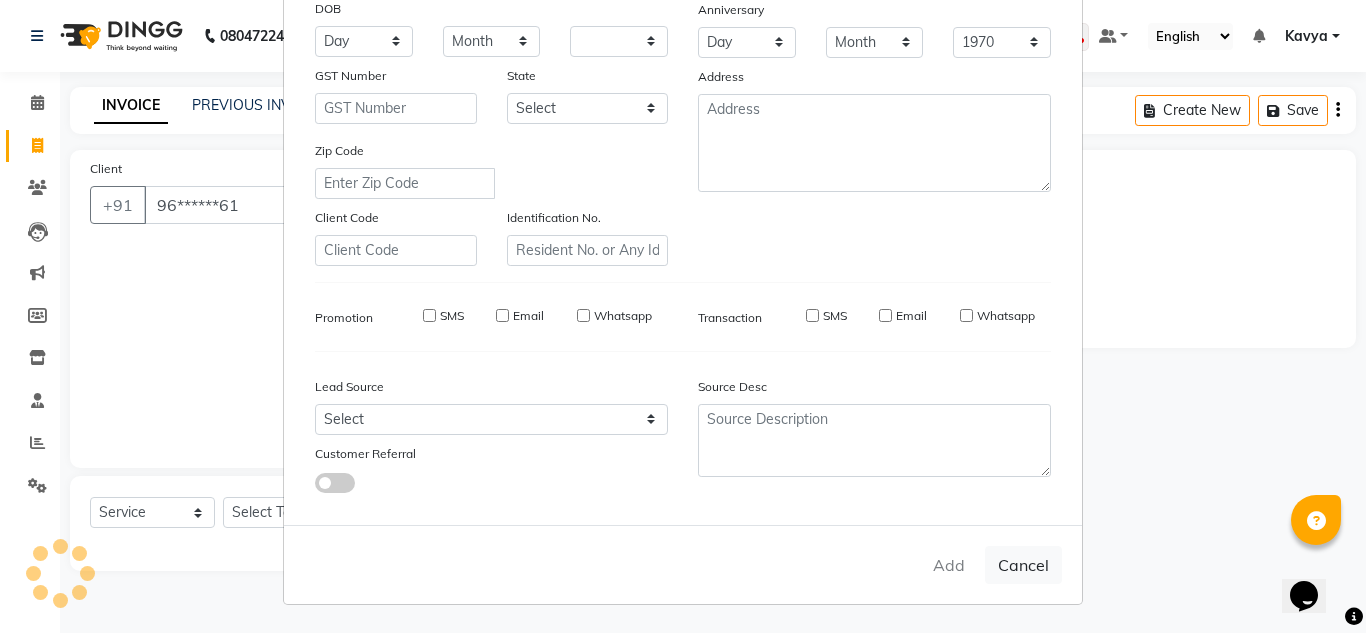 checkbox on "false" 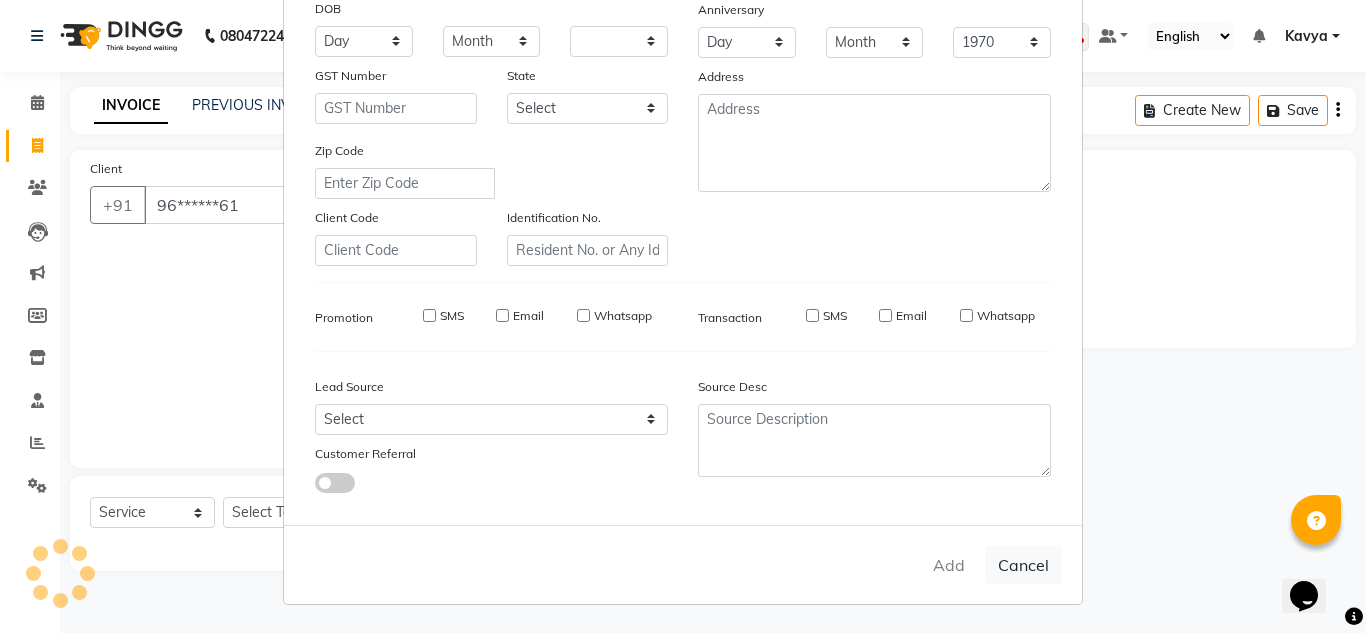checkbox on "false" 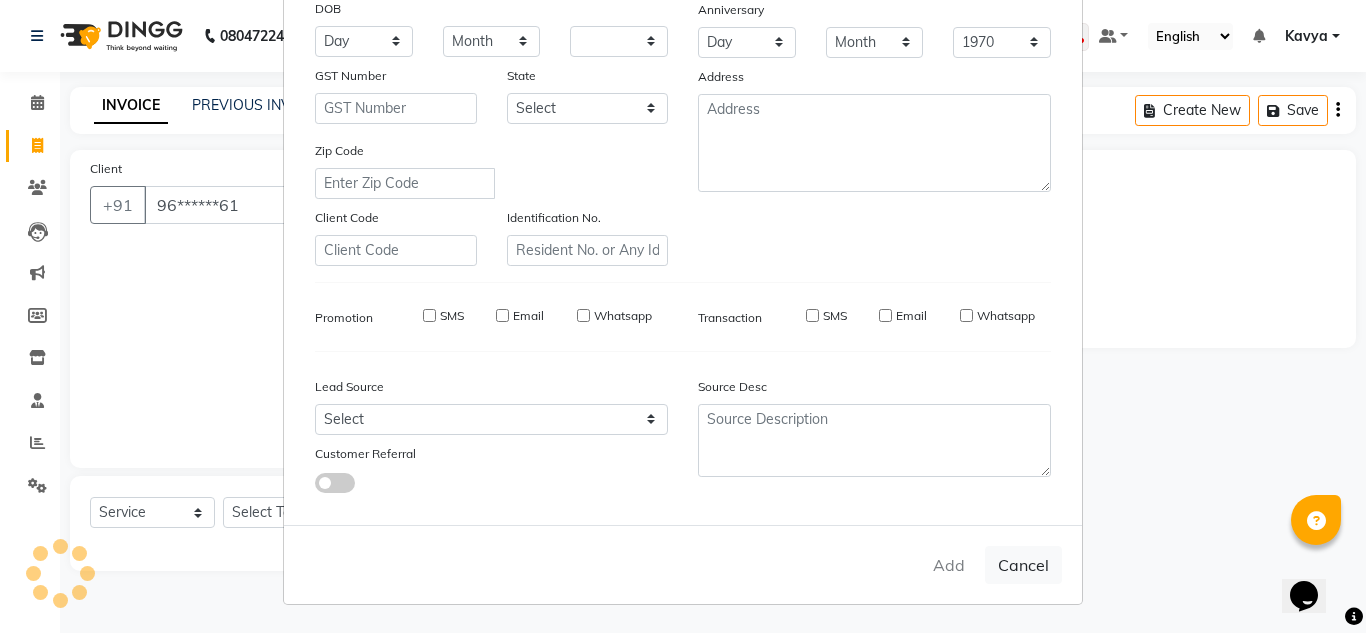 checkbox on "false" 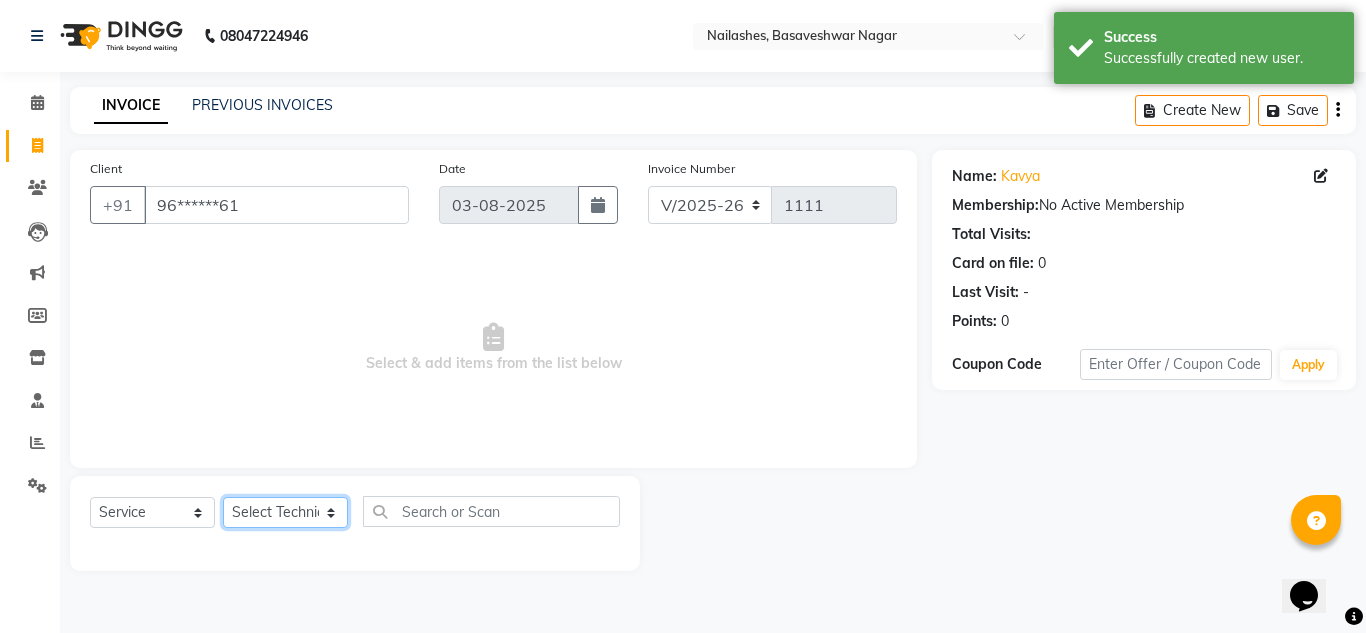 click on "Select Technician akki rahul Basiya Sultha Bilal jin kabir Kavya Kiruba  kunal Manager Rahul swangamlu" 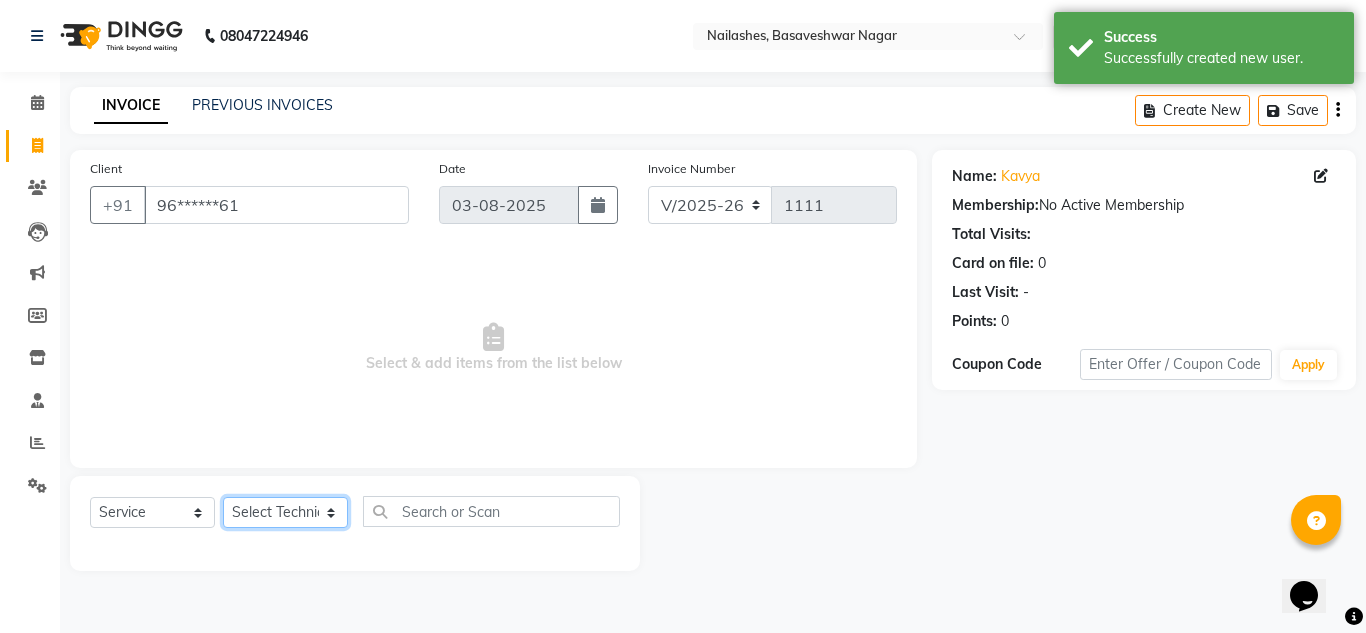 select on "68294" 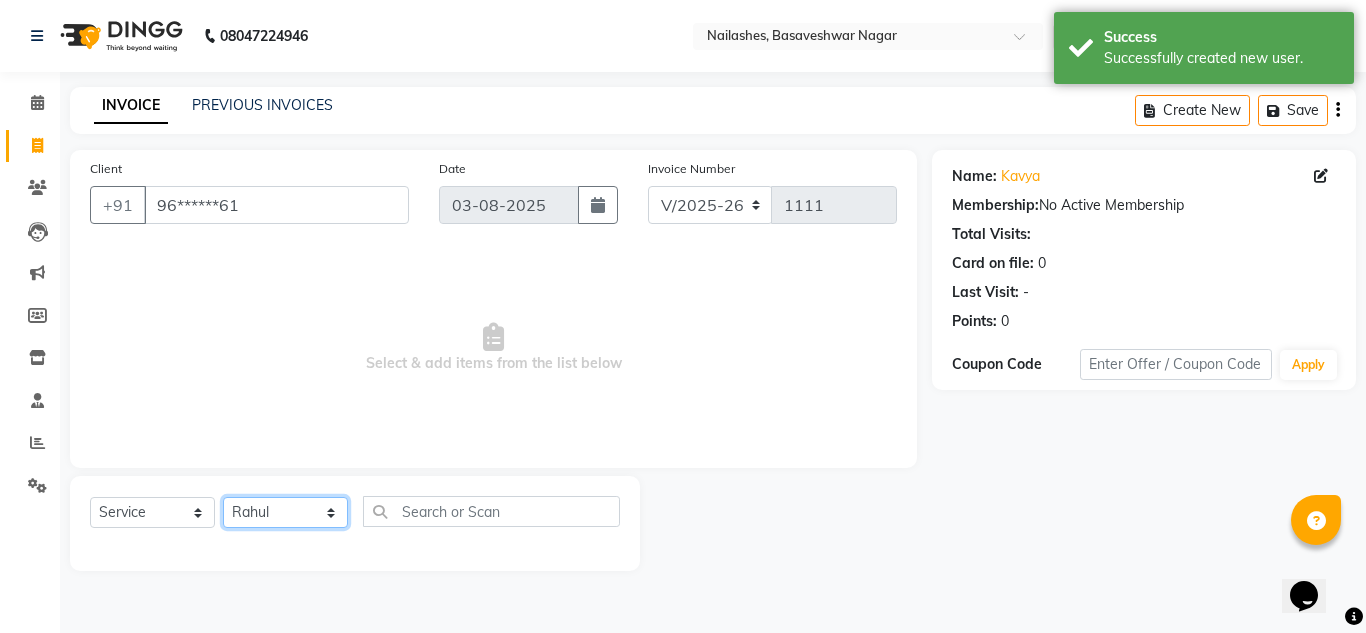 click on "Select Technician akki rahul Basiya Sultha Bilal jin kabir Kavya Kiruba  kunal Manager Rahul swangamlu" 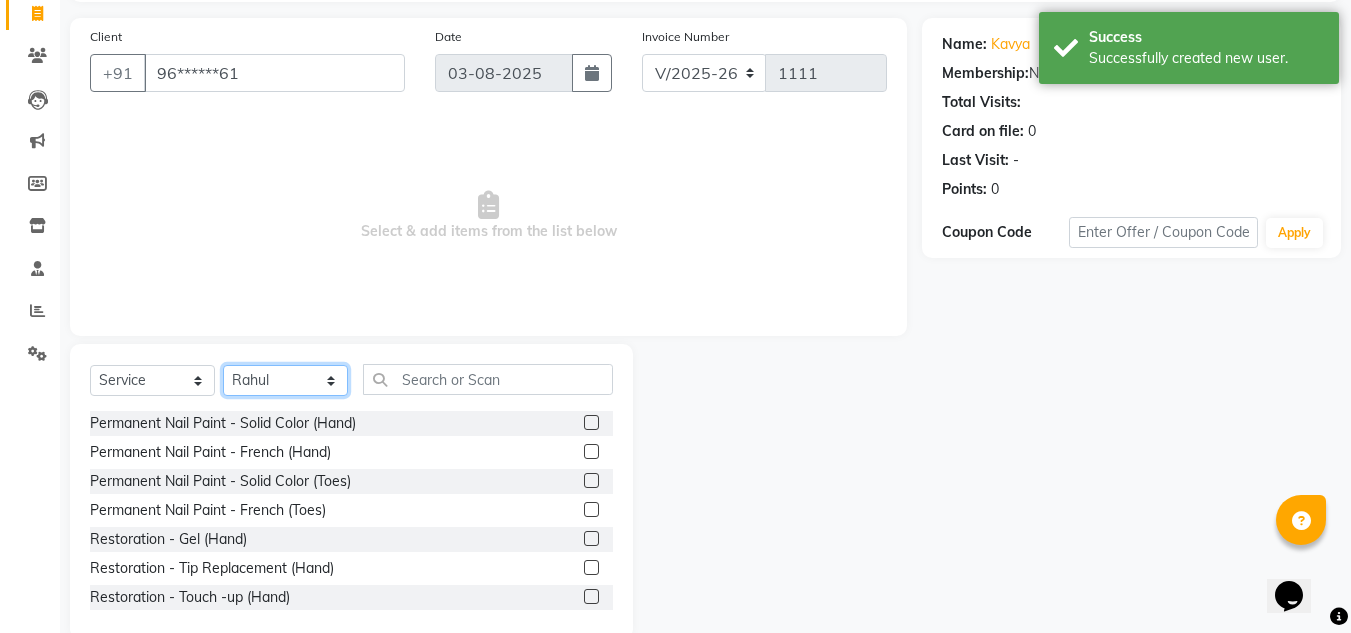 scroll, scrollTop: 133, scrollLeft: 0, axis: vertical 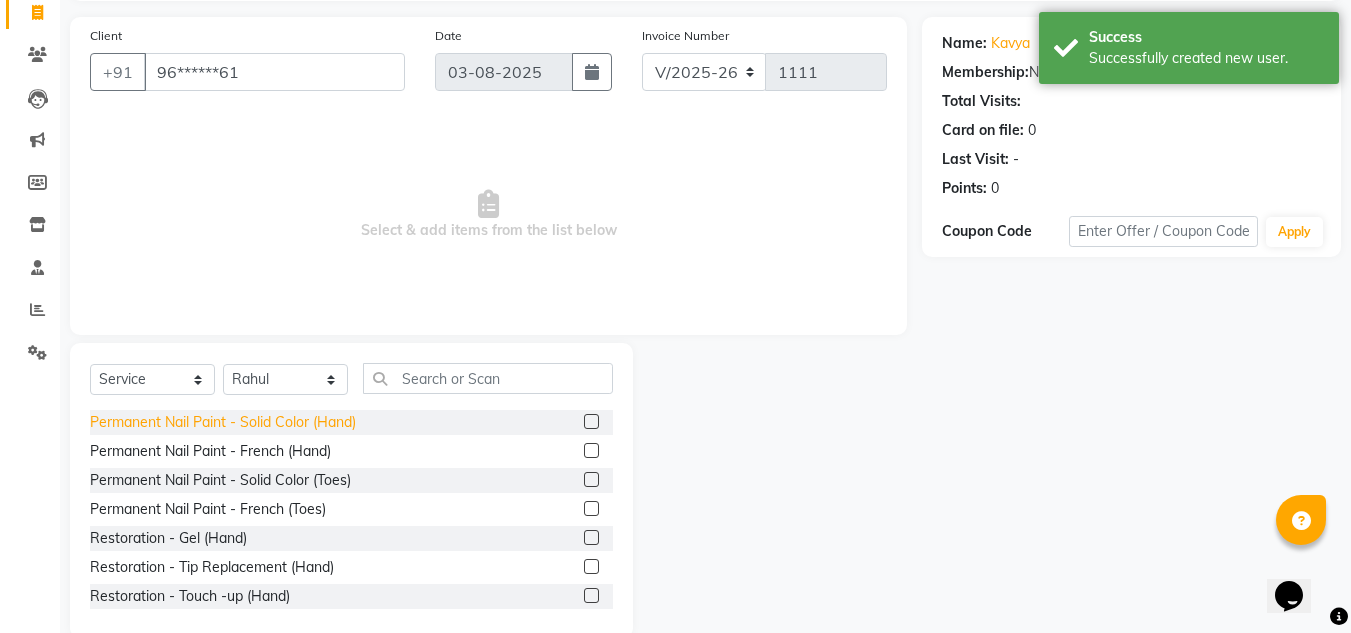 click on "Permanent Nail Paint - Solid Color (Hand)" 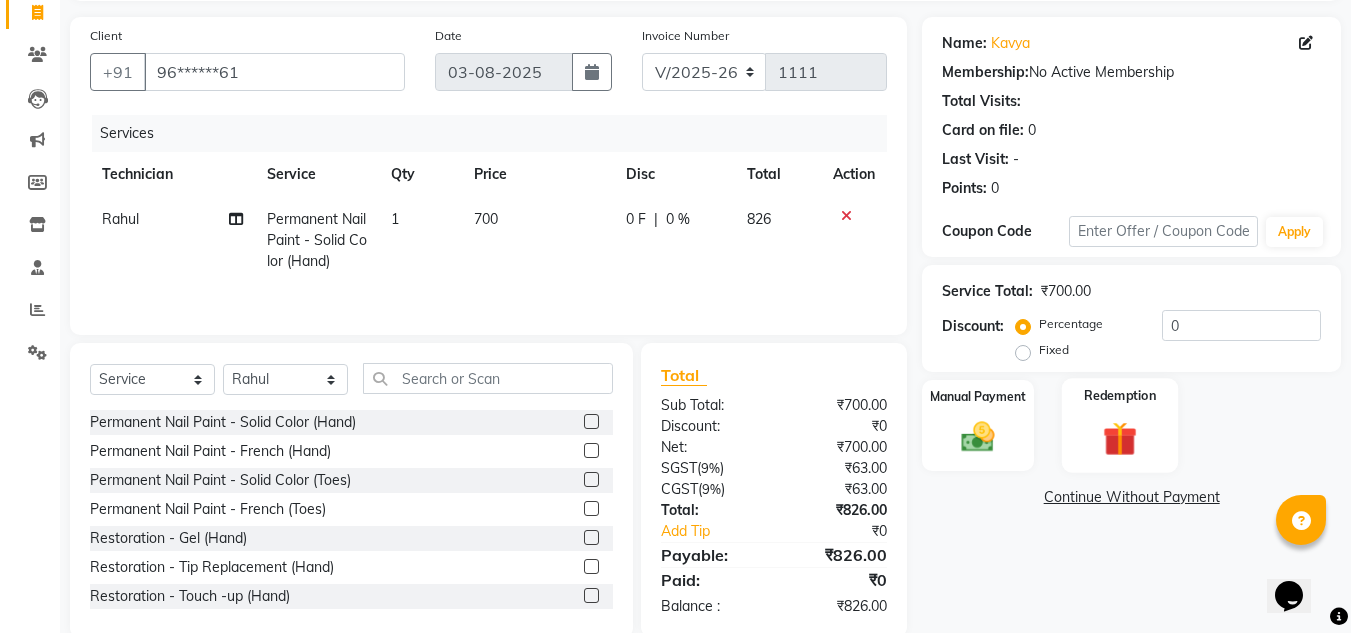 click 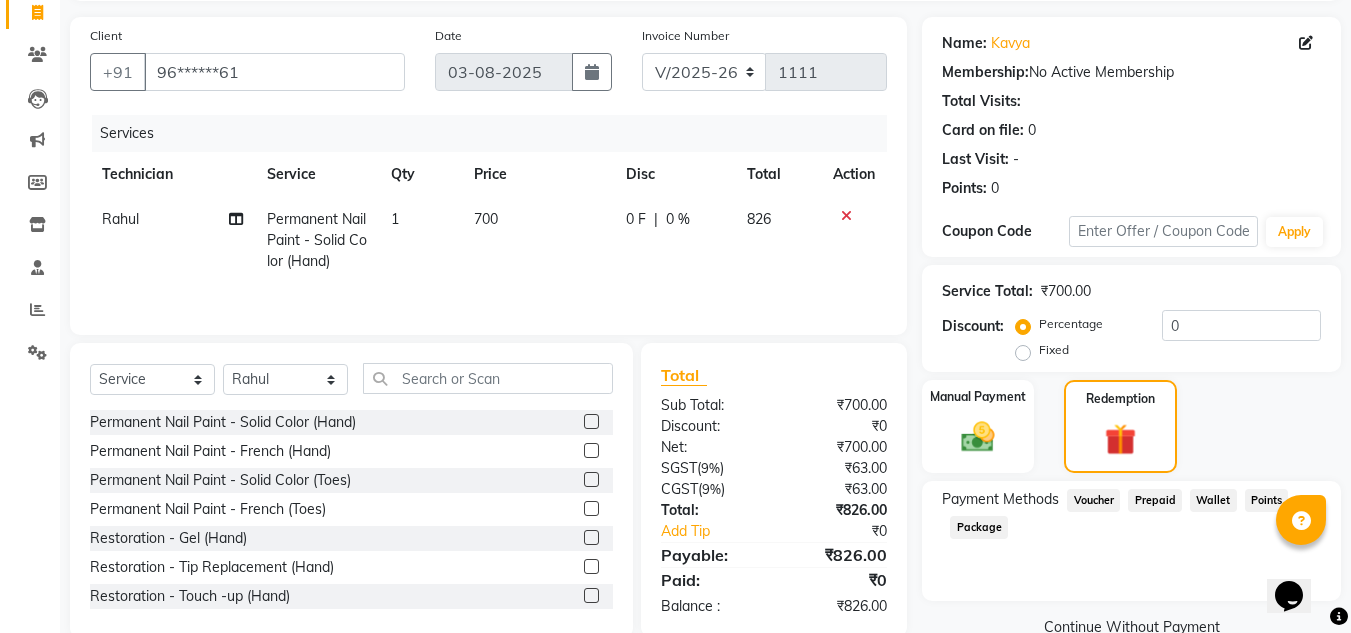 scroll, scrollTop: 172, scrollLeft: 0, axis: vertical 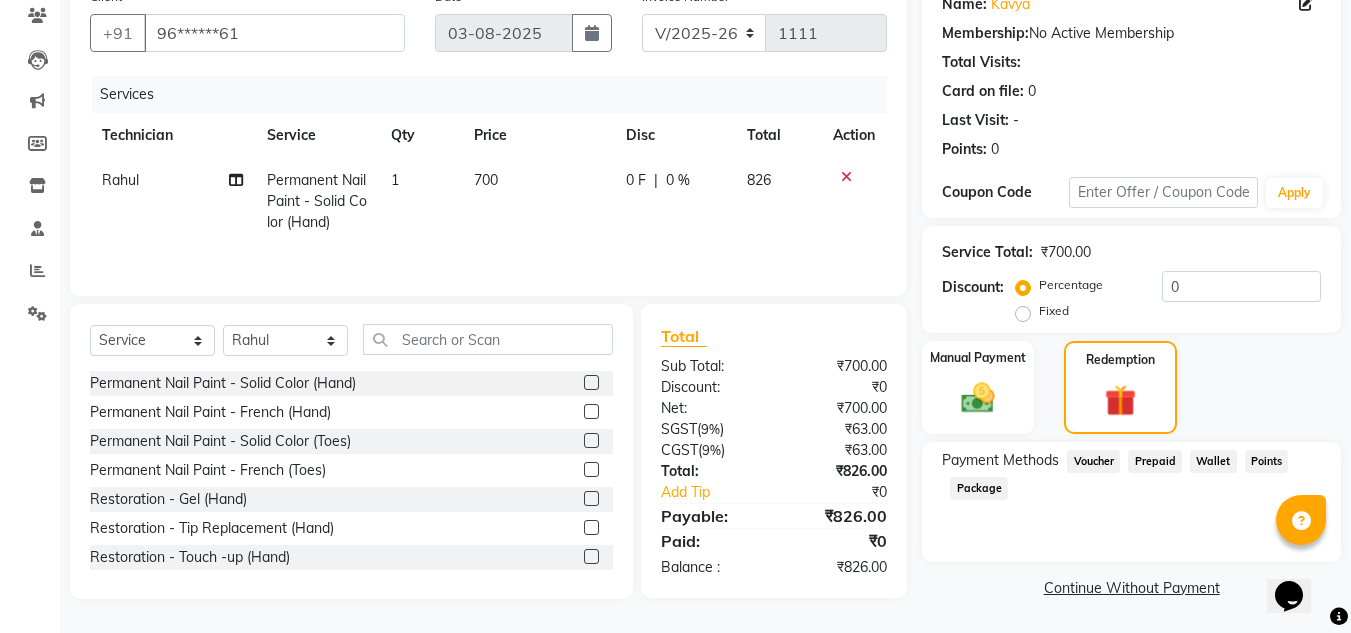 click on "Package" 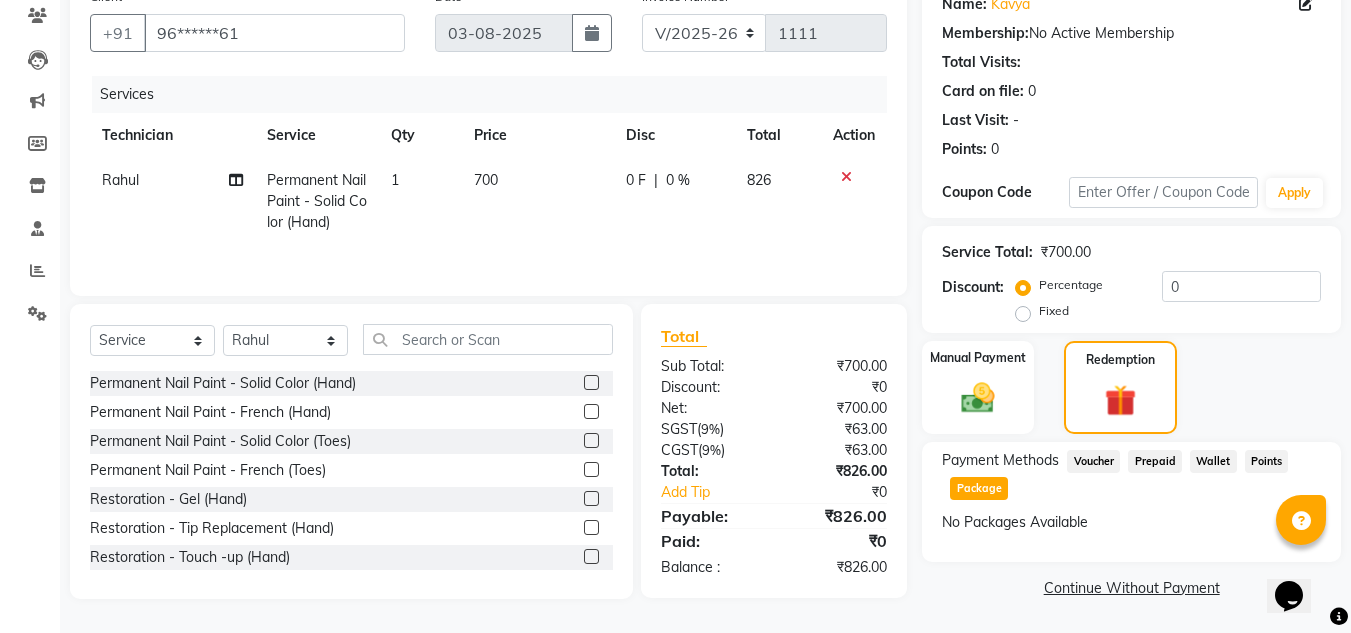 click on "No Packages Available" 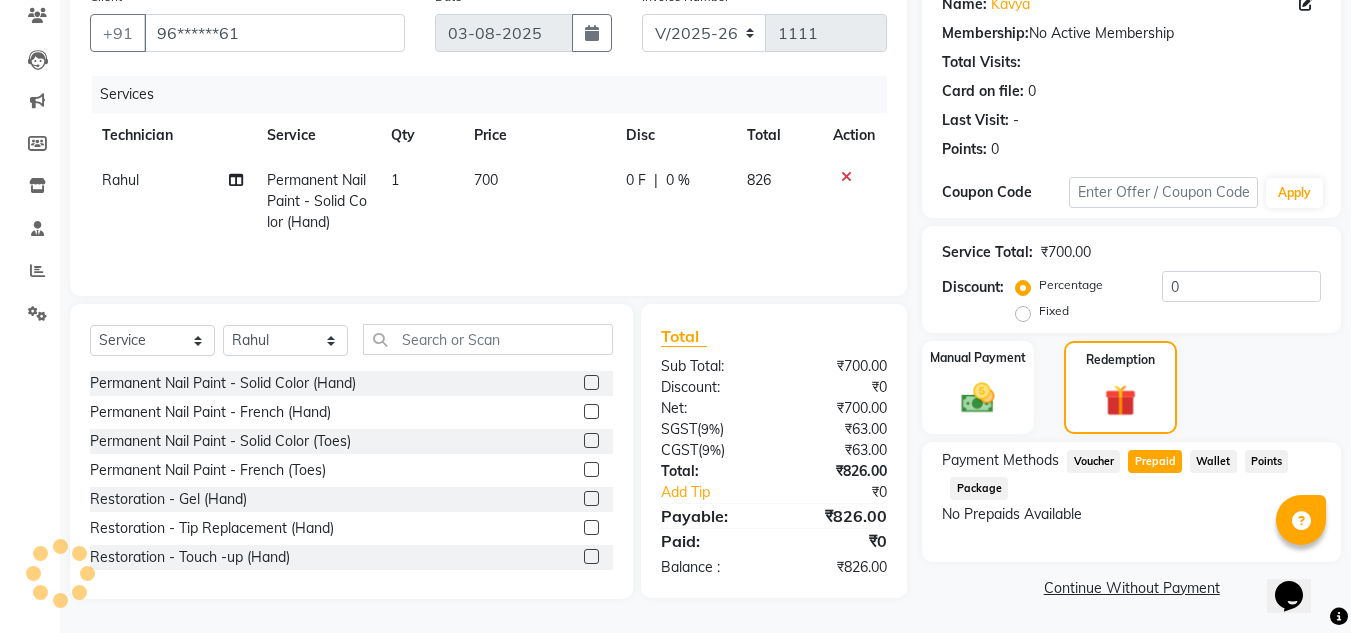 click on "Prepaid" 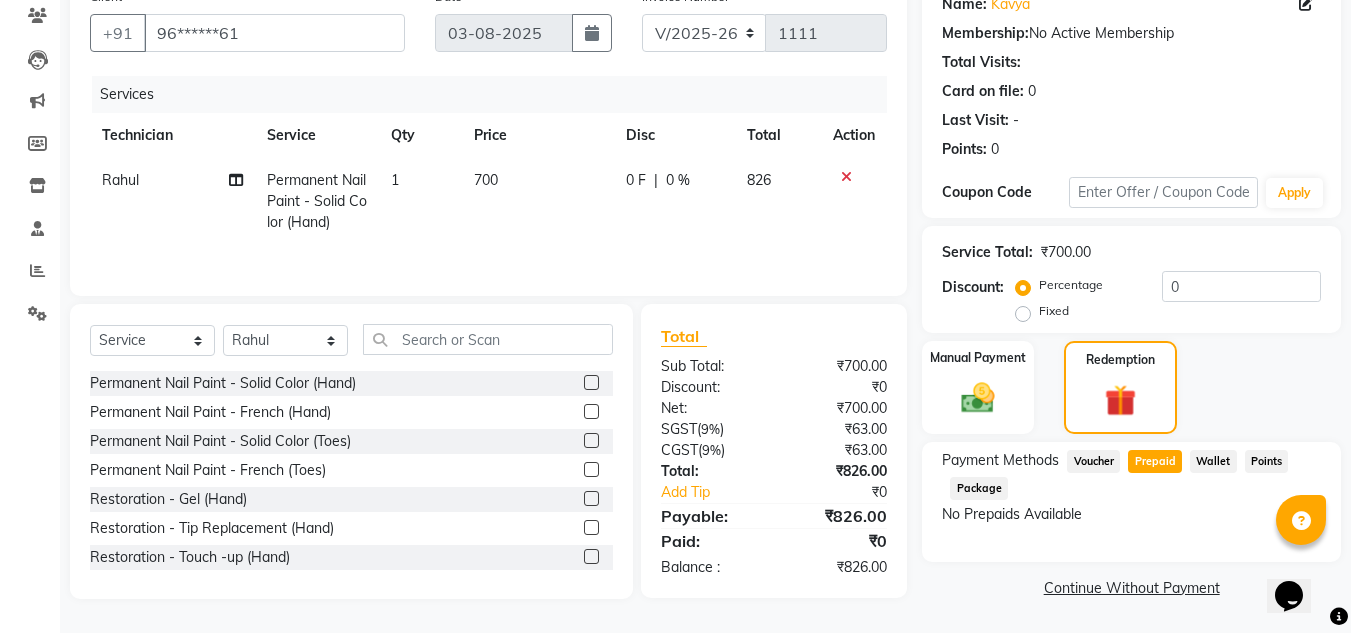 click on "Prepaid" 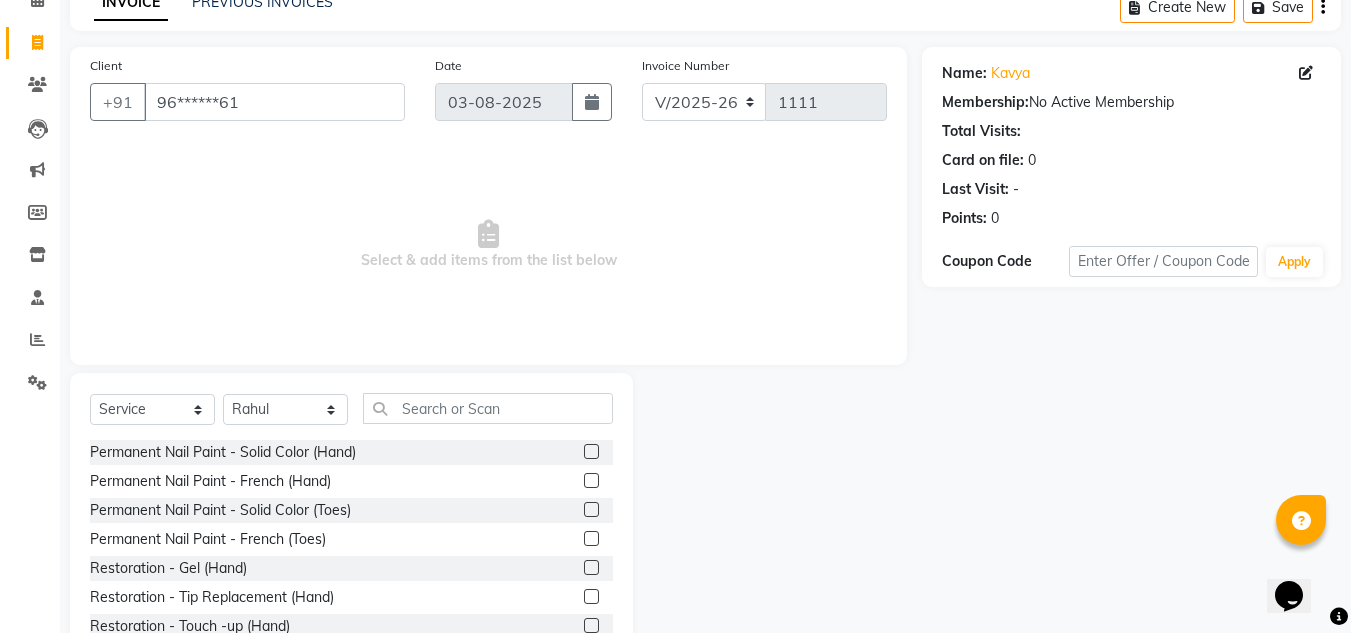 scroll, scrollTop: 102, scrollLeft: 0, axis: vertical 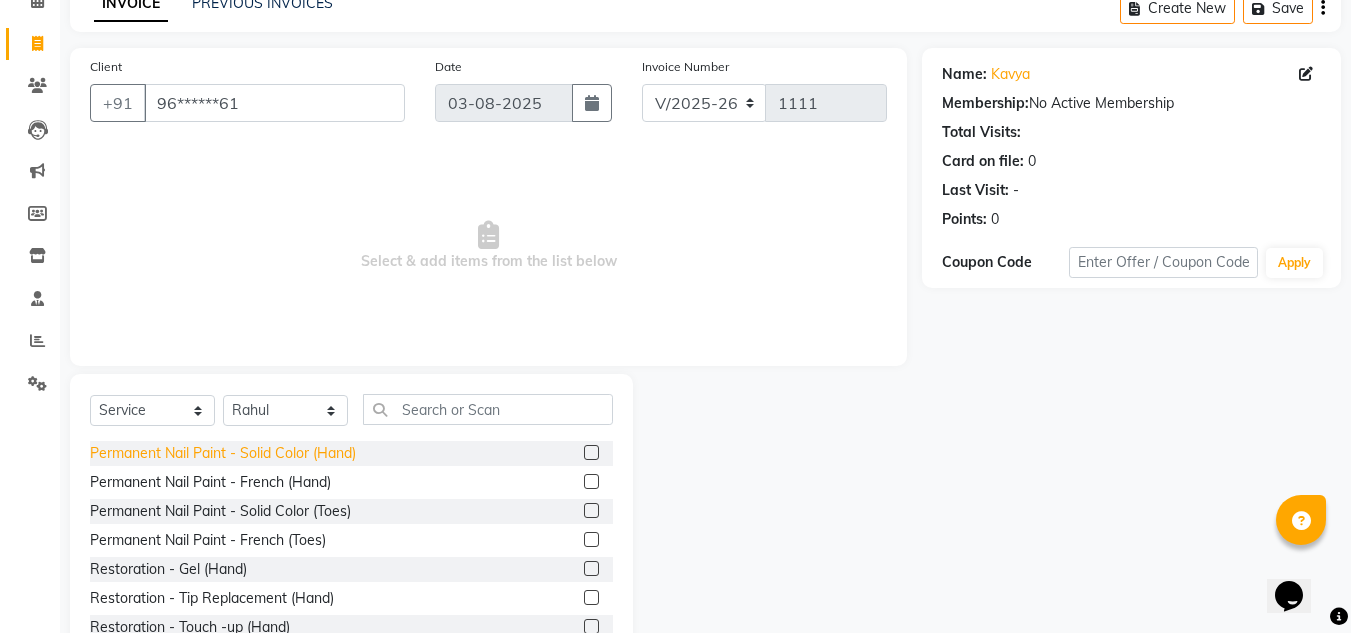 click on "Permanent Nail Paint - Solid Color (Hand)" 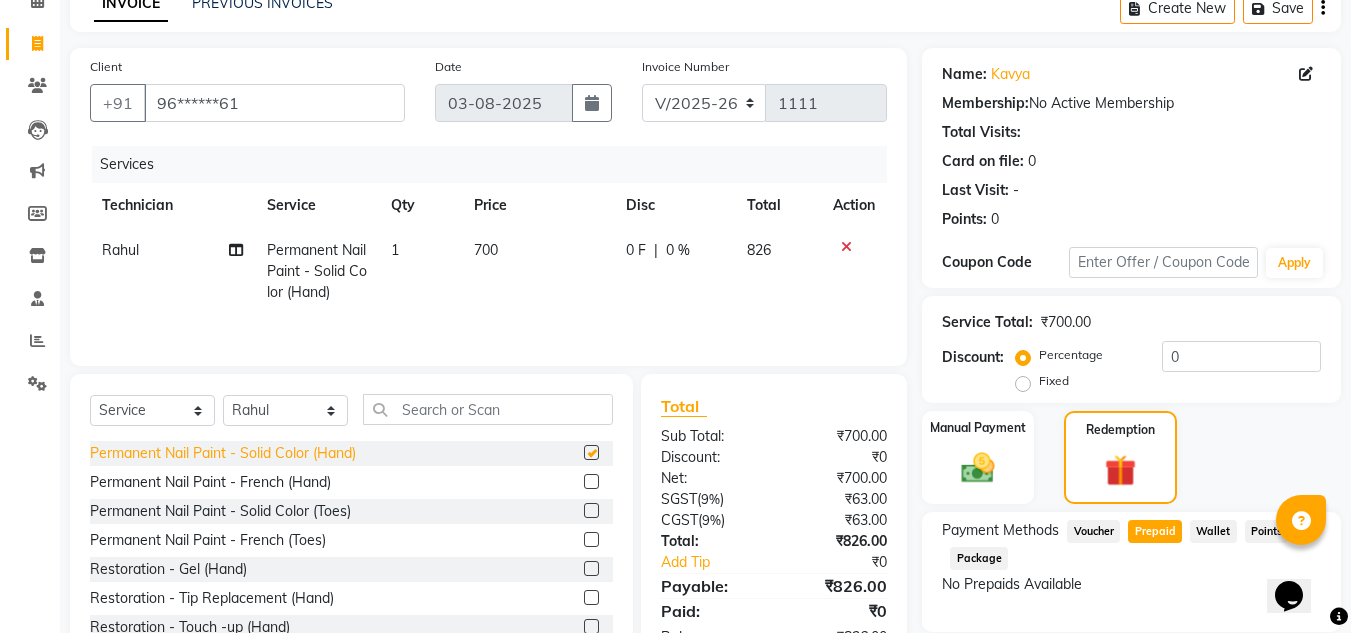 checkbox on "false" 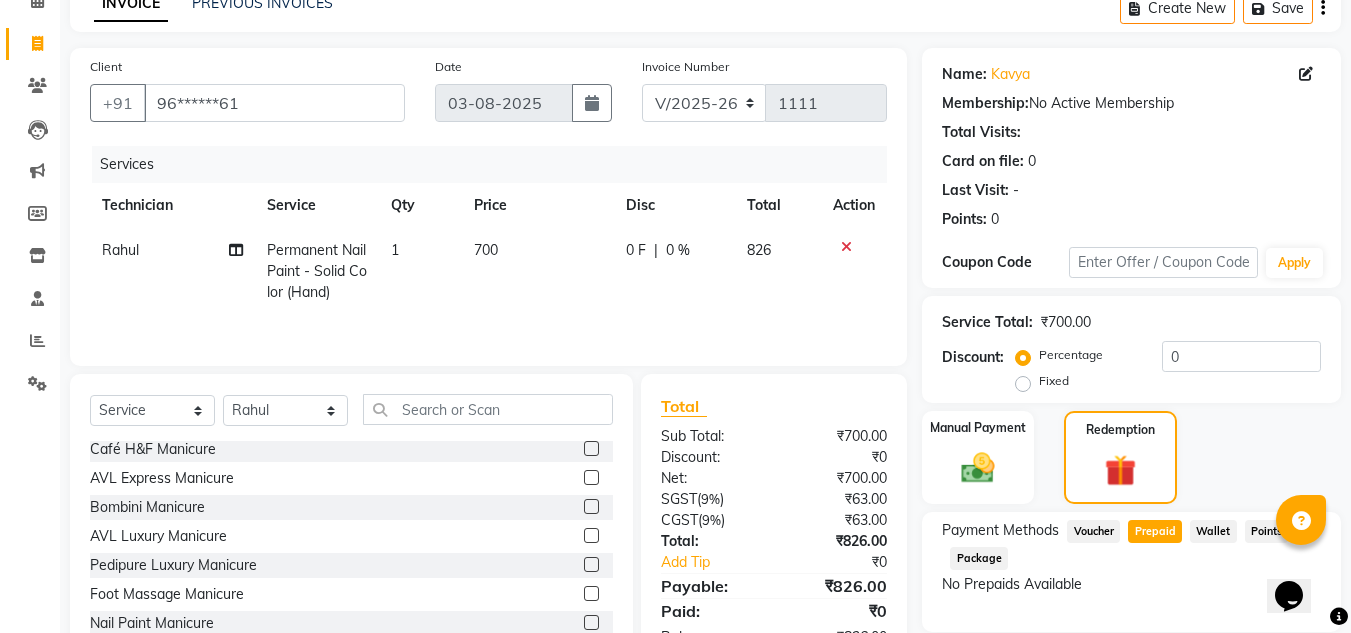 scroll, scrollTop: 933, scrollLeft: 0, axis: vertical 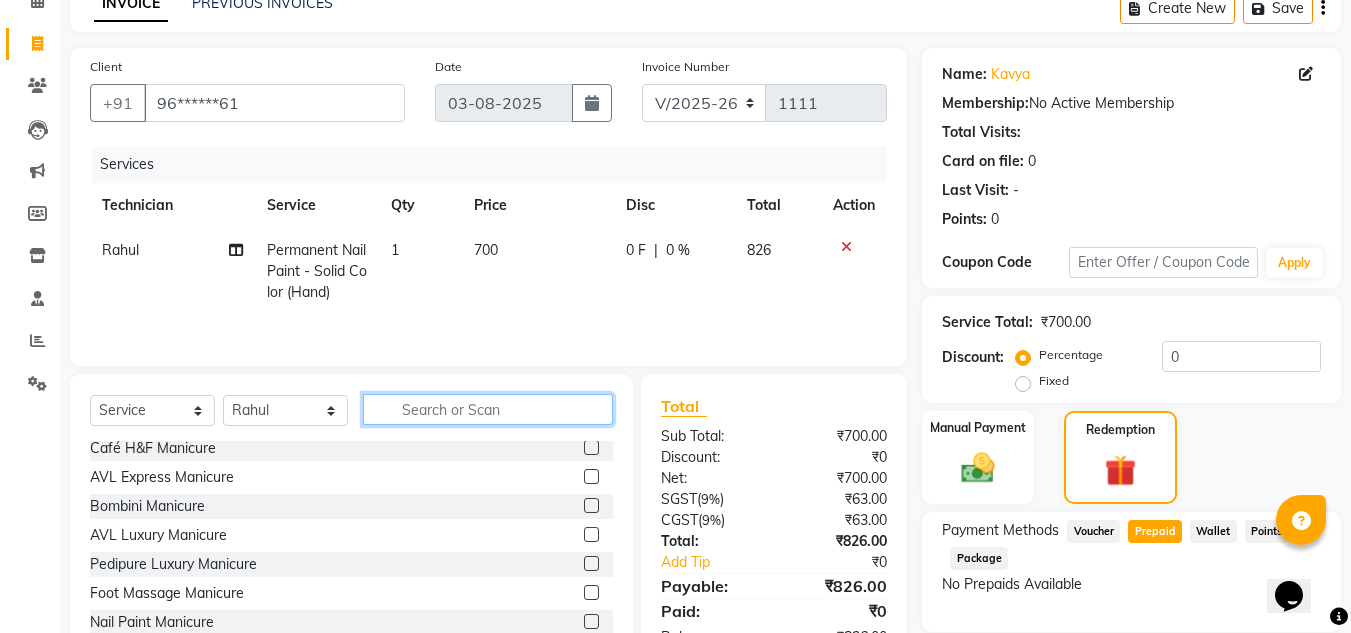 click 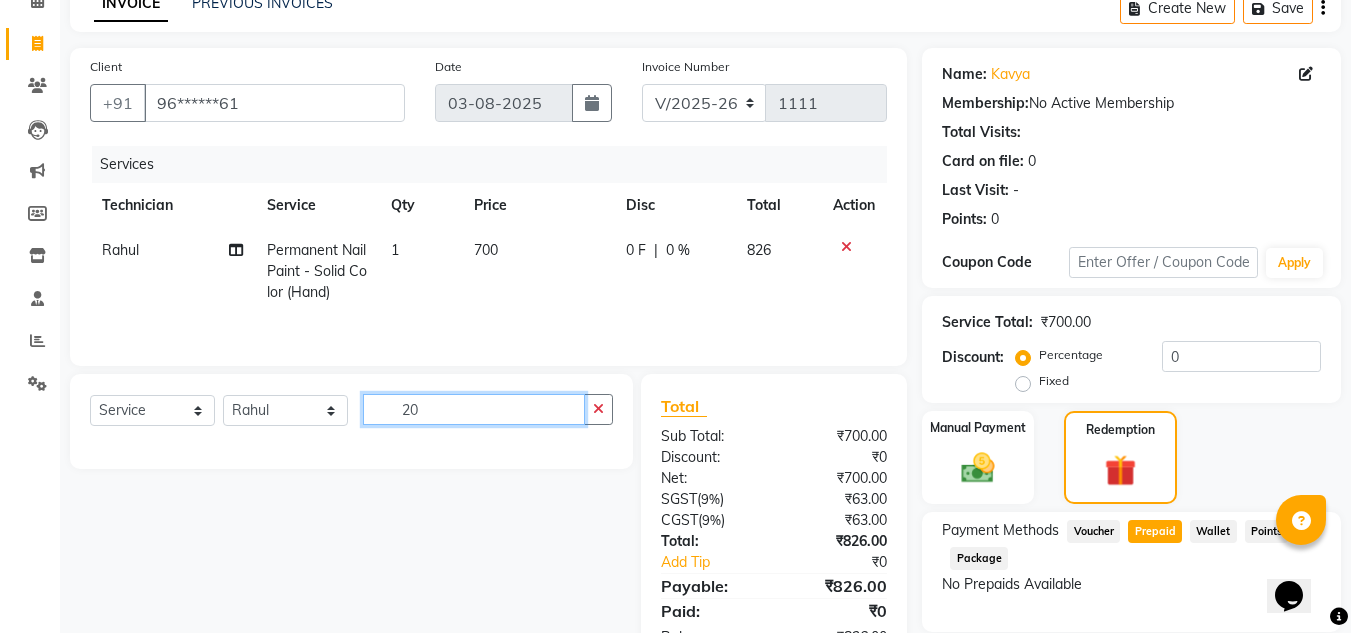 scroll, scrollTop: 0, scrollLeft: 0, axis: both 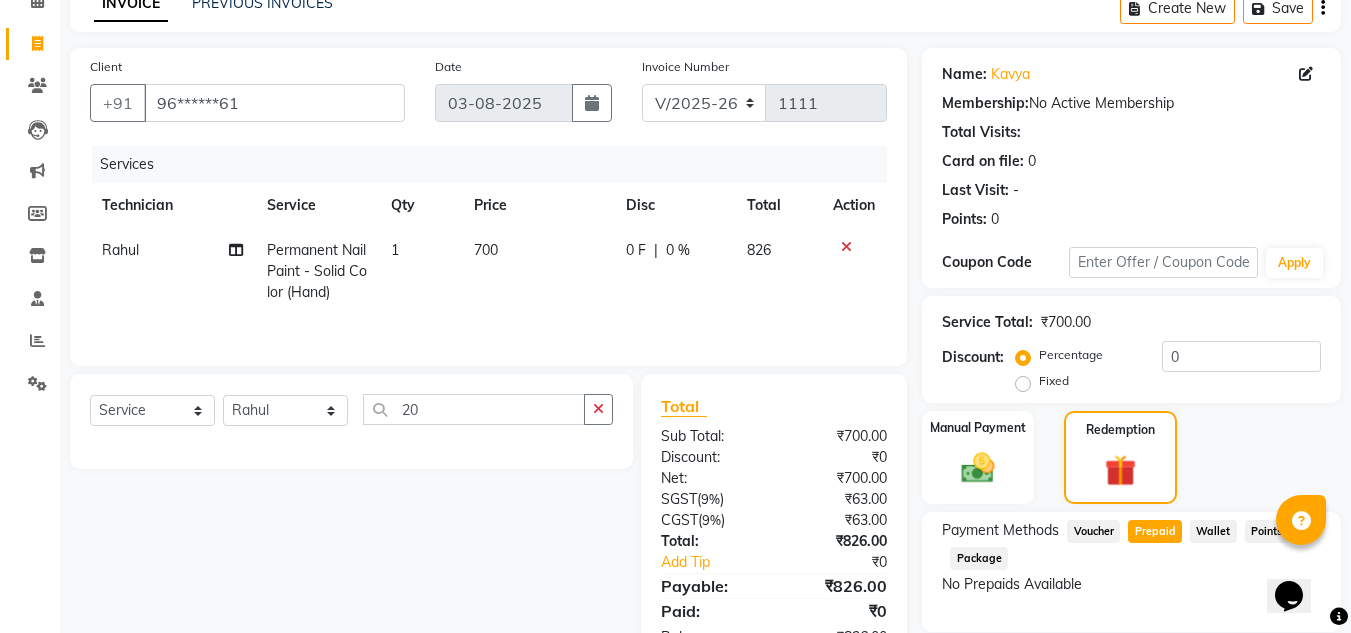 click on "Package" 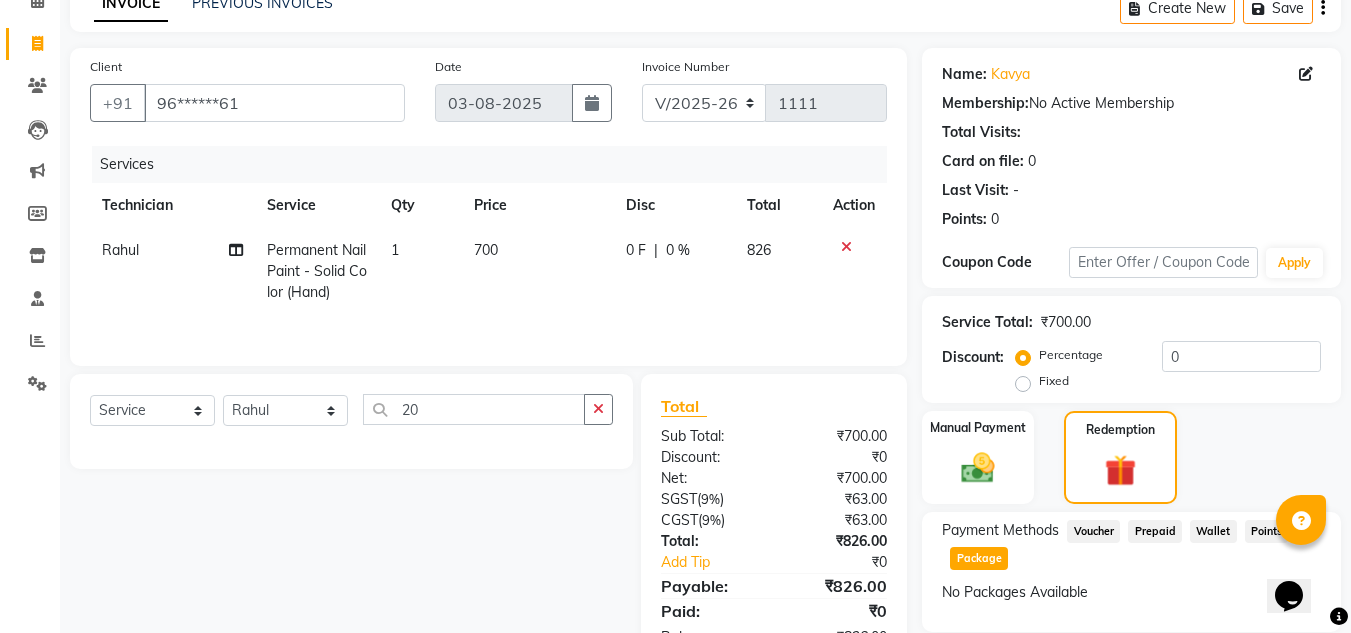 scroll, scrollTop: 172, scrollLeft: 0, axis: vertical 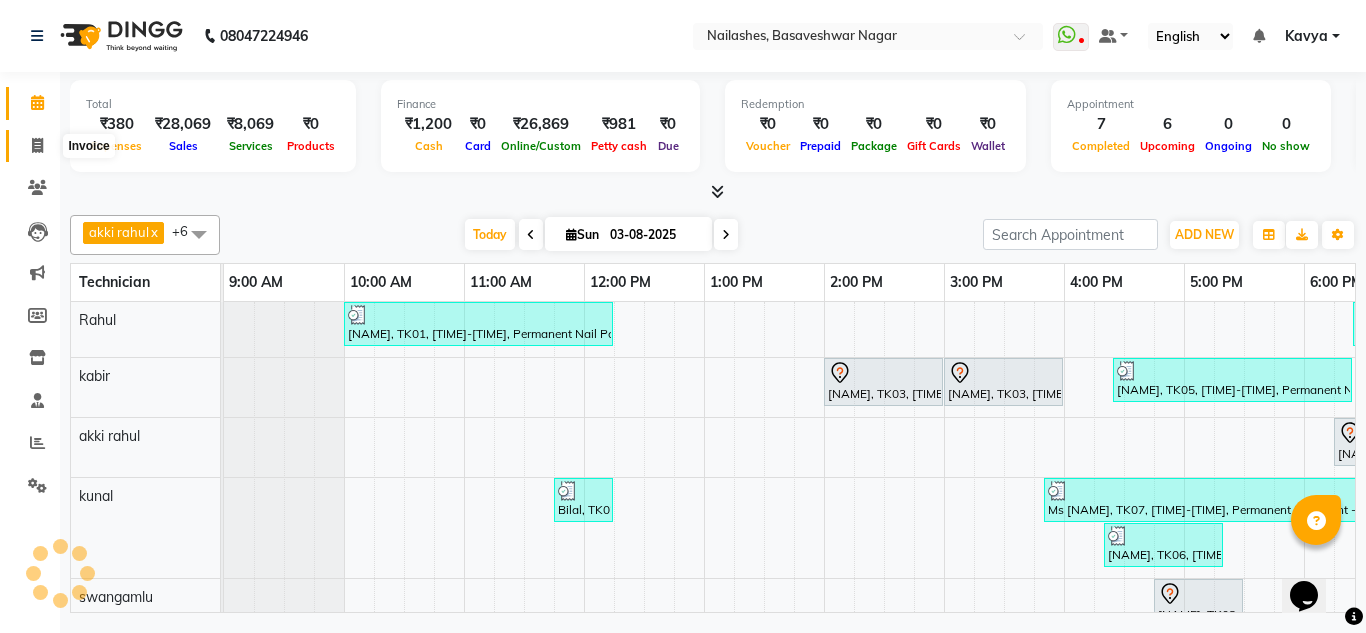click 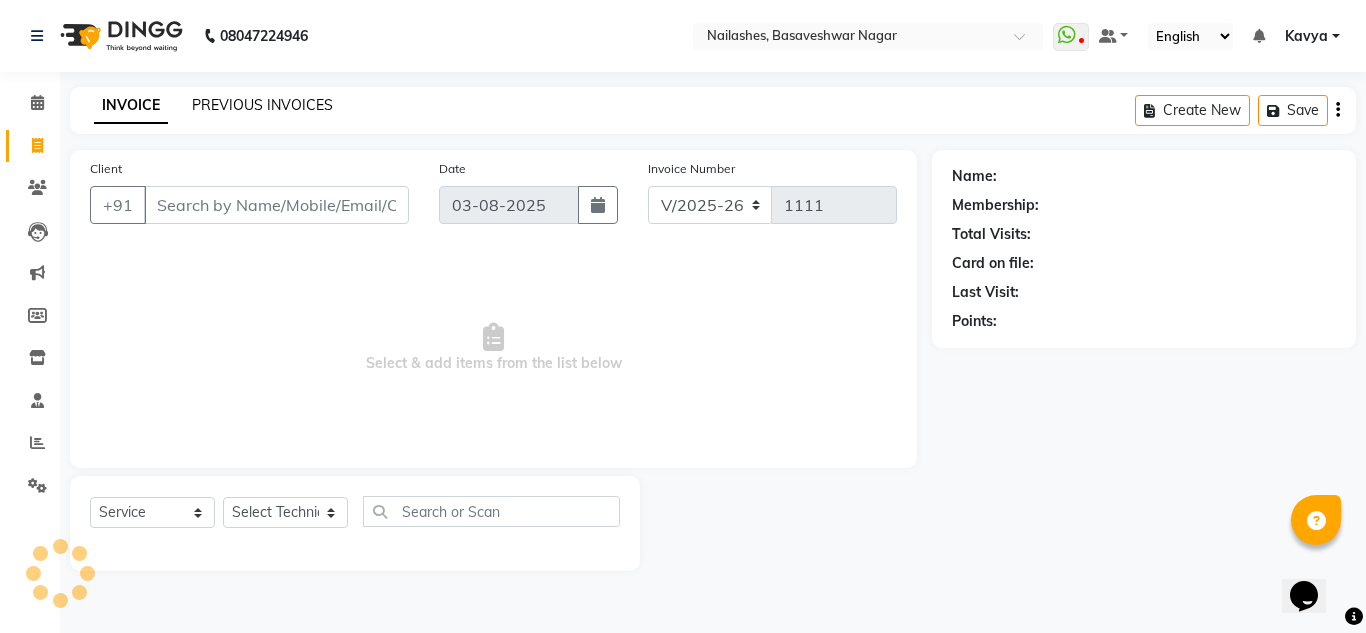 click on "PREVIOUS INVOICES" 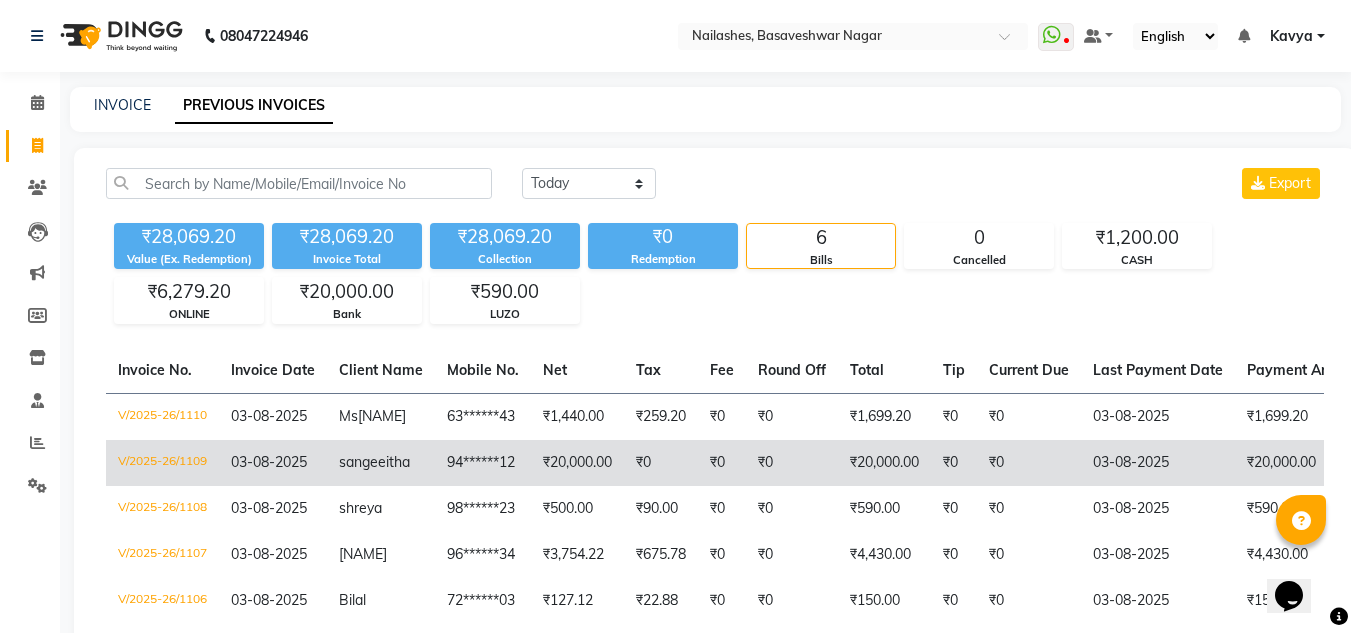 click on "sangeeitha" 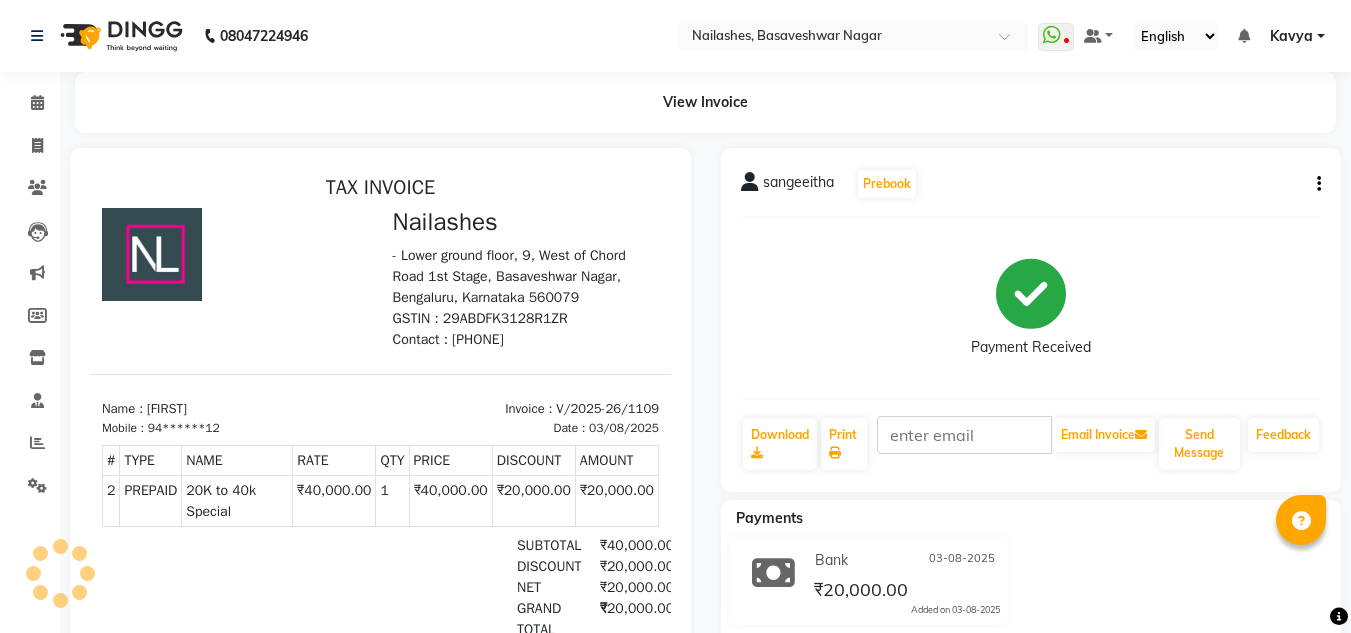 scroll, scrollTop: 0, scrollLeft: 0, axis: both 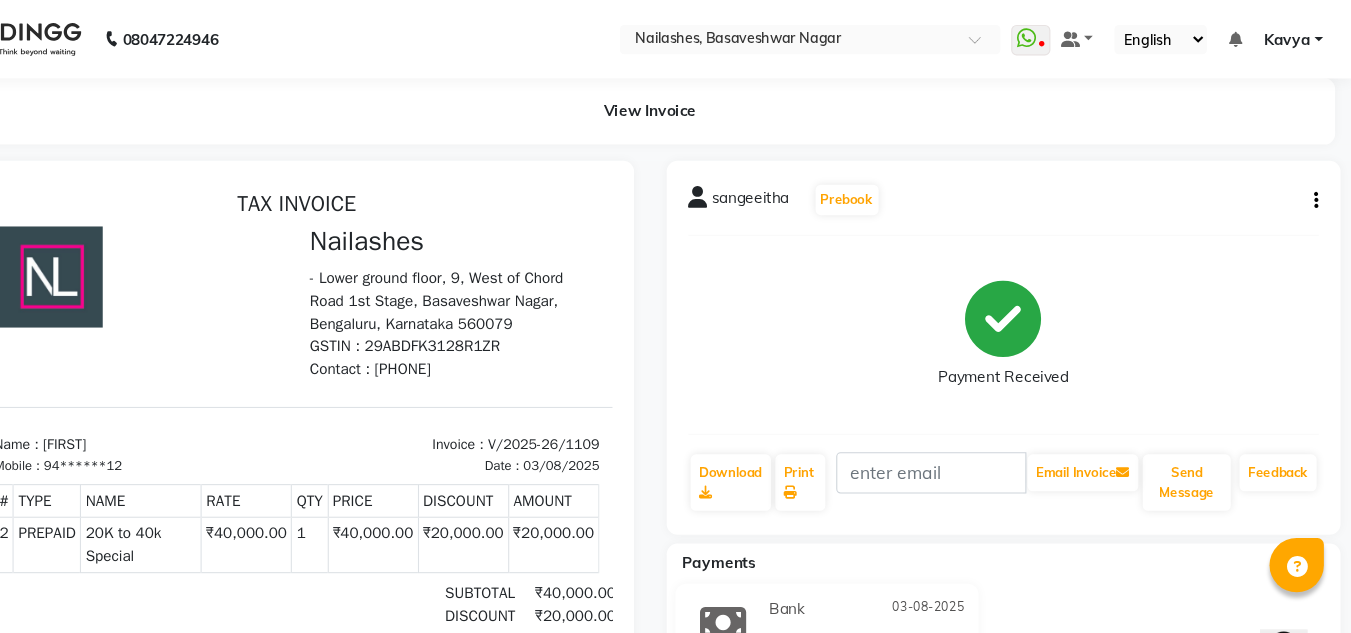click 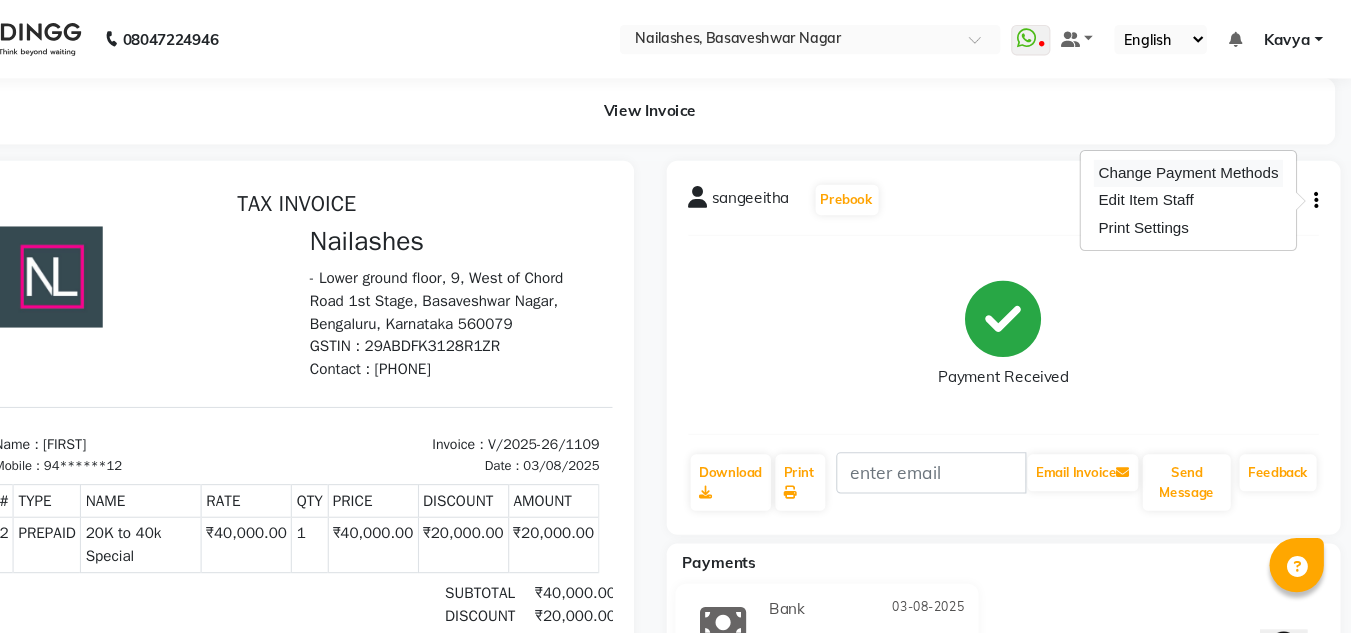 click on "Change Payment Methods" at bounding box center [1201, 159] 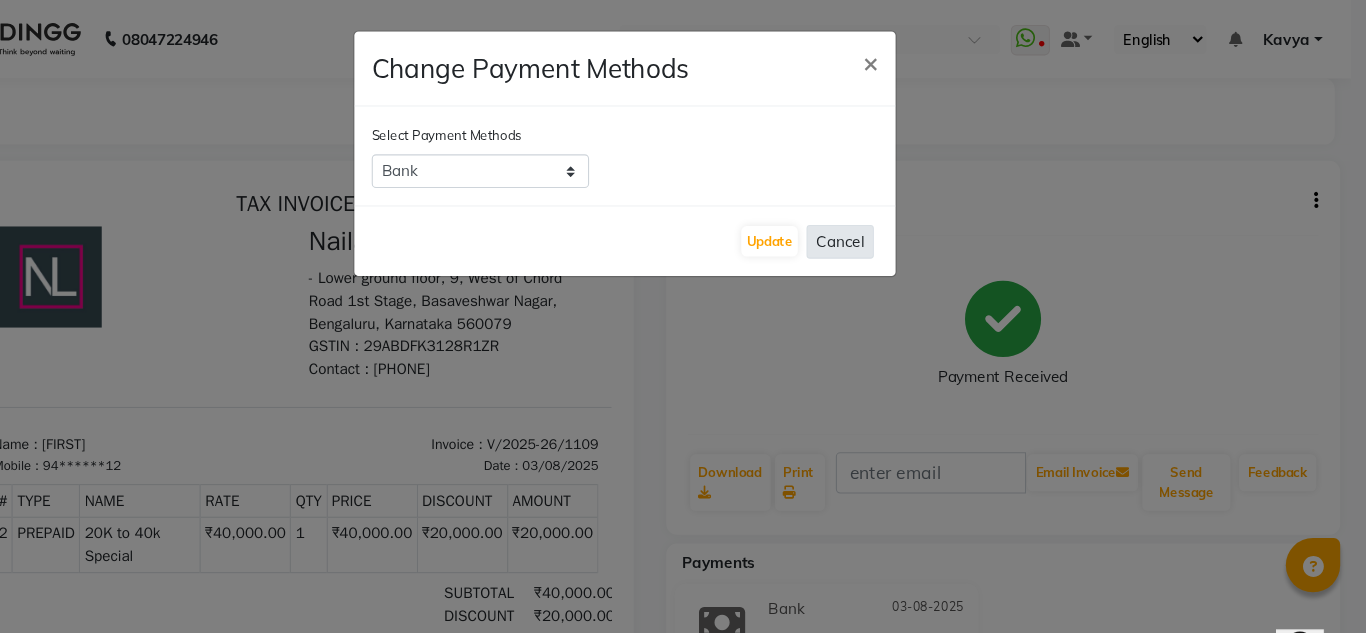 click on "Cancel" 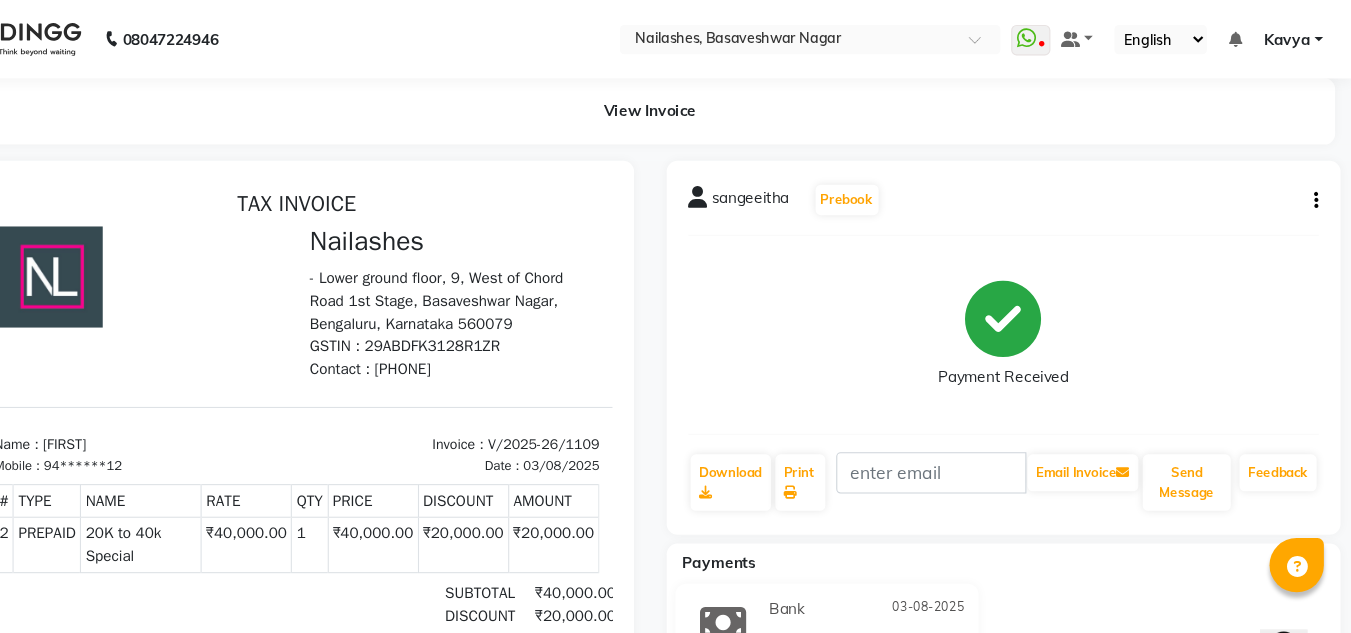 click 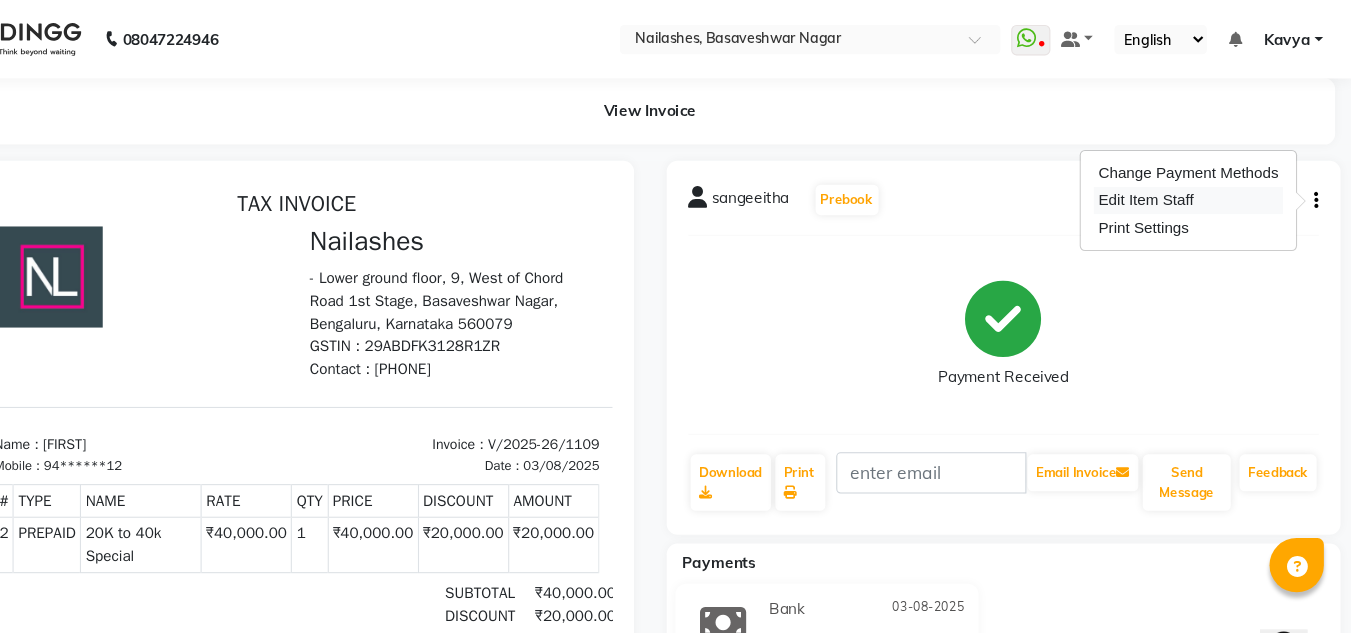click on "Edit Item Staff" at bounding box center (1201, 184) 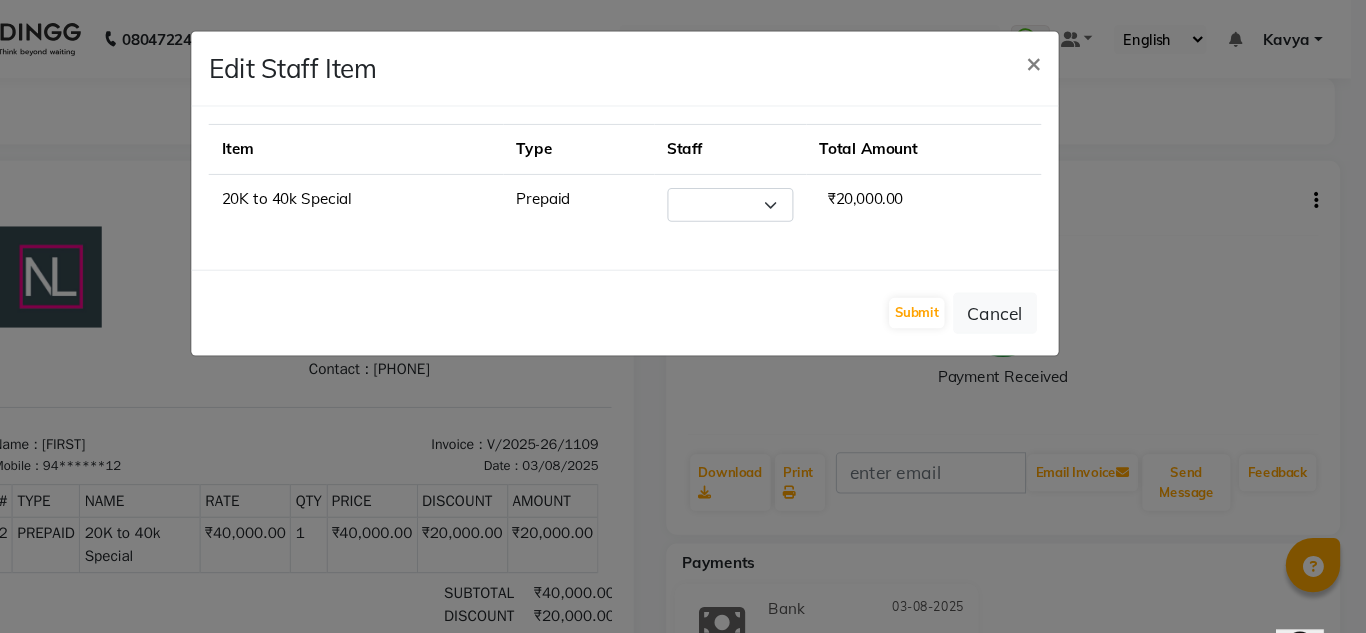 select on "84650" 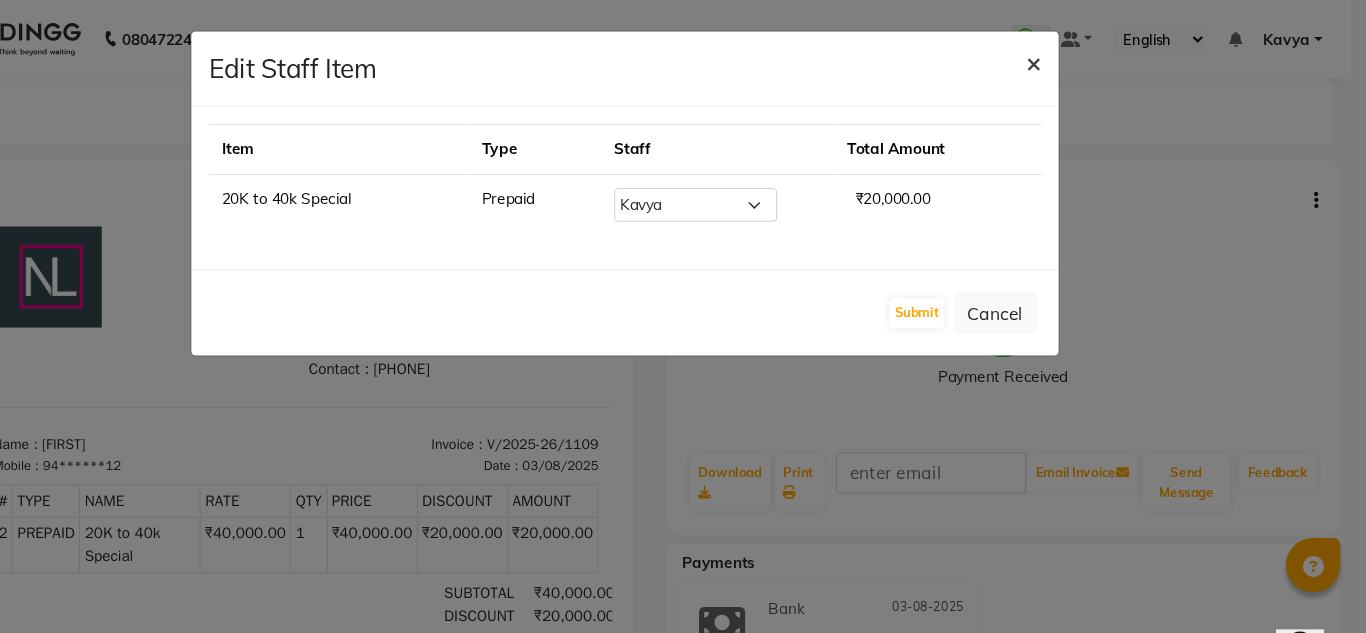 click on "×" 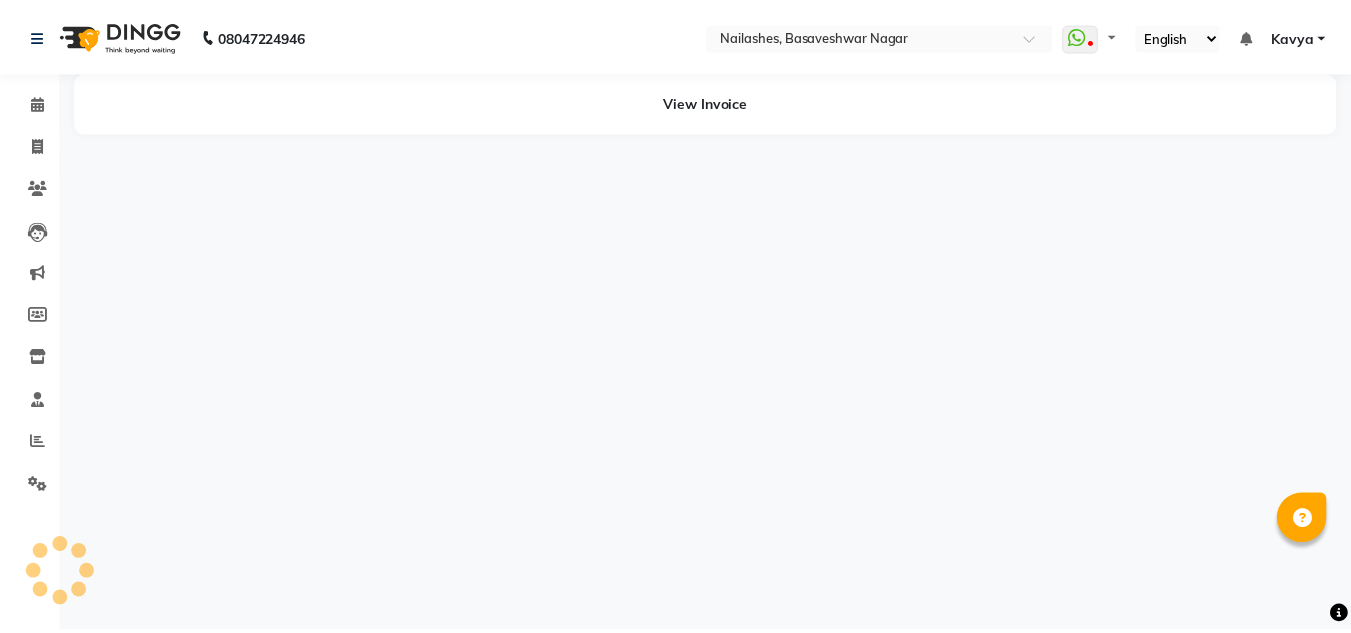 scroll, scrollTop: 0, scrollLeft: 0, axis: both 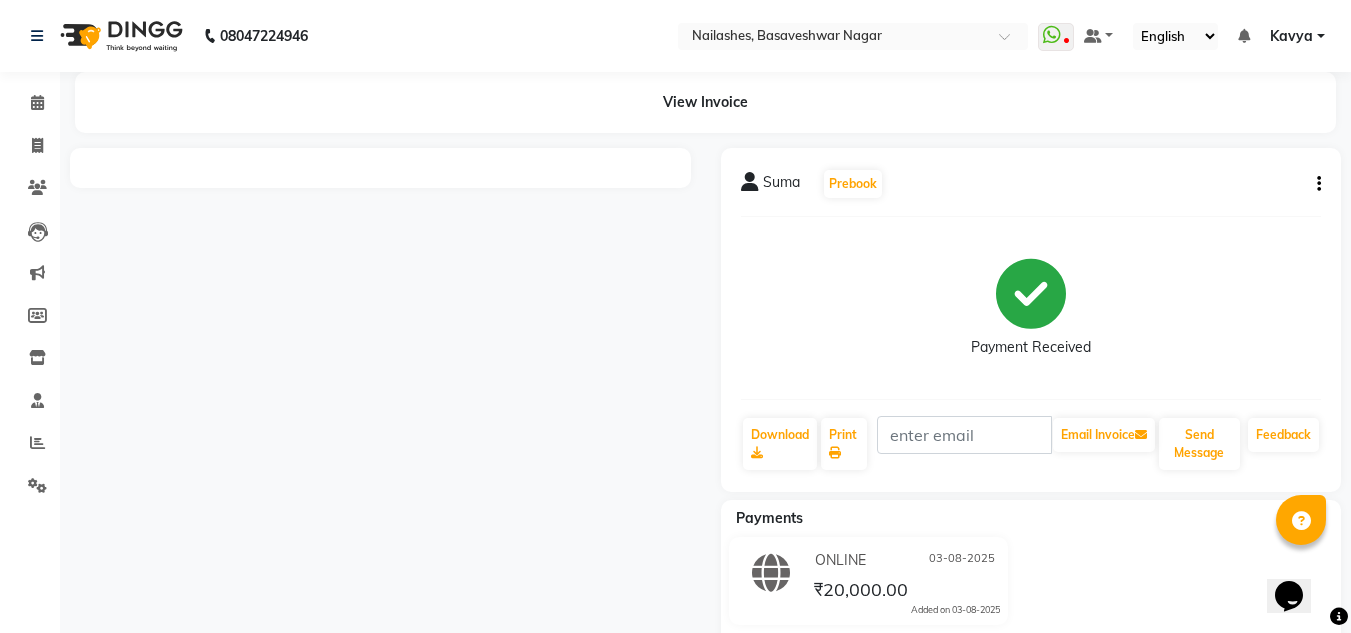 click 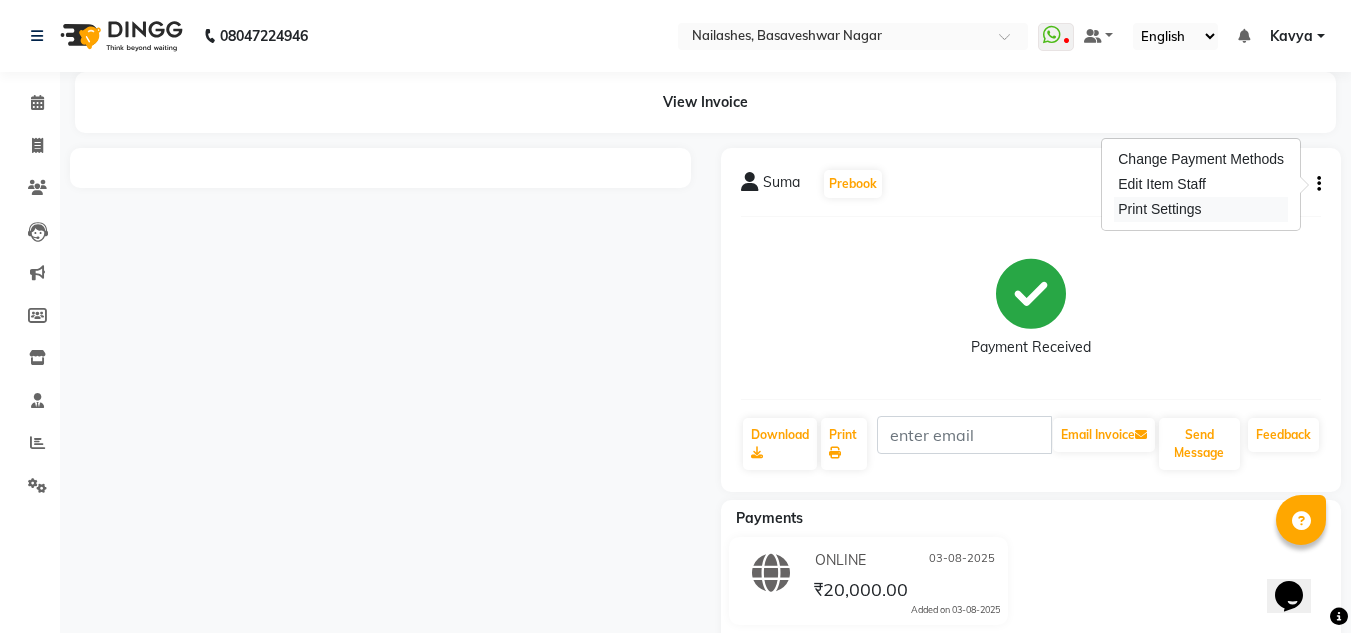 click on "Print Settings" at bounding box center (1201, 209) 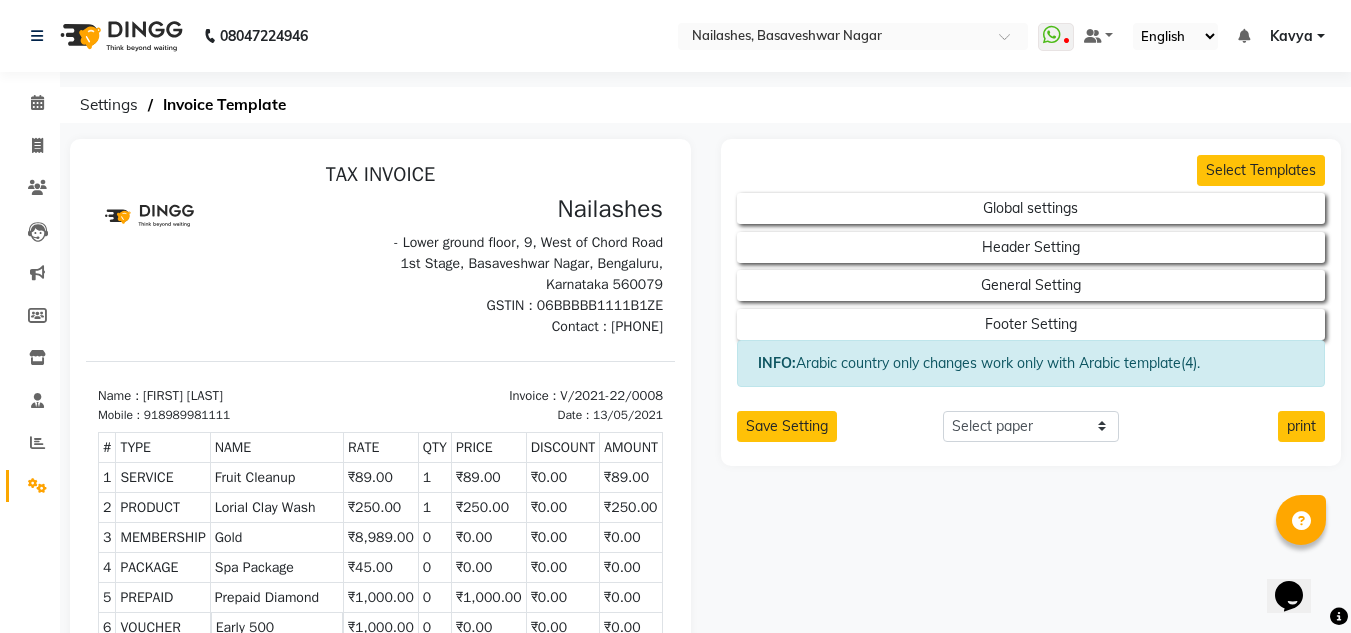 scroll, scrollTop: 0, scrollLeft: 0, axis: both 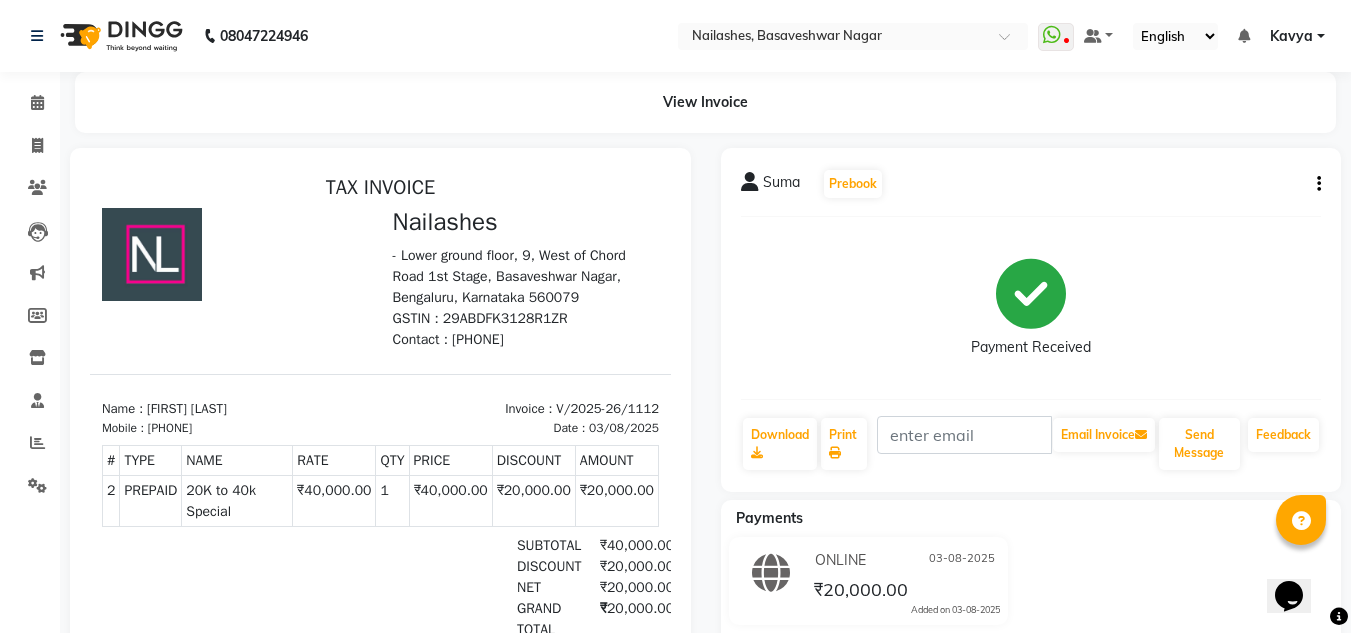 click 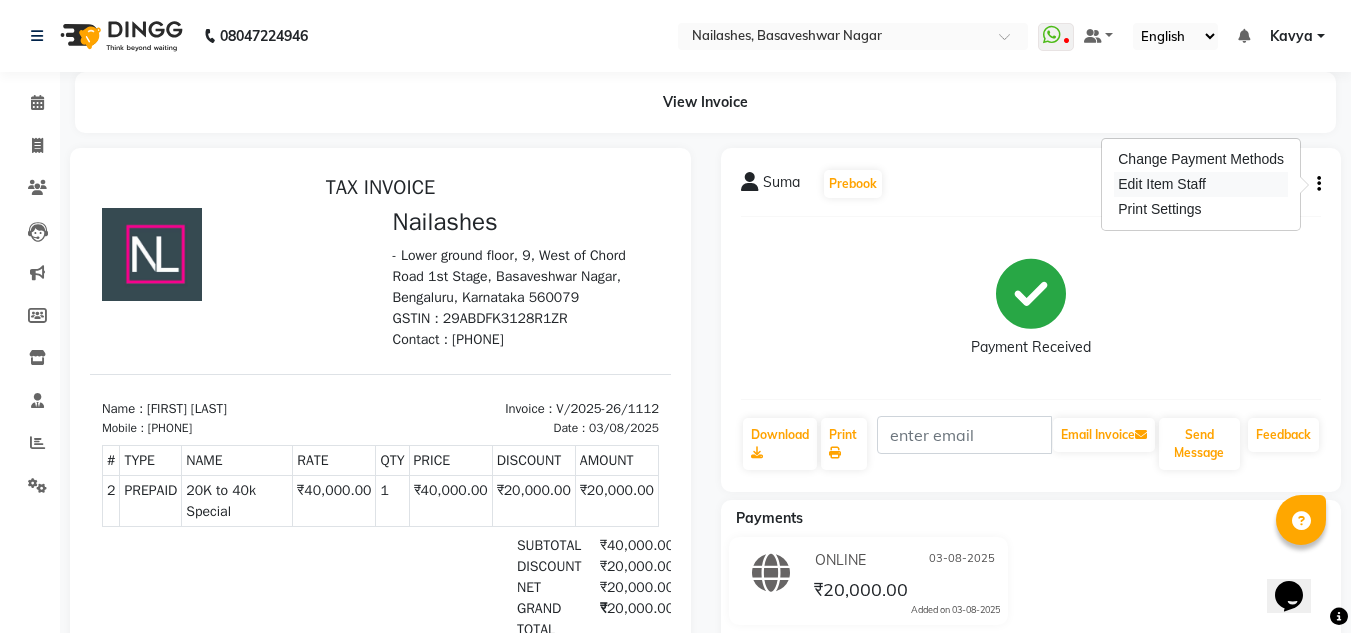 click on "Edit Item Staff" at bounding box center (1201, 184) 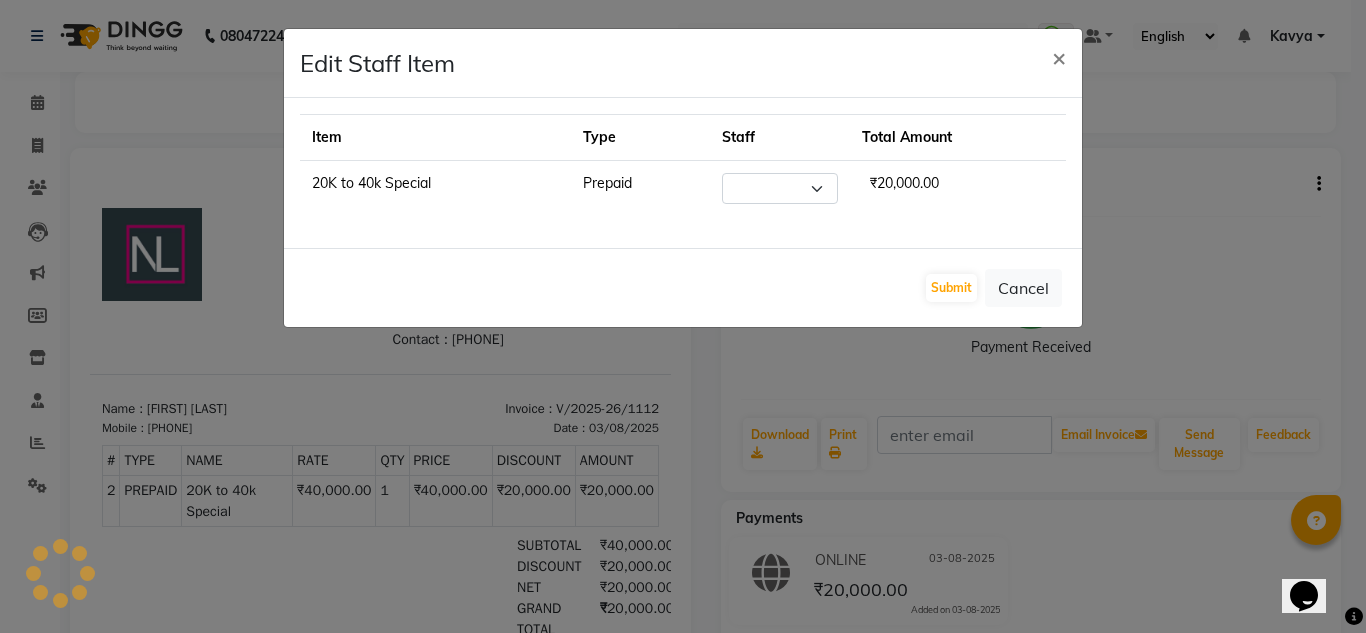 select on "84650" 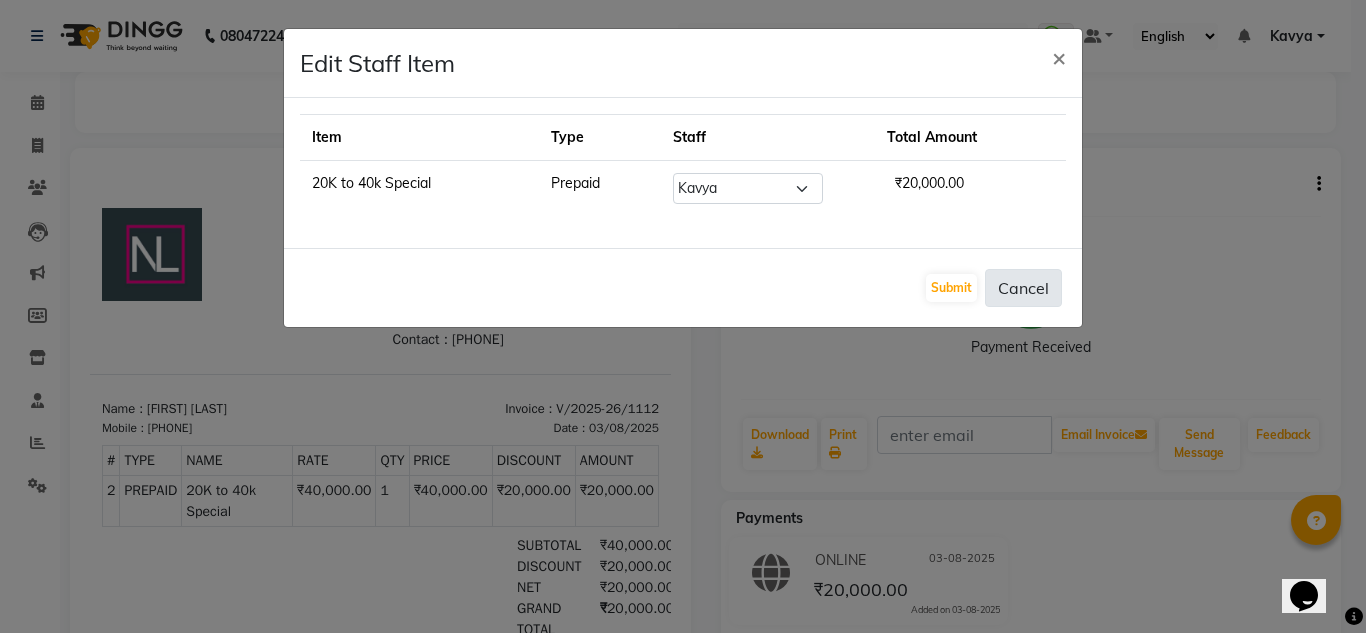 drag, startPoint x: 1179, startPoint y: 289, endPoint x: 1045, endPoint y: 289, distance: 134 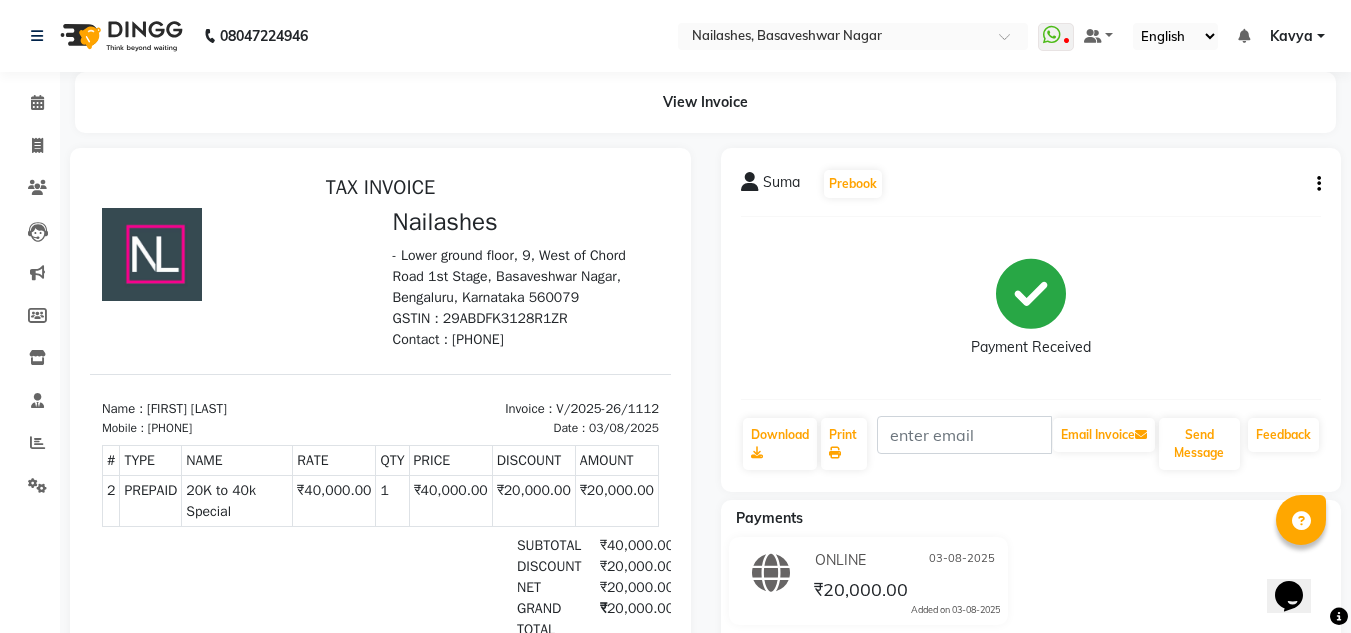 click 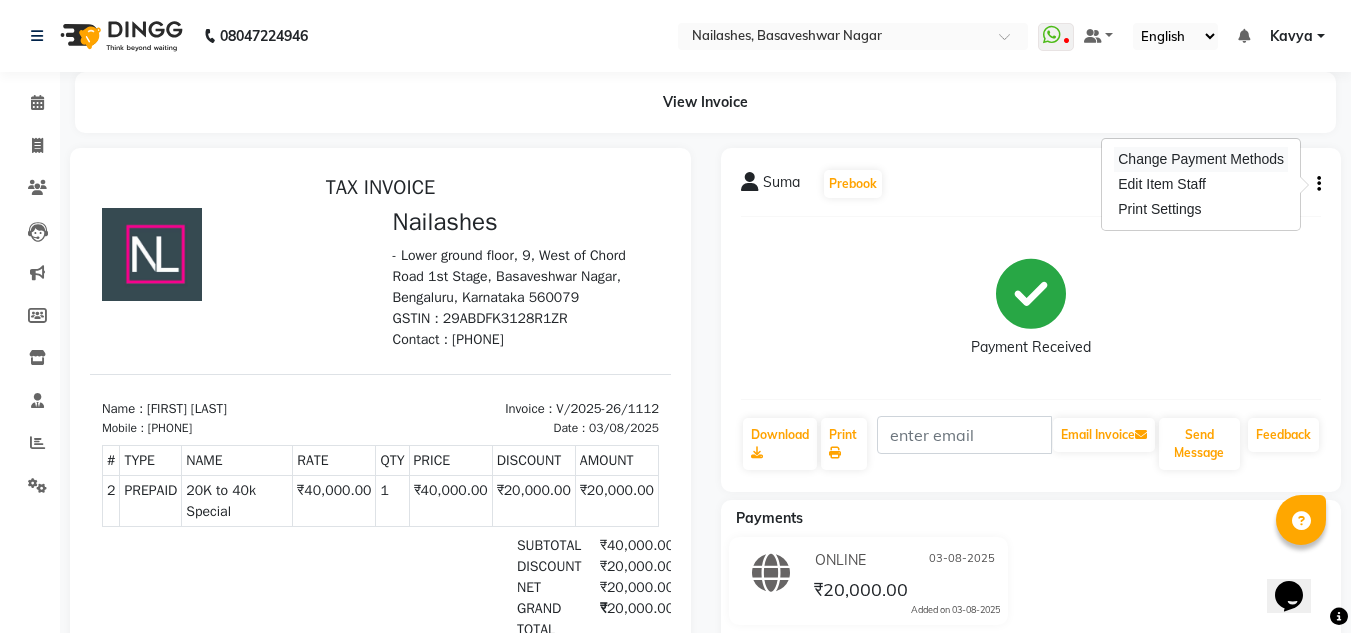 click on "Change Payment Methods" at bounding box center (1201, 159) 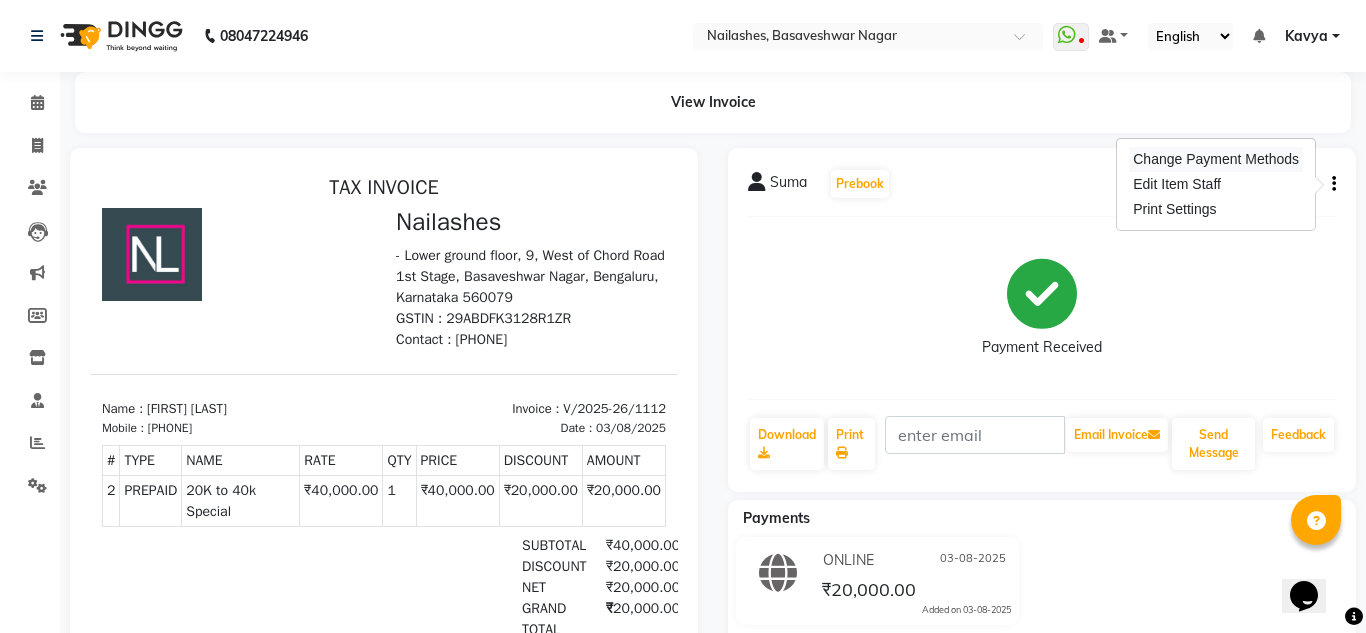 select on "3" 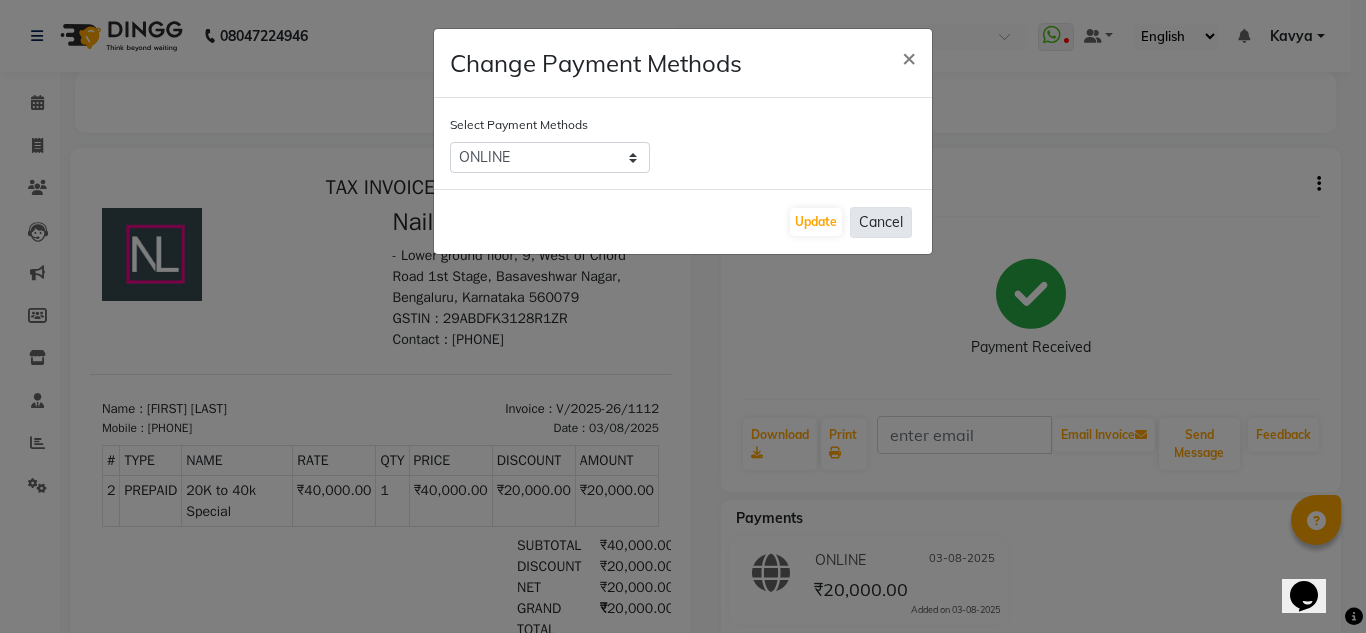 click on "Cancel" 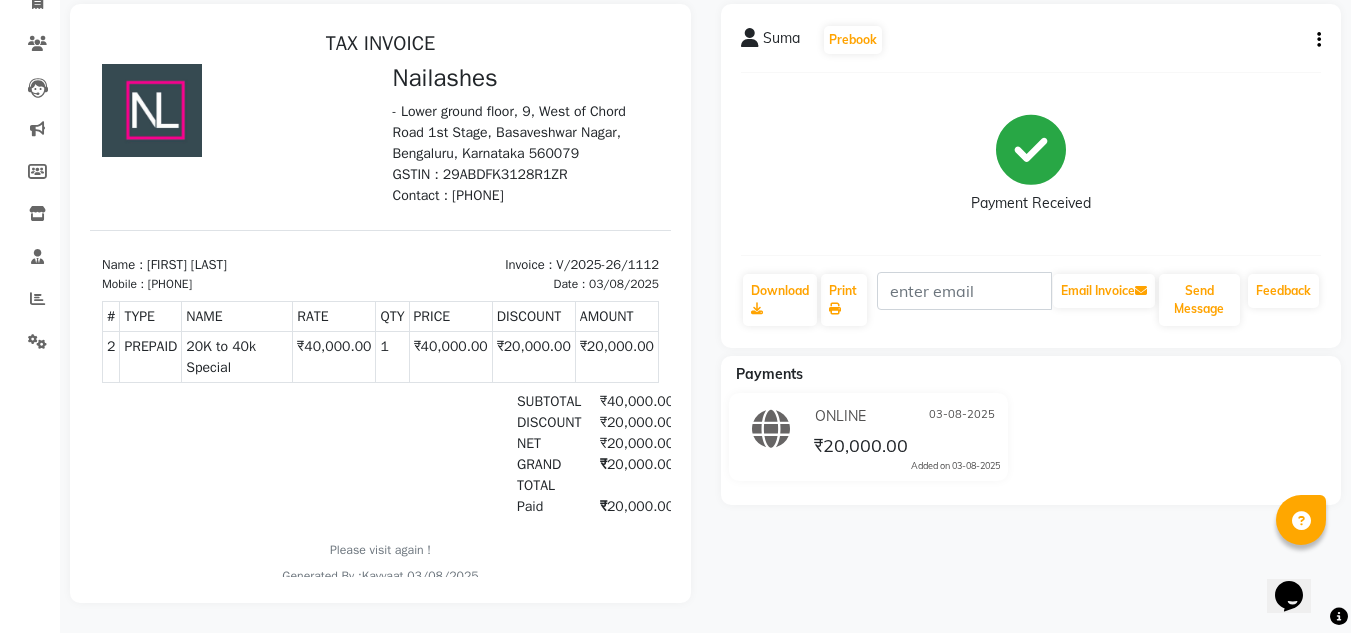 scroll, scrollTop: 38, scrollLeft: 0, axis: vertical 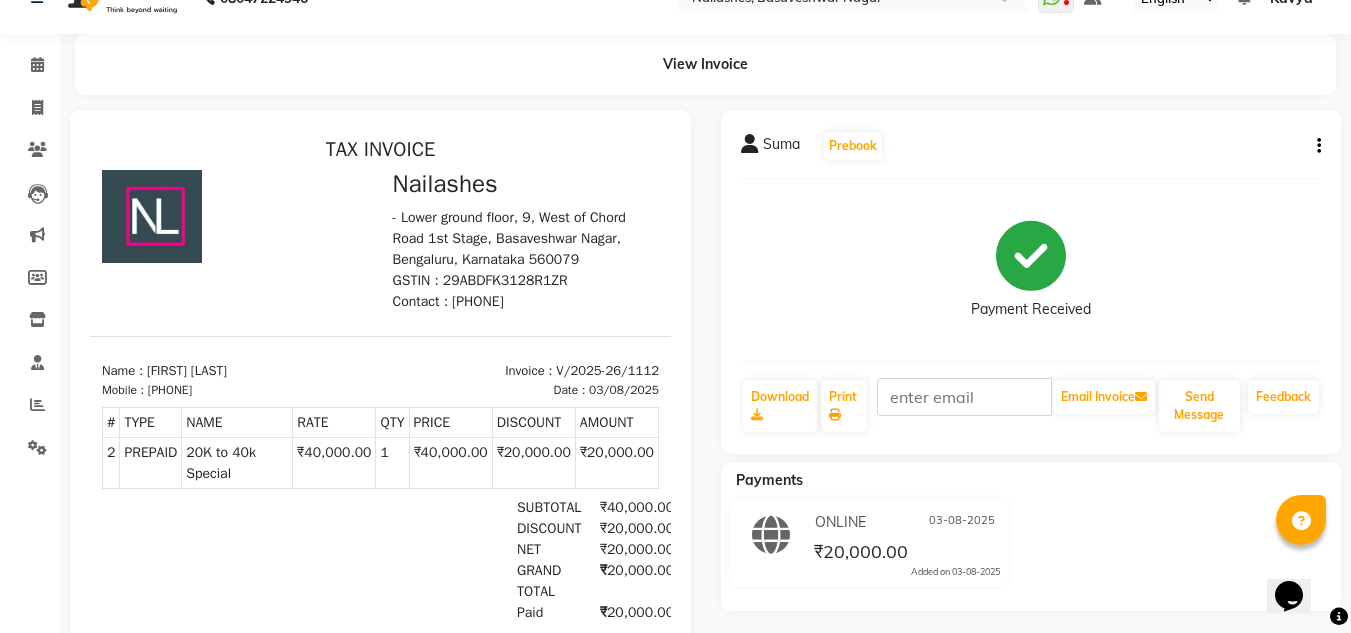 click 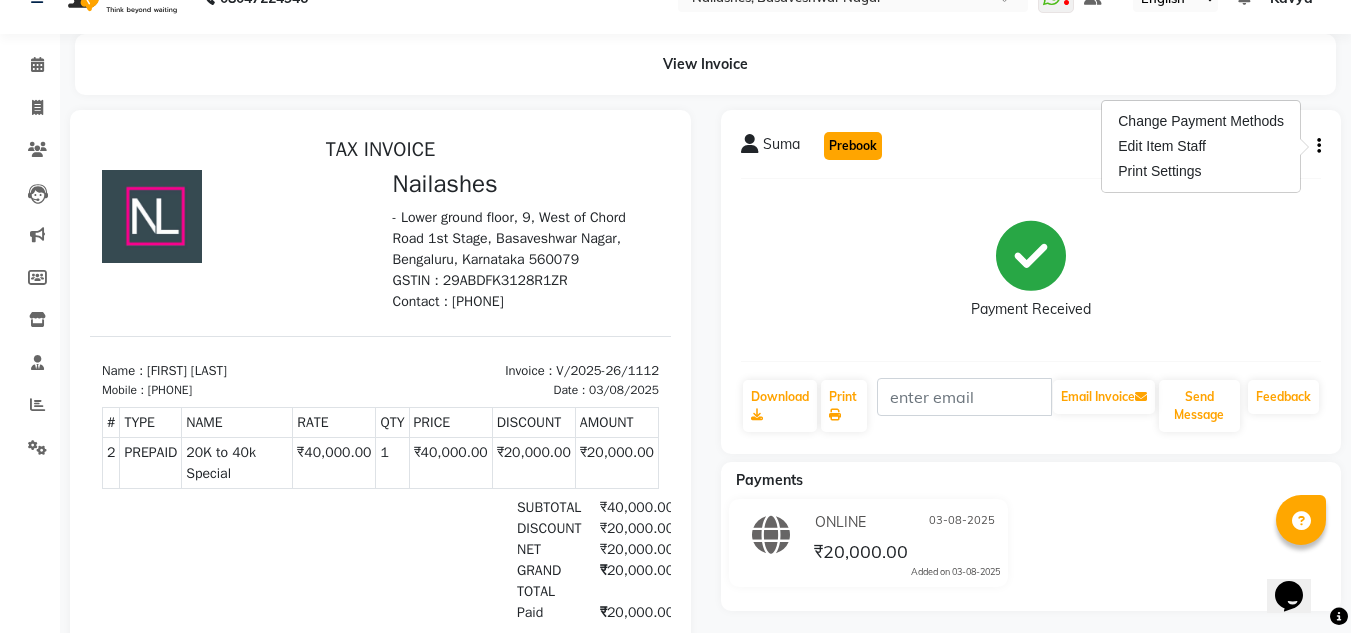 click on "Prebook" 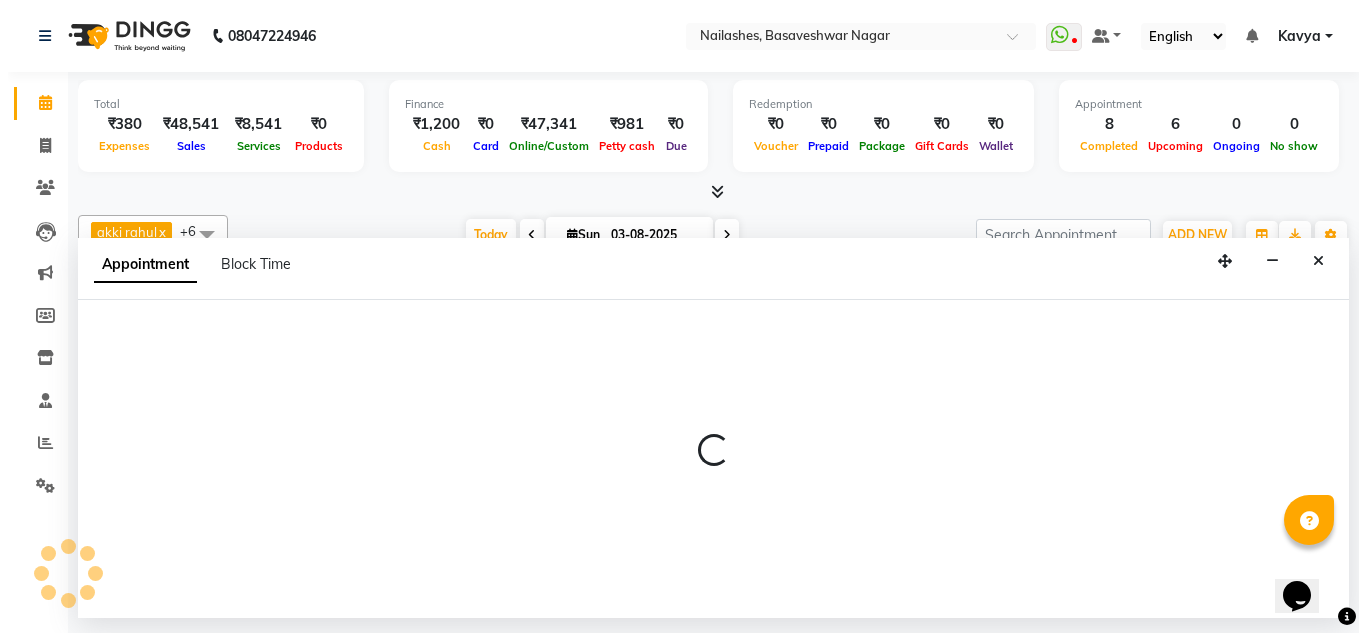 scroll, scrollTop: 0, scrollLeft: 0, axis: both 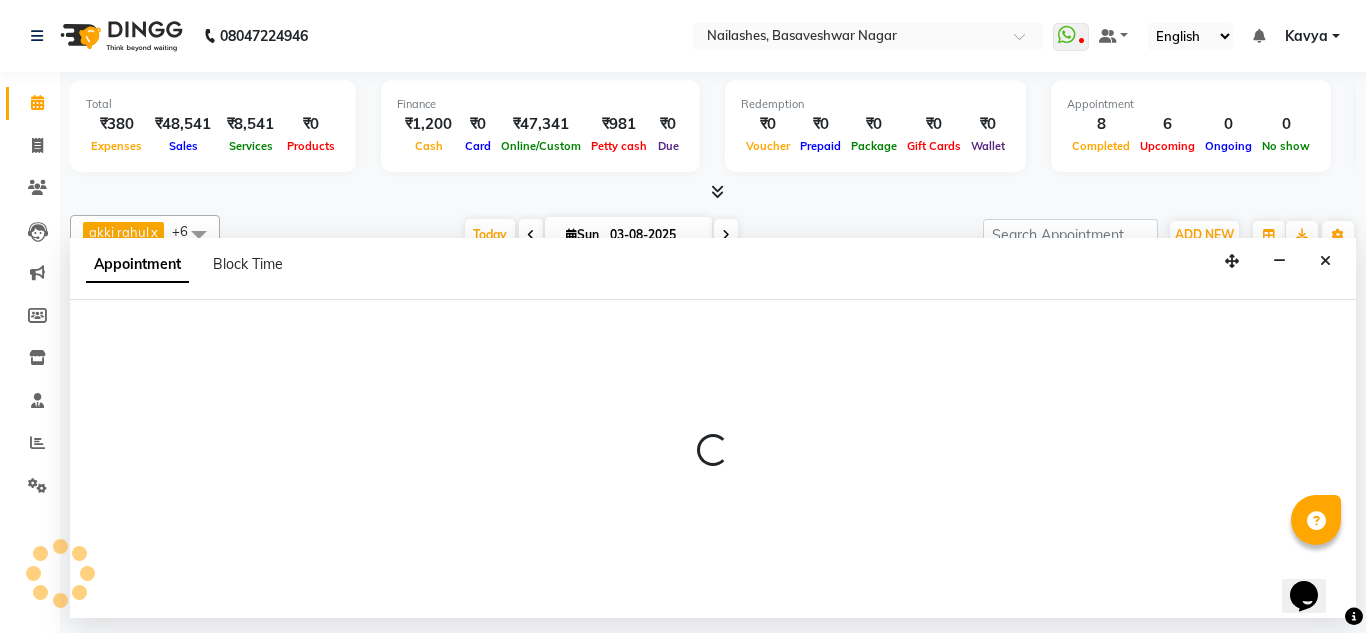 select on "tentative" 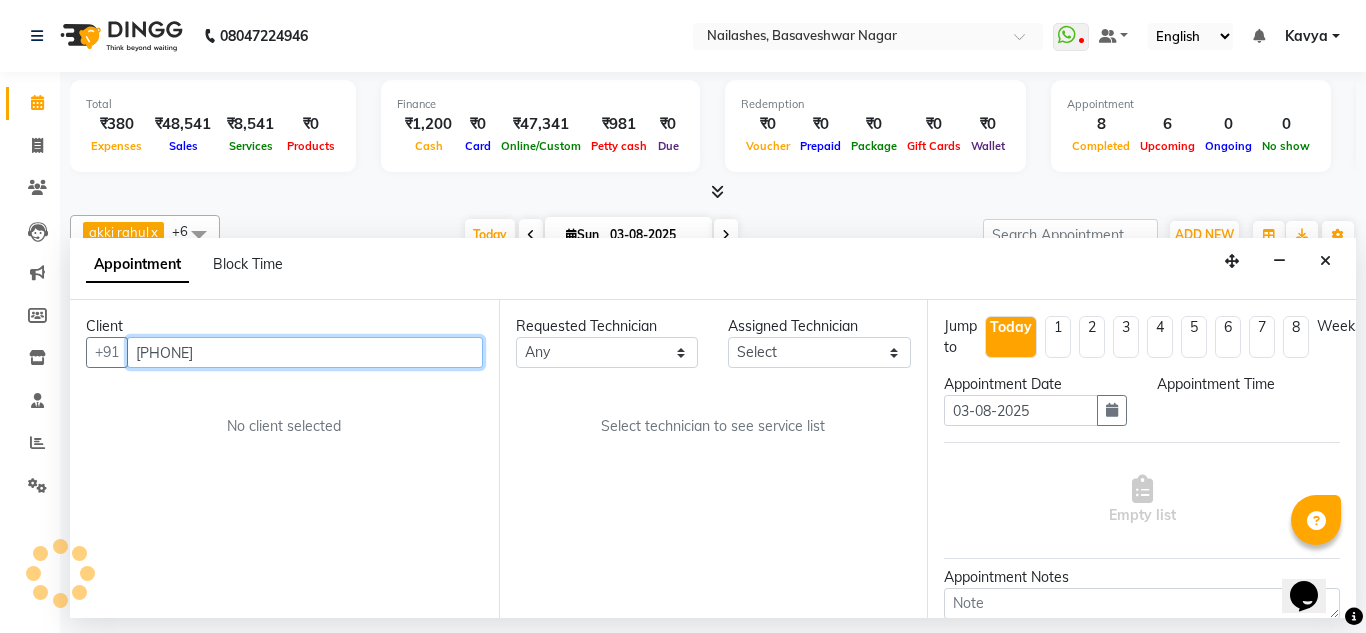 select on "600" 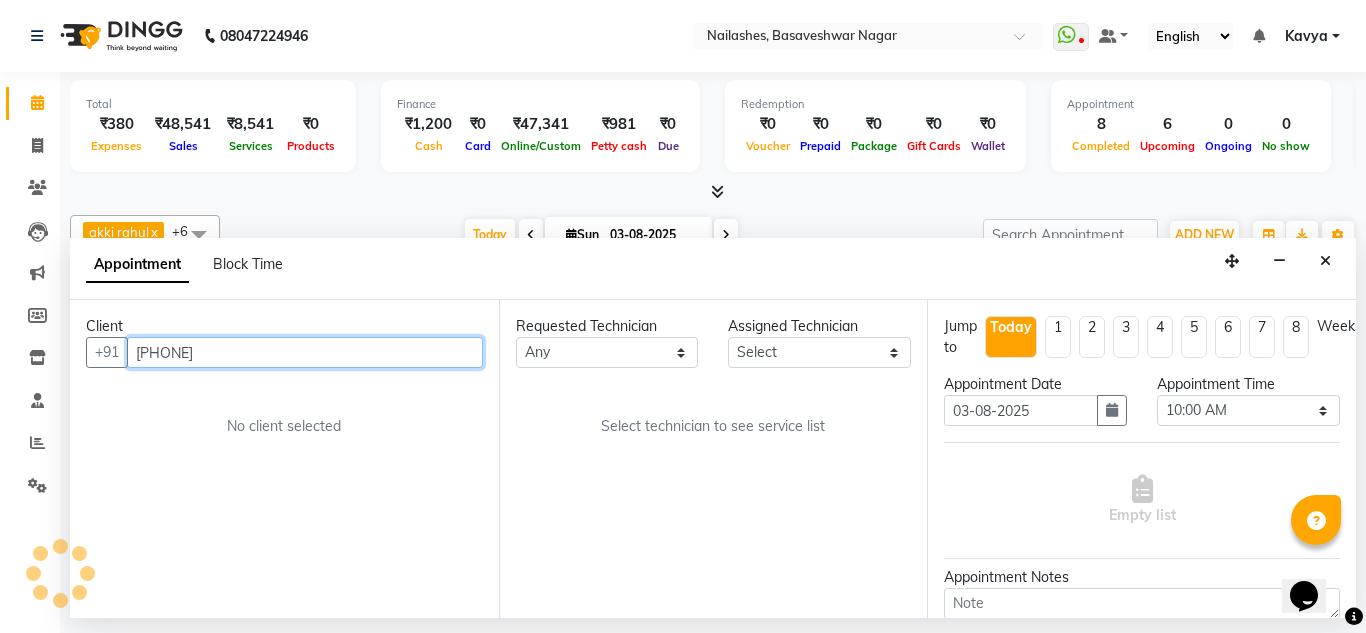 scroll, scrollTop: 0, scrollLeft: 429, axis: horizontal 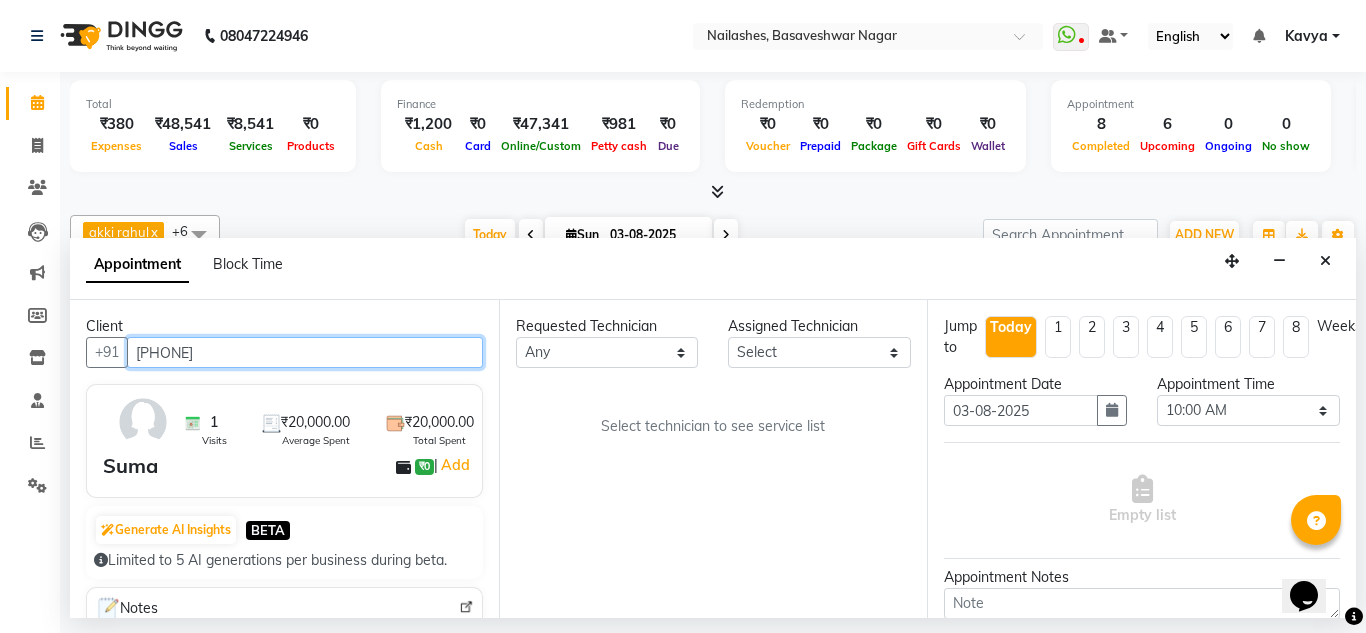 click on "[PHONE]" at bounding box center [305, 352] 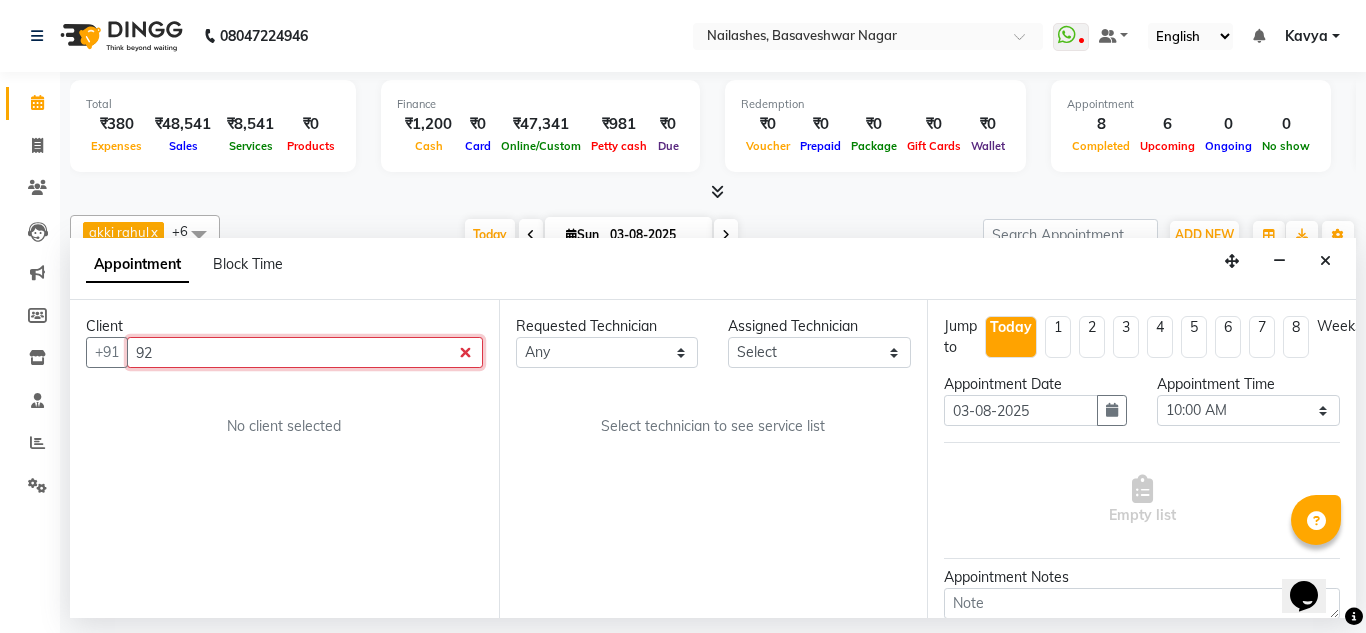 type on "9" 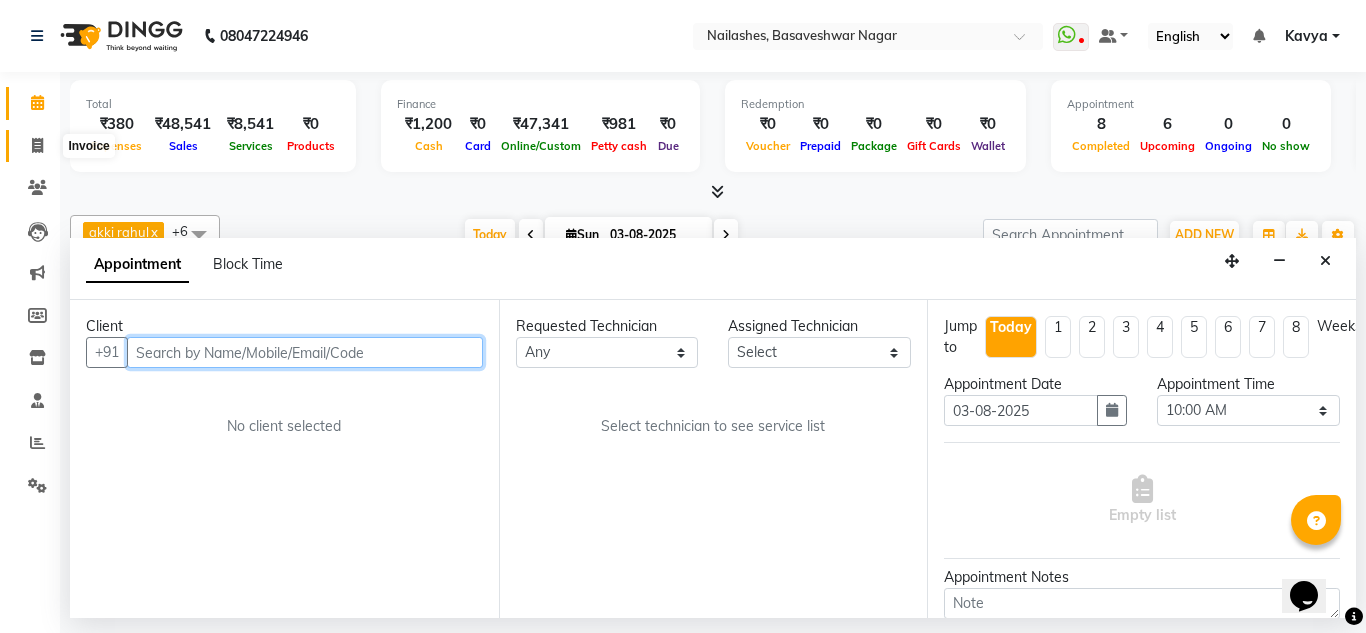 type 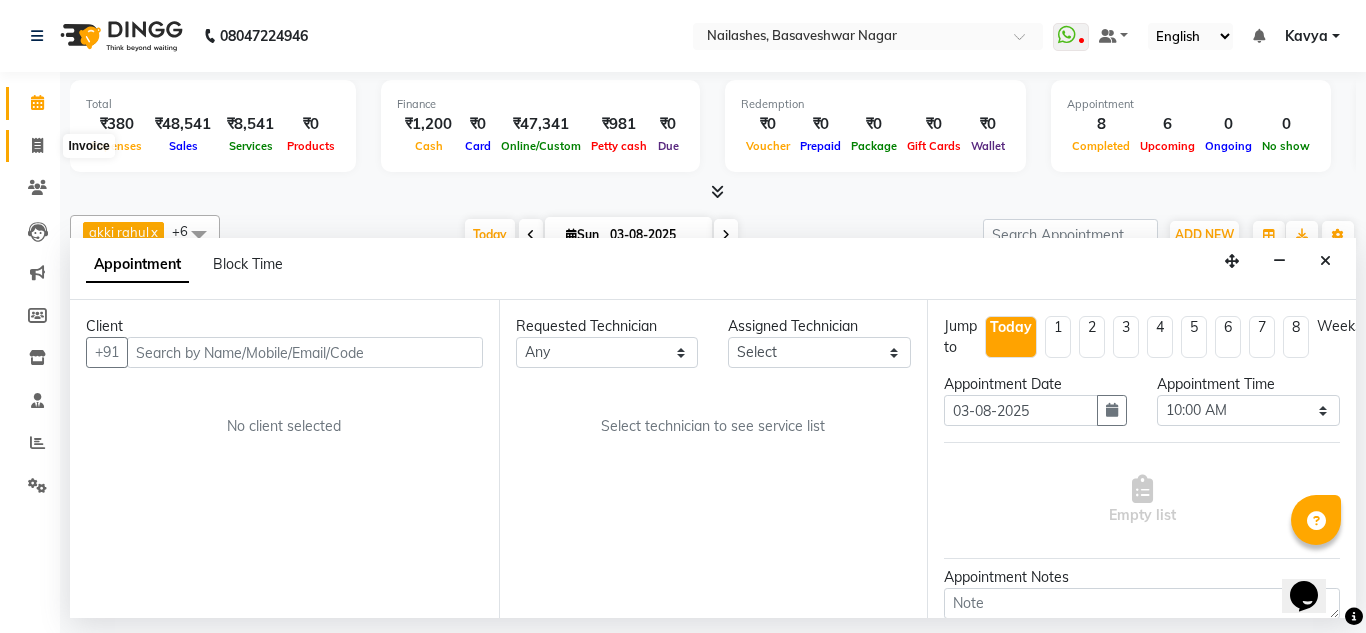 click 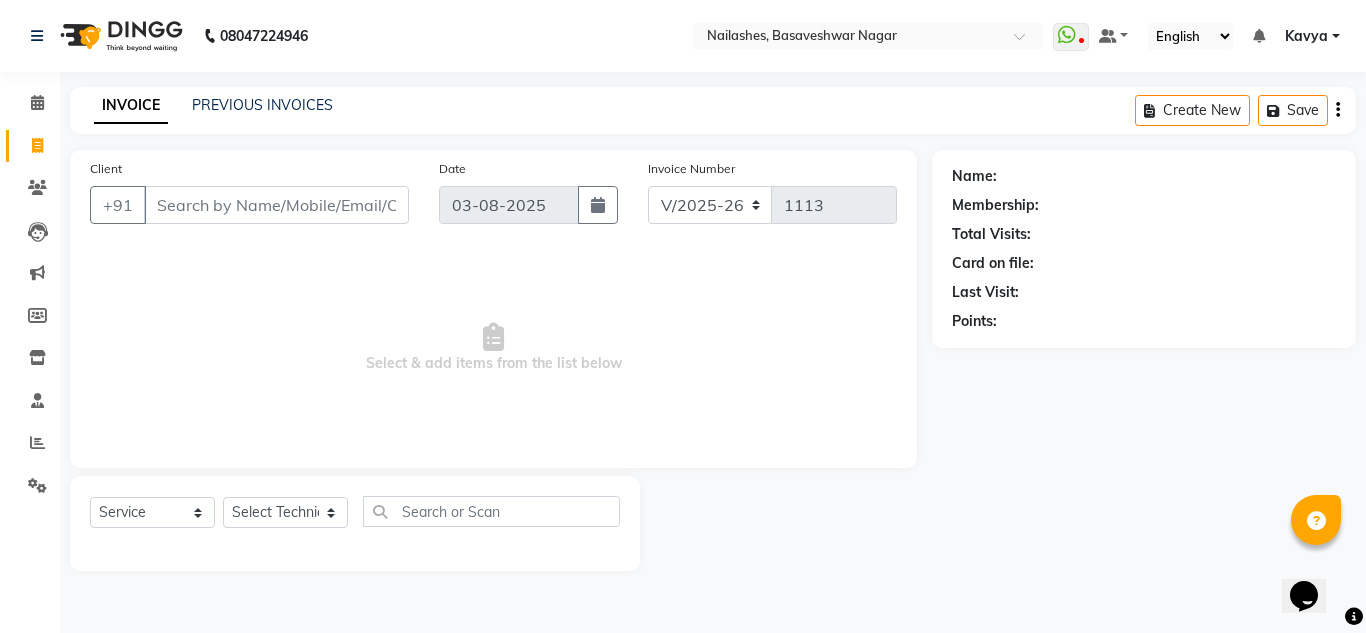 click on "Client" at bounding box center [276, 205] 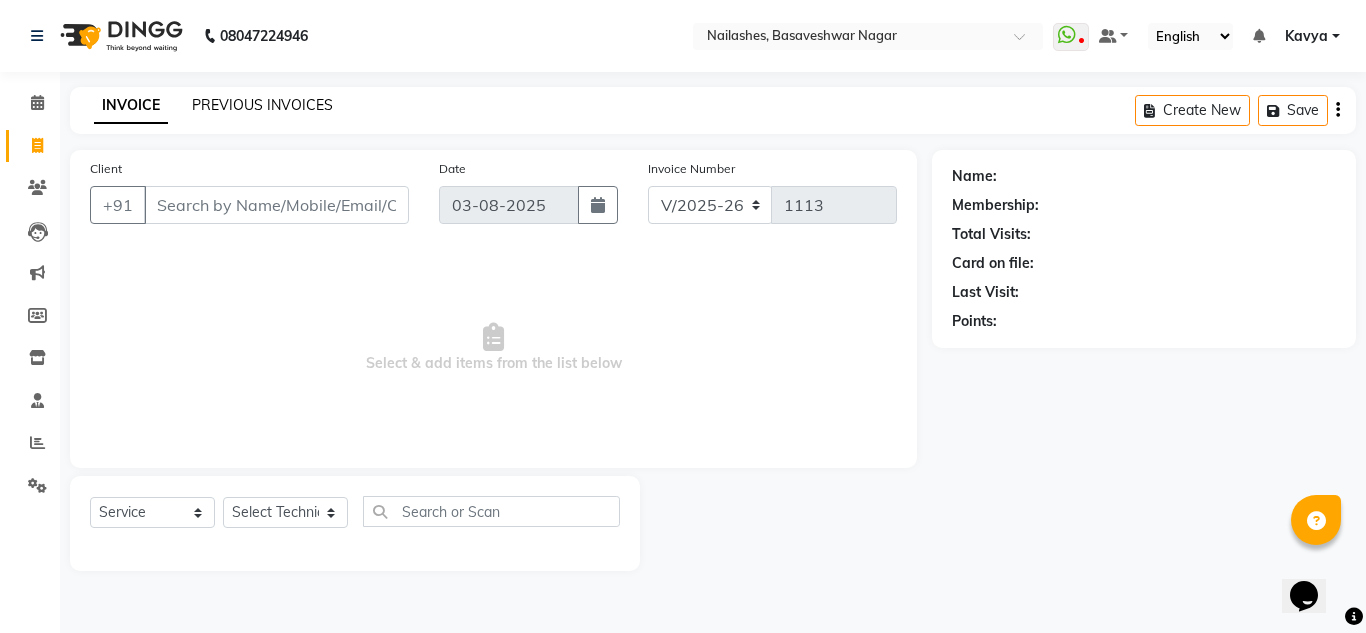 click on "PREVIOUS INVOICES" 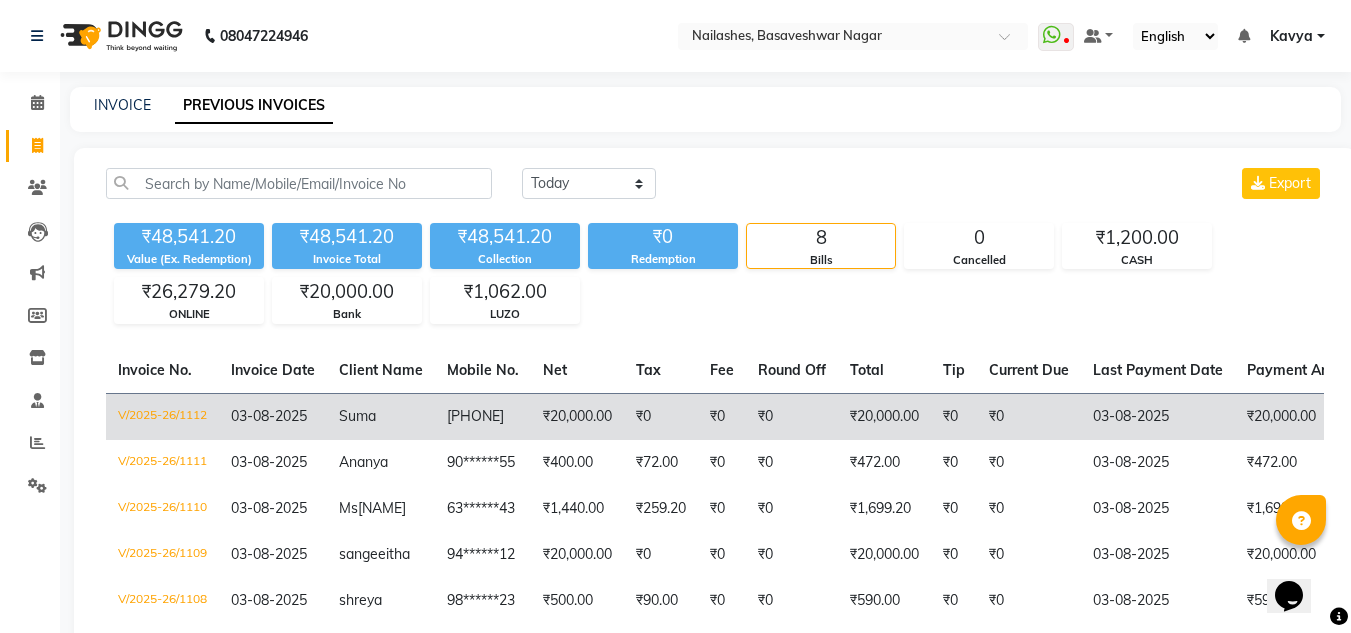 click on "[PHONE]" 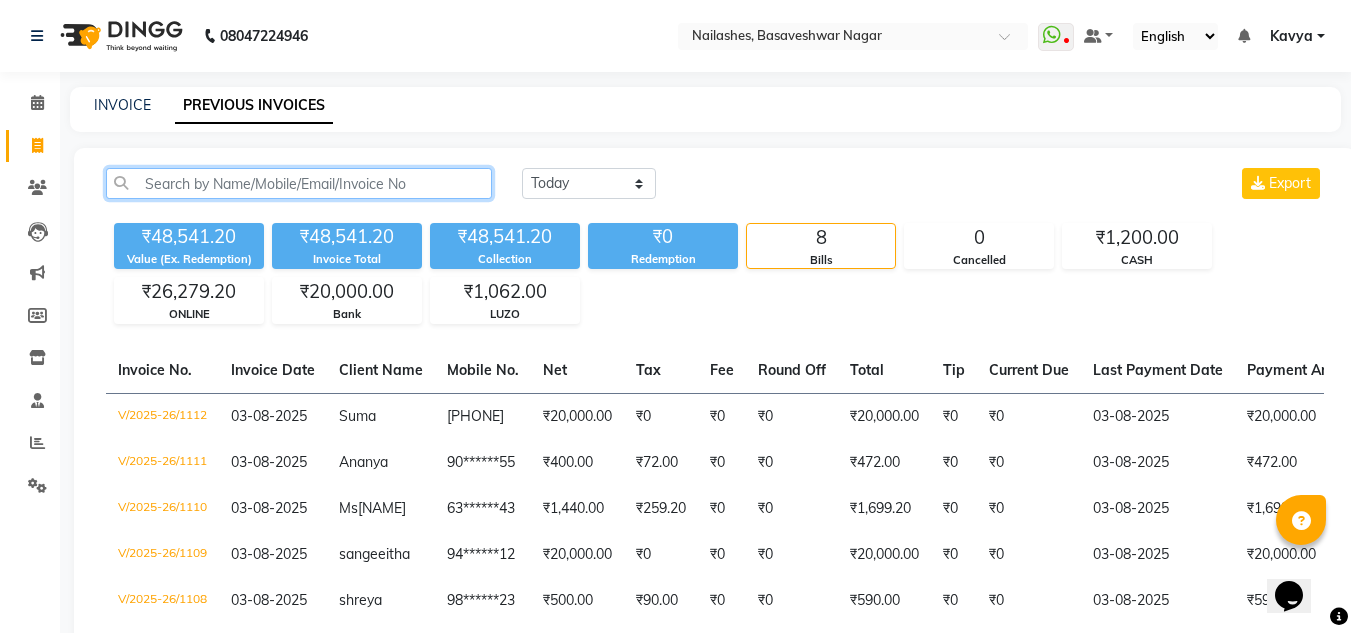 click 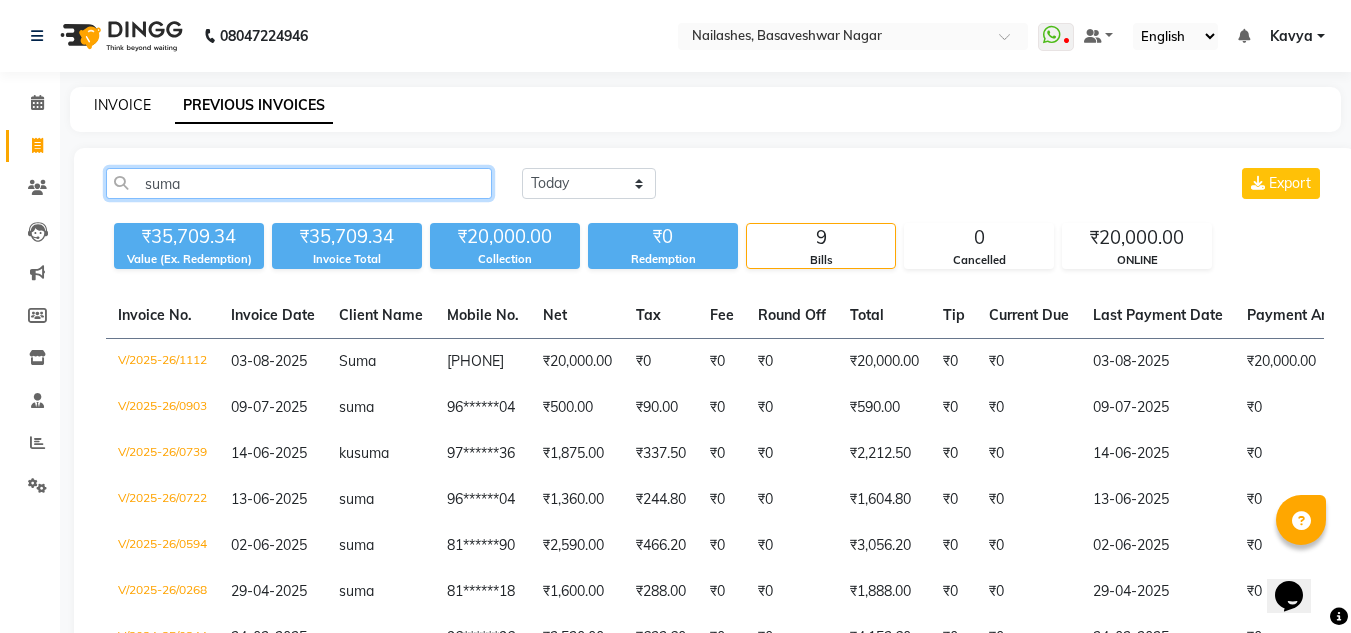 type on "suma" 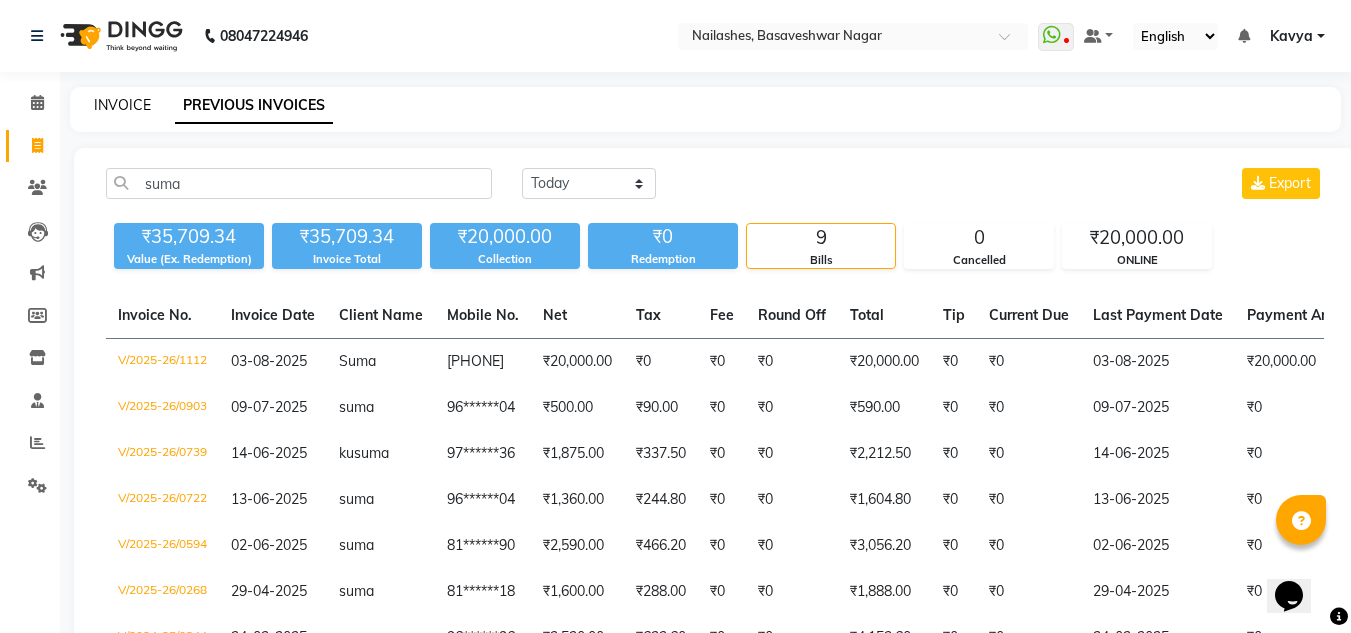 click on "INVOICE" 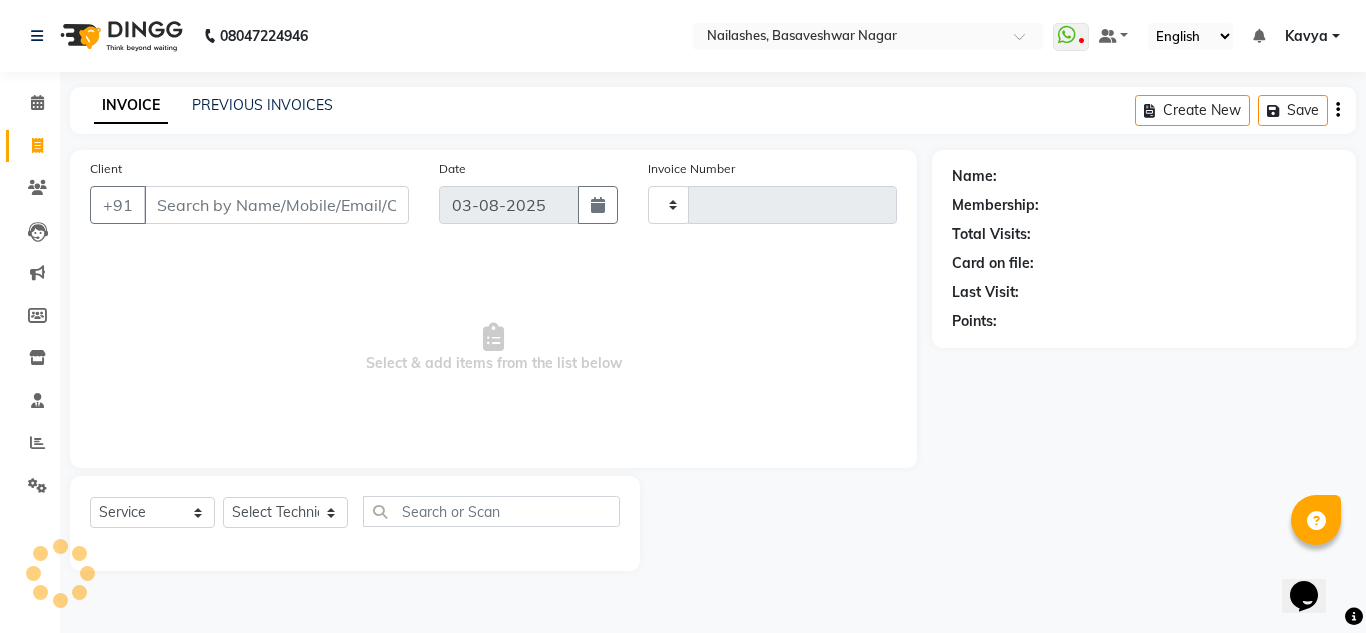 type on "1113" 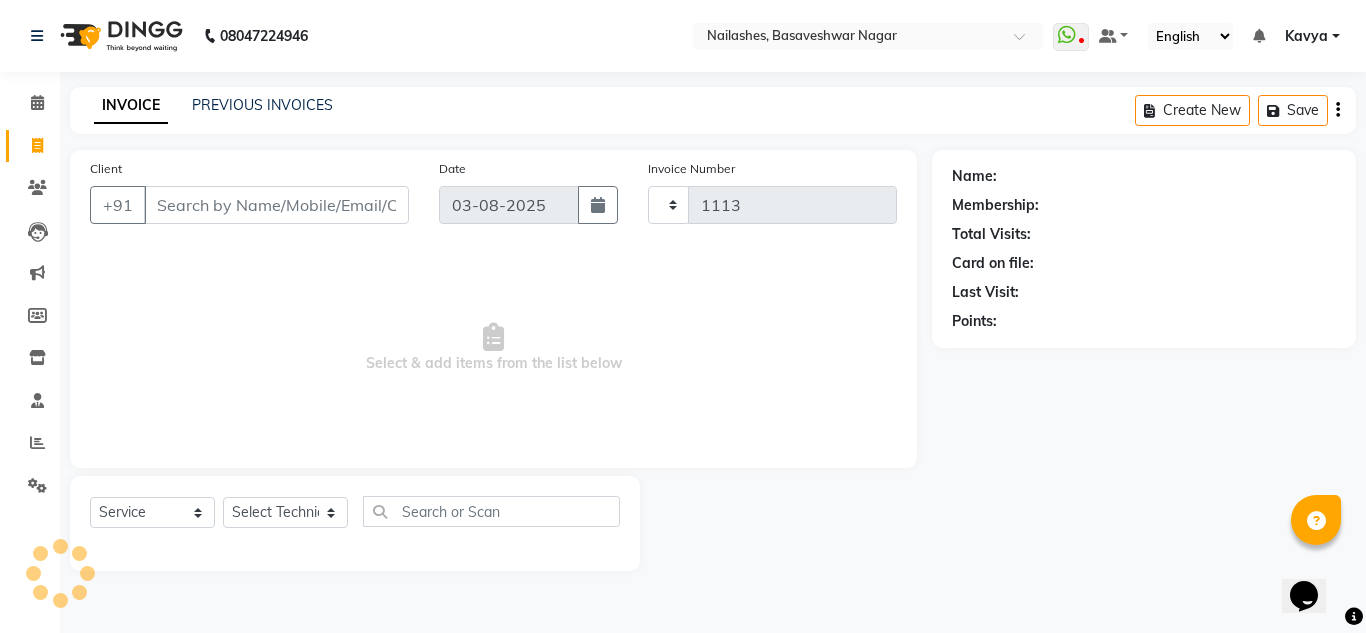 select on "7686" 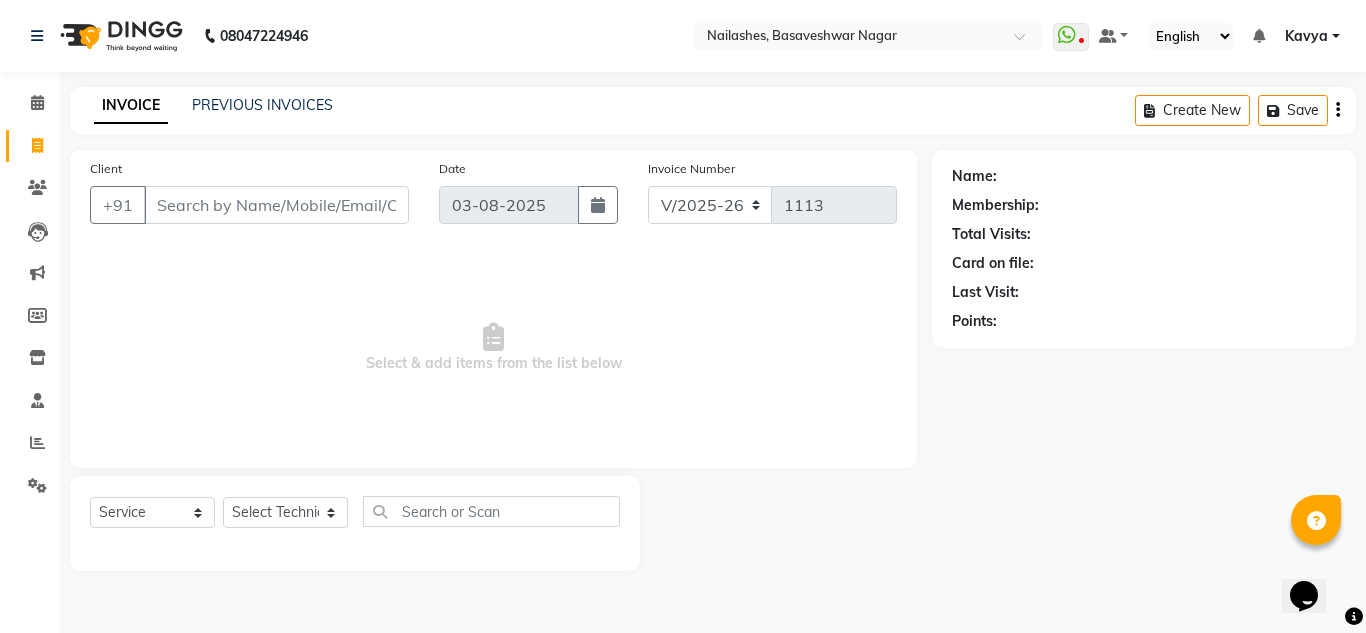 click on "Client" at bounding box center (276, 205) 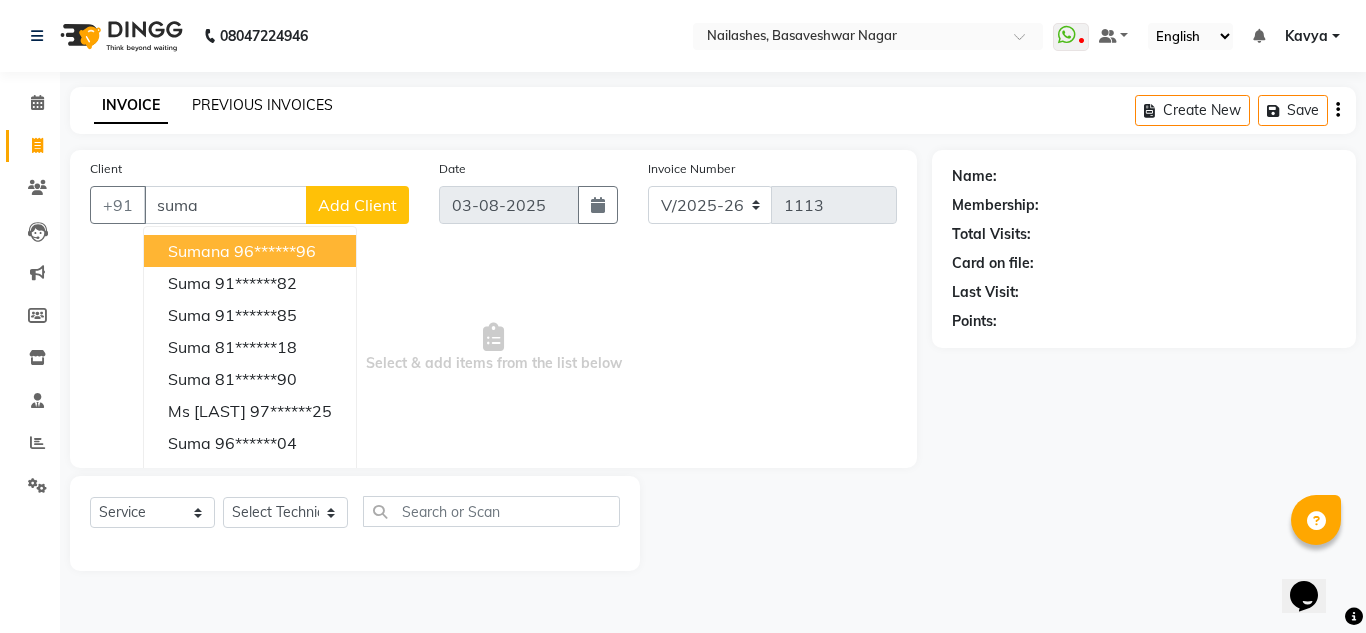 click on "PREVIOUS INVOICES" 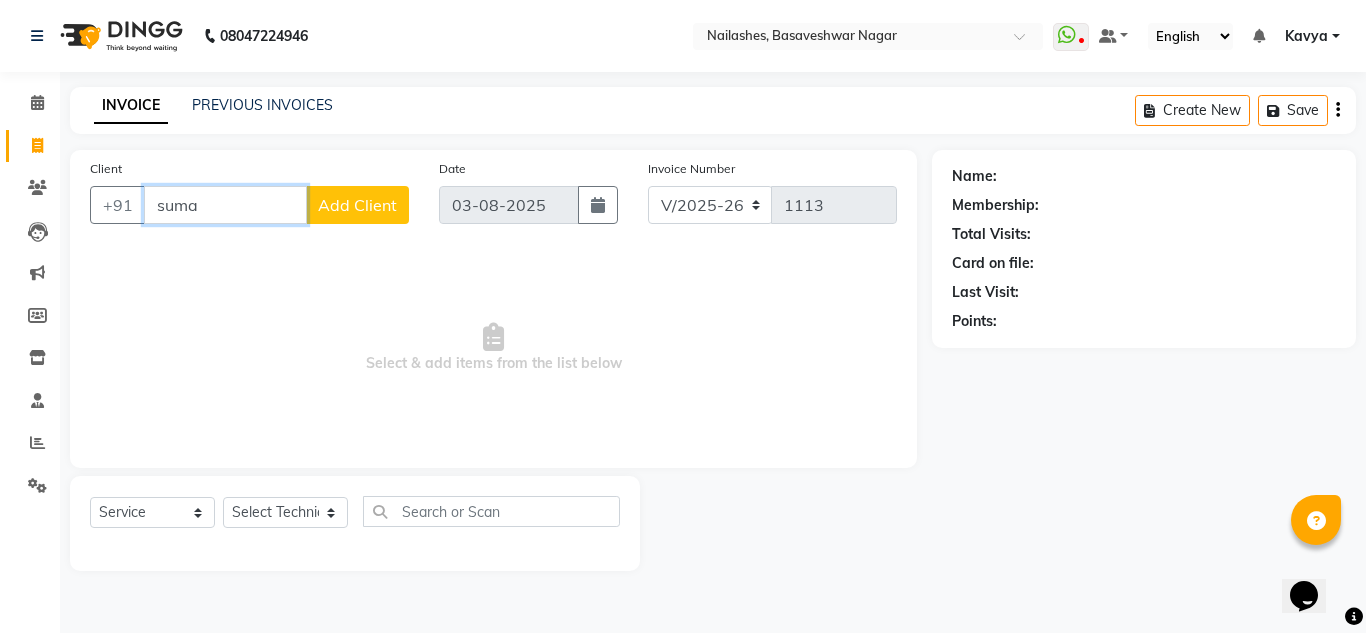 click on "suma" at bounding box center (225, 205) 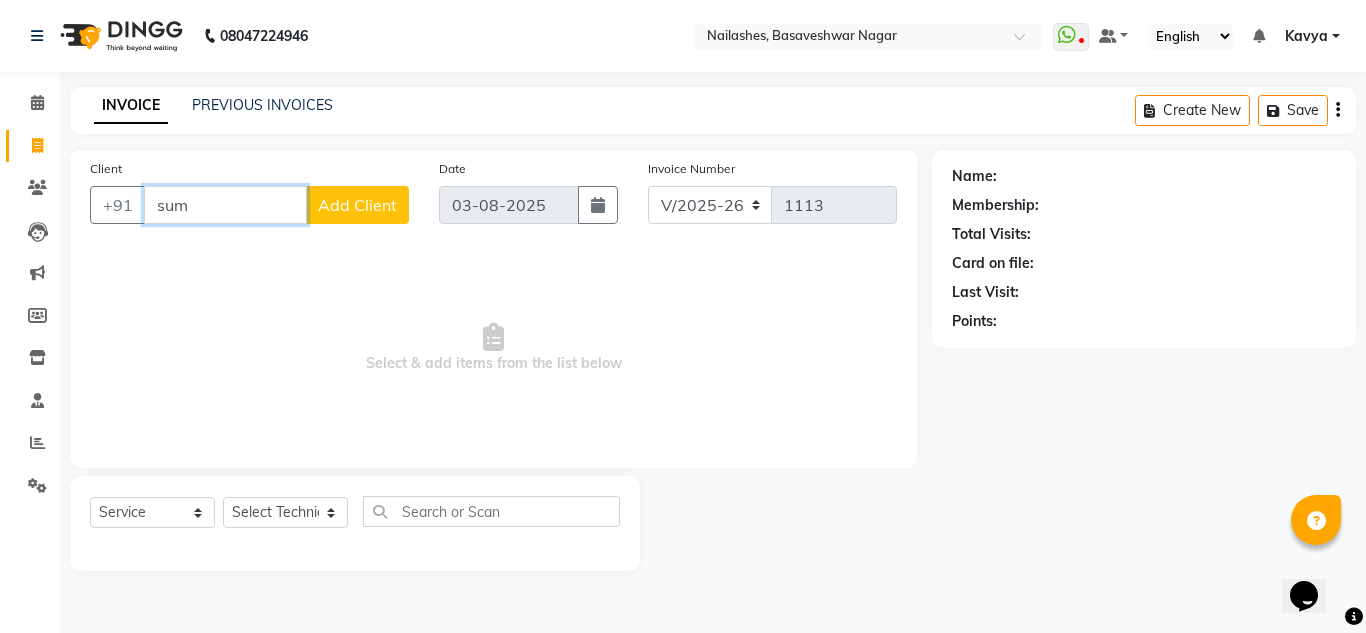 type on "suma" 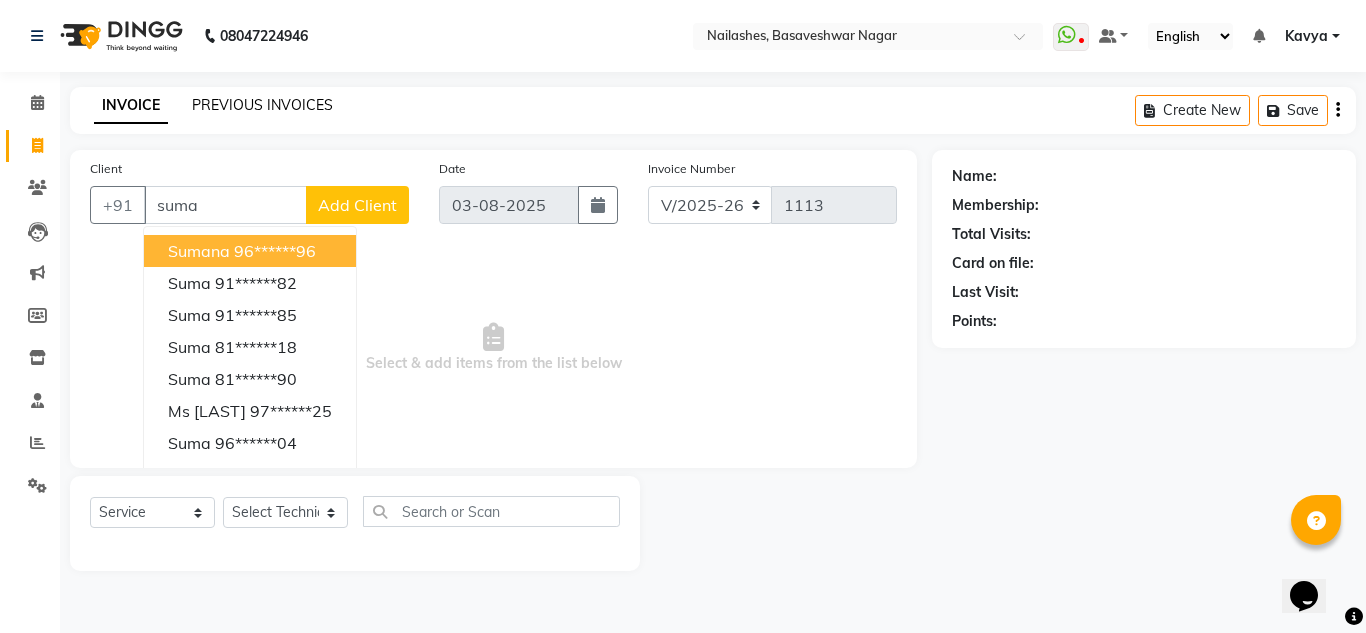 click on "PREVIOUS INVOICES" 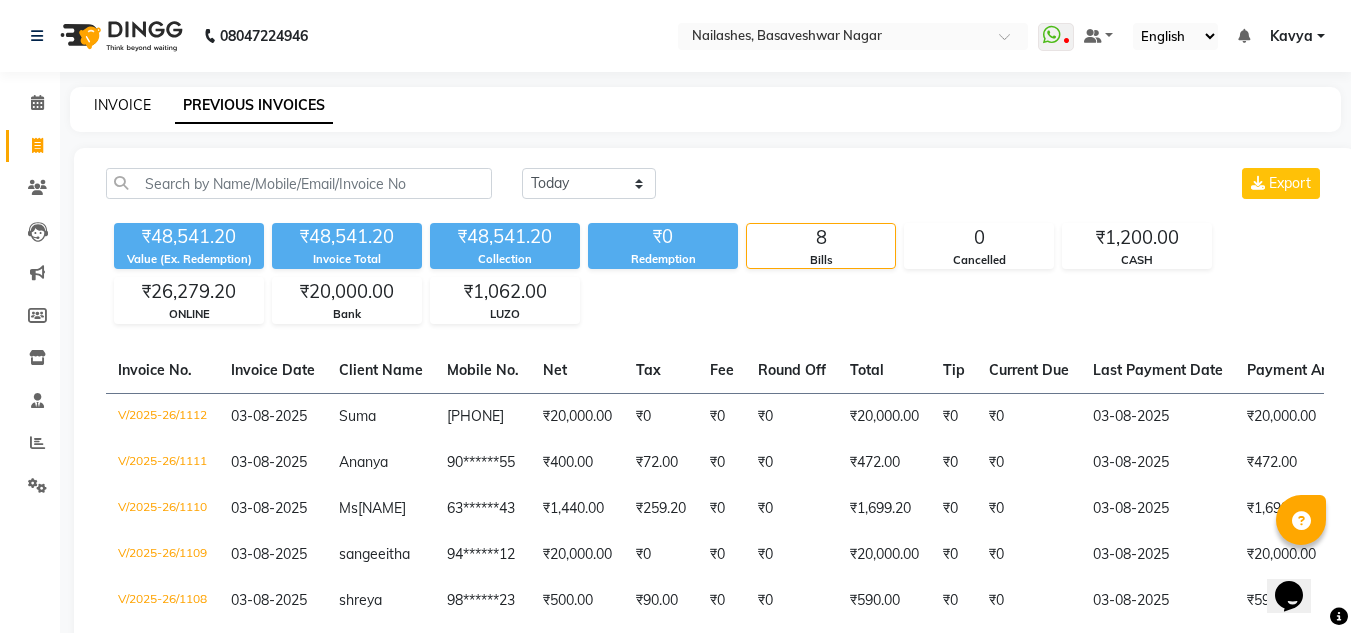 click on "INVOICE" 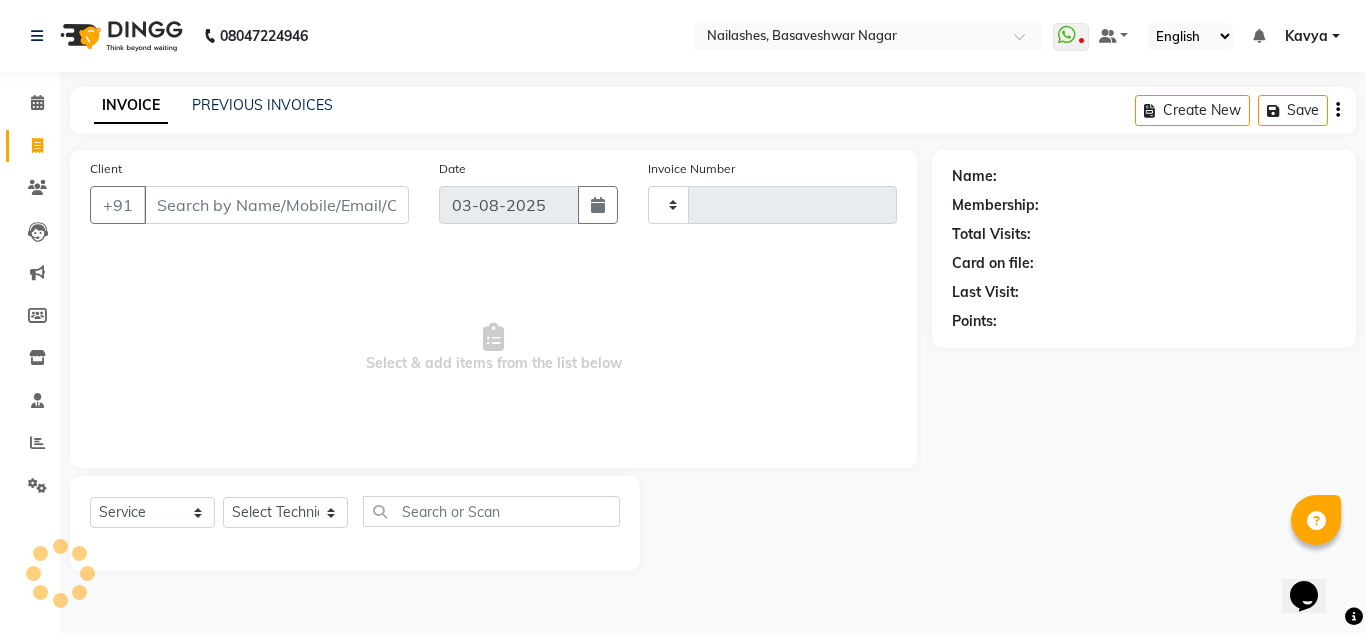 type on "1113" 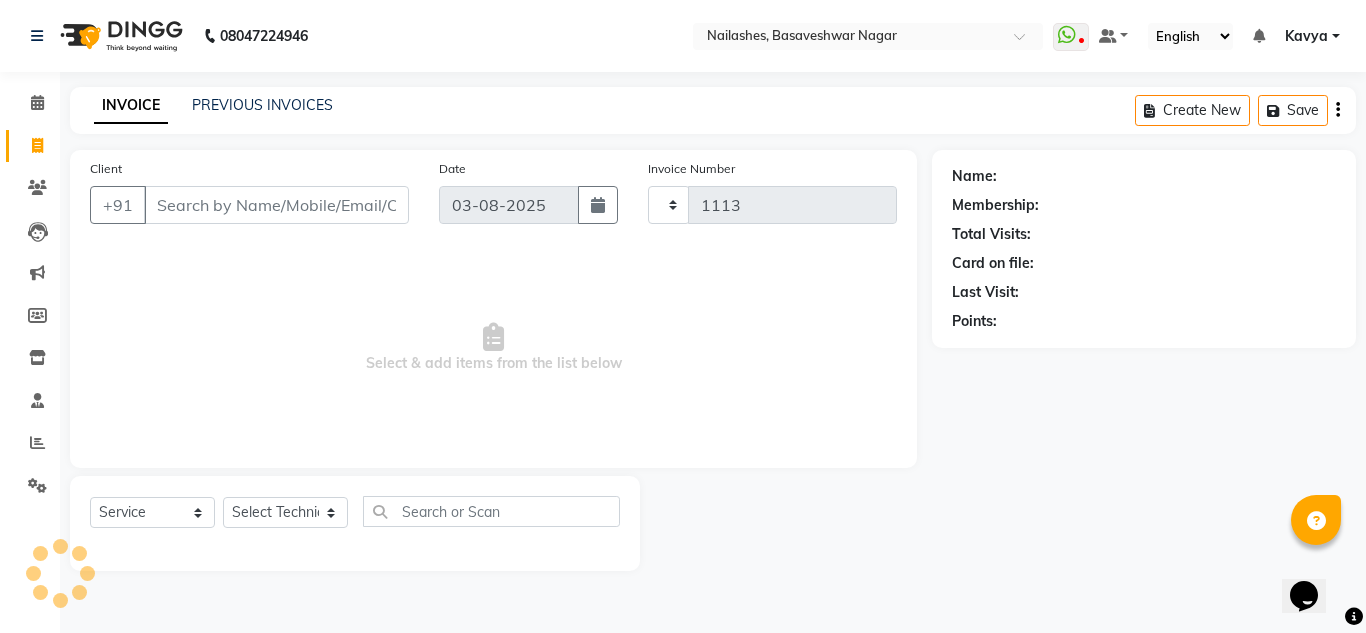 select on "7686" 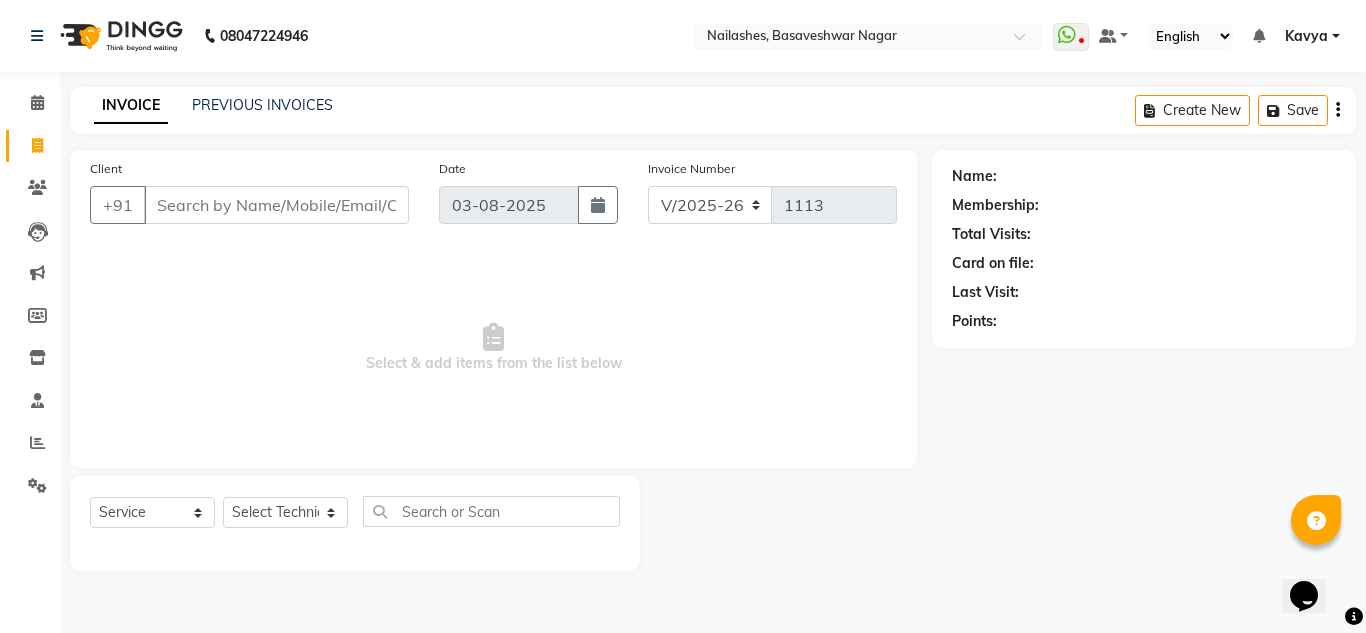 click on "Client" at bounding box center [276, 205] 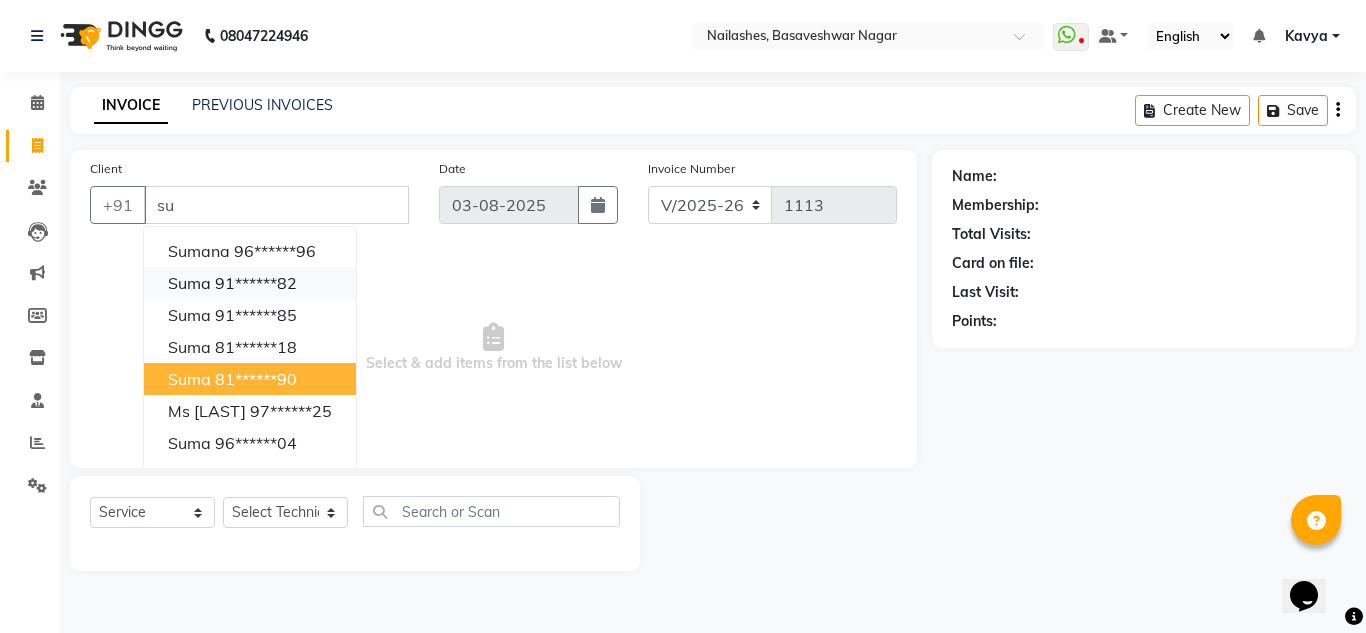 type on "s" 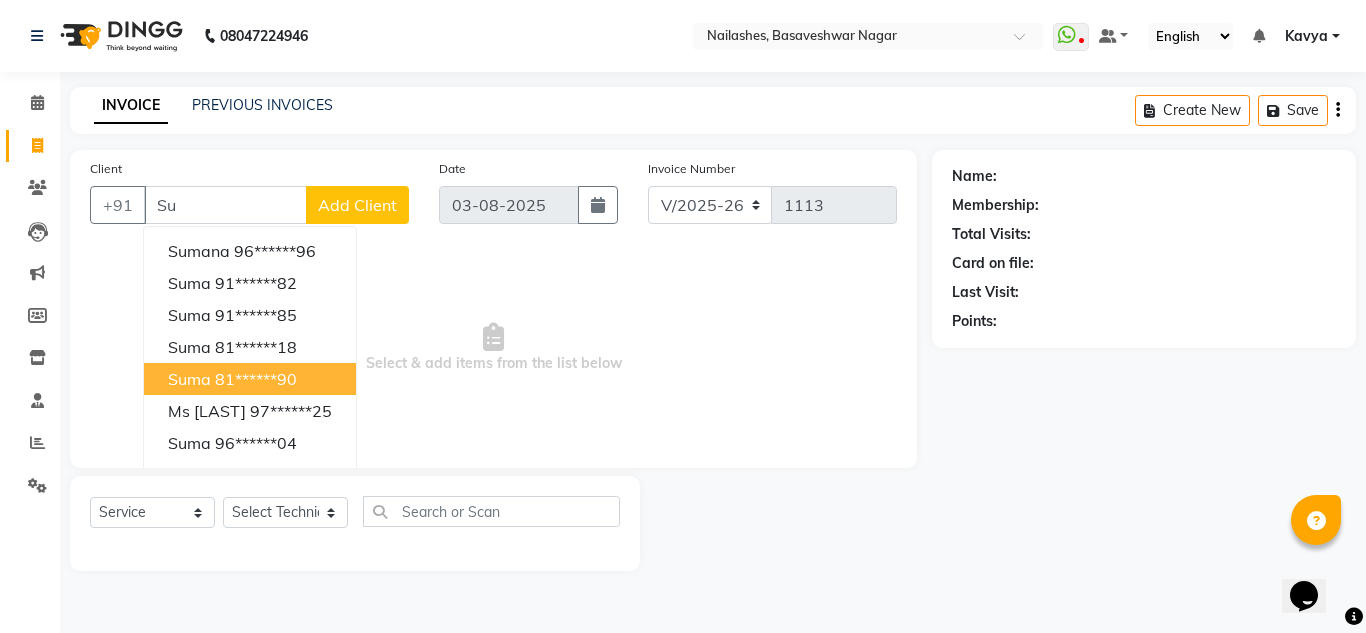 type on "S" 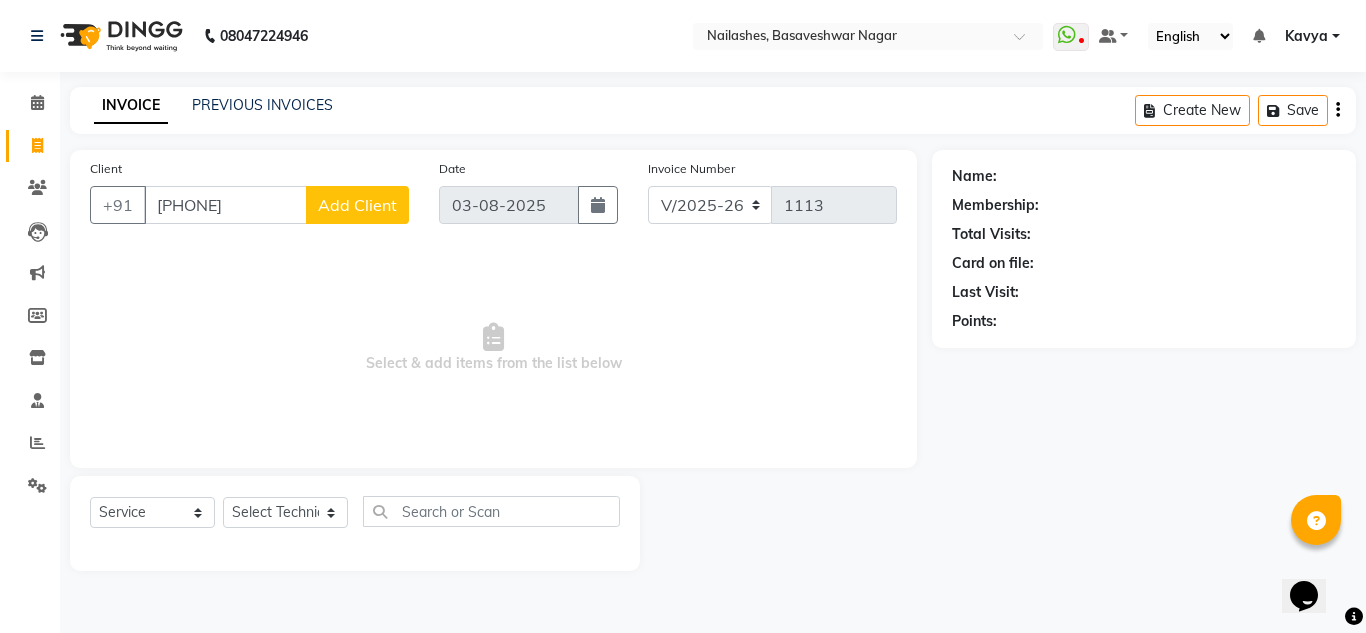 type on "[PHONE]" 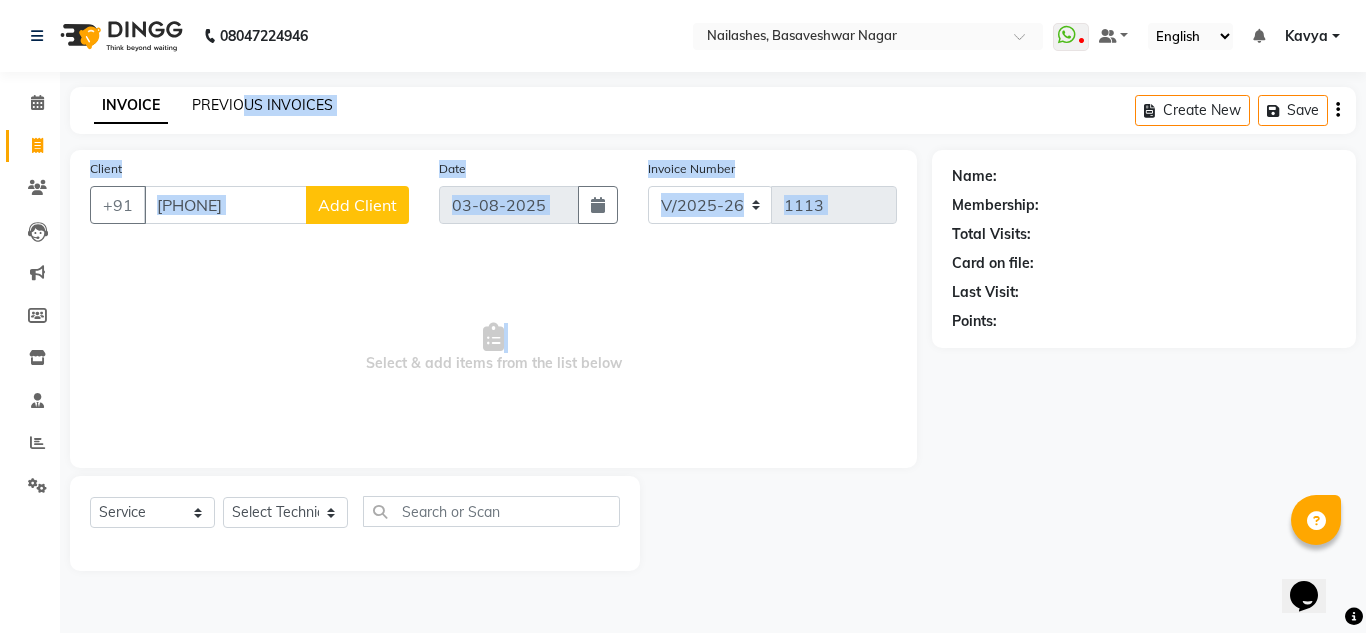 drag, startPoint x: 300, startPoint y: 387, endPoint x: 246, endPoint y: 100, distance: 292.03595 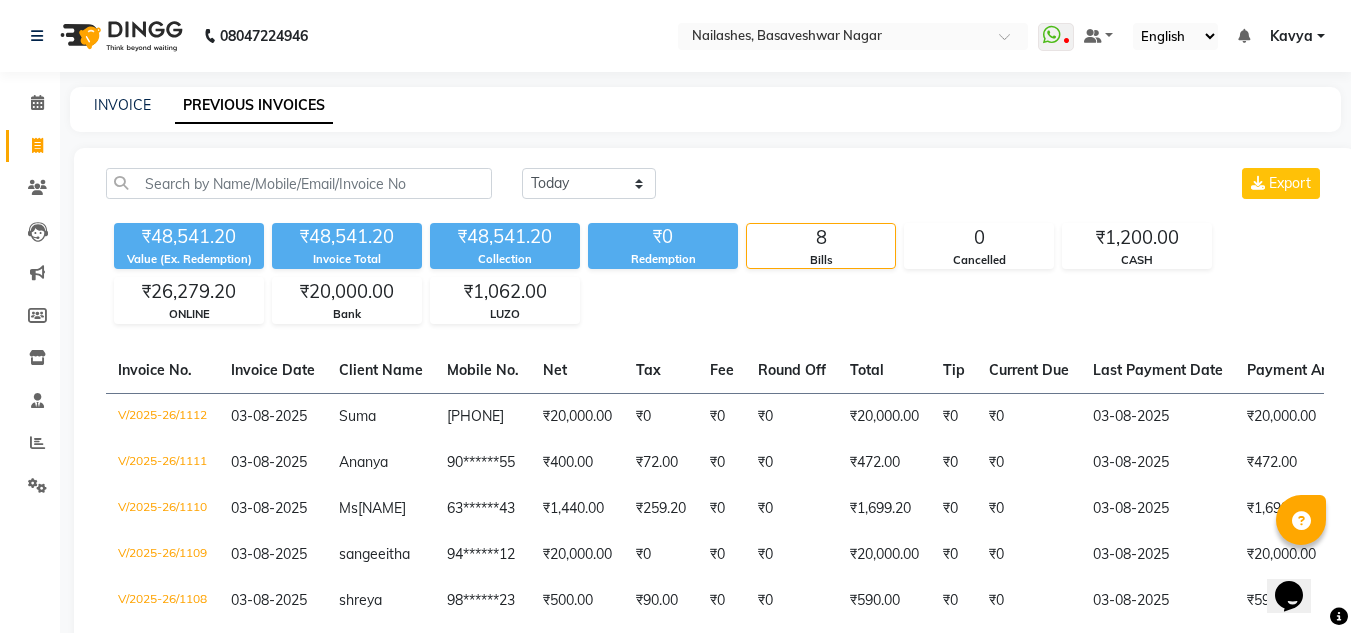 scroll, scrollTop: 169, scrollLeft: 0, axis: vertical 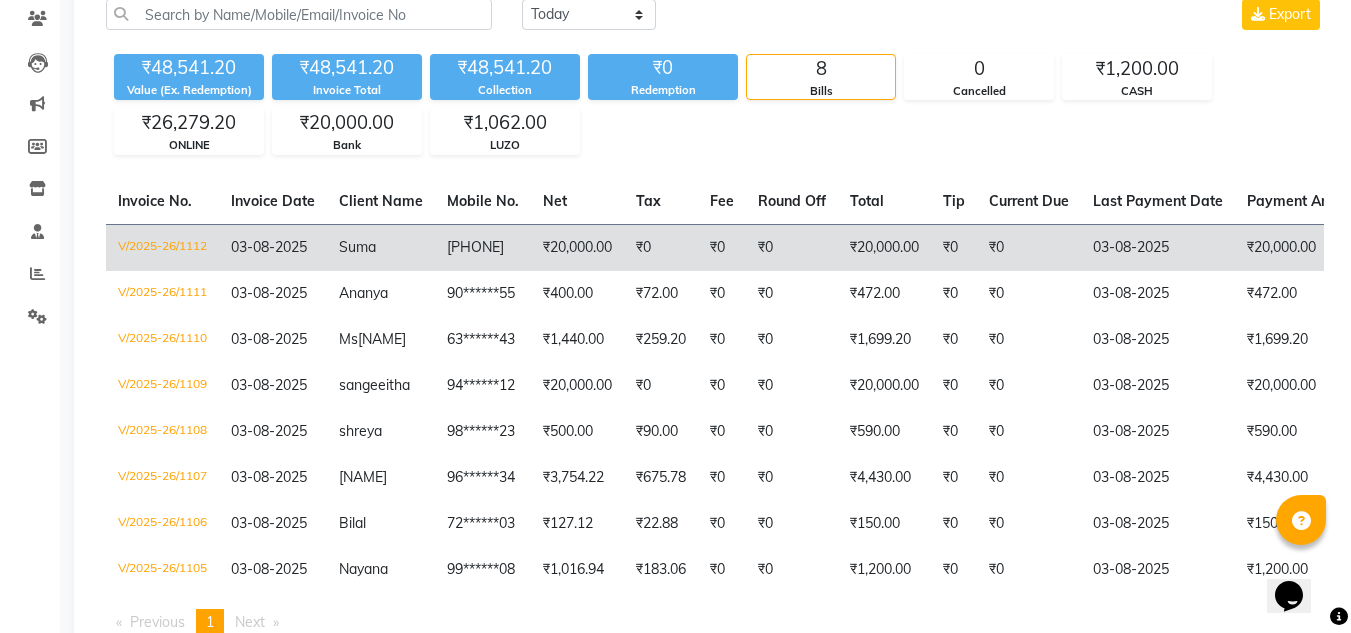click on "₹20,000.00" 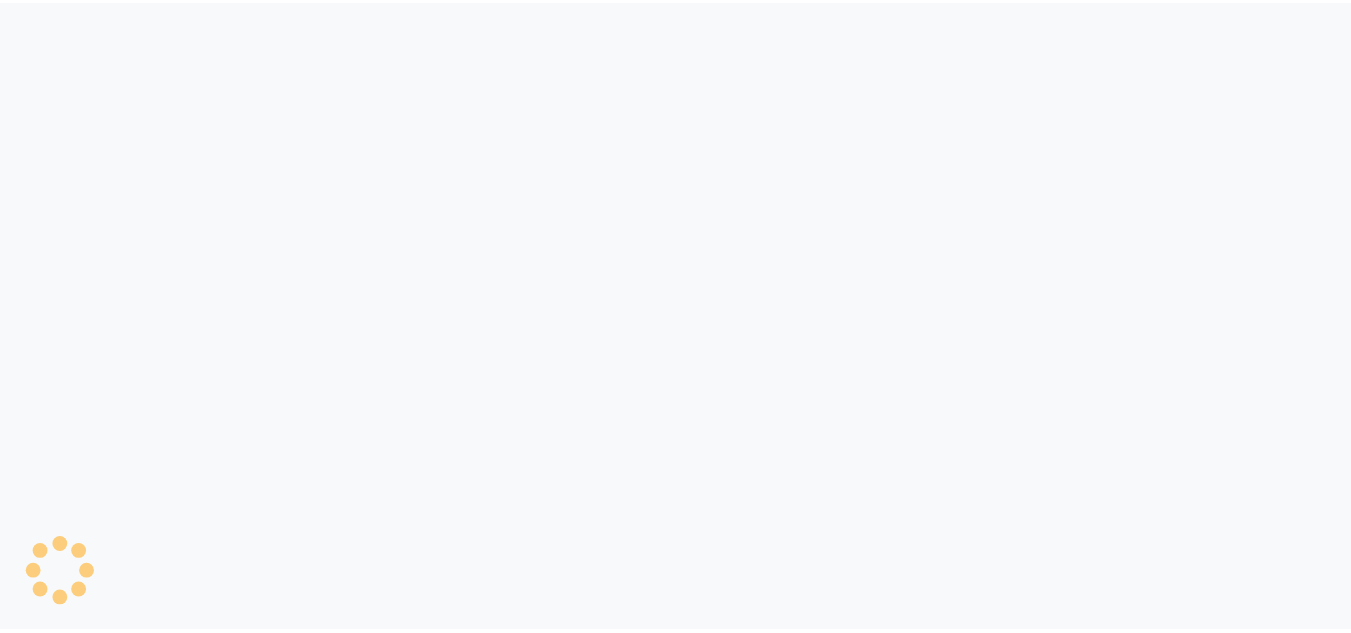 scroll, scrollTop: 0, scrollLeft: 0, axis: both 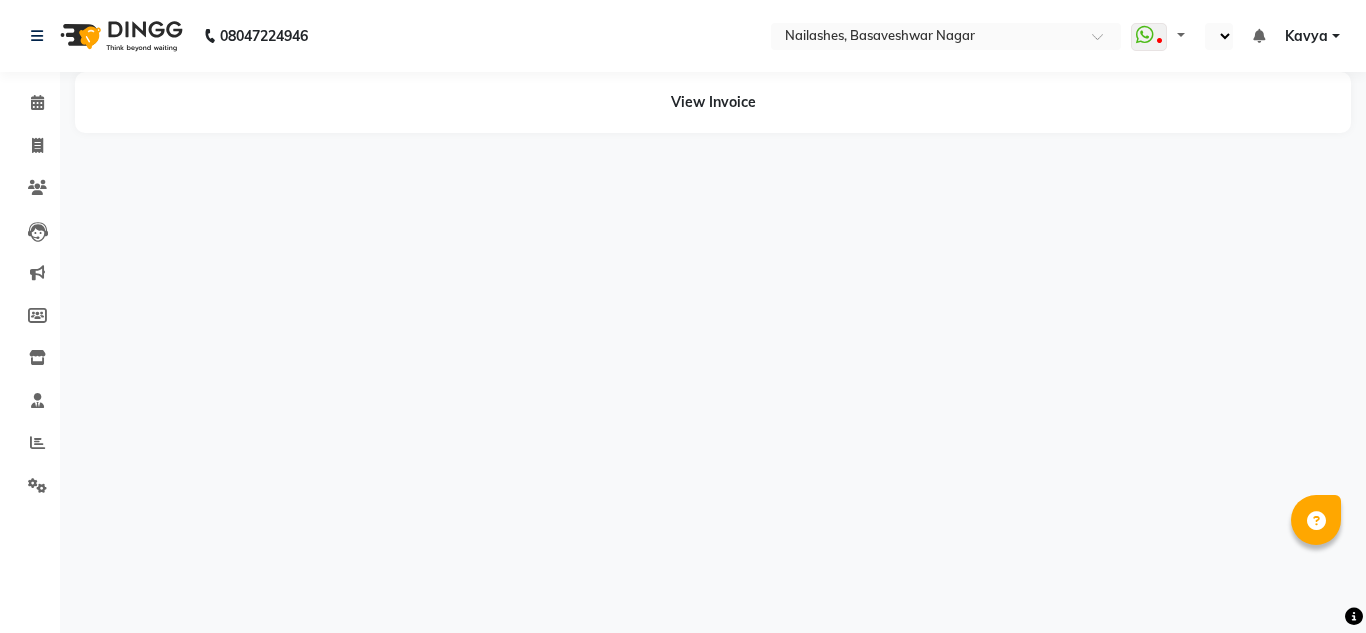 select on "en" 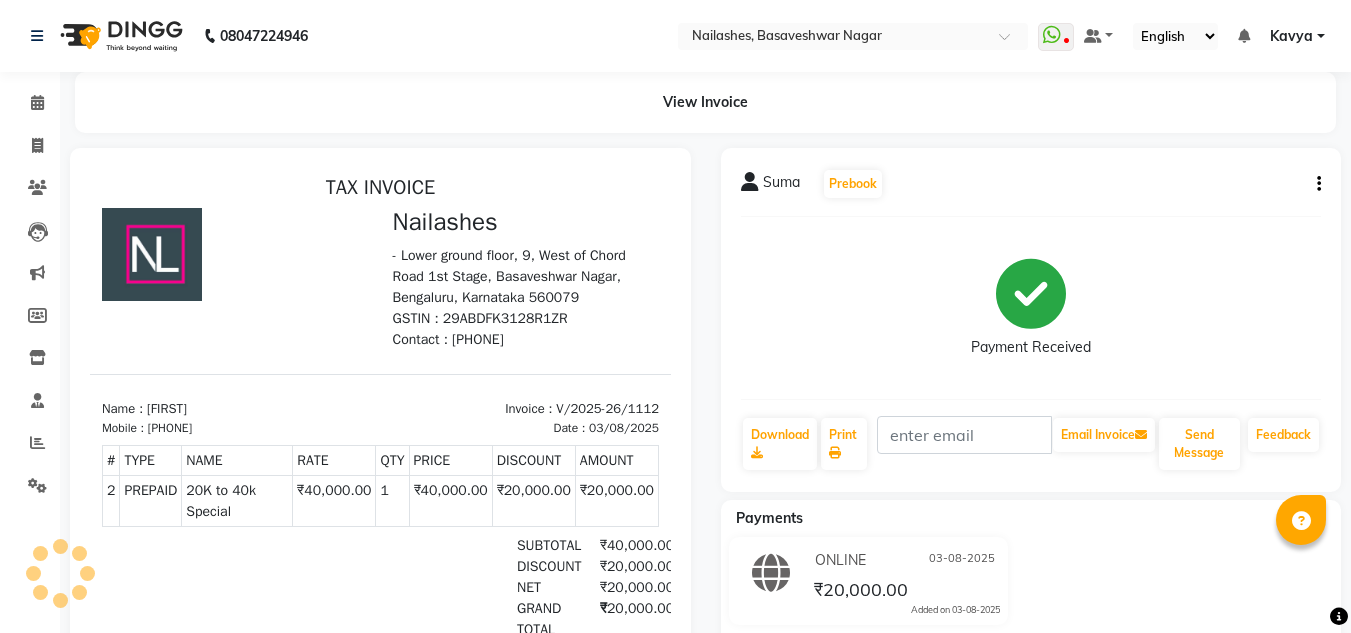 scroll, scrollTop: 0, scrollLeft: 0, axis: both 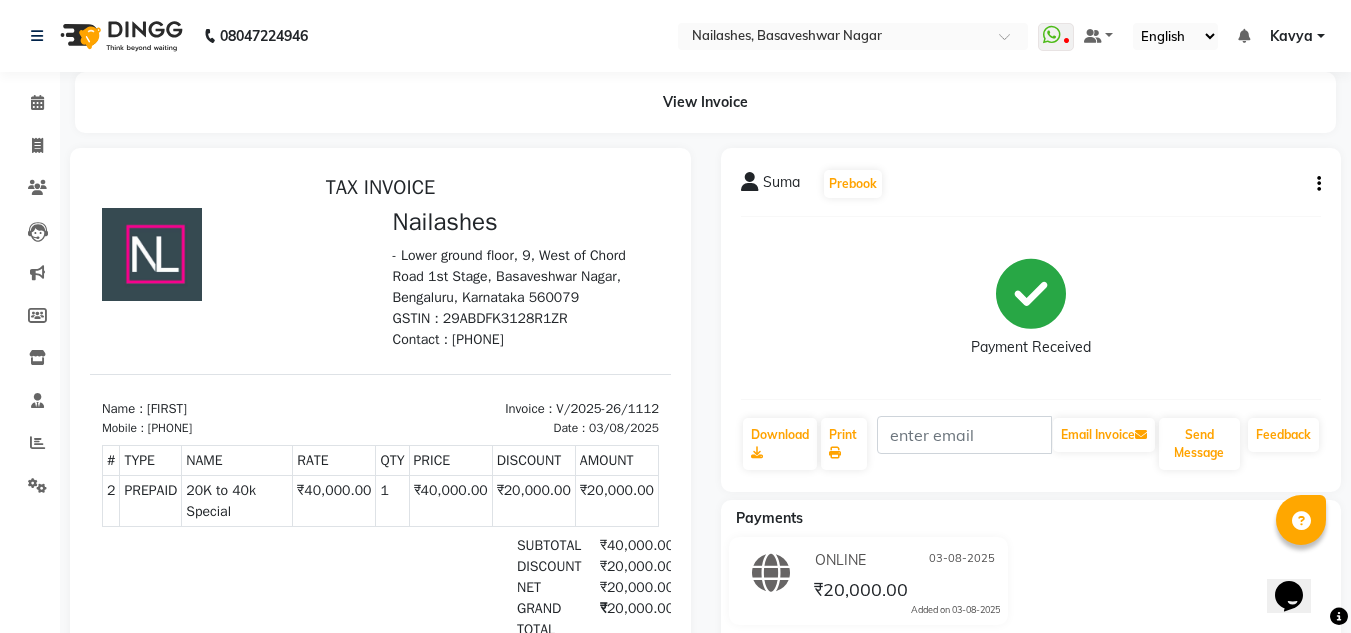 click on "Suma" 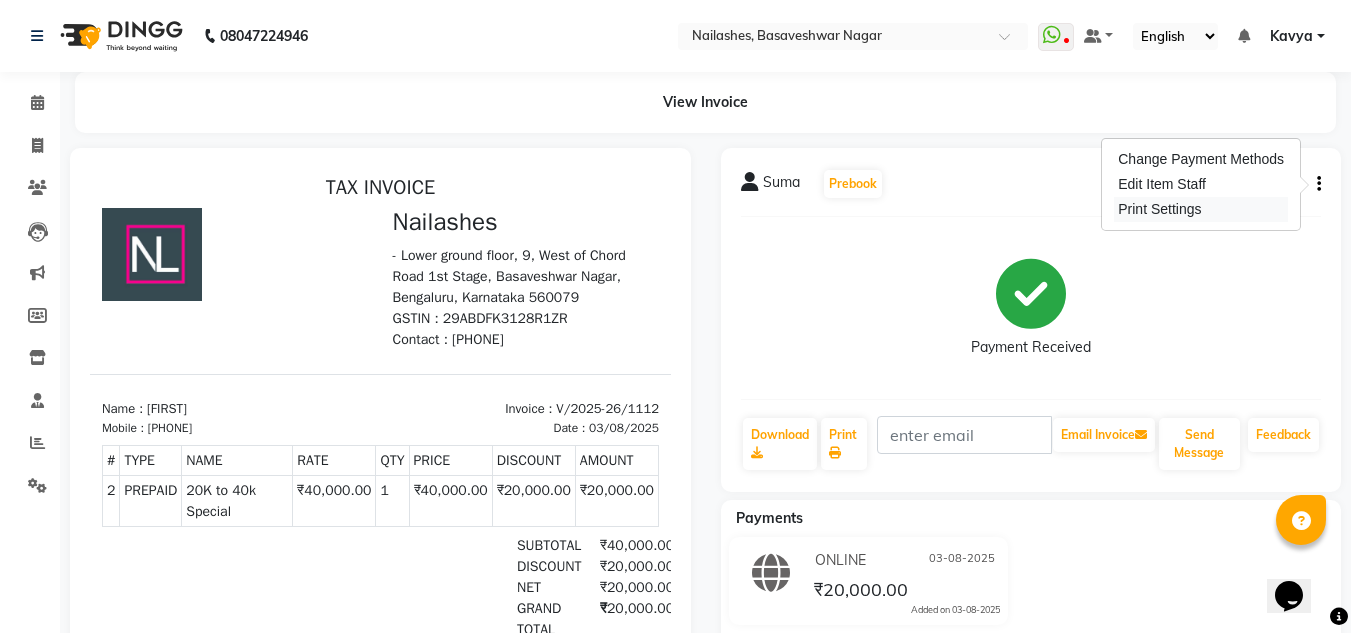 click on "Print Settings" at bounding box center [1201, 209] 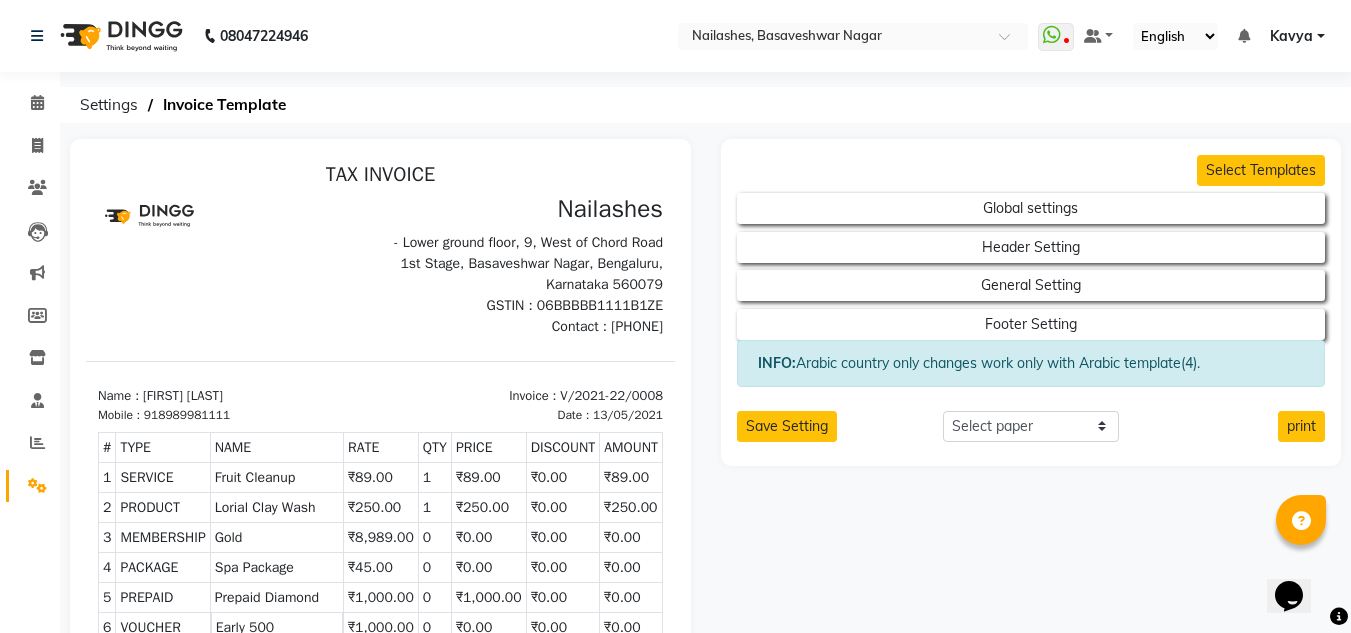 scroll, scrollTop: 0, scrollLeft: 0, axis: both 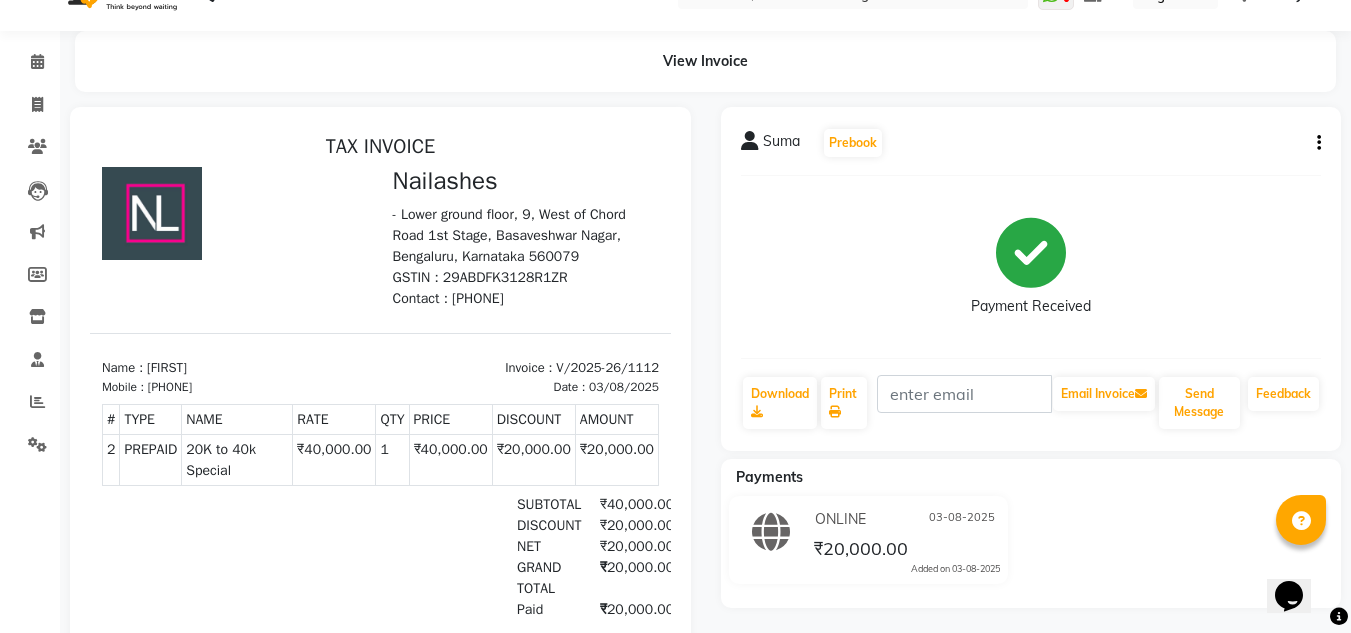 click 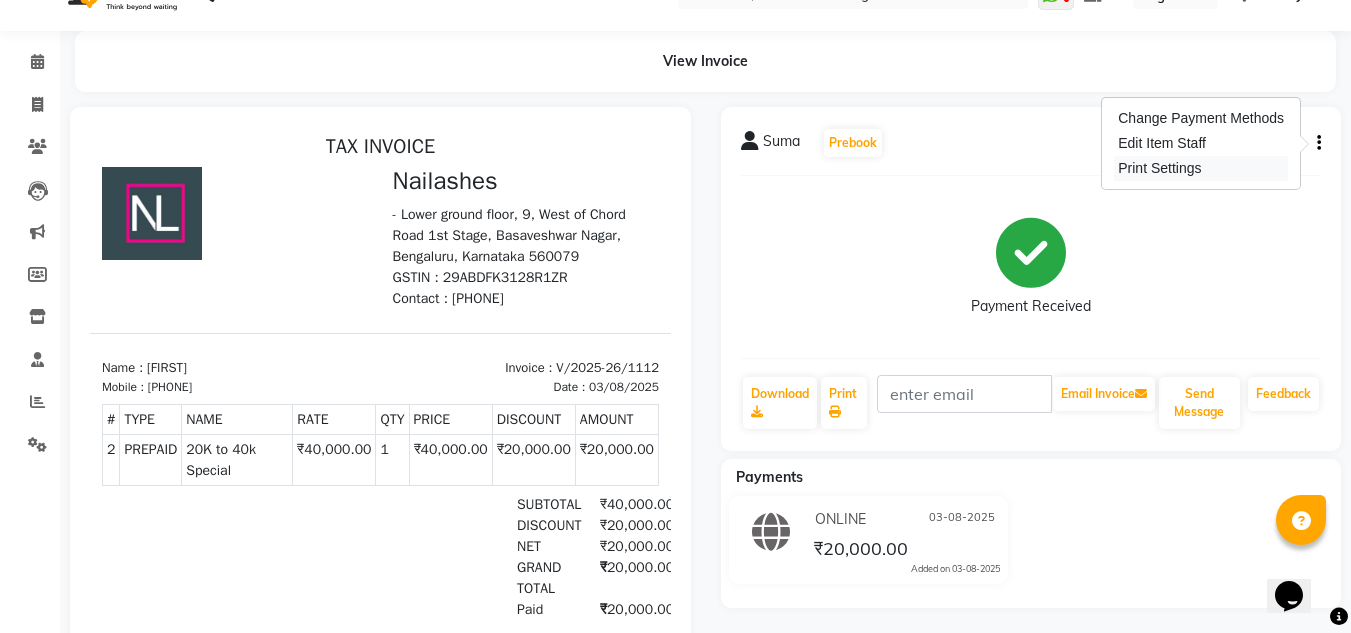 click on "Print Settings" at bounding box center (1201, 168) 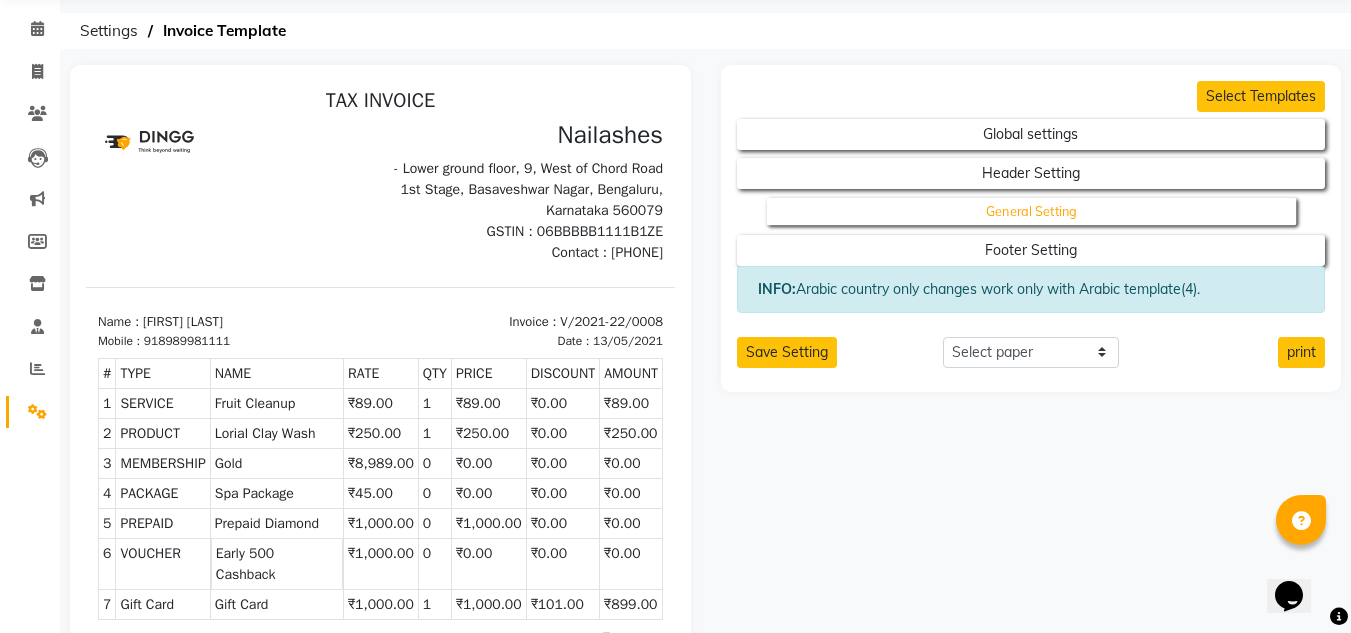 scroll, scrollTop: 73, scrollLeft: 0, axis: vertical 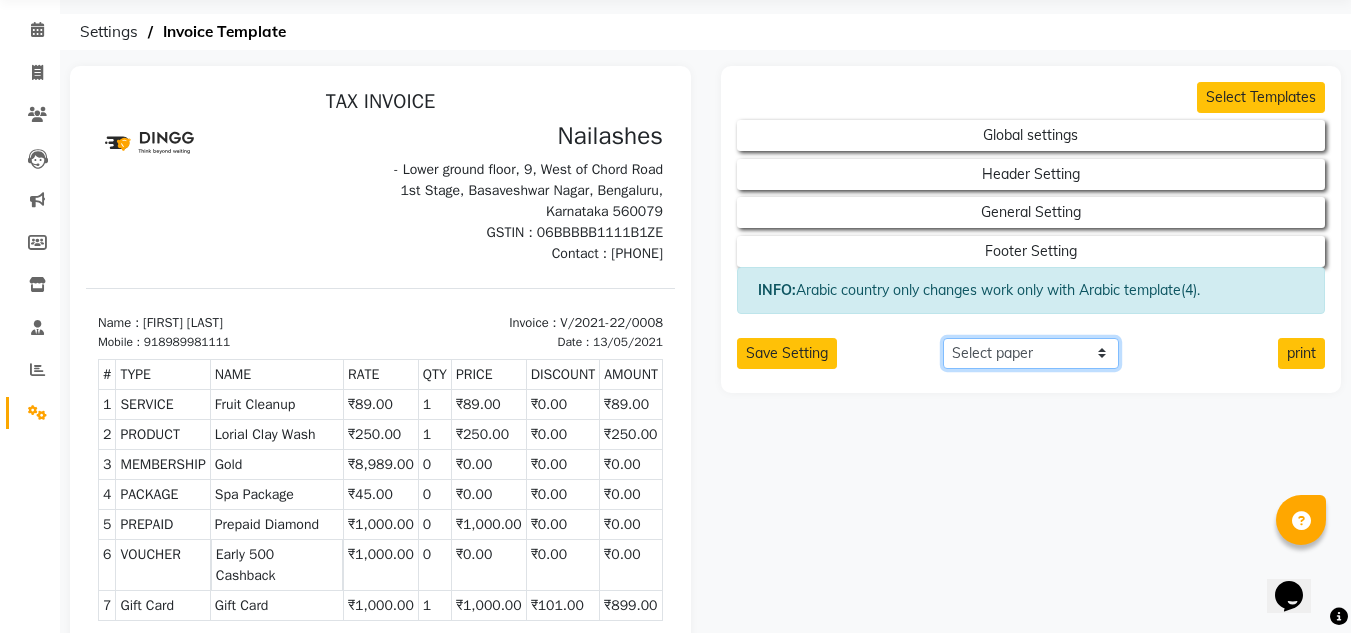 click on "Select paper A4 A5 A6 A7 Thermal Custom" 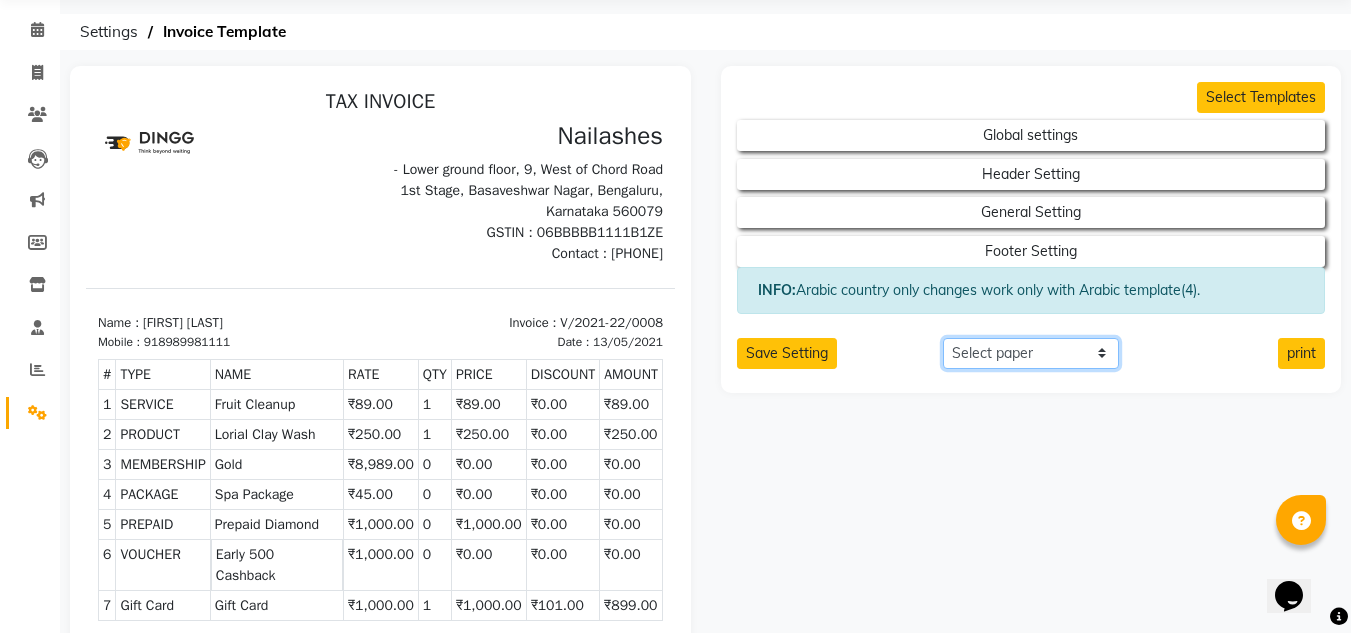 click on "Select paper A4 A5 A6 A7 Thermal Custom" 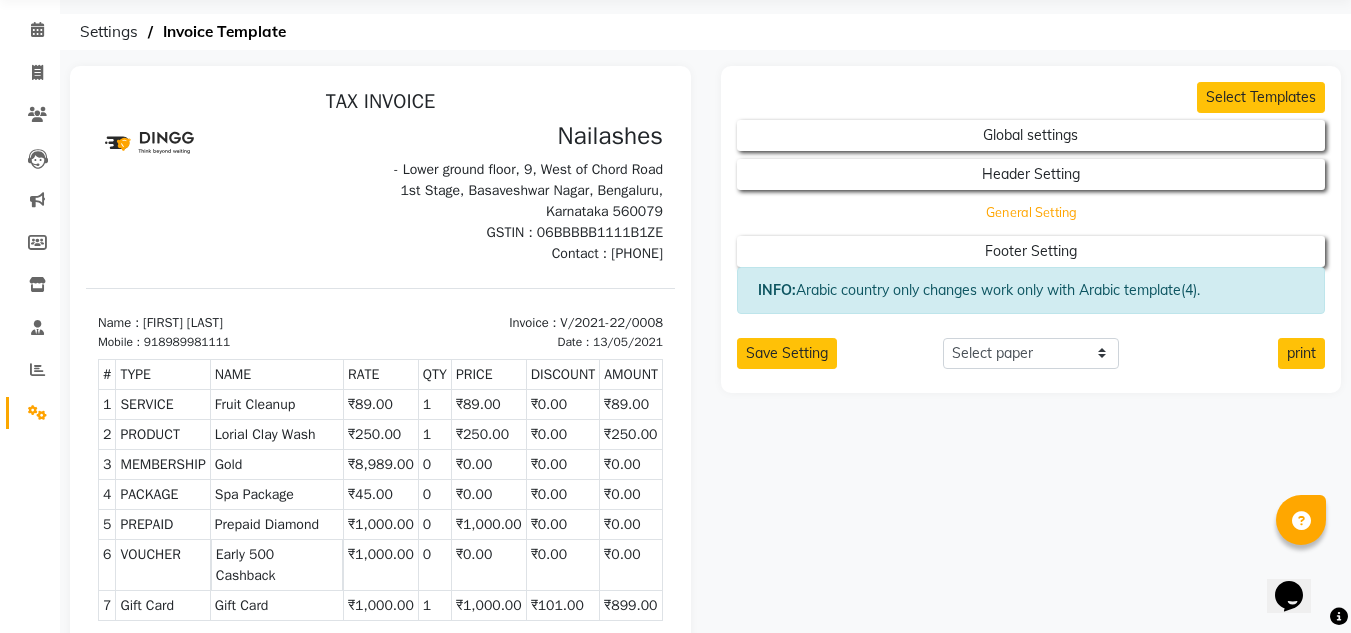 click on "General Setting" at bounding box center (1031, 135) 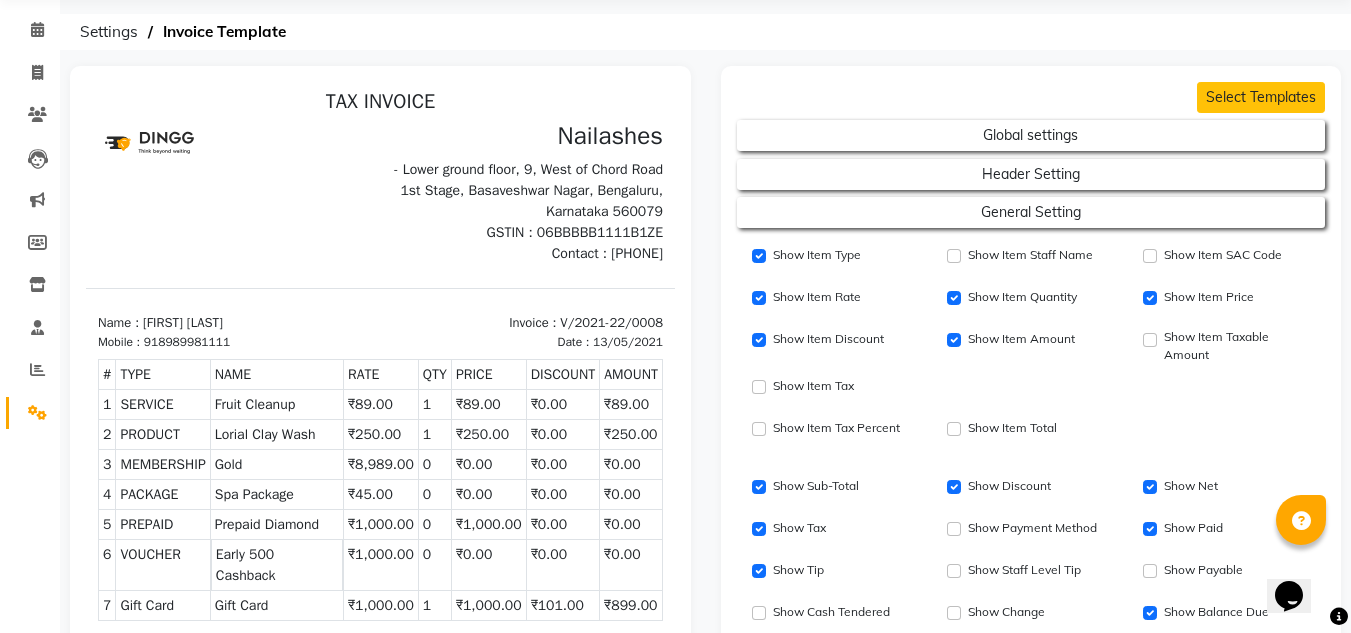 click on "Header Setting" at bounding box center [1031, 170] 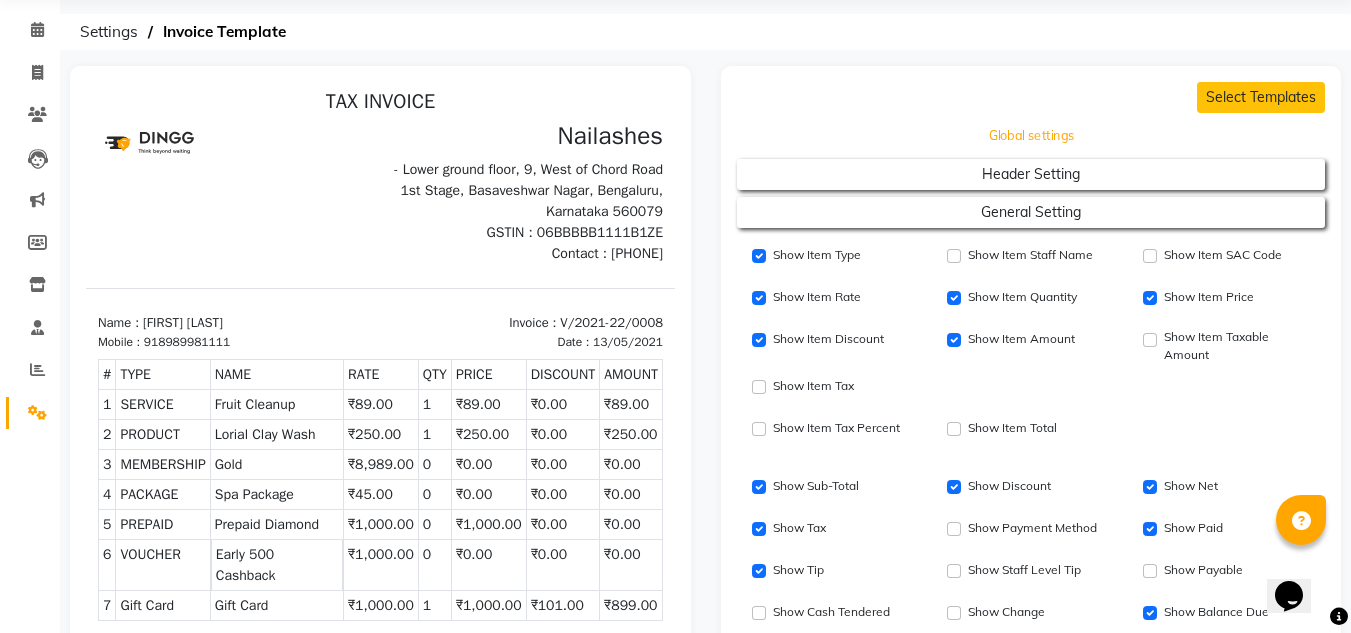 click on "Global settings" at bounding box center [1031, 136] 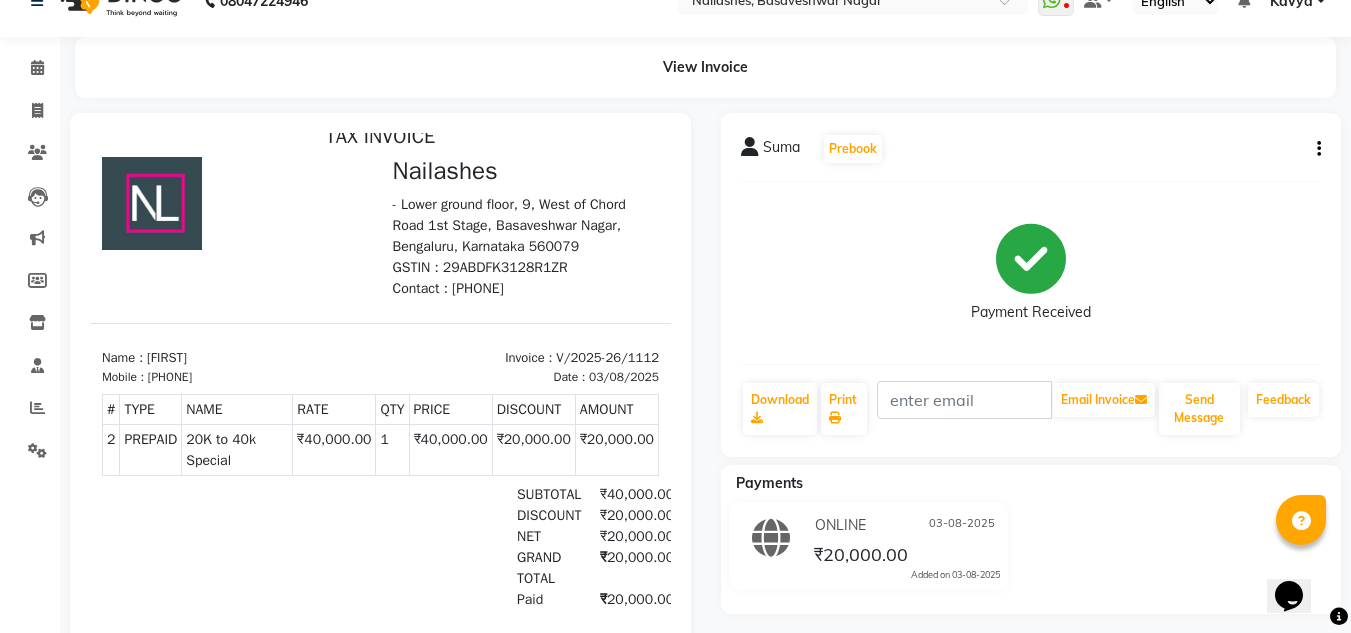 scroll, scrollTop: 34, scrollLeft: 0, axis: vertical 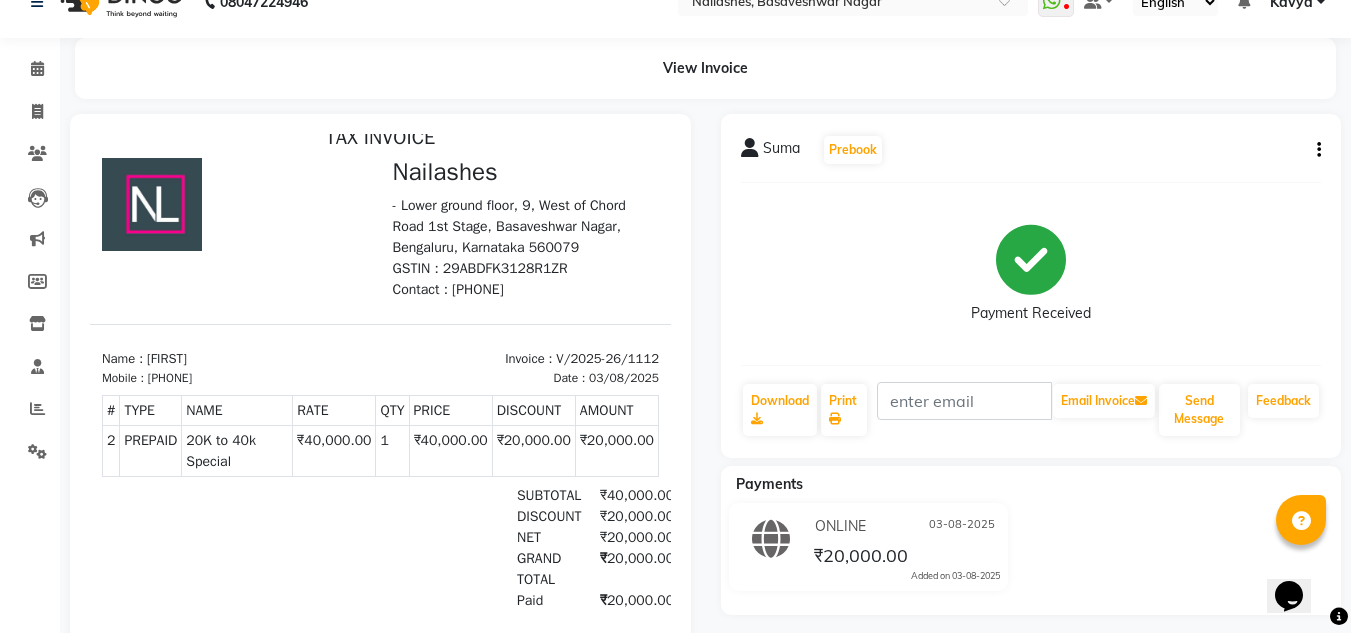click 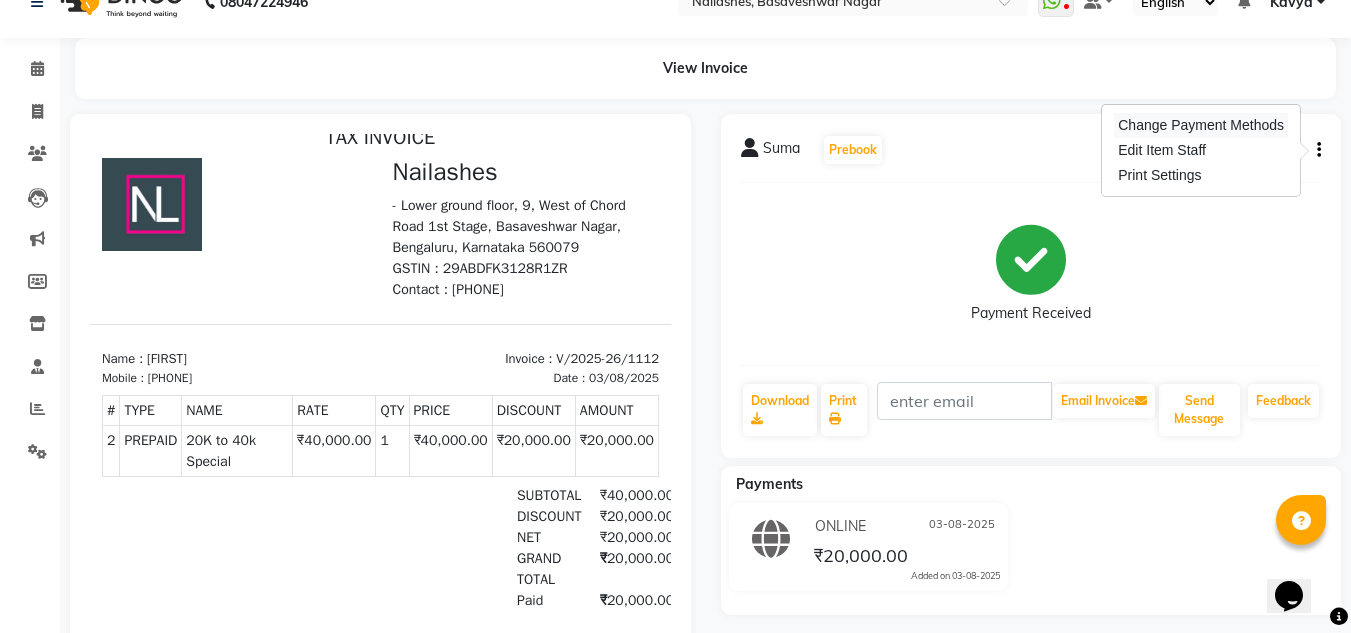 click on "Change Payment Methods" at bounding box center [1201, 125] 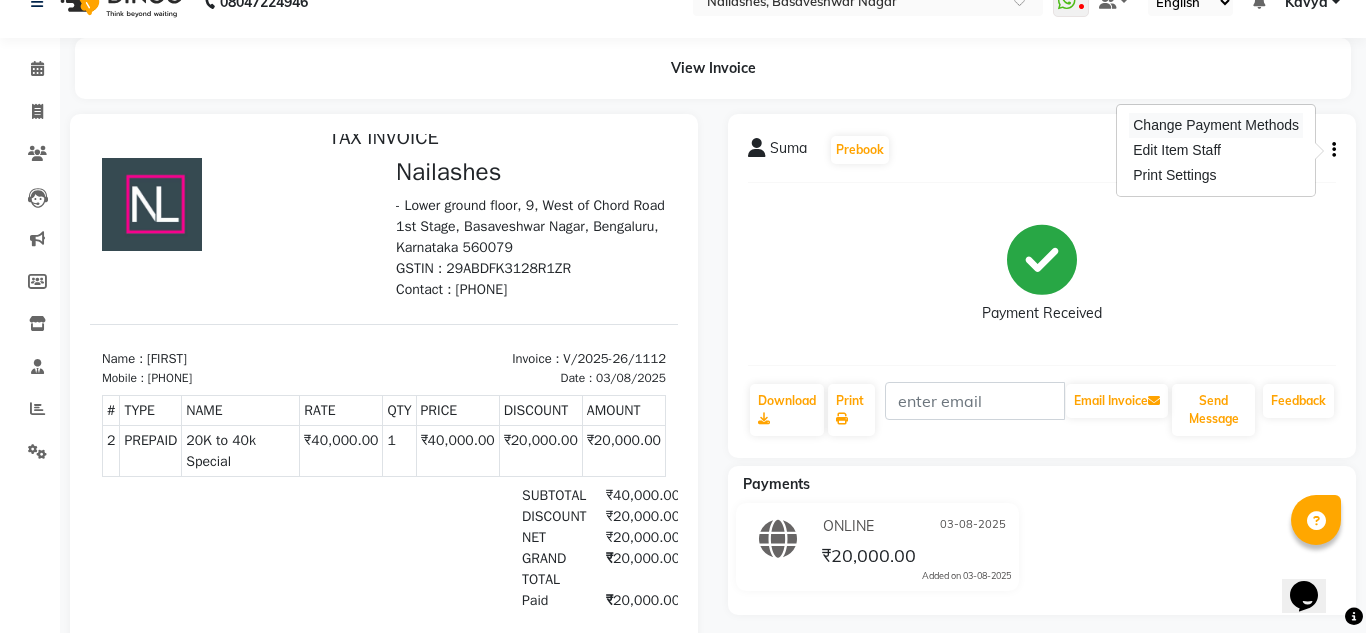 select on "3" 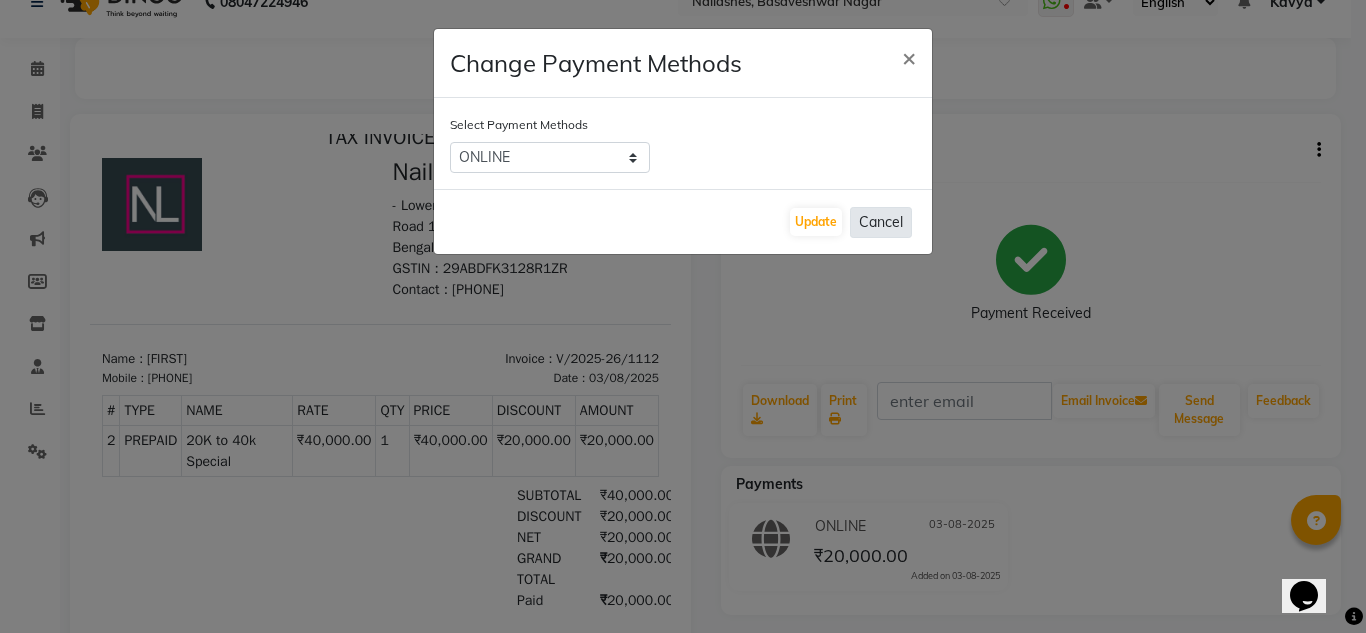 click on "Cancel" 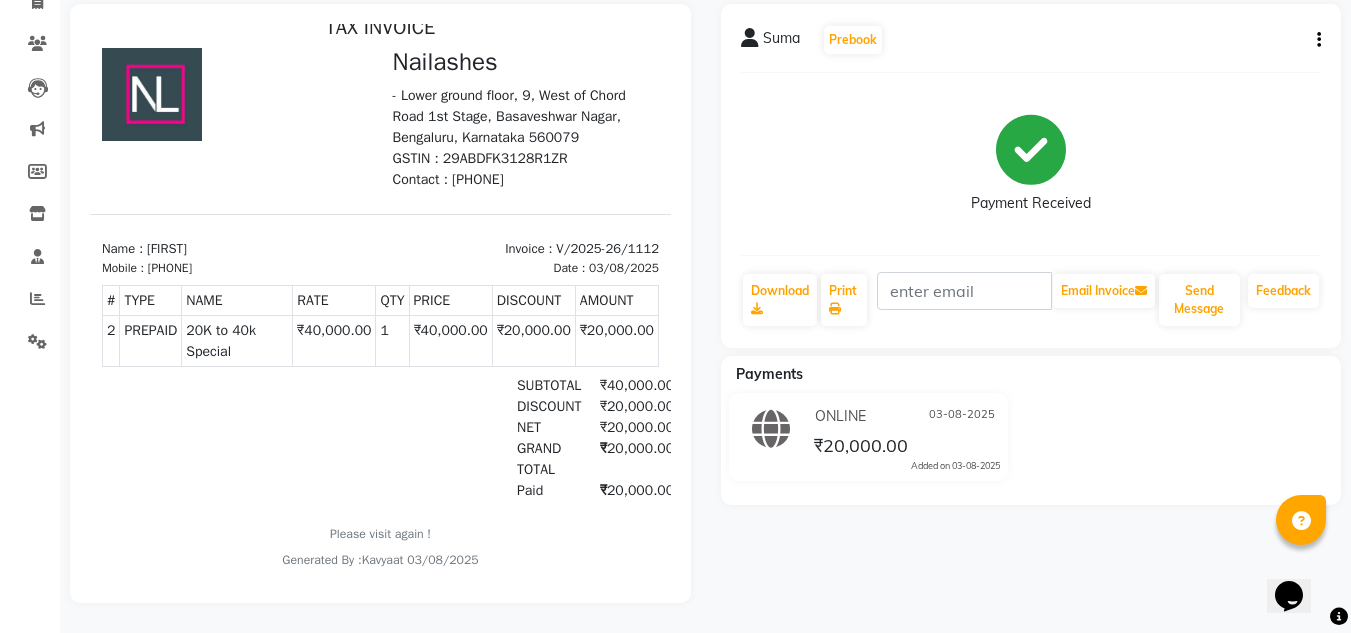 scroll, scrollTop: 45, scrollLeft: 0, axis: vertical 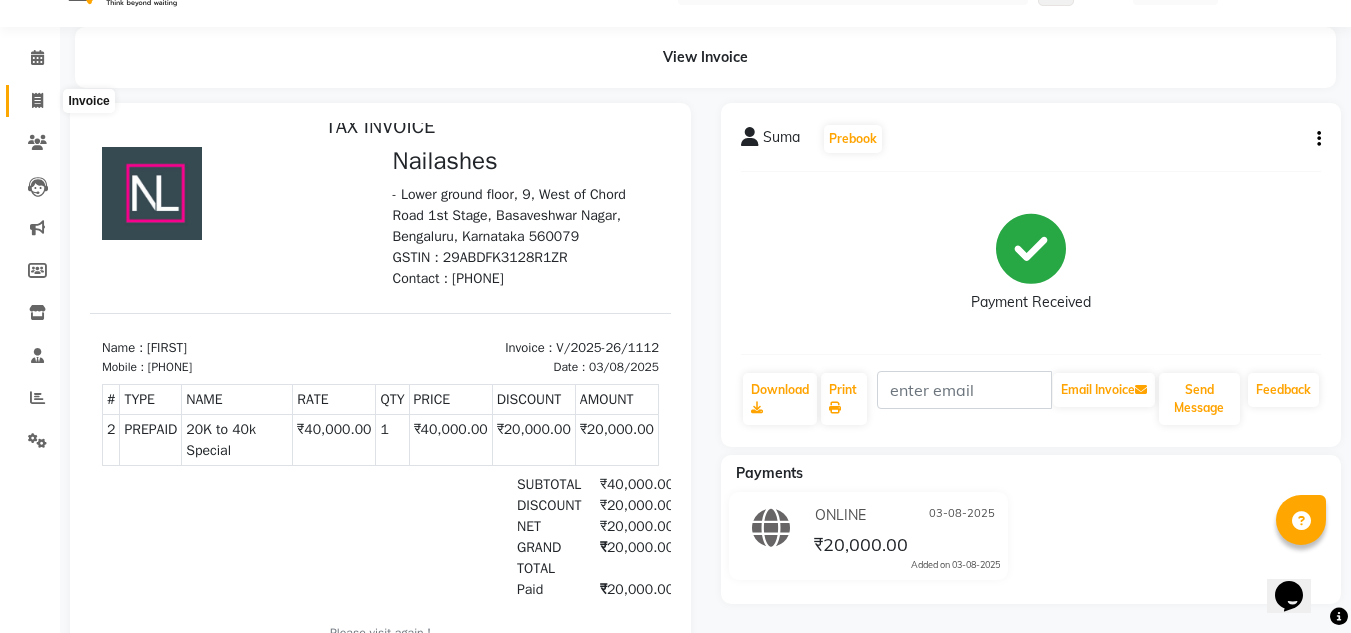 click 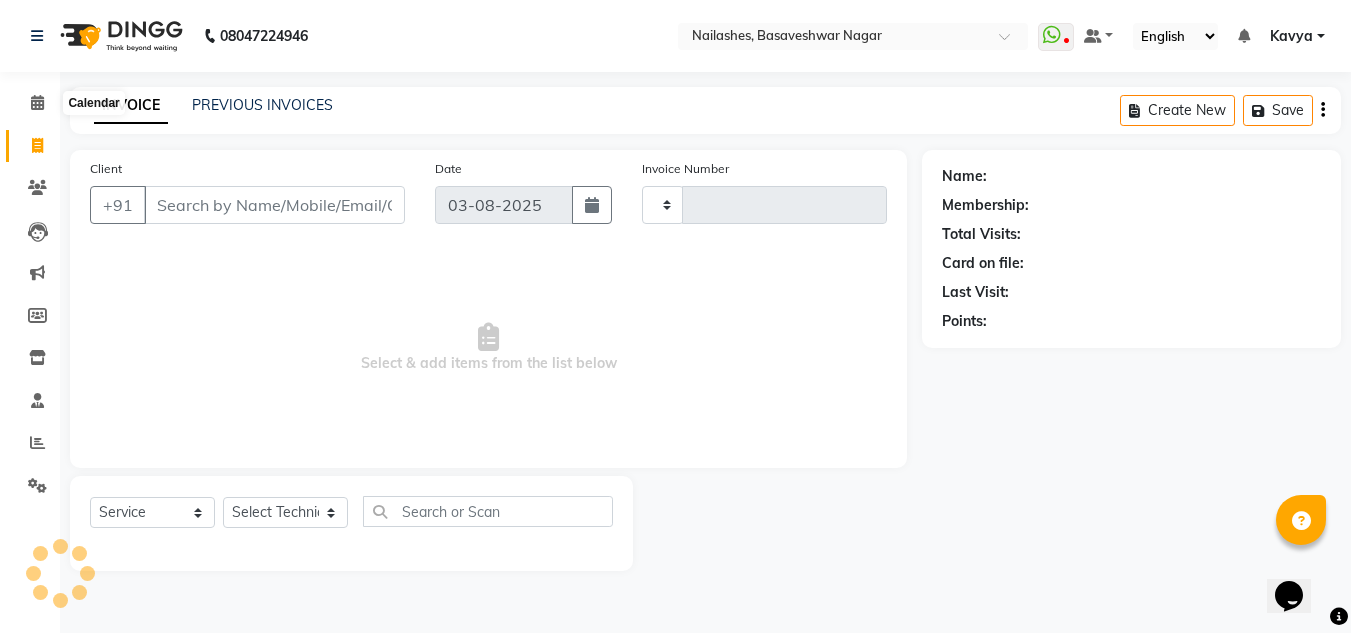 type on "1113" 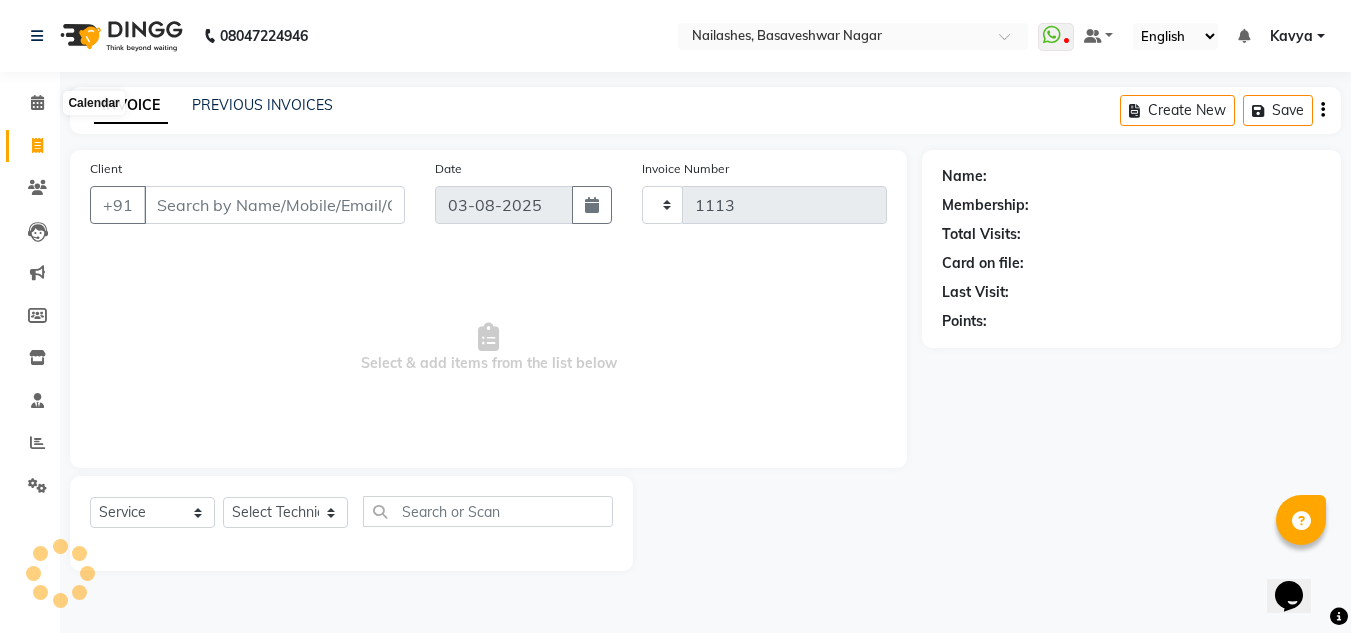 select on "7686" 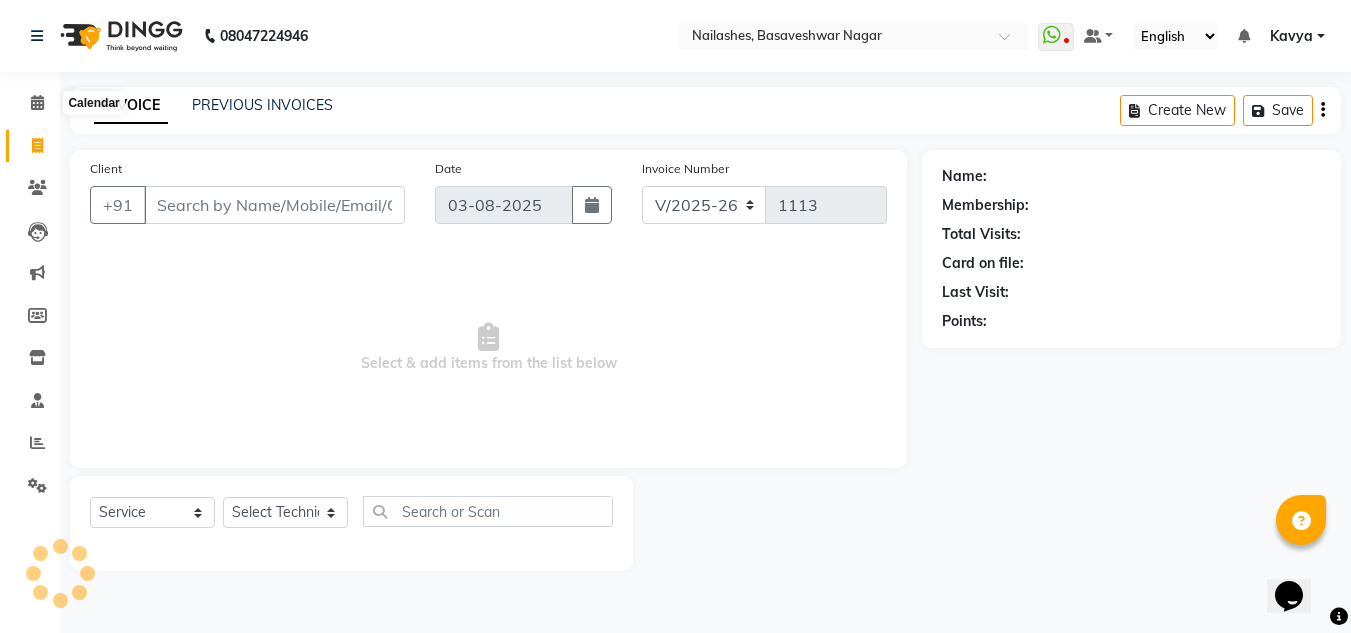 scroll, scrollTop: 0, scrollLeft: 0, axis: both 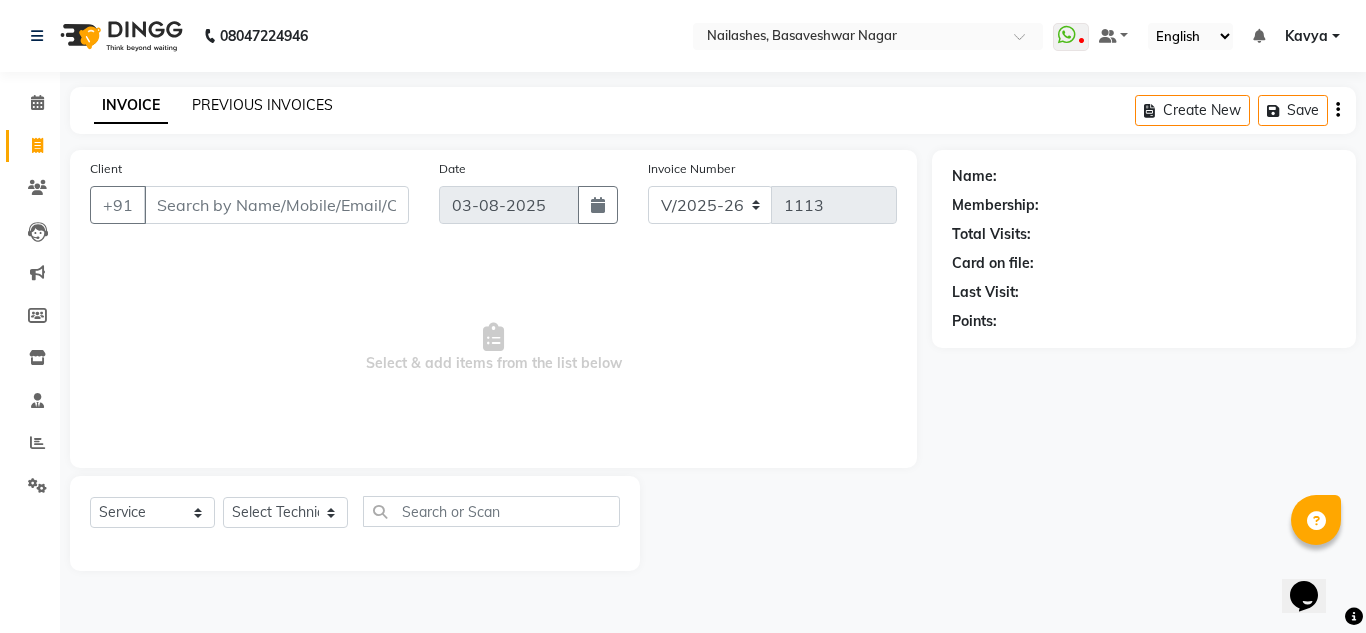 click on "PREVIOUS INVOICES" 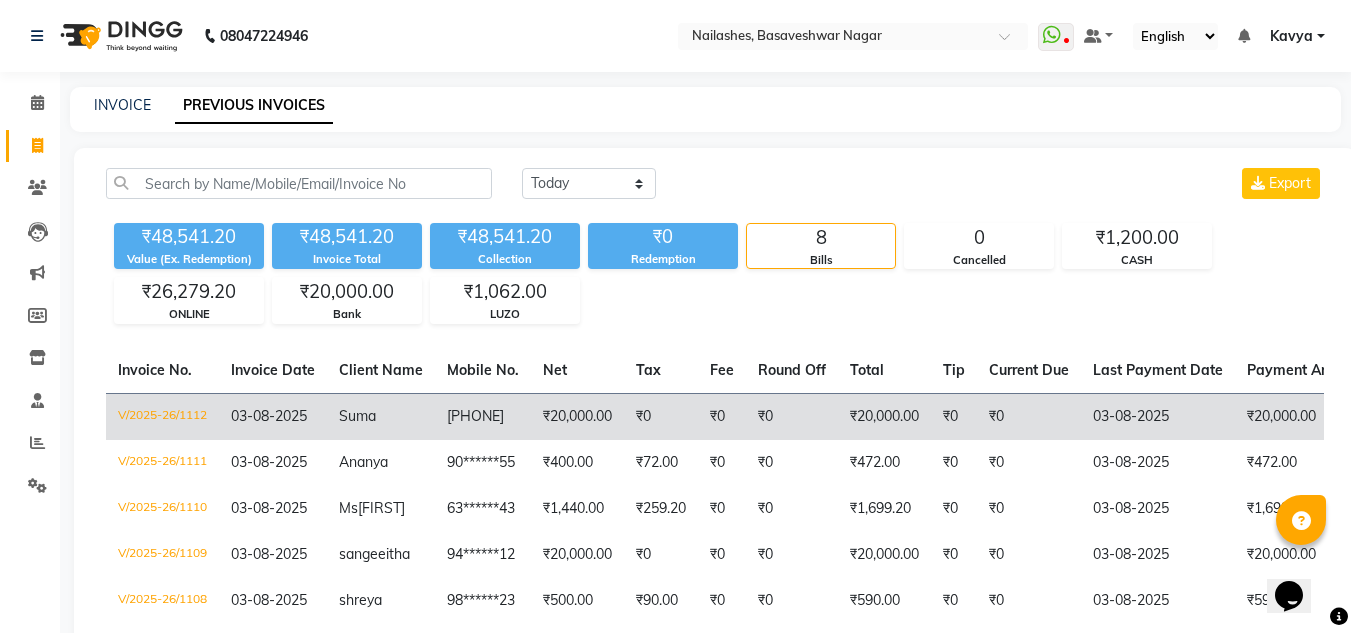 click on "Suma" 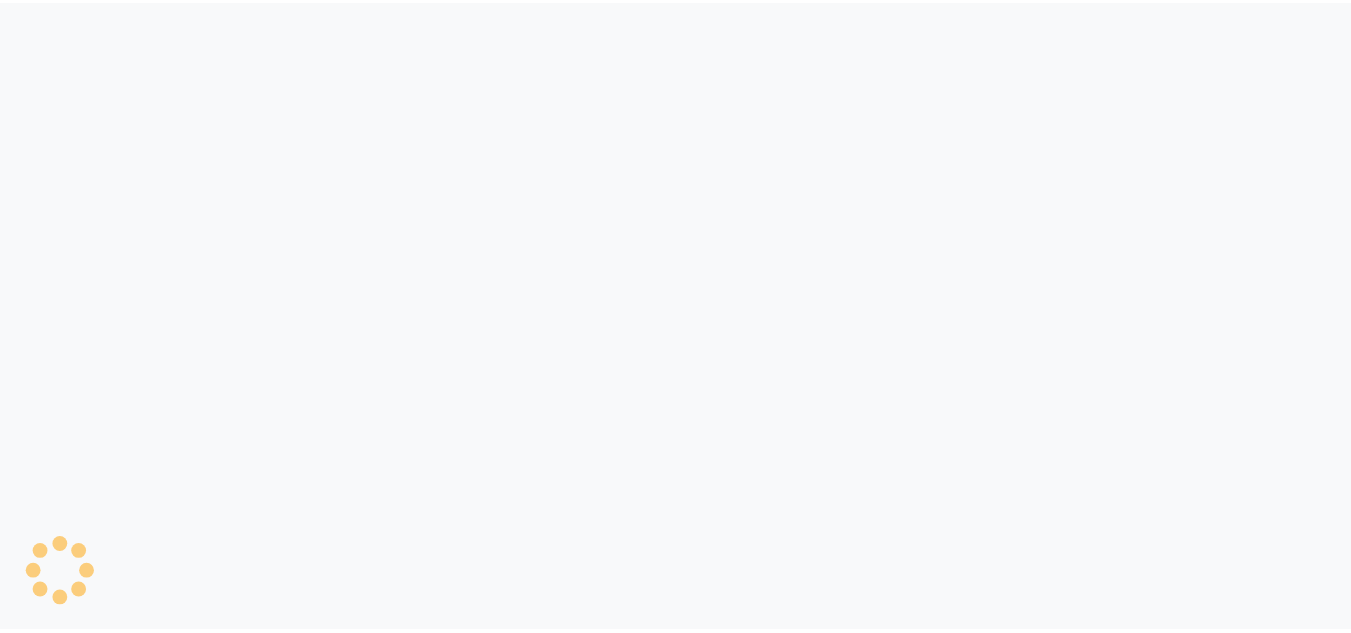 scroll, scrollTop: 0, scrollLeft: 0, axis: both 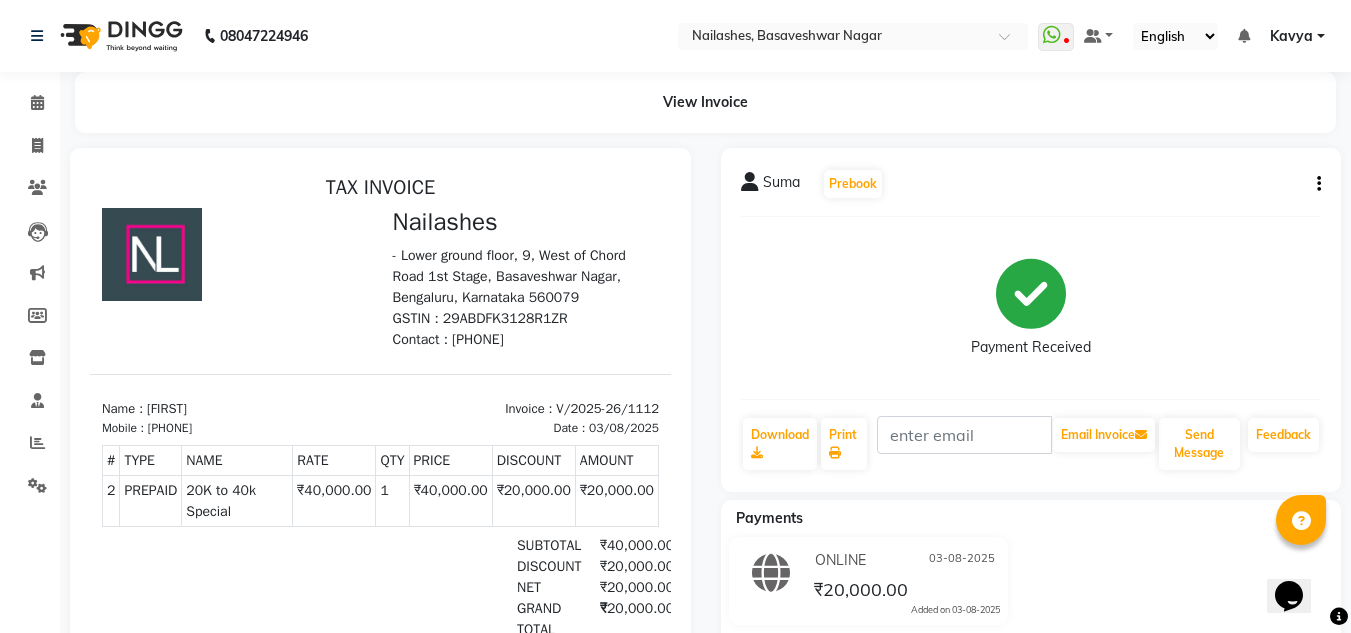 click on "View Invoice" 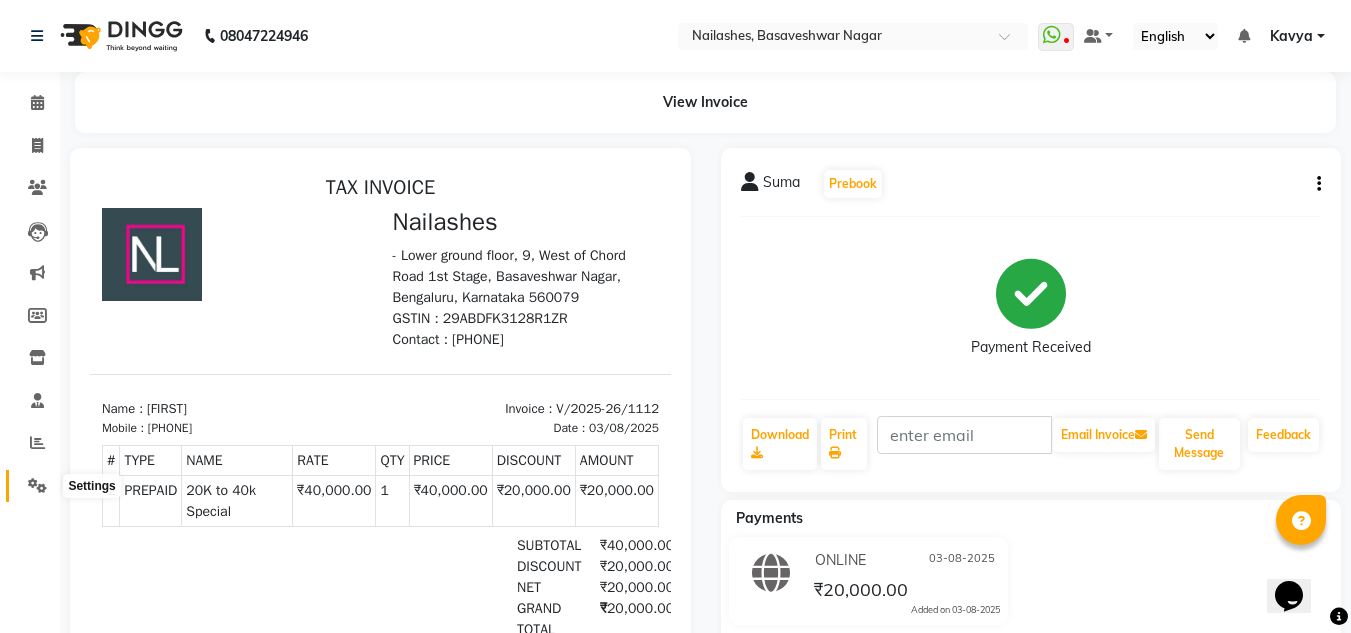 click 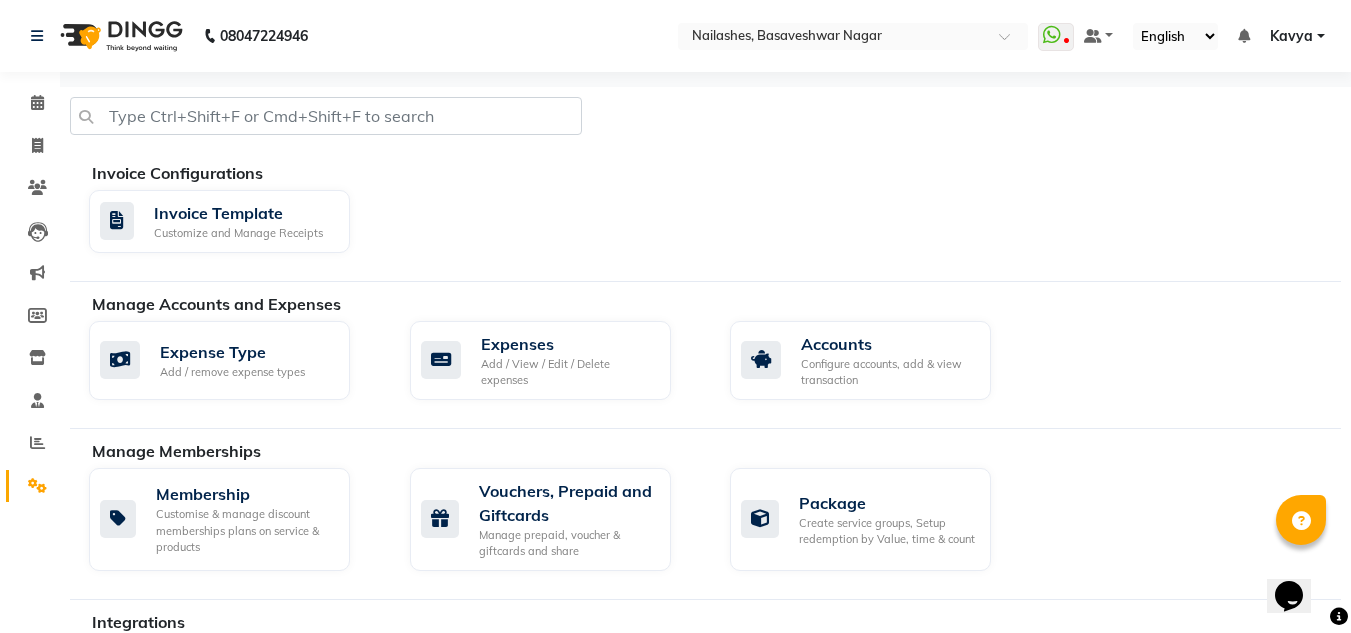 scroll, scrollTop: 138, scrollLeft: 0, axis: vertical 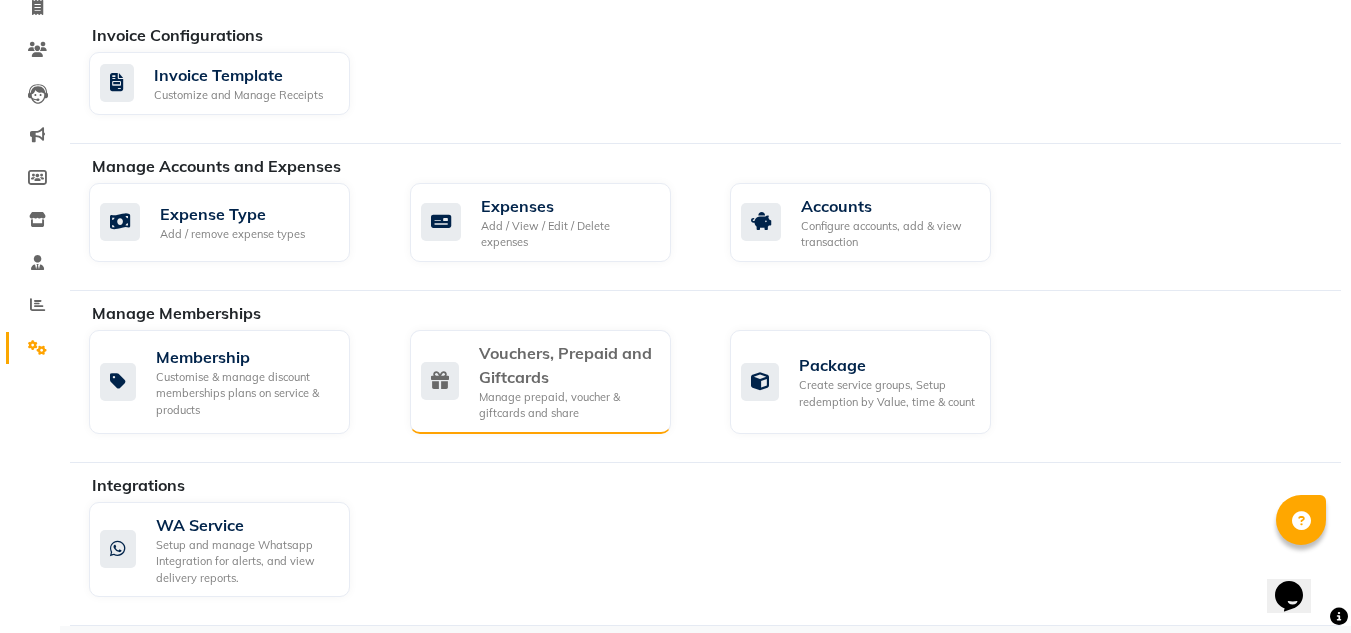 click on "Manage prepaid, voucher & giftcards and share" 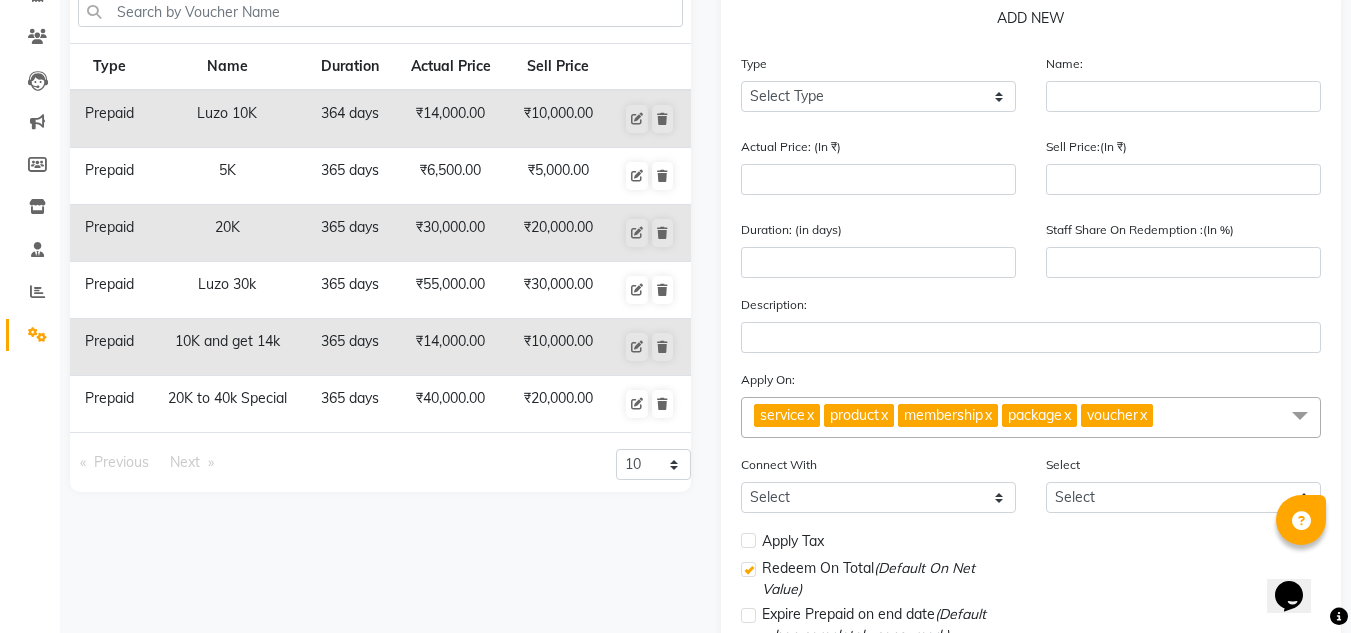 scroll, scrollTop: 152, scrollLeft: 0, axis: vertical 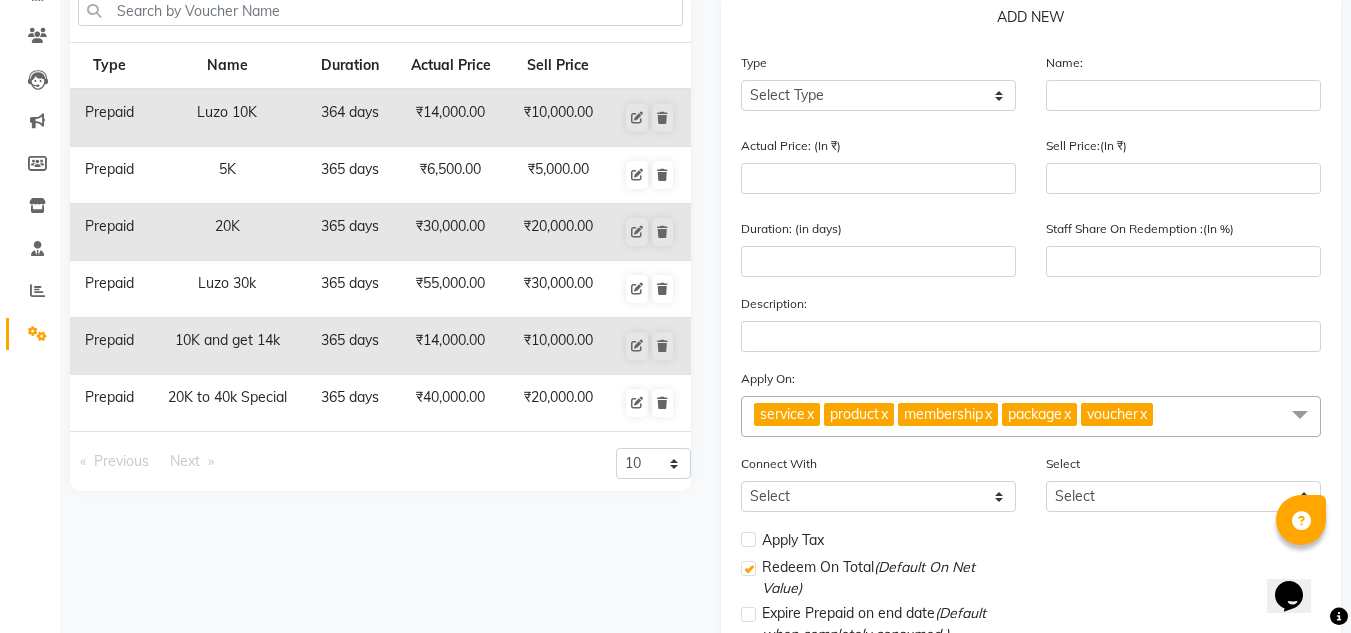 click on "Type Name Duration Actual Price Sell Price Prepaid Luzo 10K 364 days  ₹14,000.00   ₹10,000.00  Prepaid 5K 365 days  ₹6,500.00   ₹5,000.00  Prepaid 20K 365 days  ₹30,000.00   ₹20,000.00  Prepaid Luzo 30k 365 days  ₹55,000.00   ₹30,000.00  Prepaid 10K and get 14k 365 days  ₹14,000.00   ₹10,000.00  Prepaid 20K to 40k Special 365 days  ₹40,000.00   ₹20,000.00   Previous  page  1 / 1   Next  page 10 20 50 100" 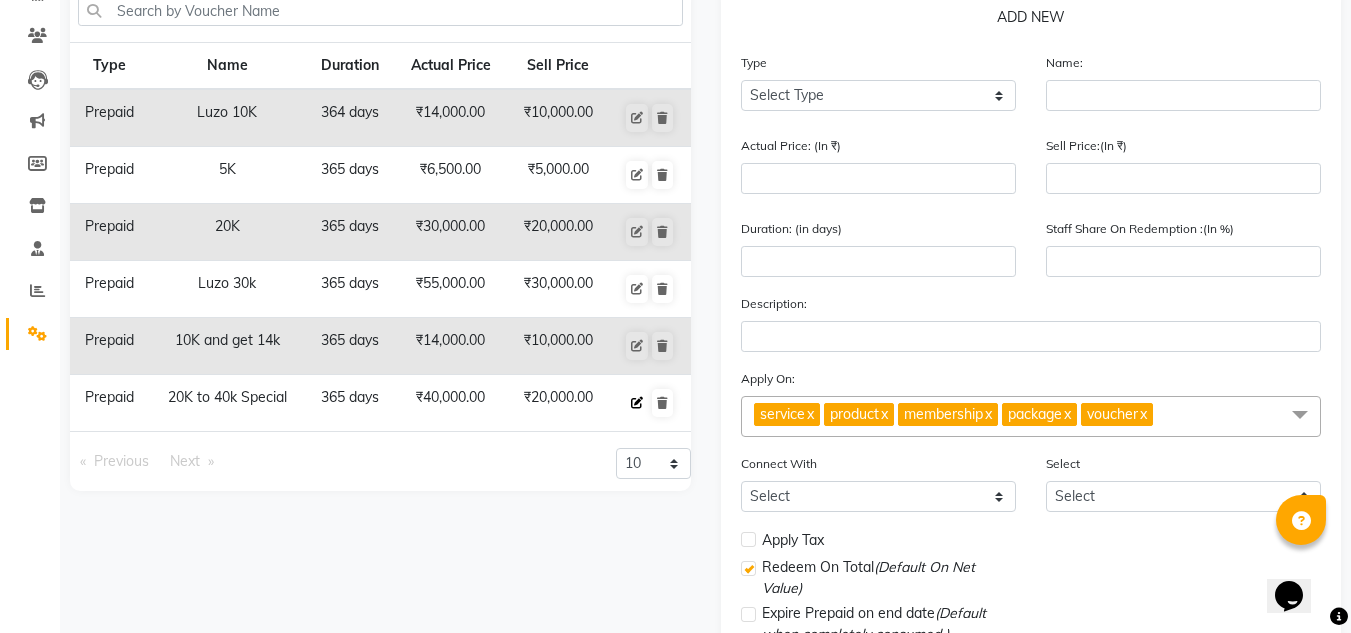 click 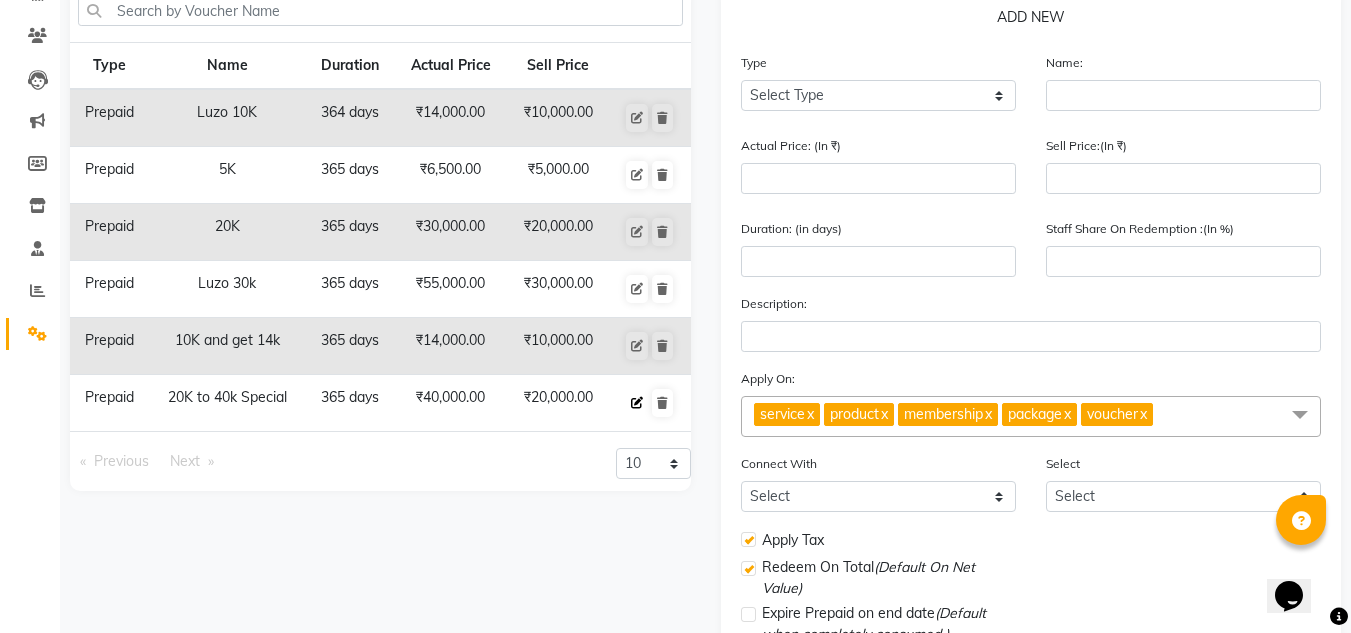 select on "P" 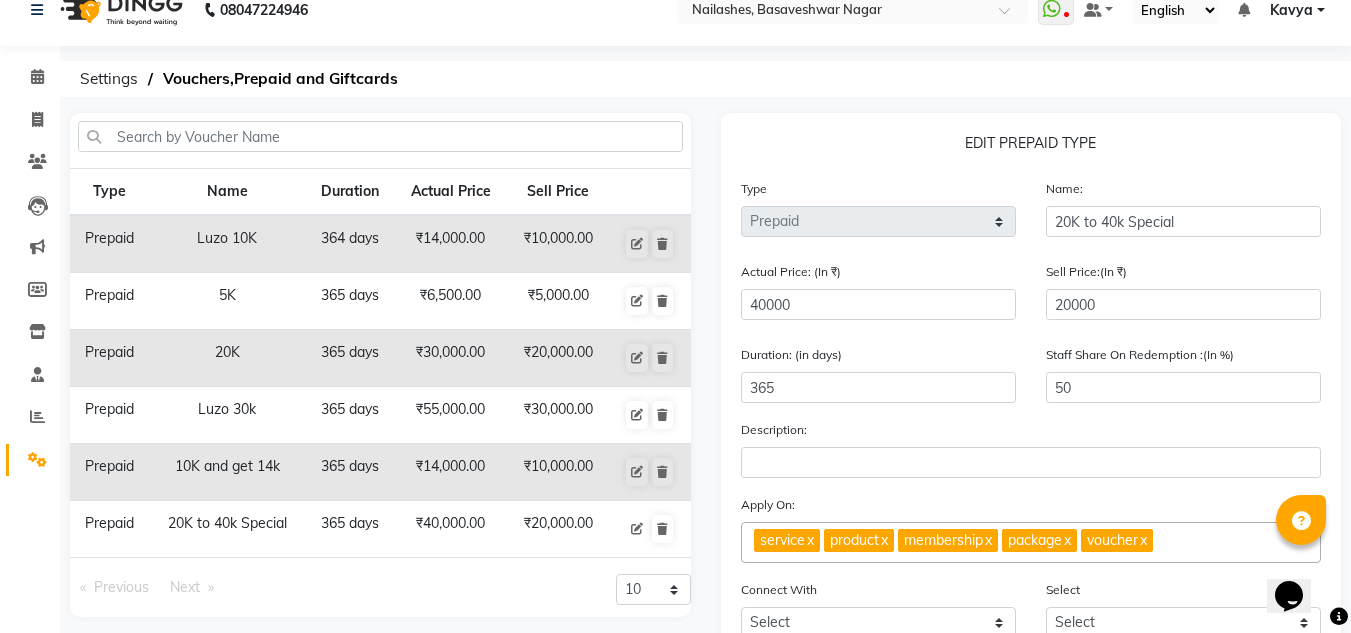 scroll, scrollTop: 25, scrollLeft: 0, axis: vertical 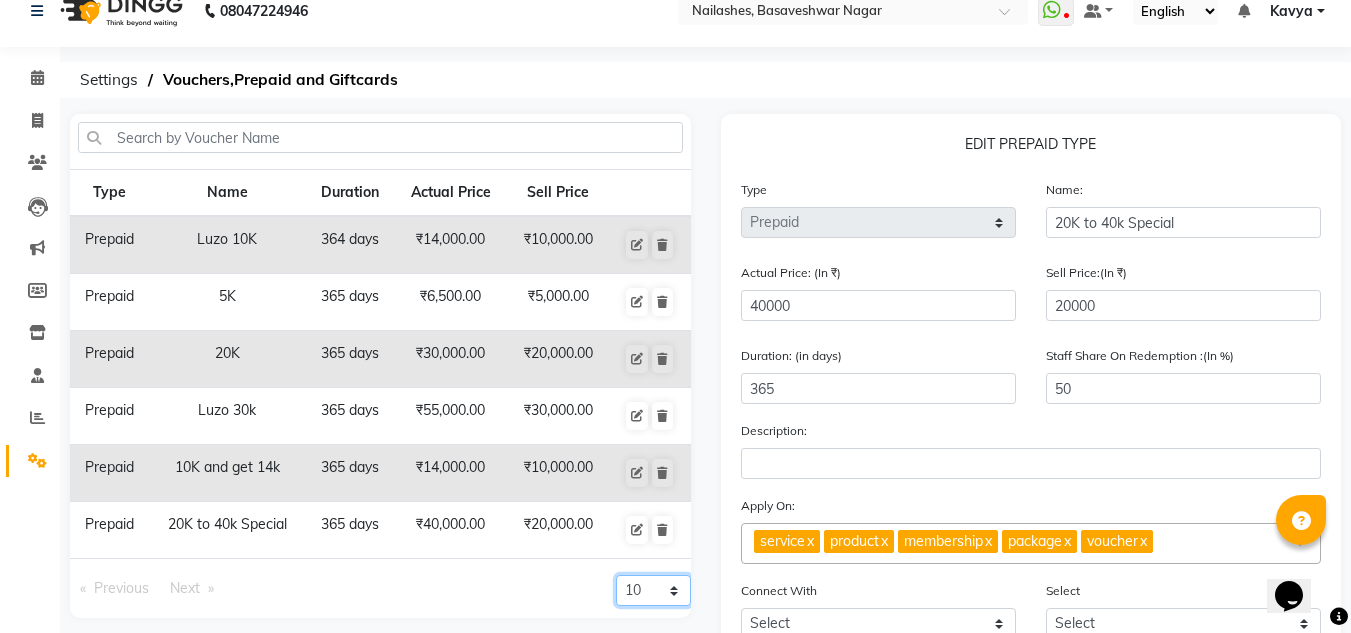 click on "10 20 50 100" 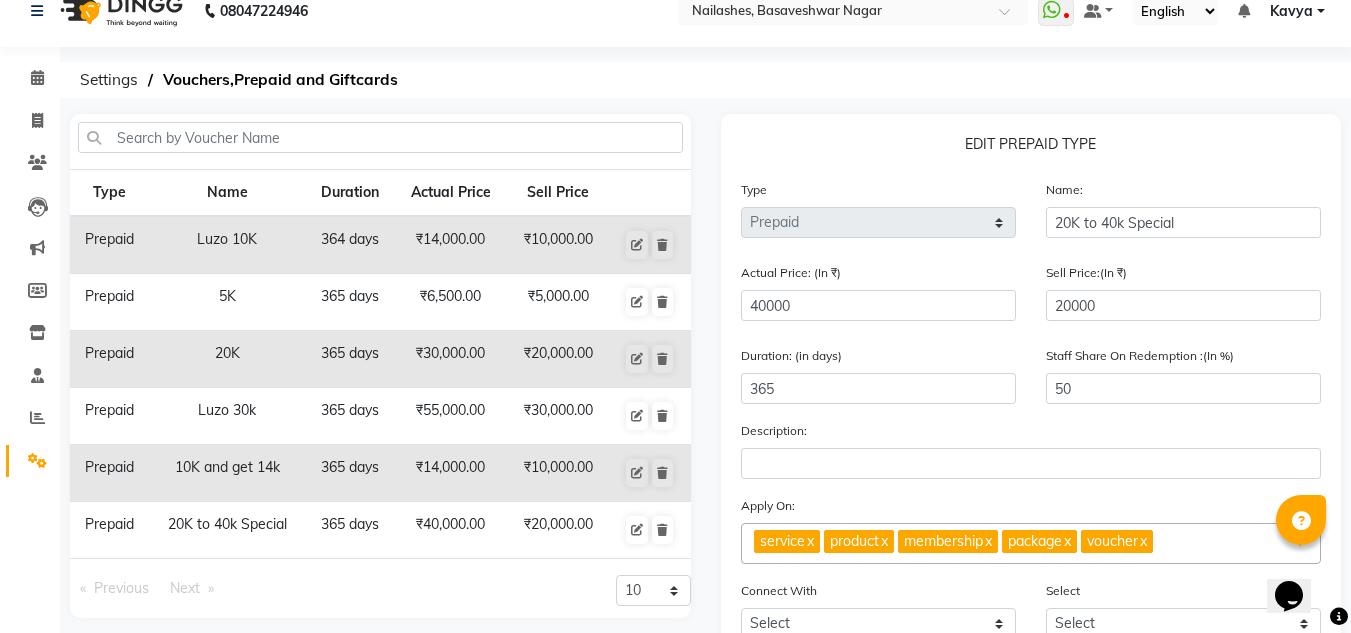click on "10 20 50 100" 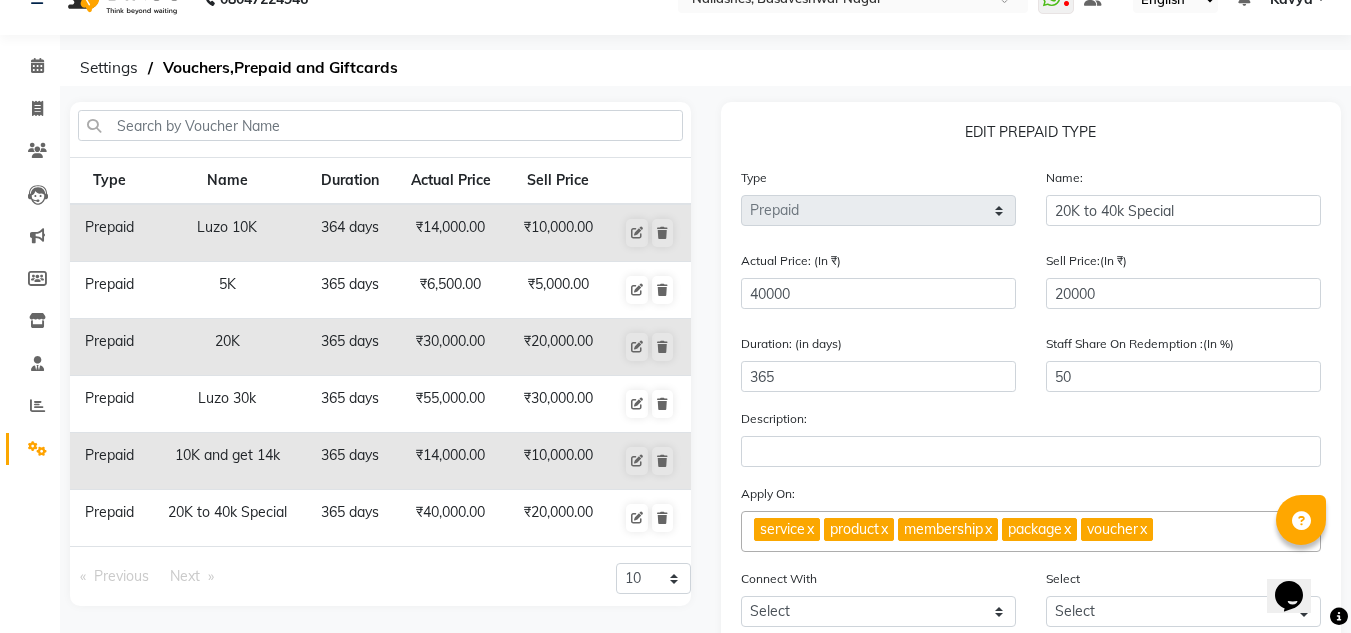 scroll, scrollTop: 22, scrollLeft: 0, axis: vertical 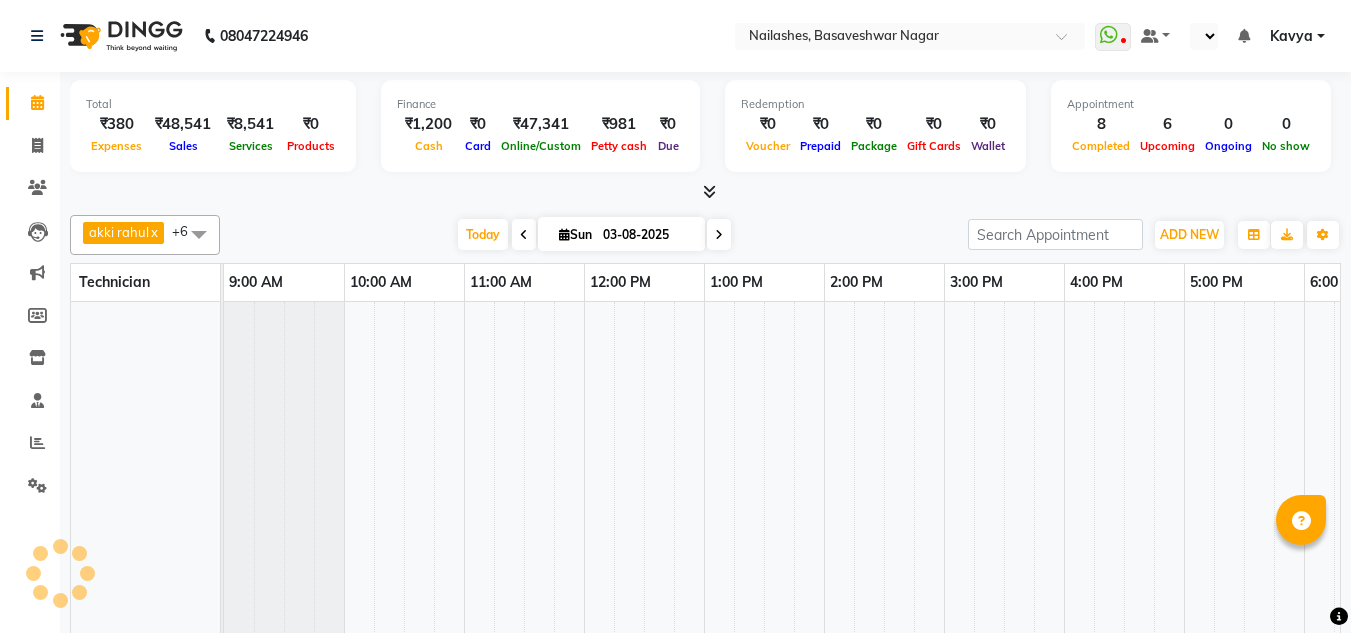 select on "en" 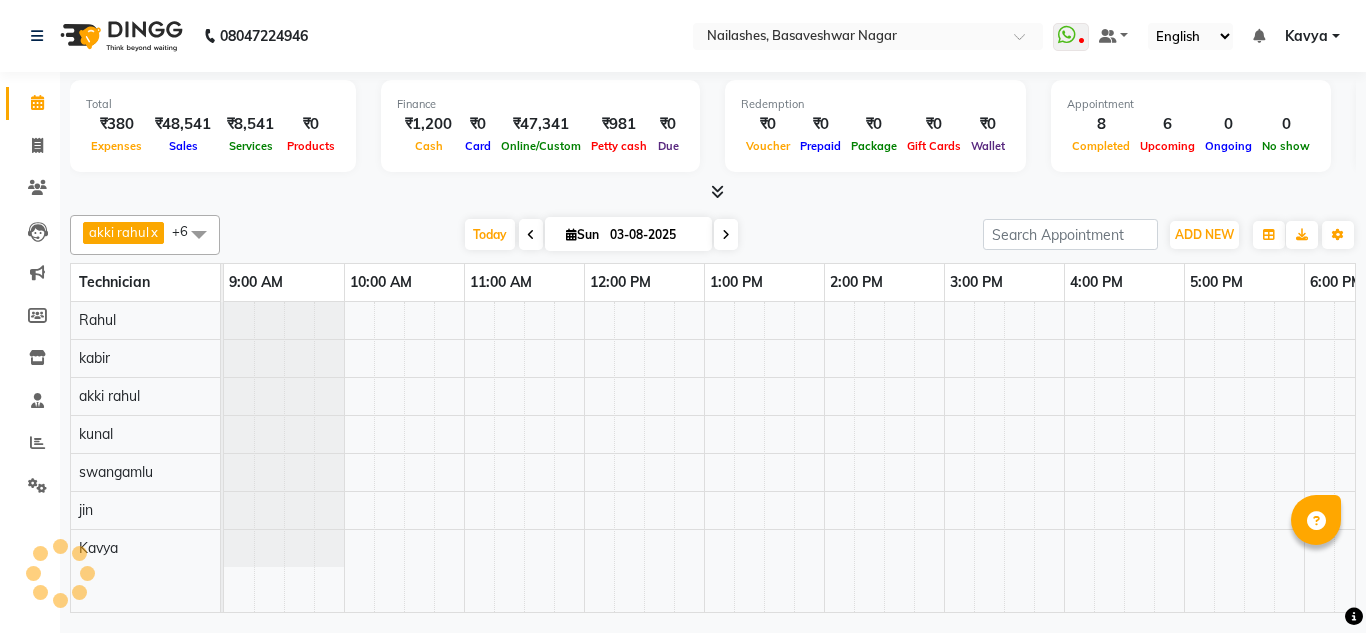 scroll, scrollTop: 0, scrollLeft: 0, axis: both 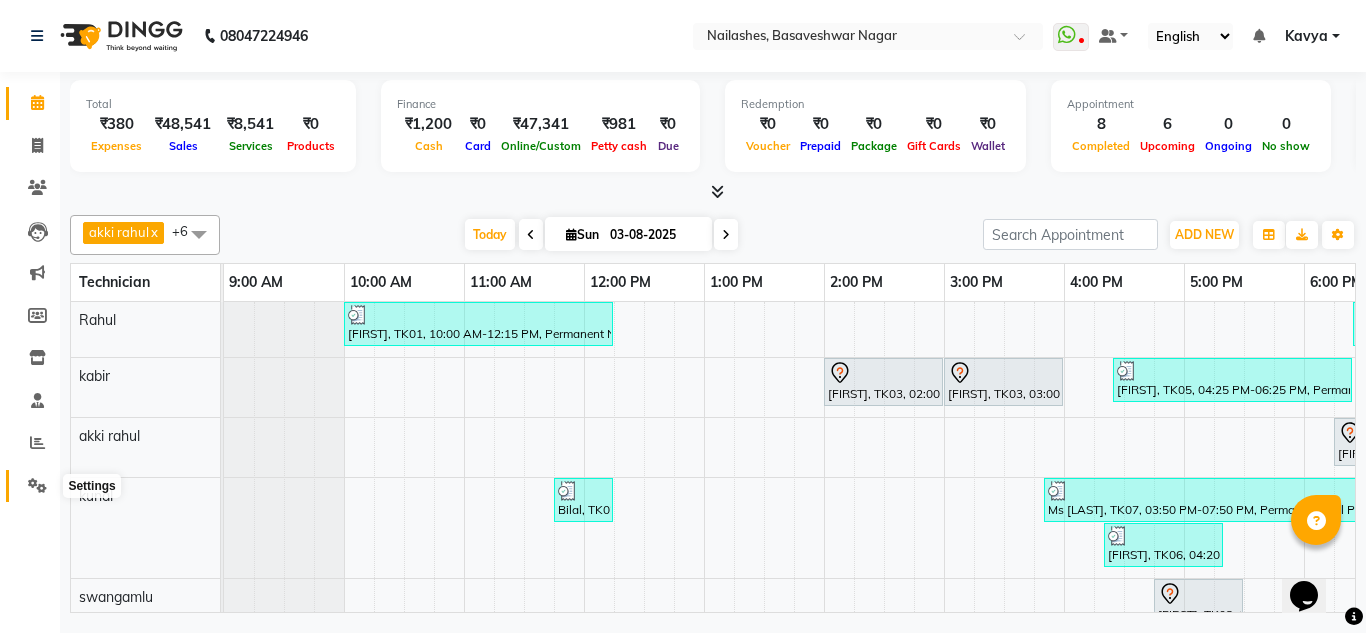click 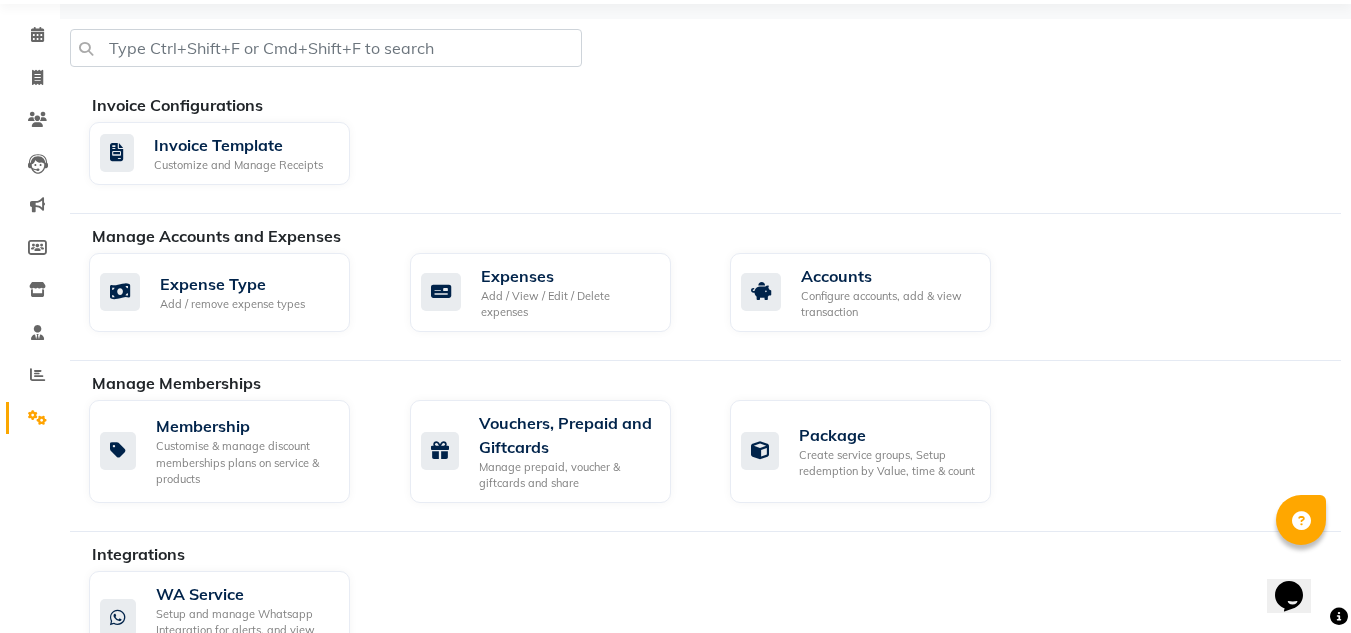 scroll, scrollTop: 84, scrollLeft: 0, axis: vertical 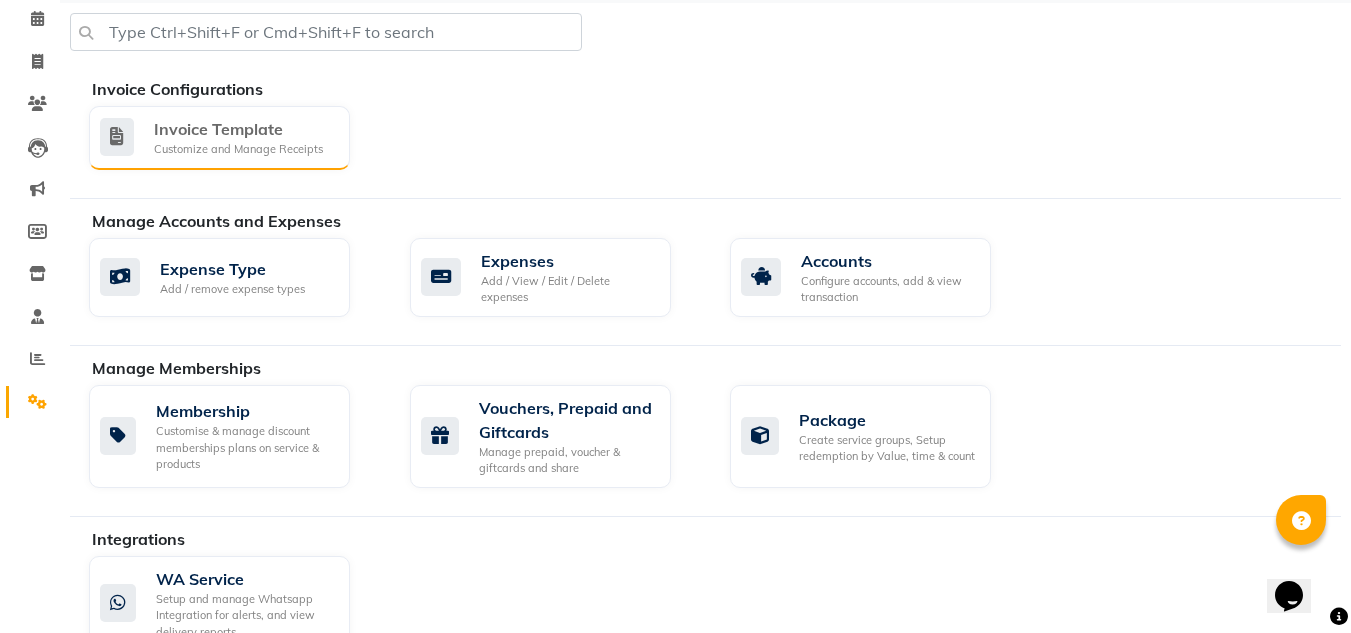 click on "Invoice Template" 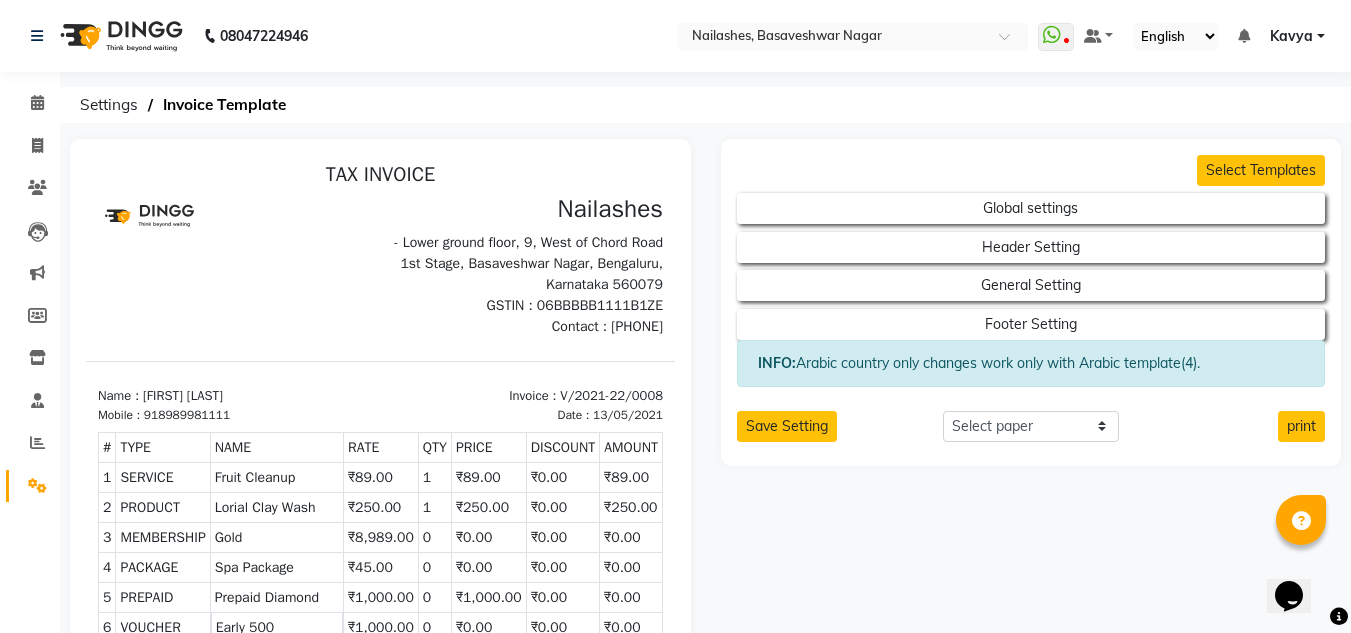 scroll, scrollTop: 31, scrollLeft: 0, axis: vertical 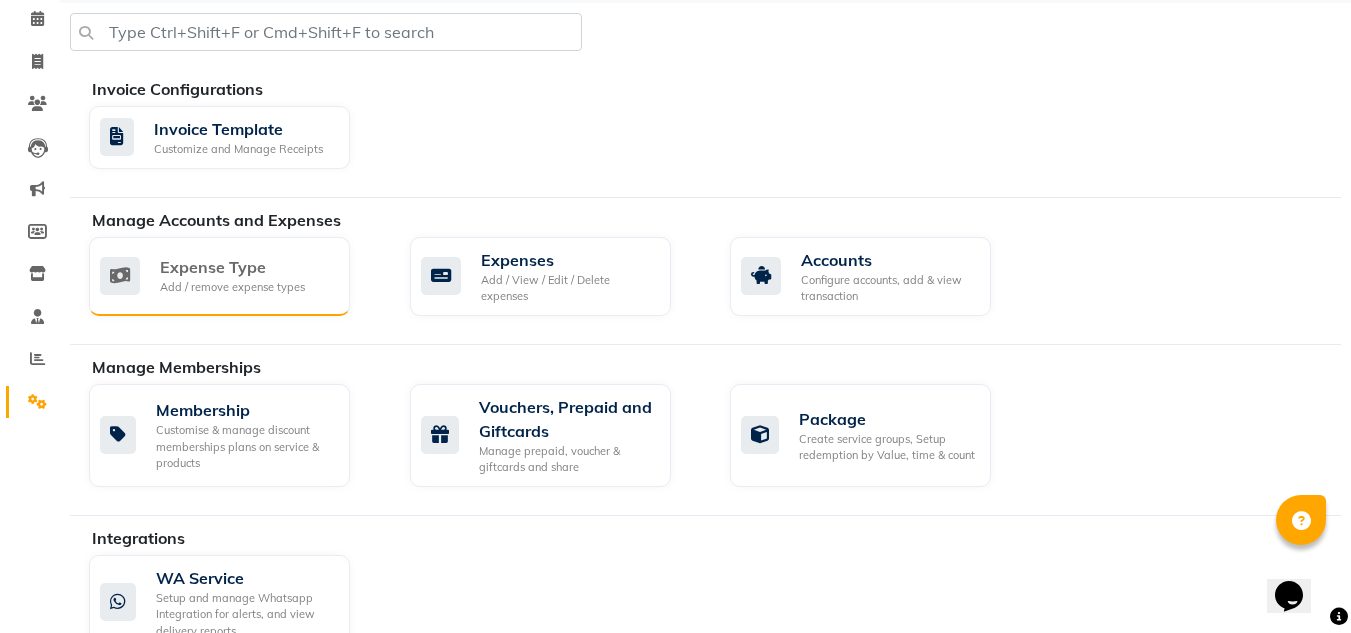 click on "Add / remove expense types" 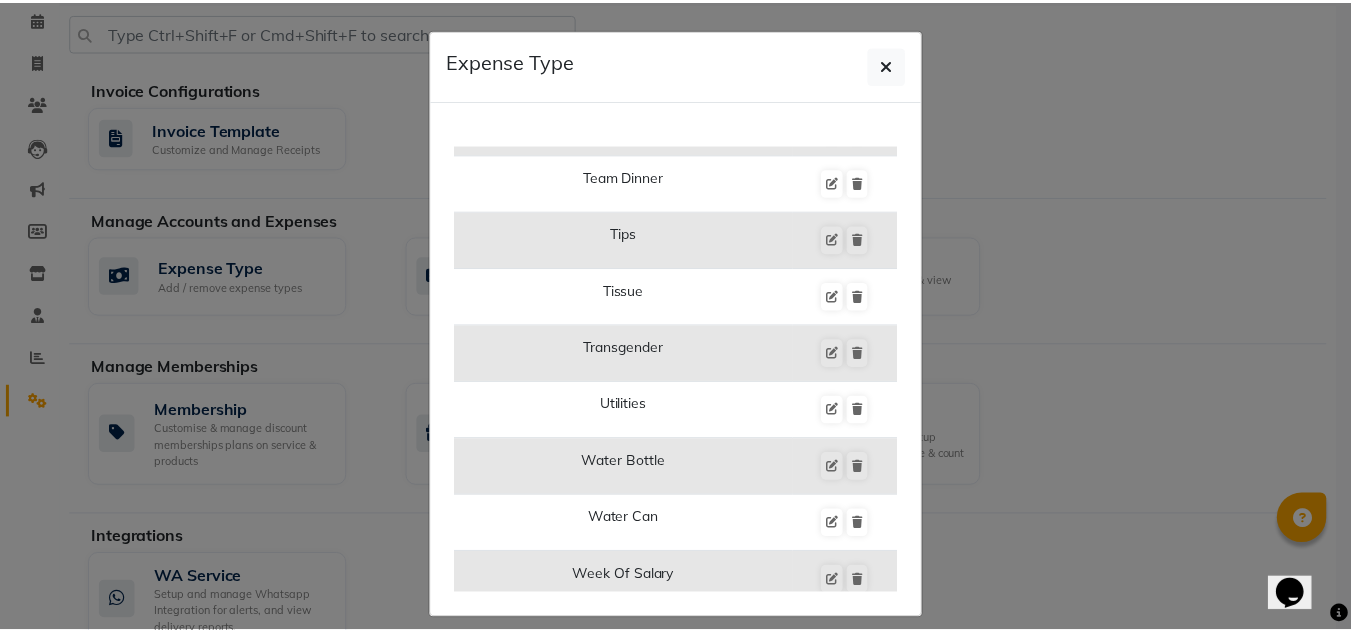 scroll, scrollTop: 4800, scrollLeft: 0, axis: vertical 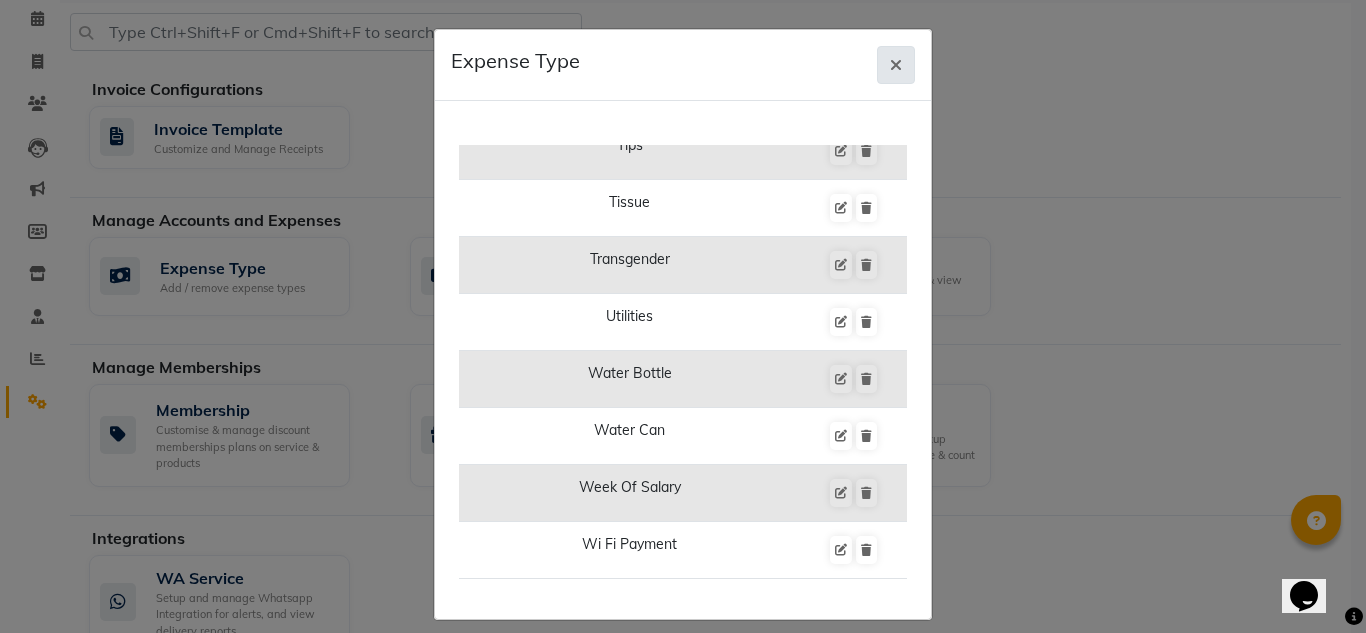 click 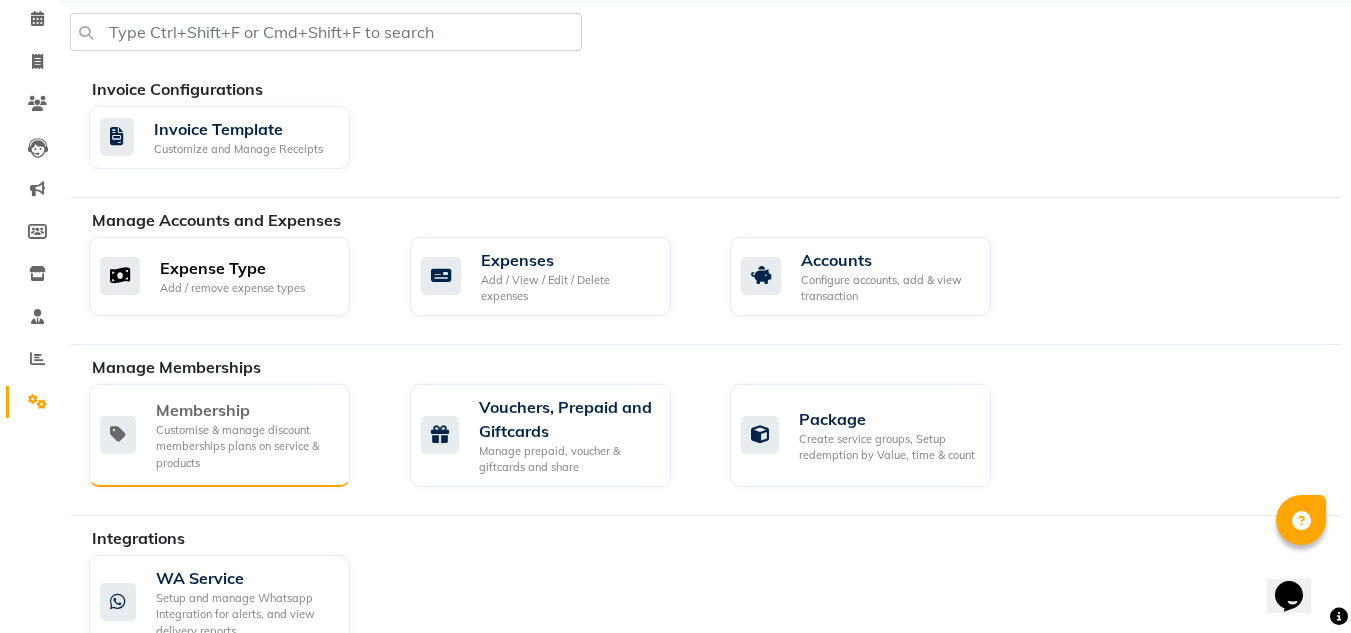 scroll, scrollTop: 138, scrollLeft: 0, axis: vertical 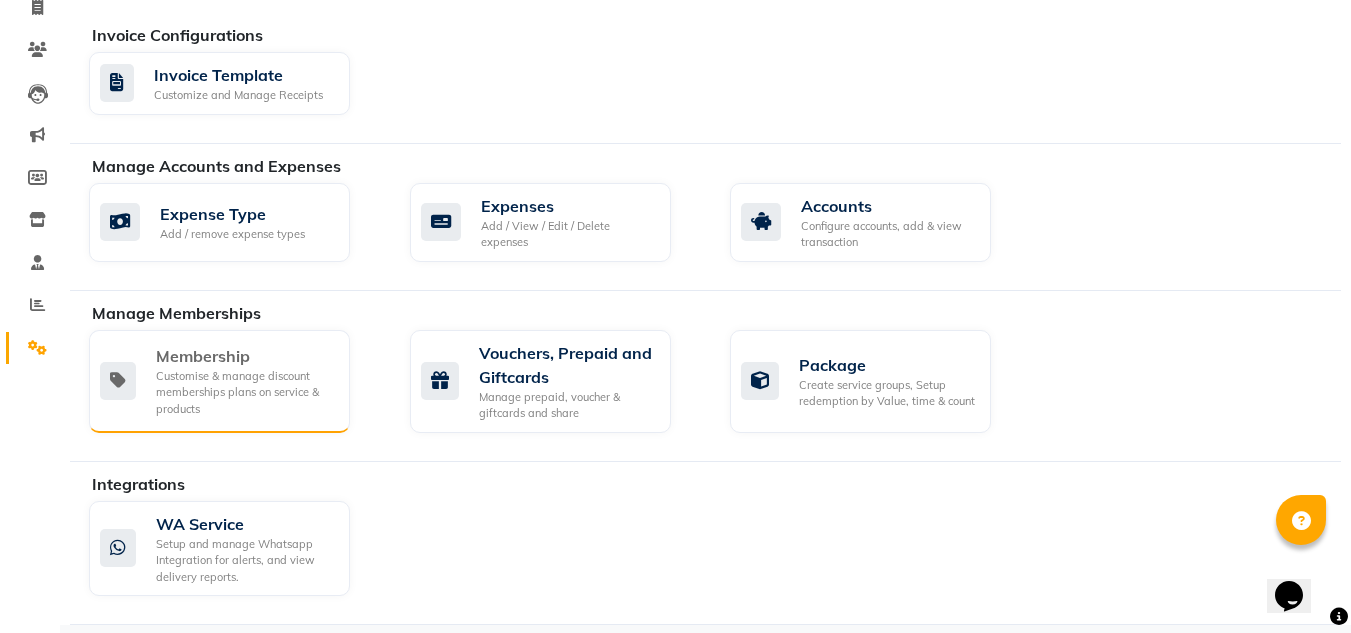 click on "Customise & manage discount memberships plans on service & products" 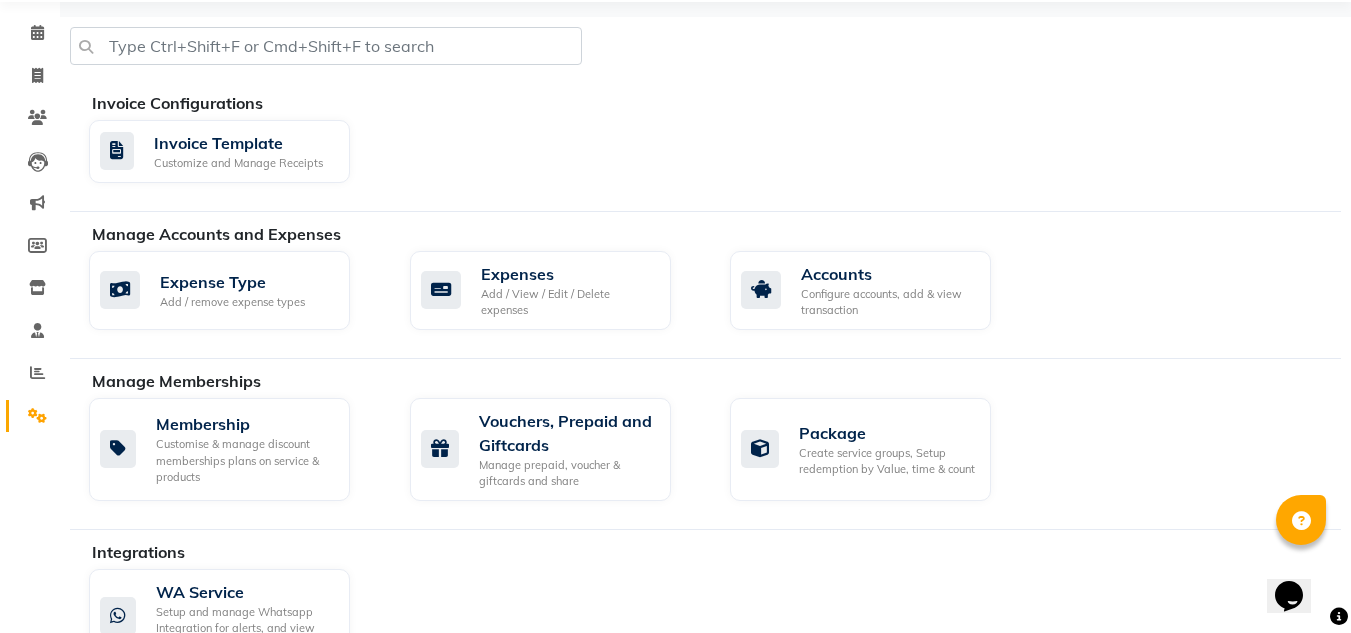 scroll, scrollTop: 69, scrollLeft: 0, axis: vertical 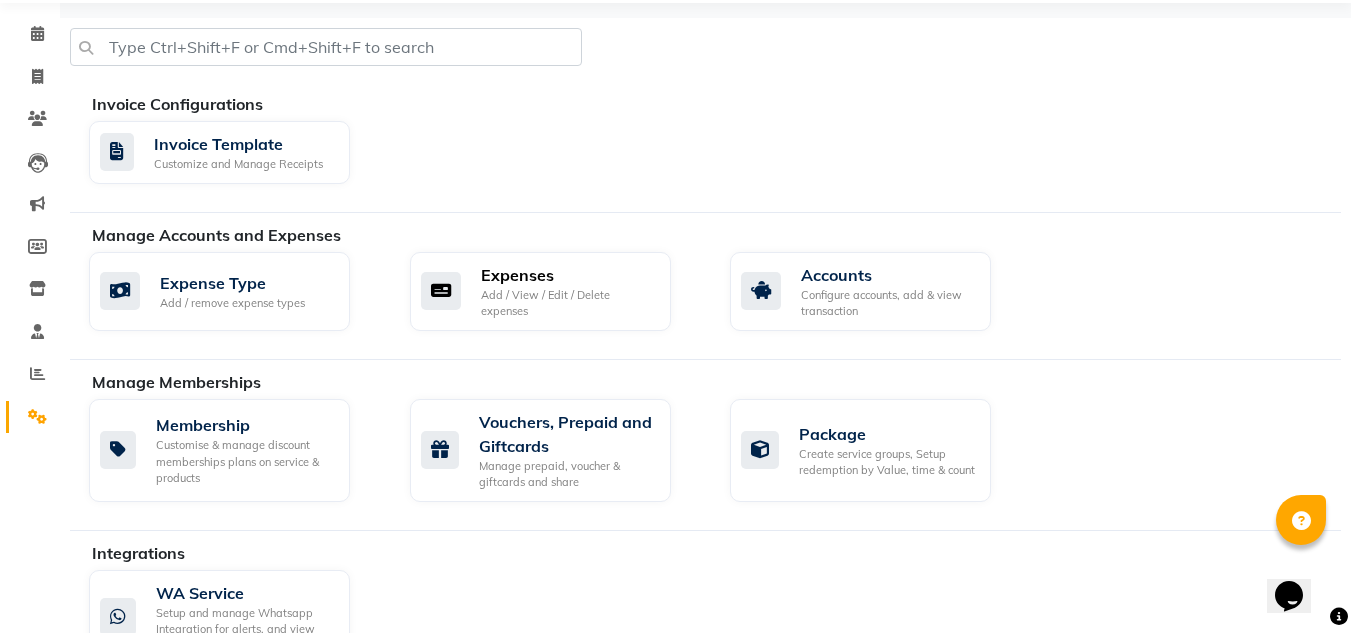 click on "Expenses" 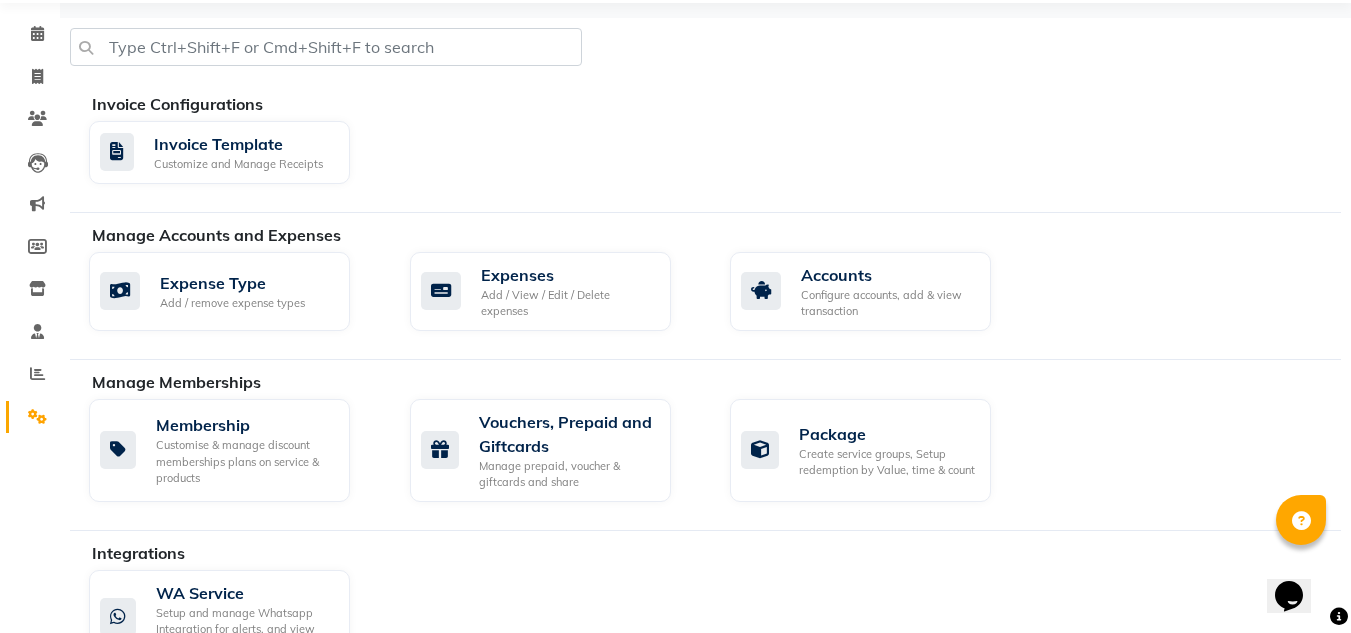 scroll, scrollTop: 0, scrollLeft: 0, axis: both 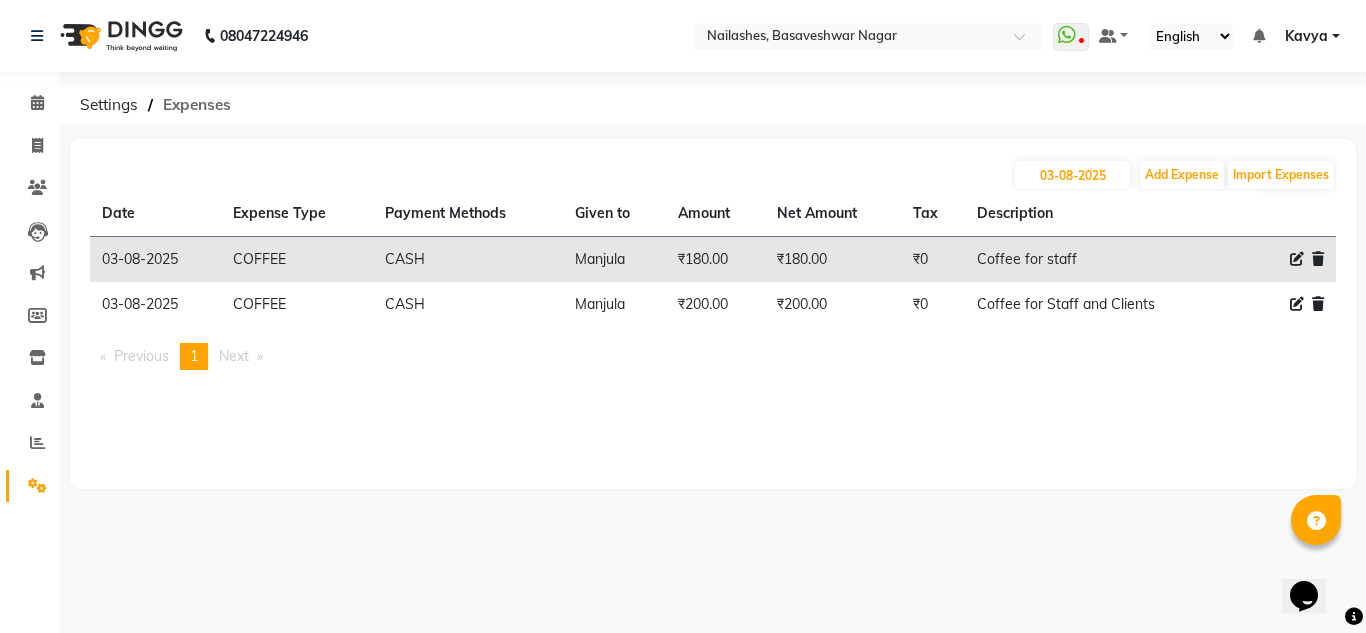 click on "Expenses" 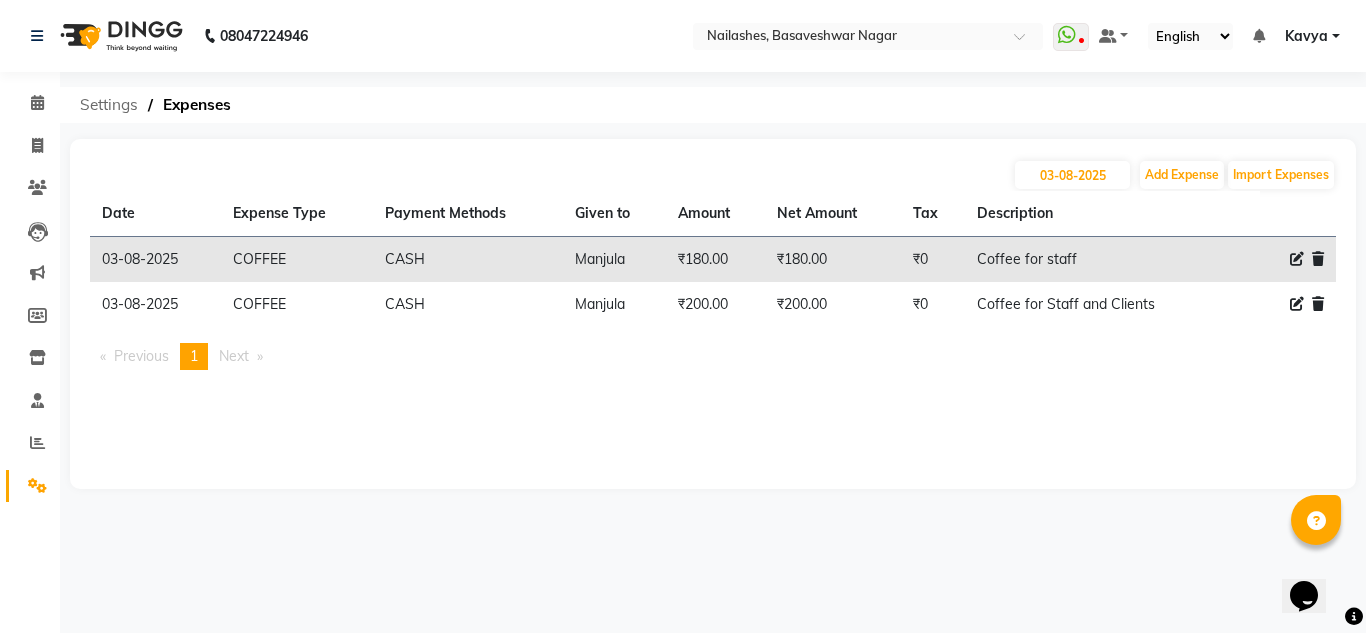 click on "Settings" 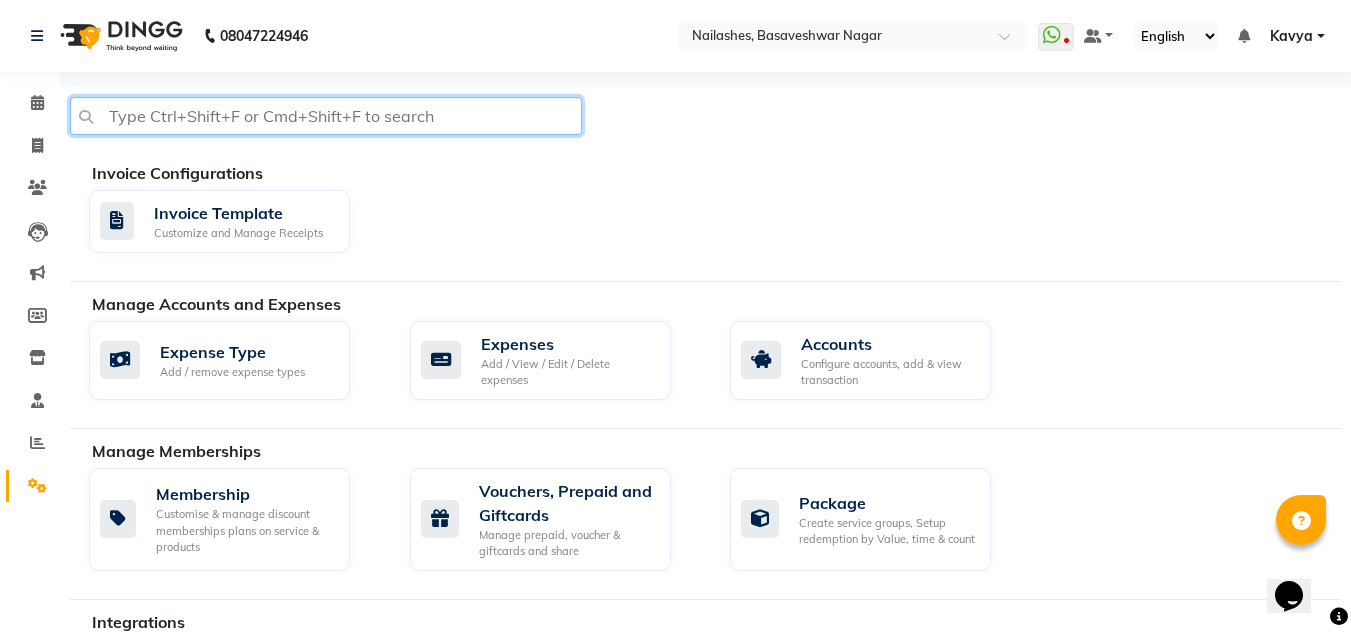 click 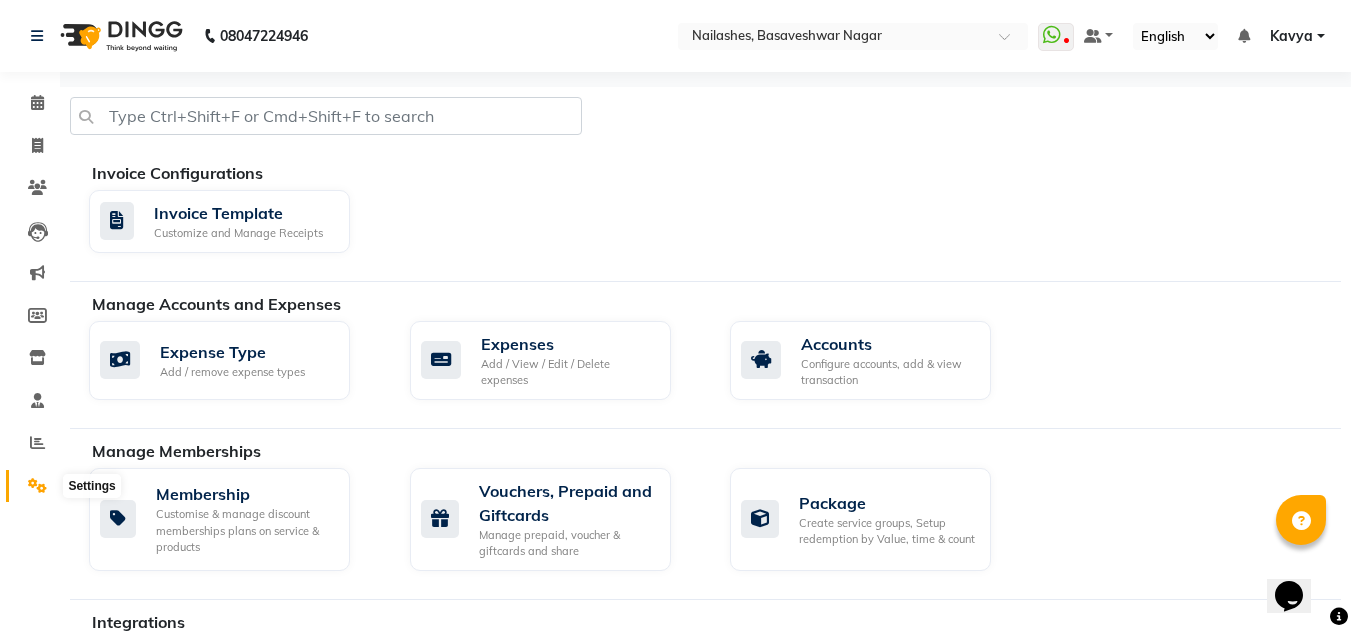 click 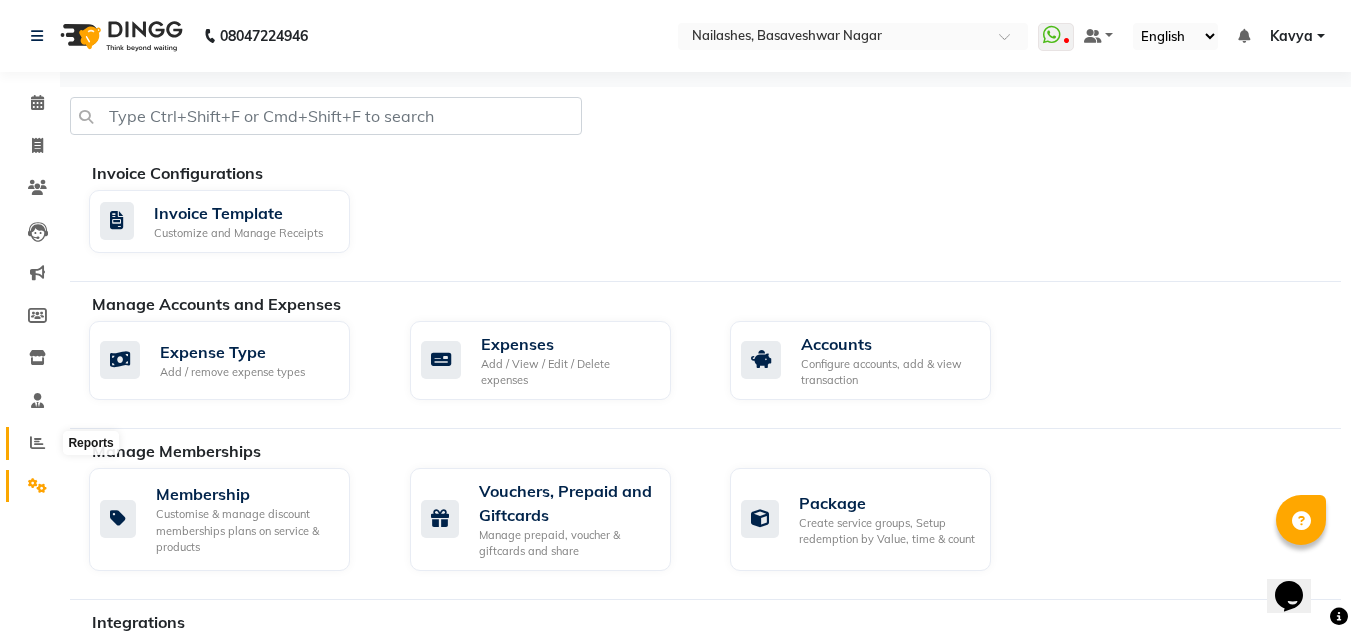 click 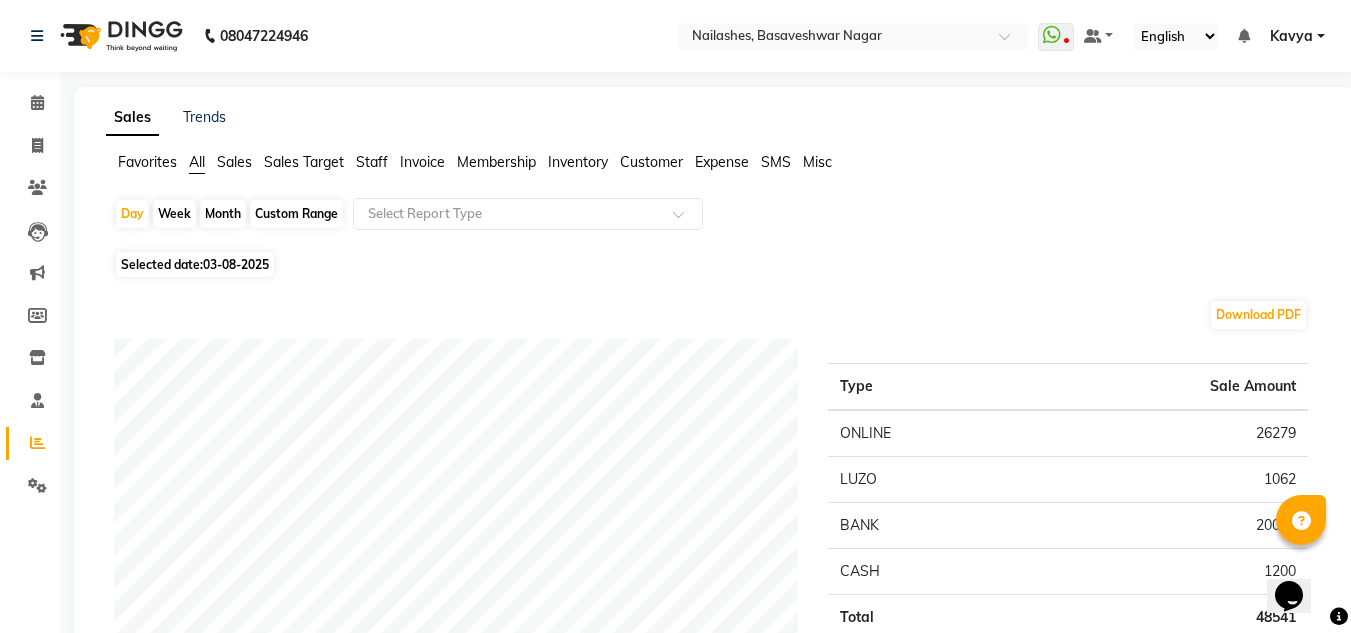 click on "Week" 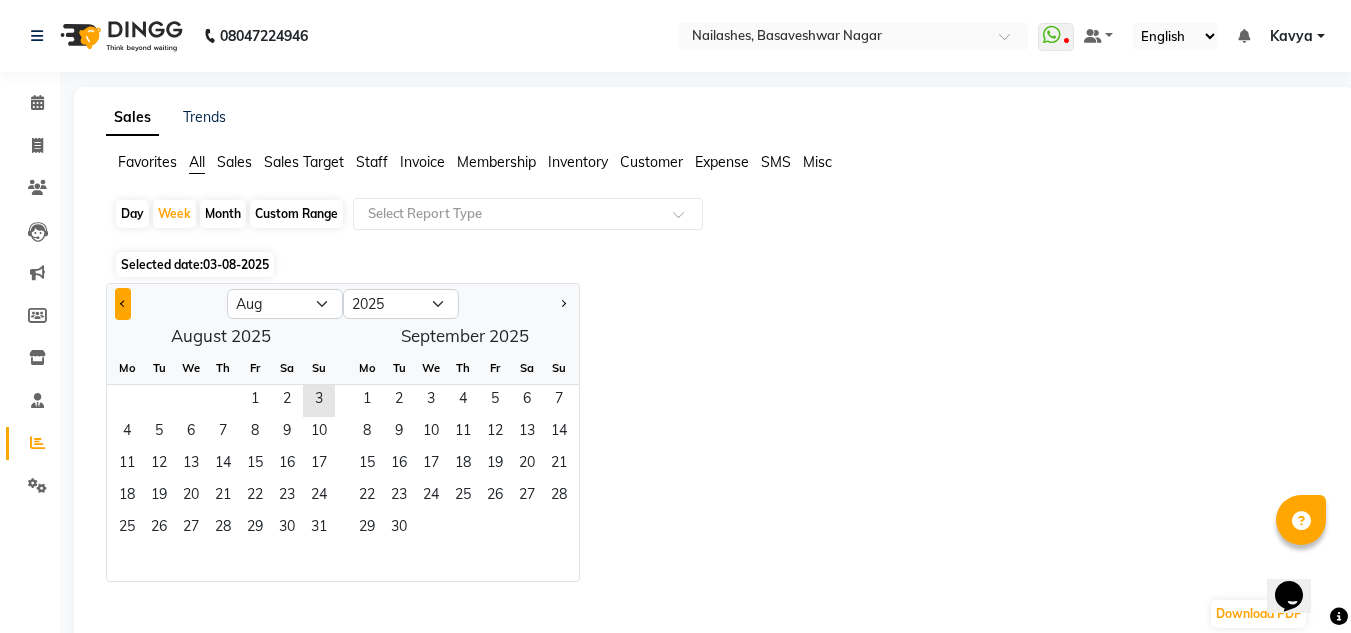 click 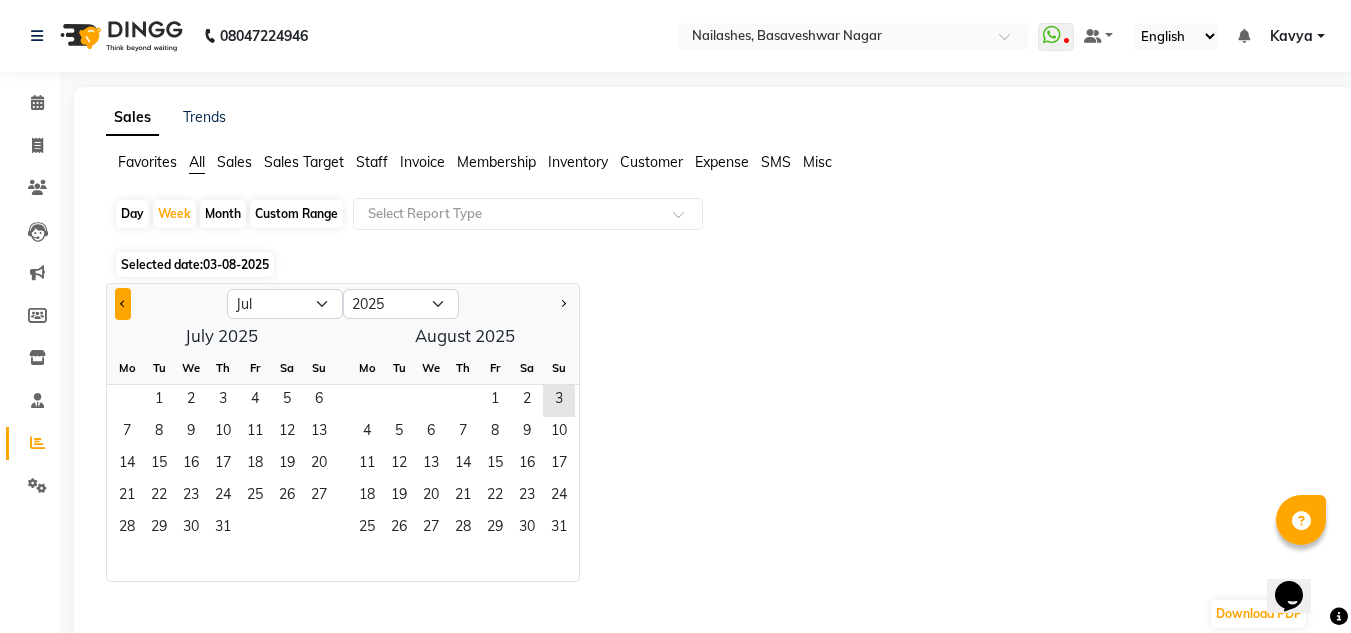 click 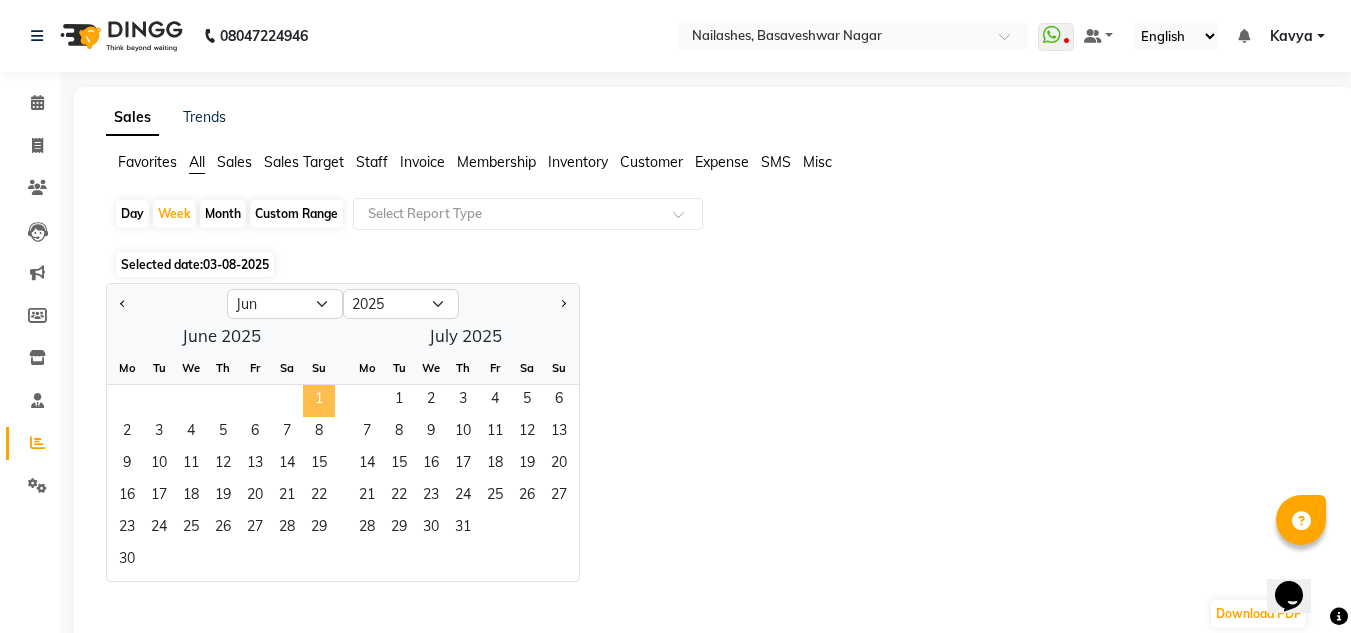 click on "1" 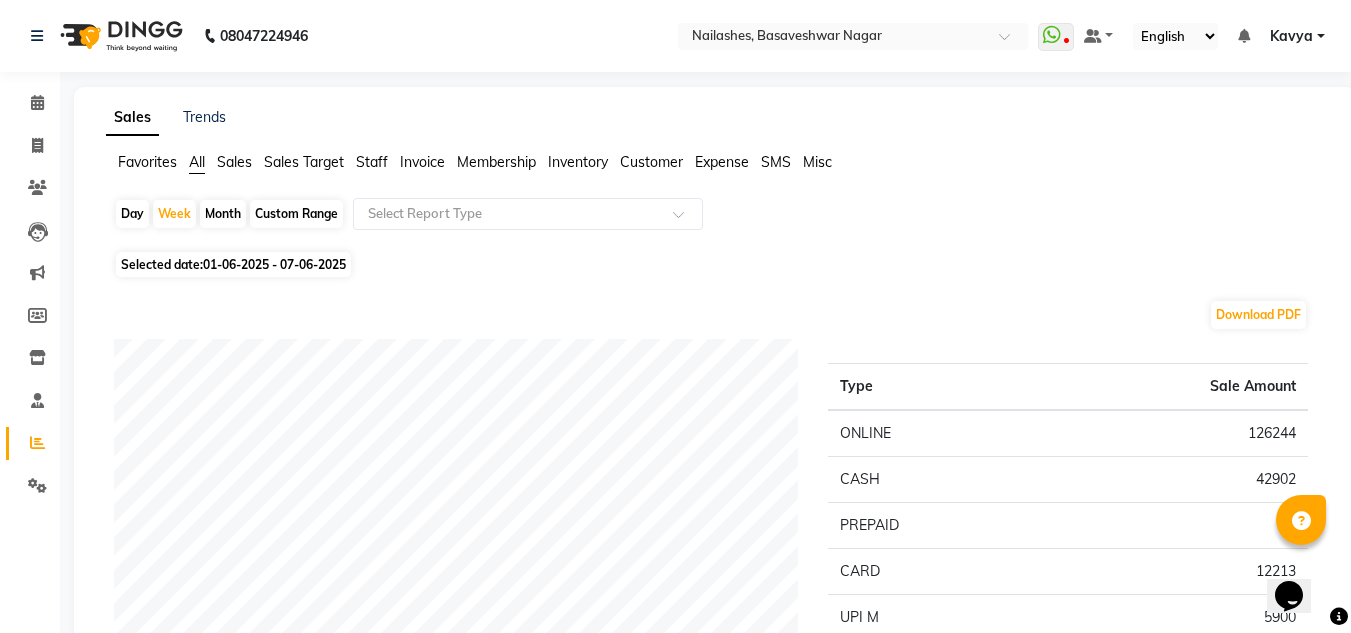 click on "Staff" 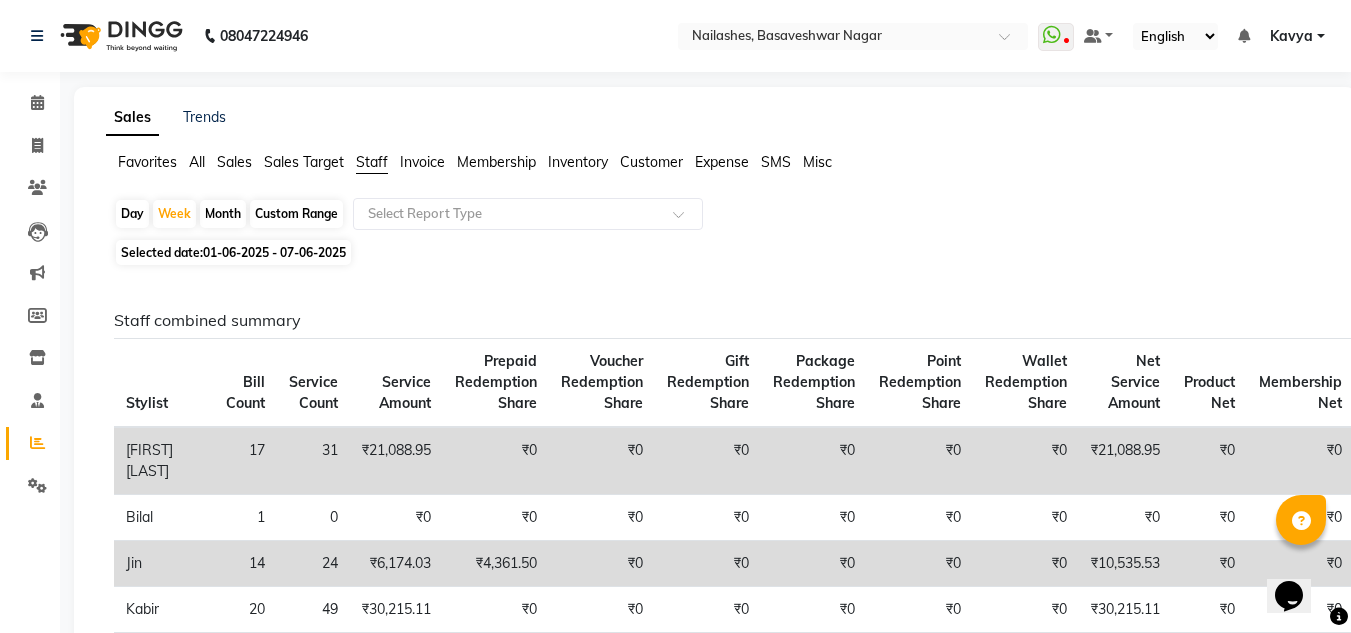 drag, startPoint x: 1337, startPoint y: 276, endPoint x: 1328, endPoint y: 305, distance: 30.364452 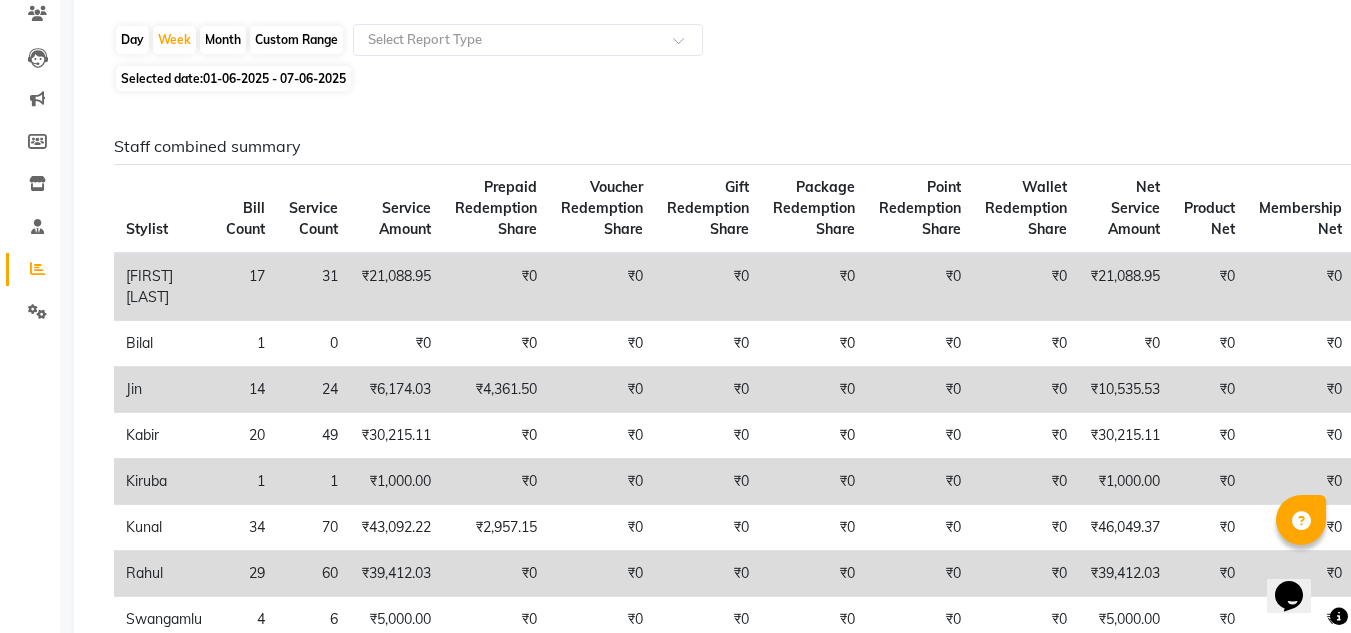 scroll, scrollTop: 195, scrollLeft: 0, axis: vertical 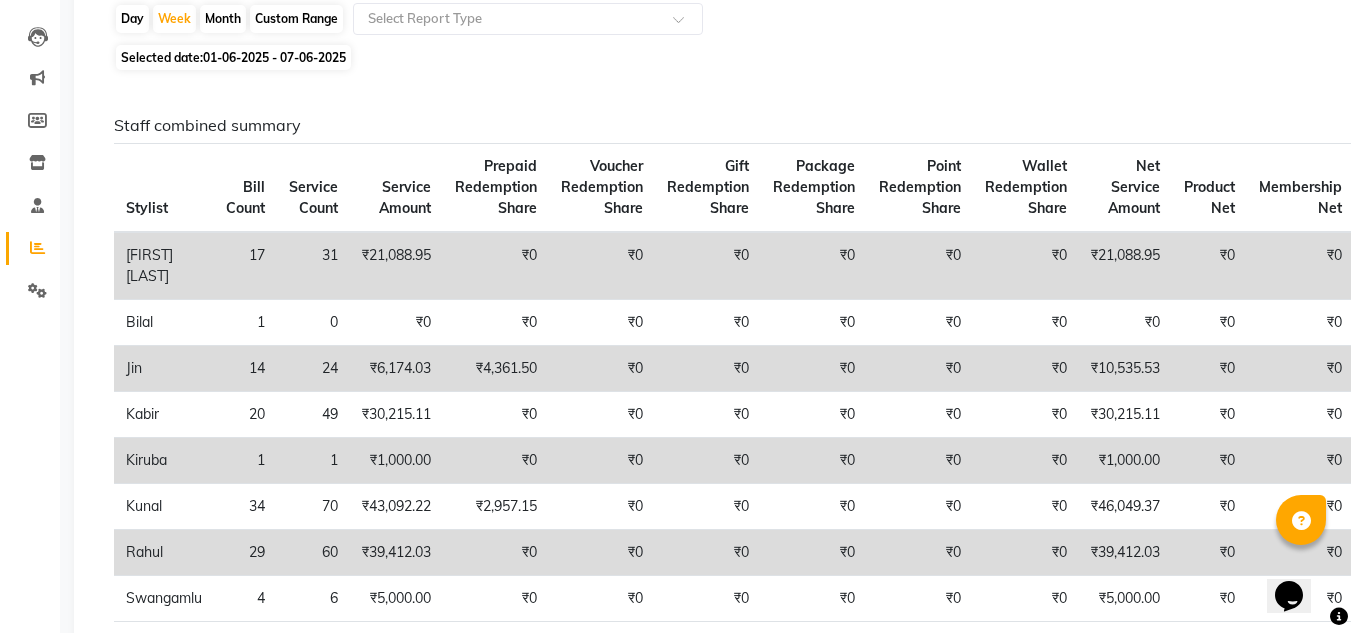 click on "Month" 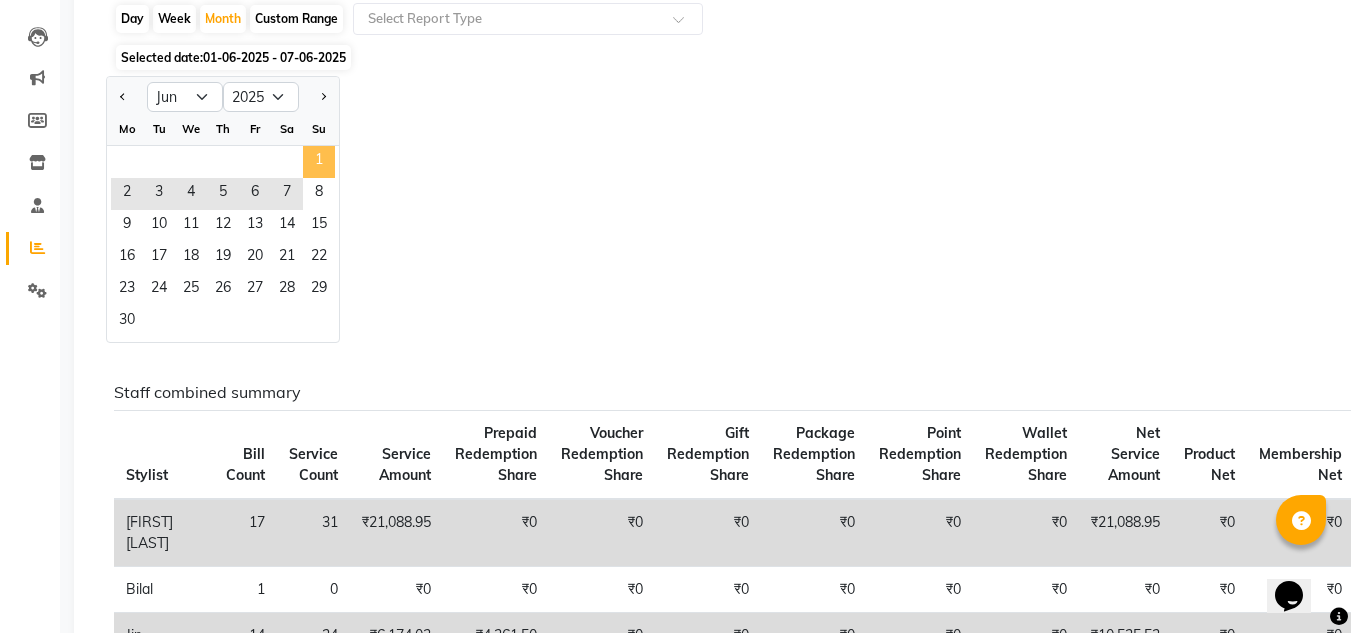 click on "1" 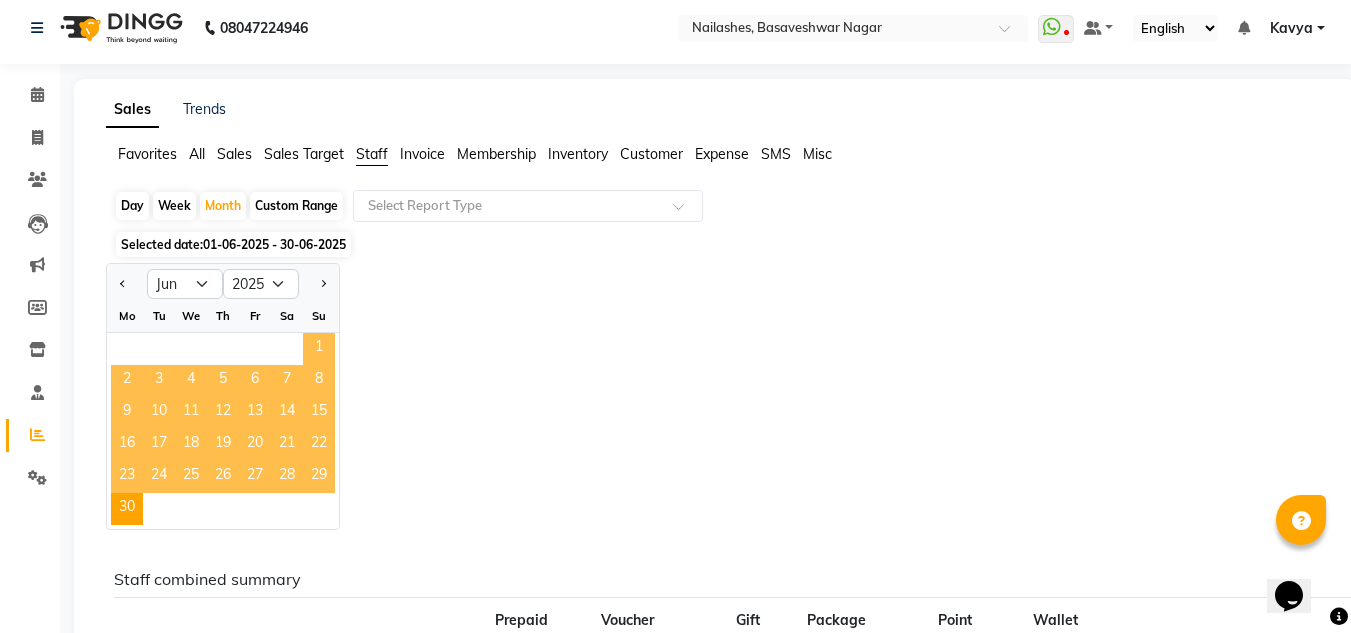 scroll, scrollTop: 195, scrollLeft: 0, axis: vertical 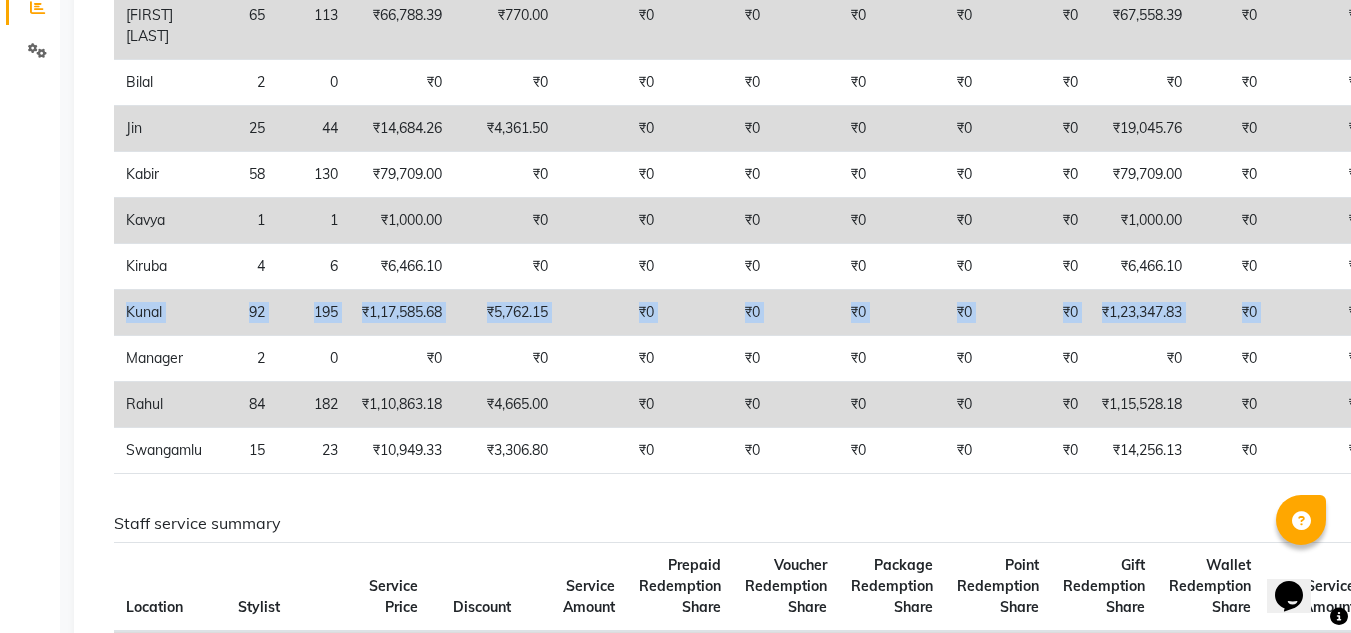 drag, startPoint x: 1347, startPoint y: 277, endPoint x: 1361, endPoint y: 260, distance: 22.022715 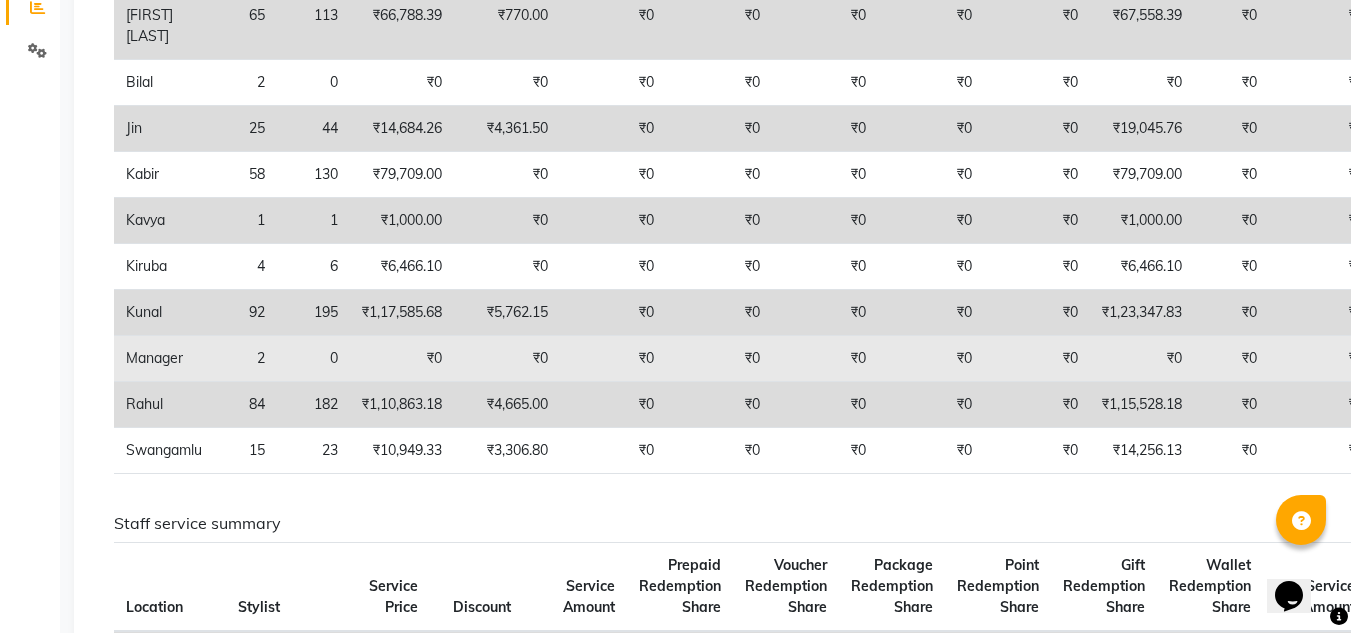 click on "₹0" 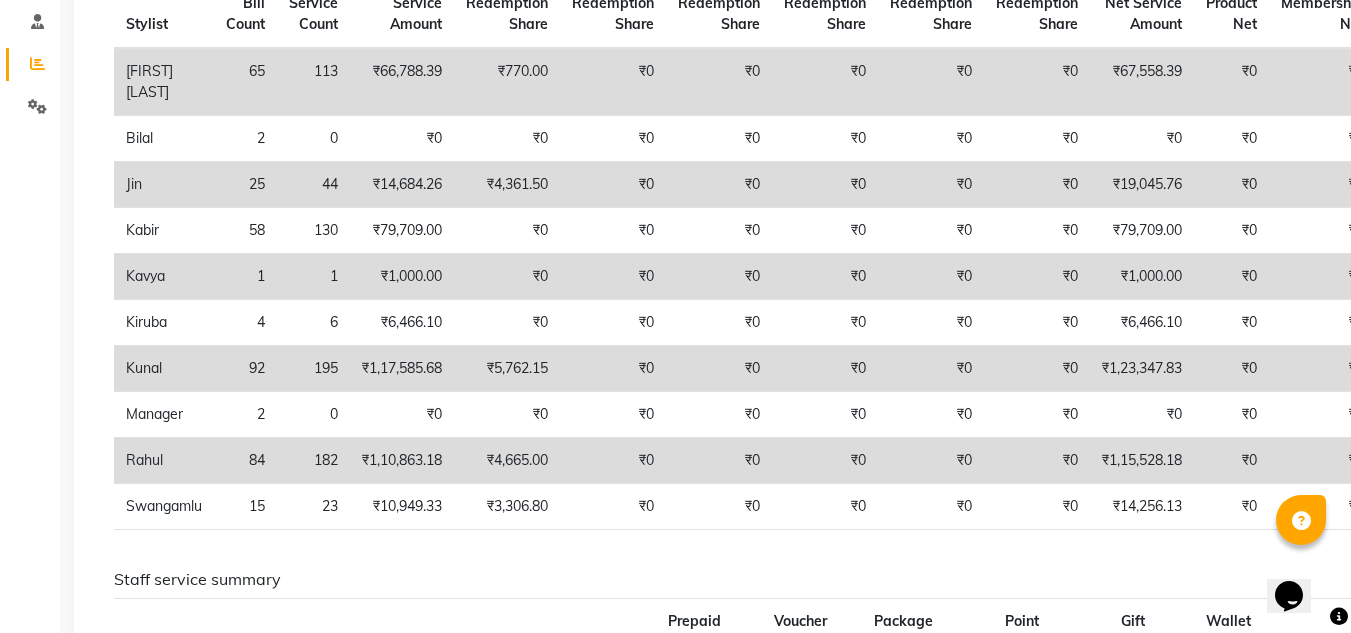 scroll, scrollTop: 400, scrollLeft: 0, axis: vertical 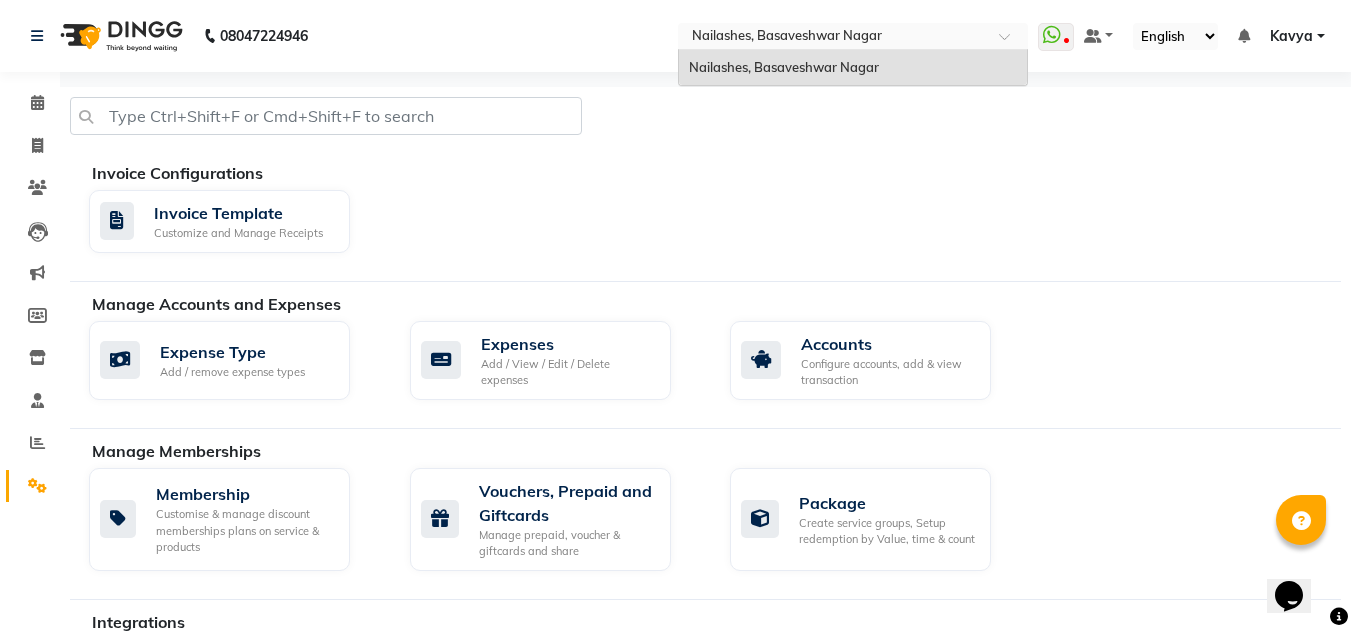 click at bounding box center (1011, 42) 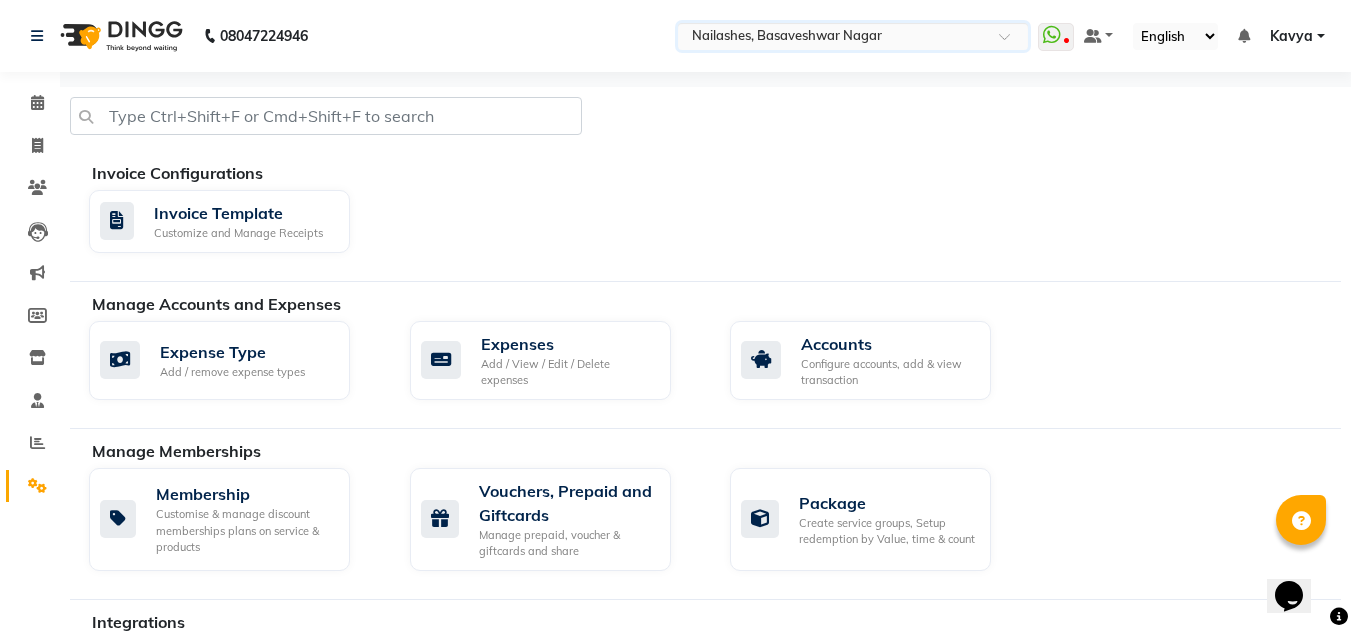 click at bounding box center (1011, 42) 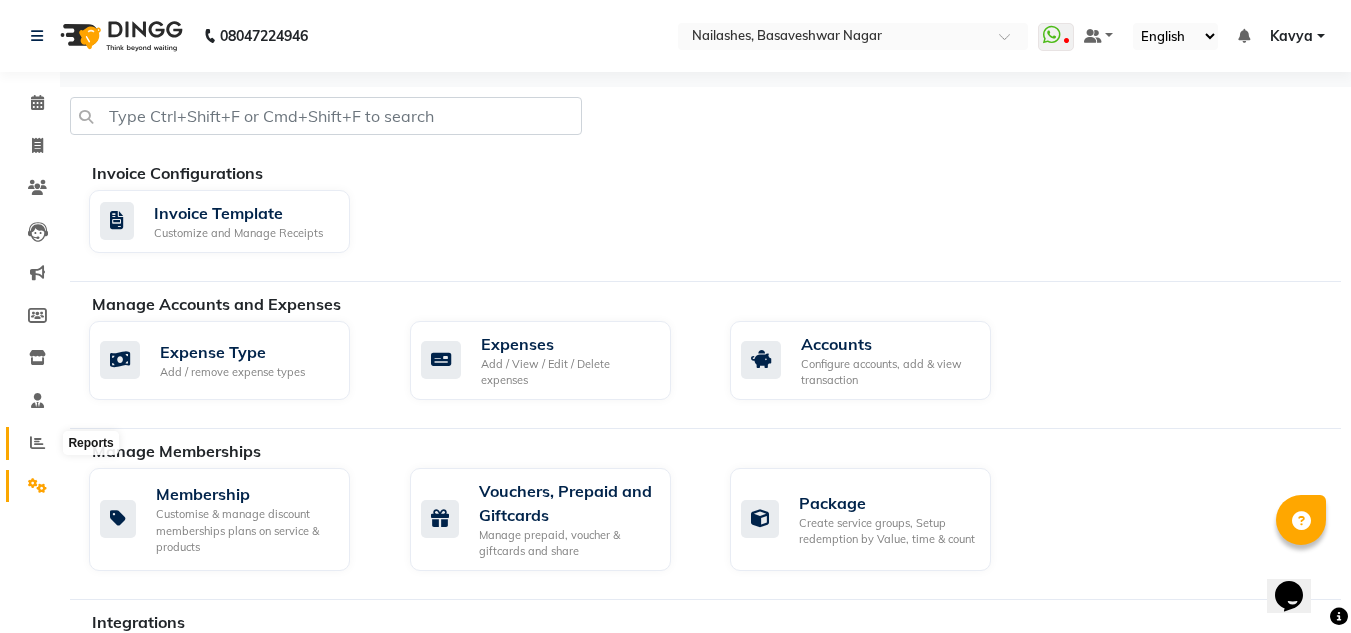 click 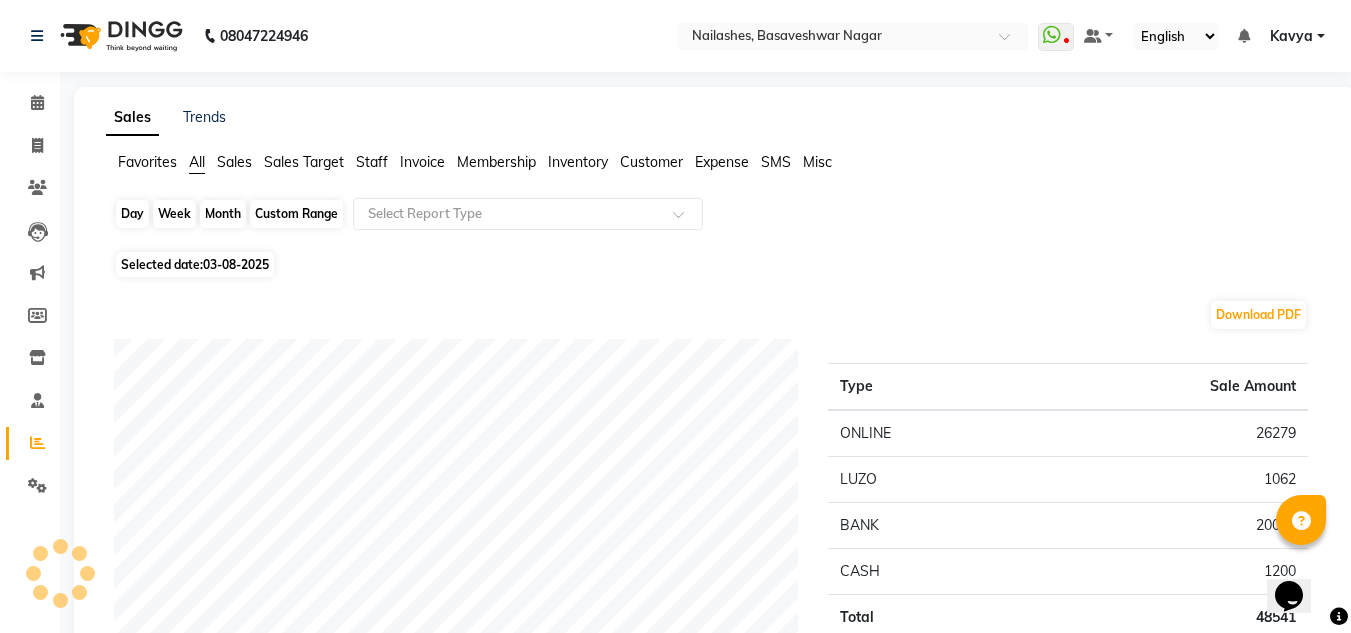 click on "Day" 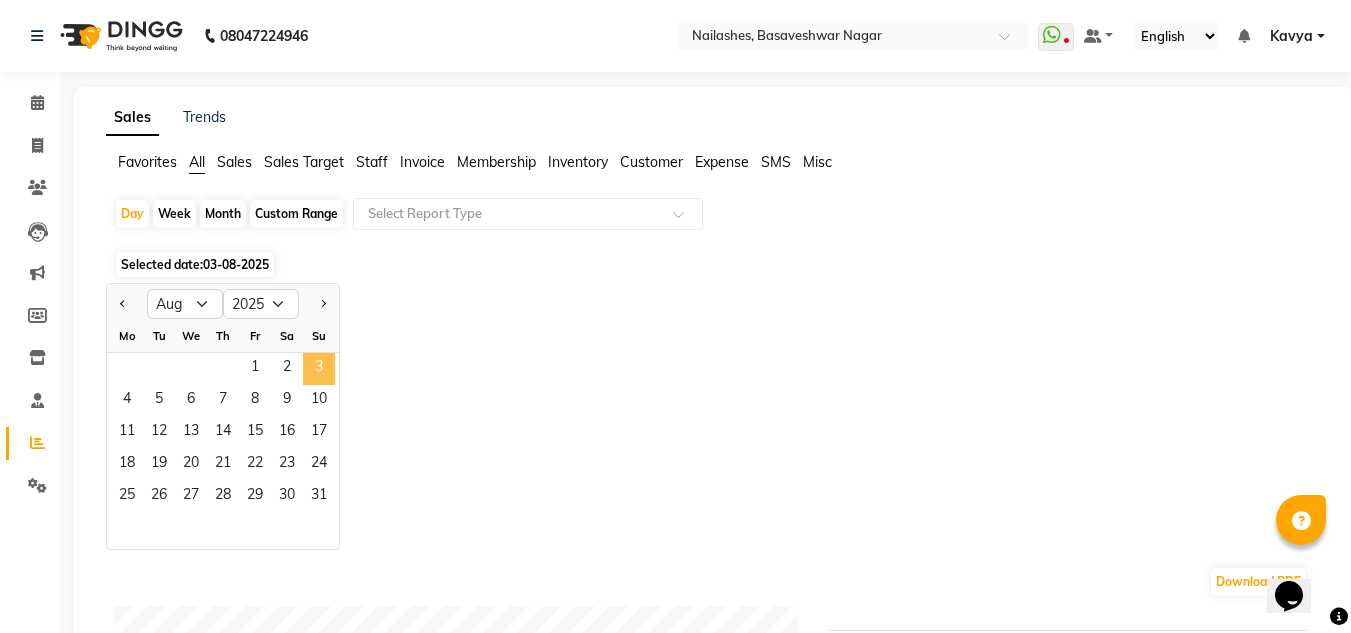 click on "3" 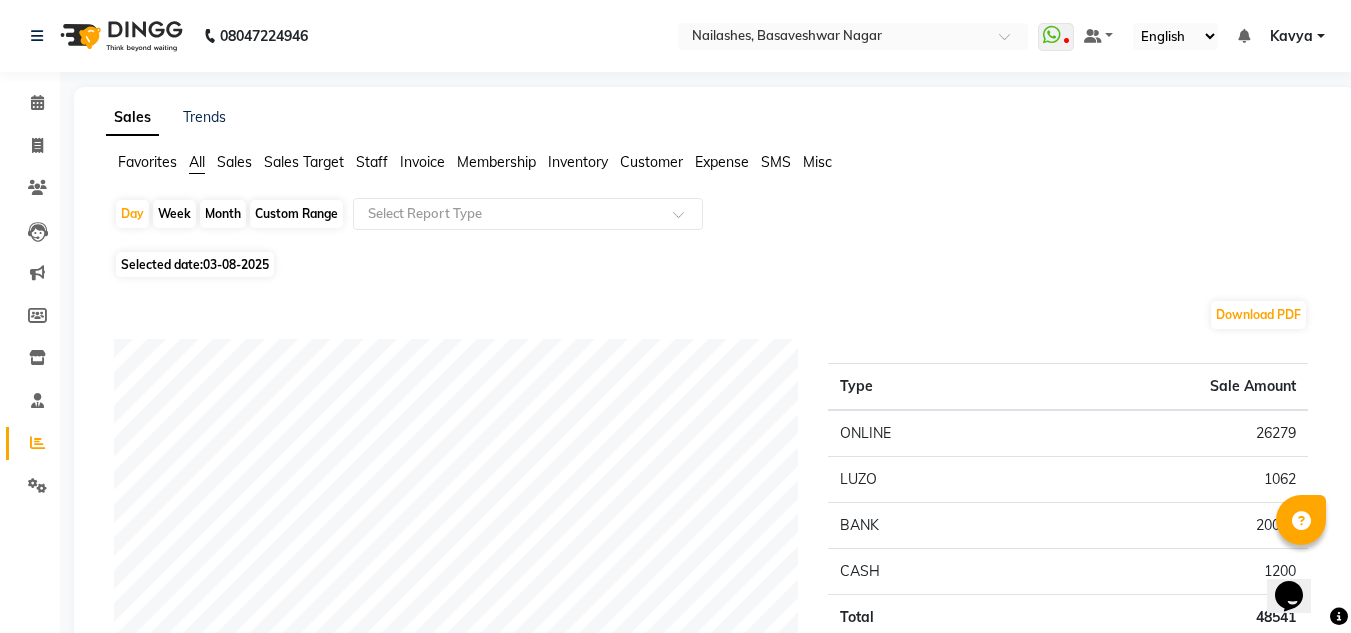 click on "Staff" 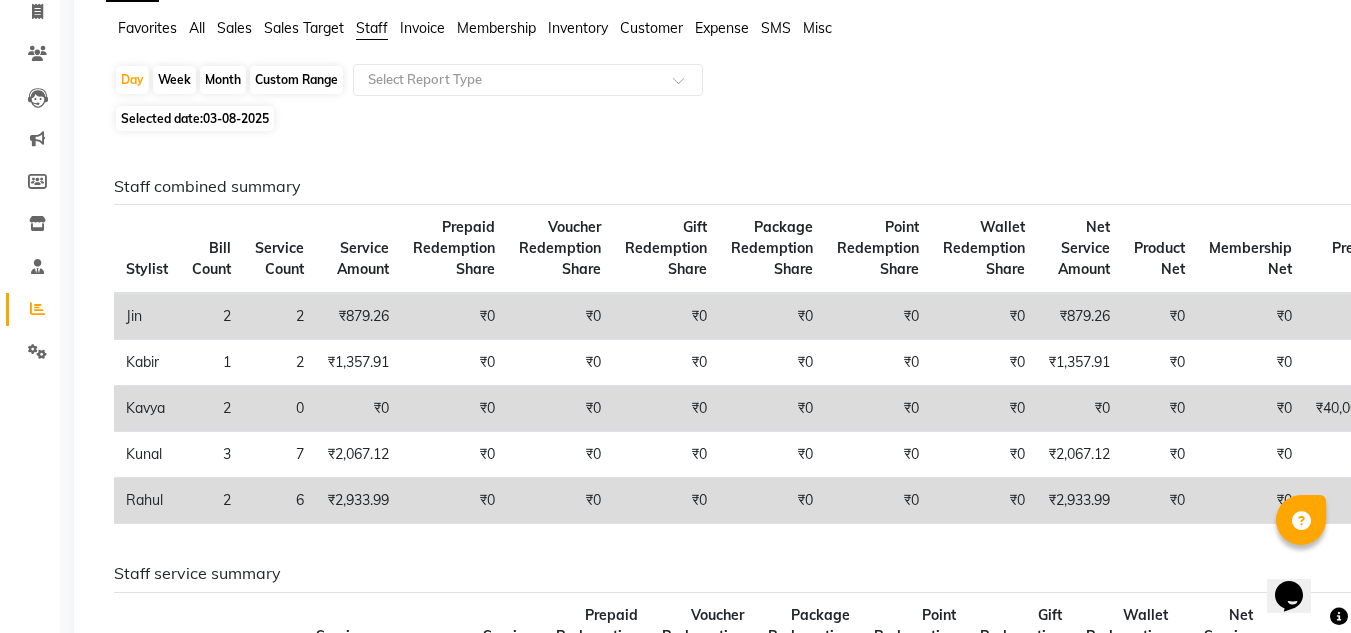 scroll, scrollTop: 153, scrollLeft: 0, axis: vertical 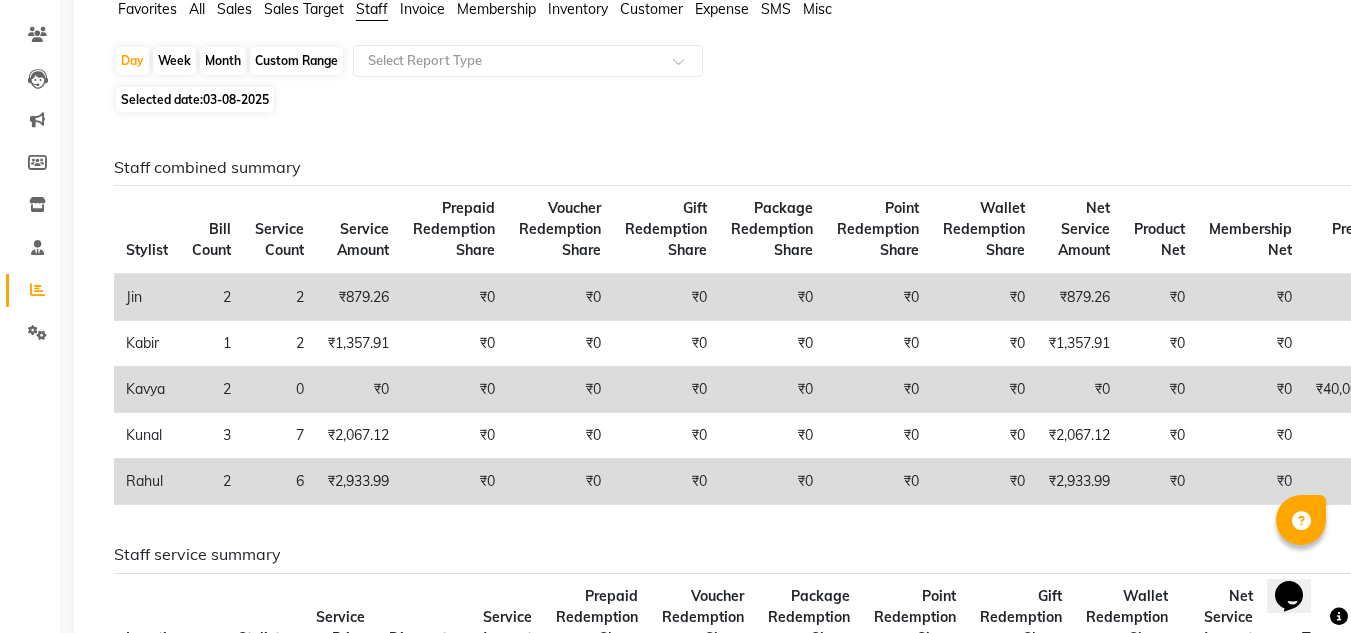 click on "Month" 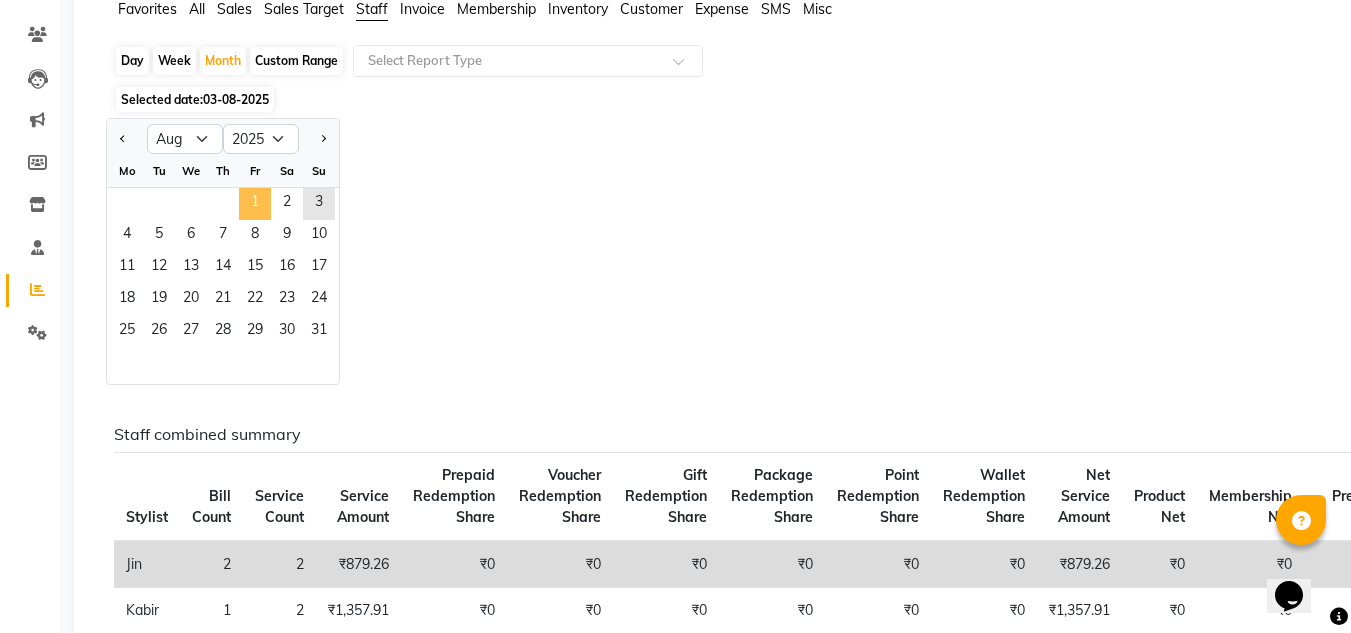 click on "1" 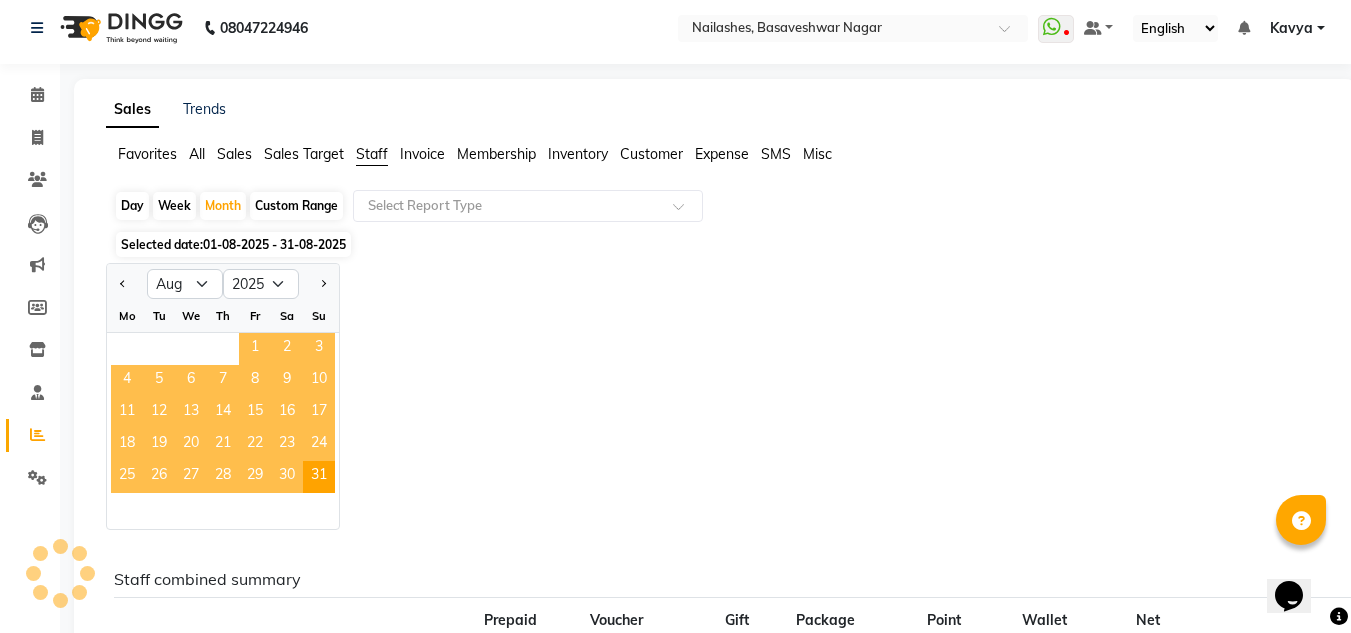 scroll, scrollTop: 153, scrollLeft: 0, axis: vertical 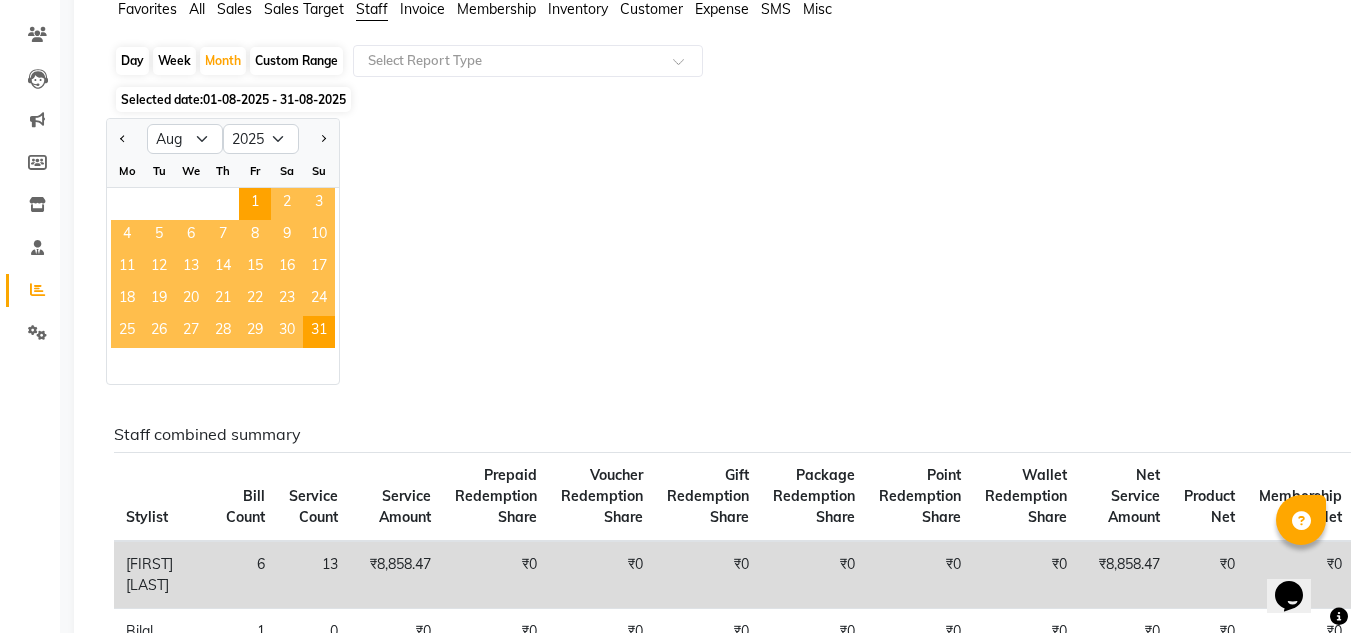 click on "Staff" 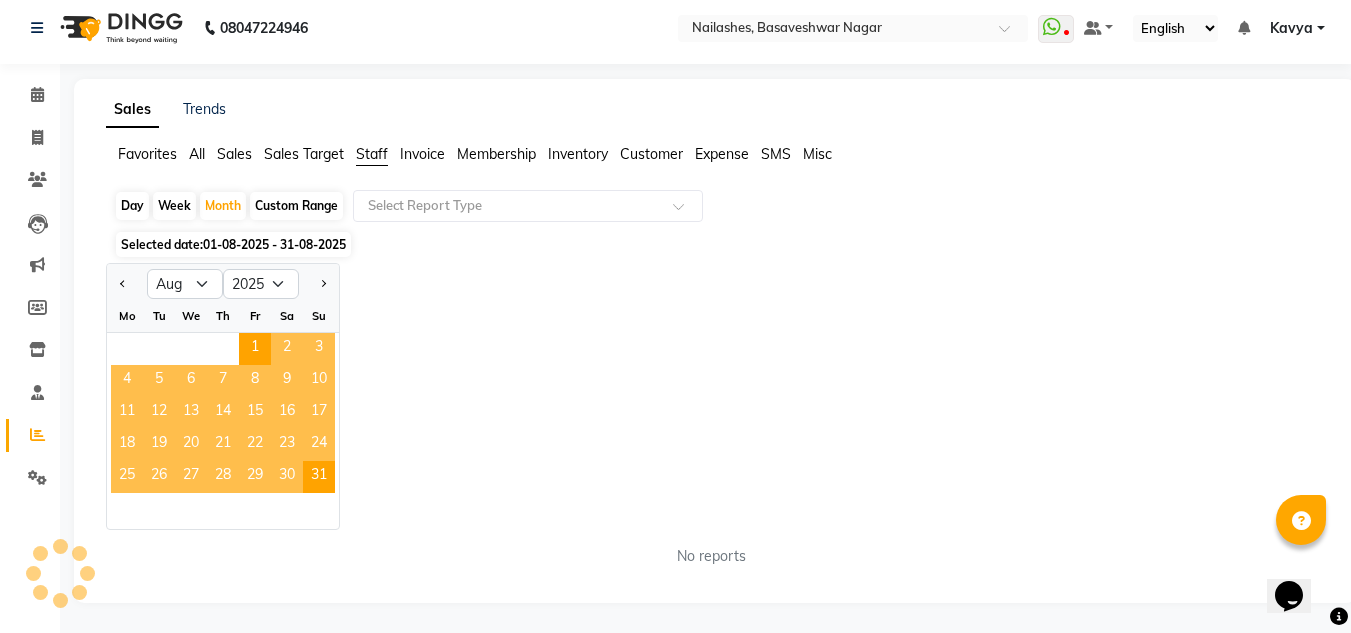 scroll, scrollTop: 153, scrollLeft: 0, axis: vertical 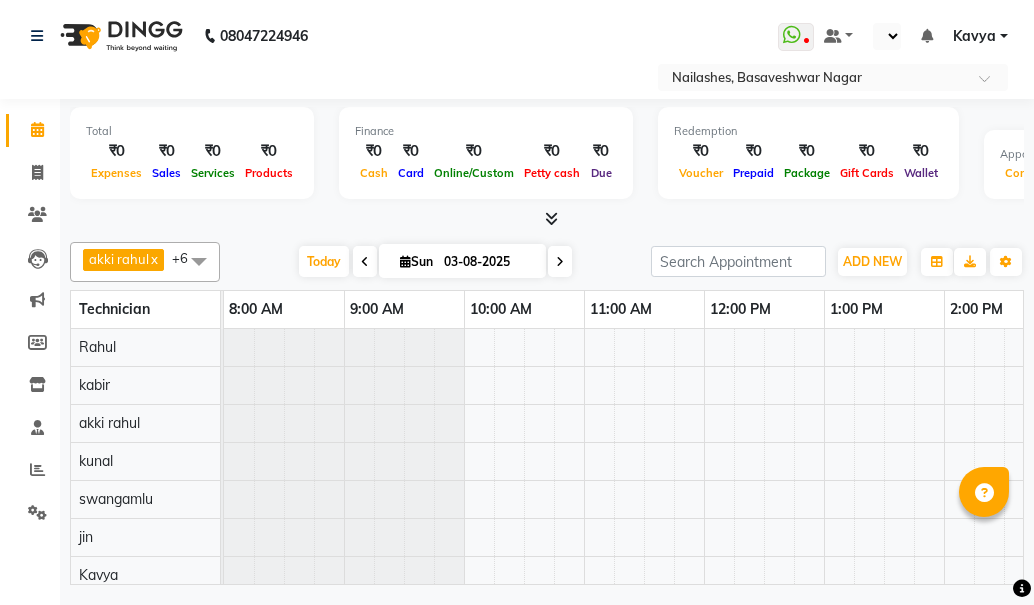 select on "en" 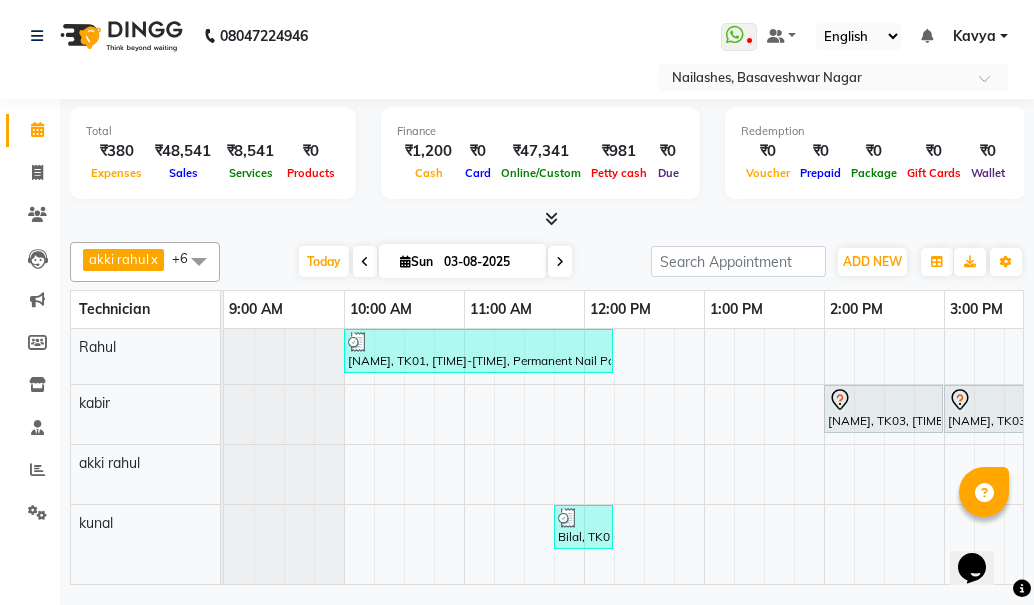 scroll, scrollTop: 0, scrollLeft: 0, axis: both 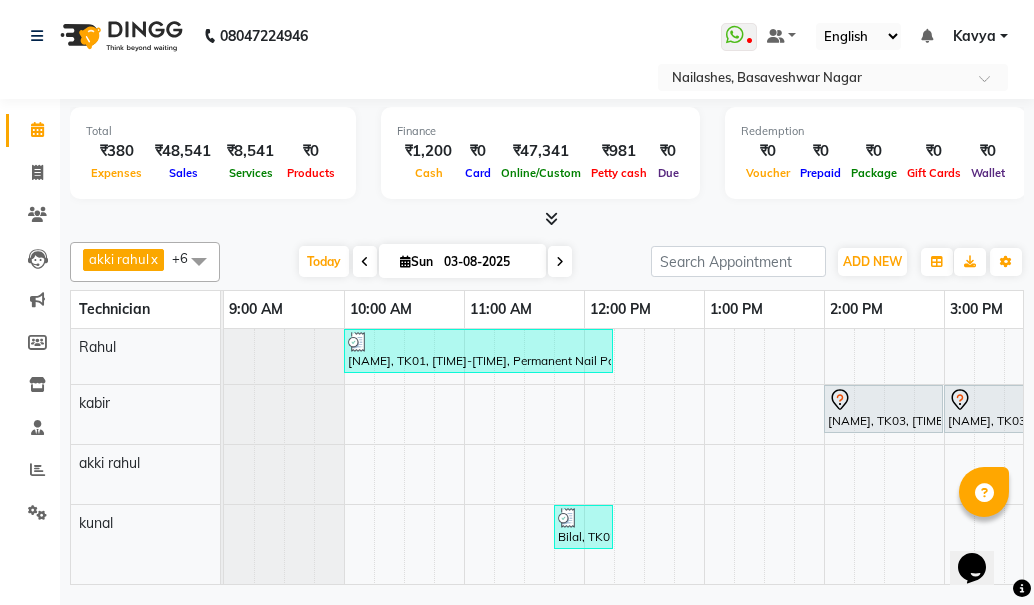 click on "English ENGLISH Español العربية मराठी हिंदी ગુજરાતી தமிழ் 中文" at bounding box center [858, 36] 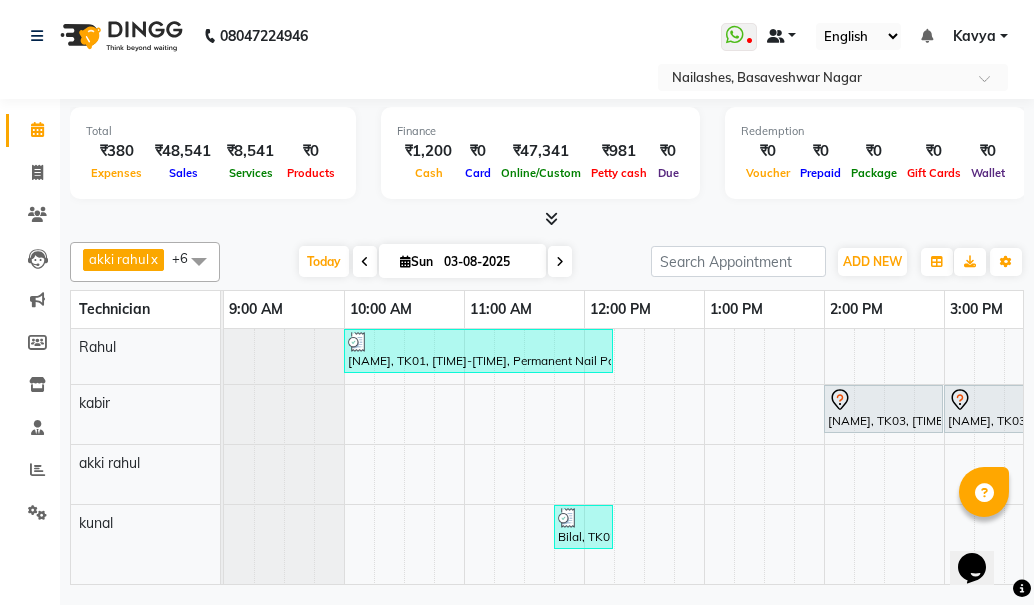 click at bounding box center [782, 36] 